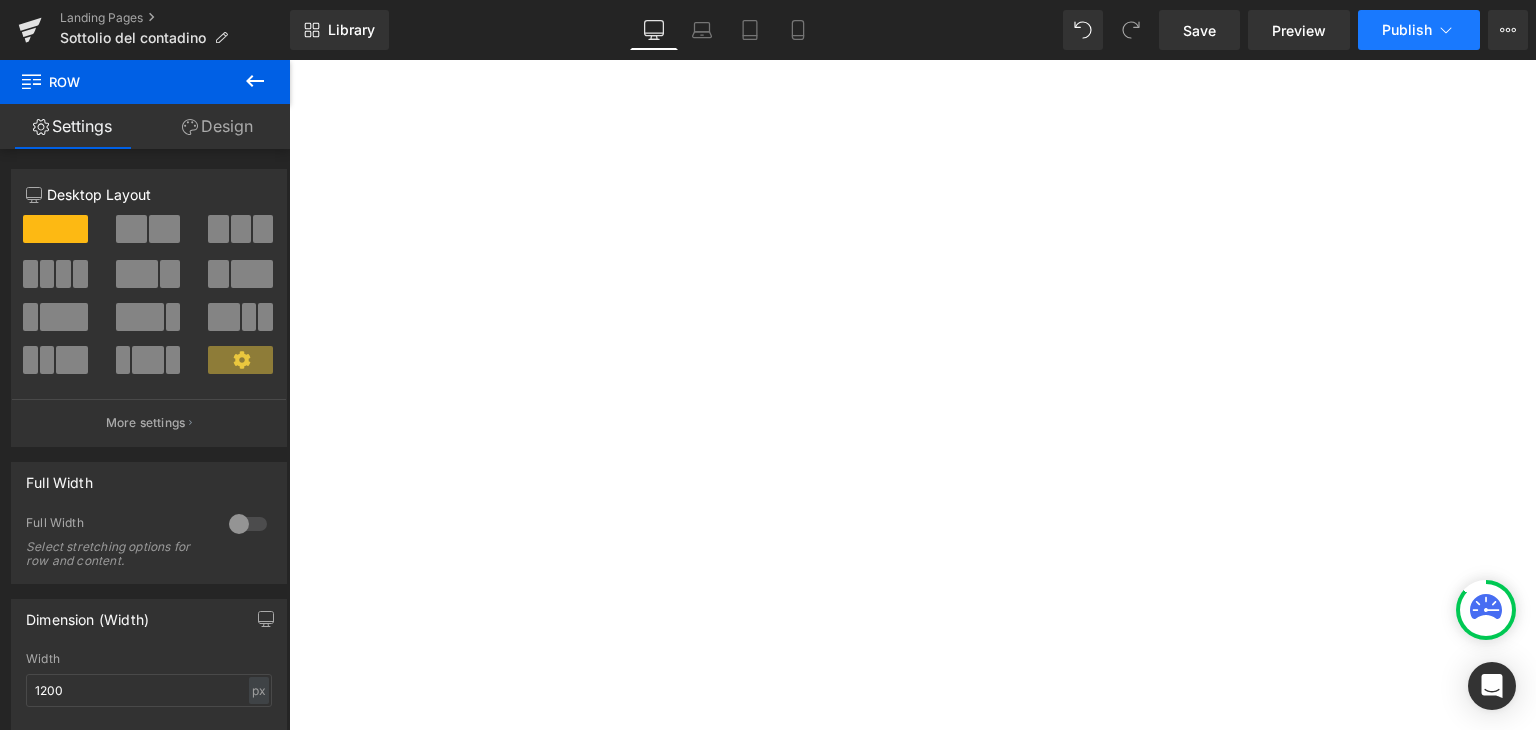 scroll, scrollTop: 0, scrollLeft: 0, axis: both 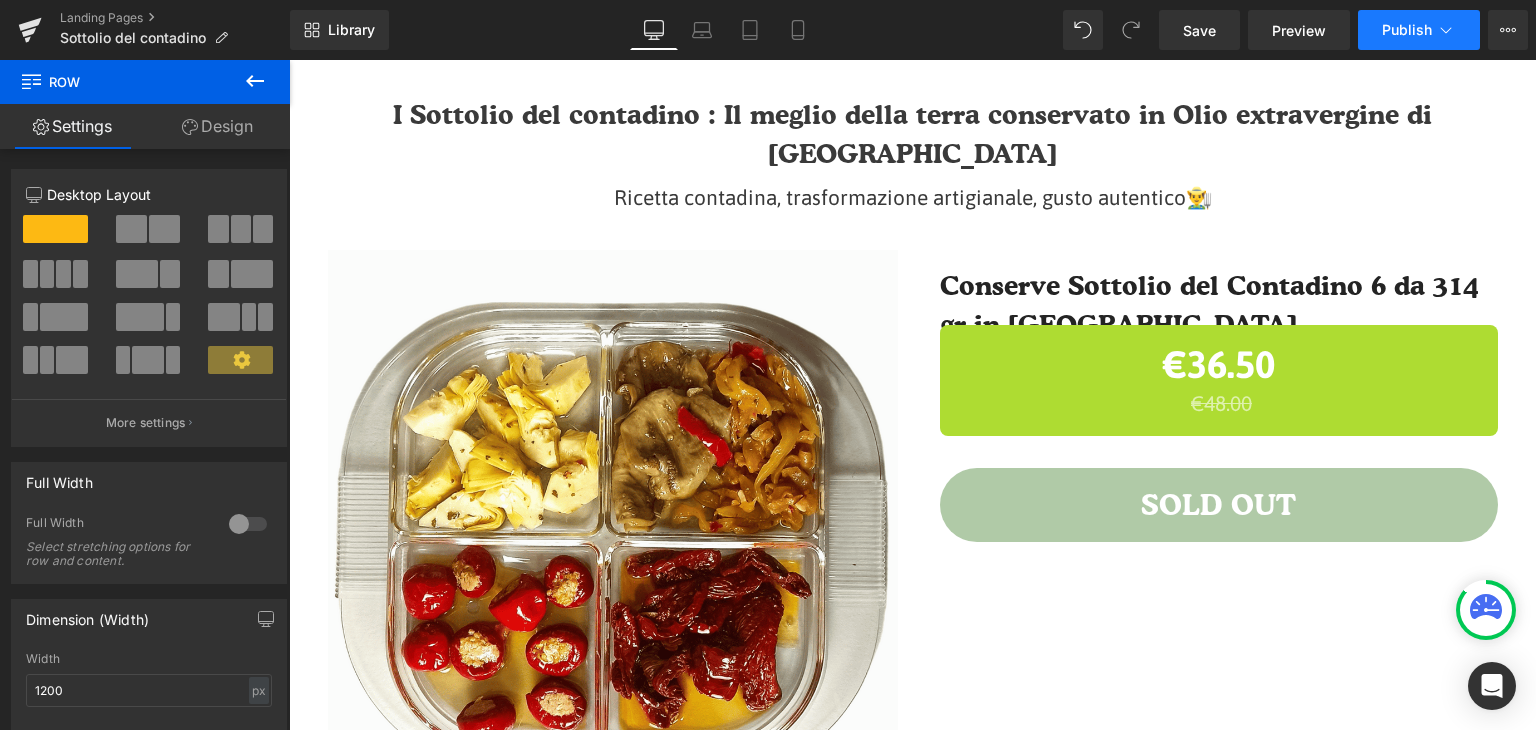 click on "Publish" at bounding box center (1407, 30) 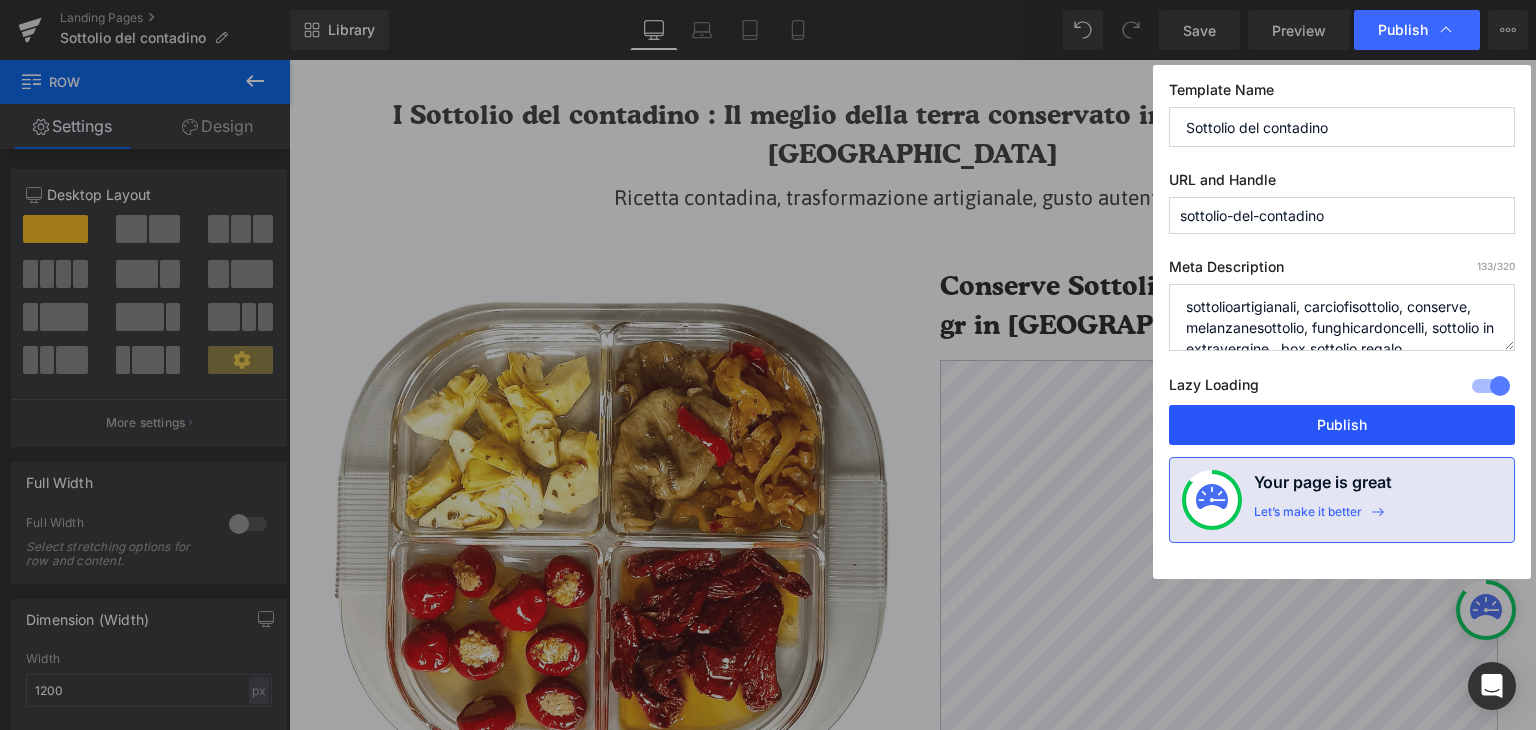 click on "Publish" at bounding box center (1342, 425) 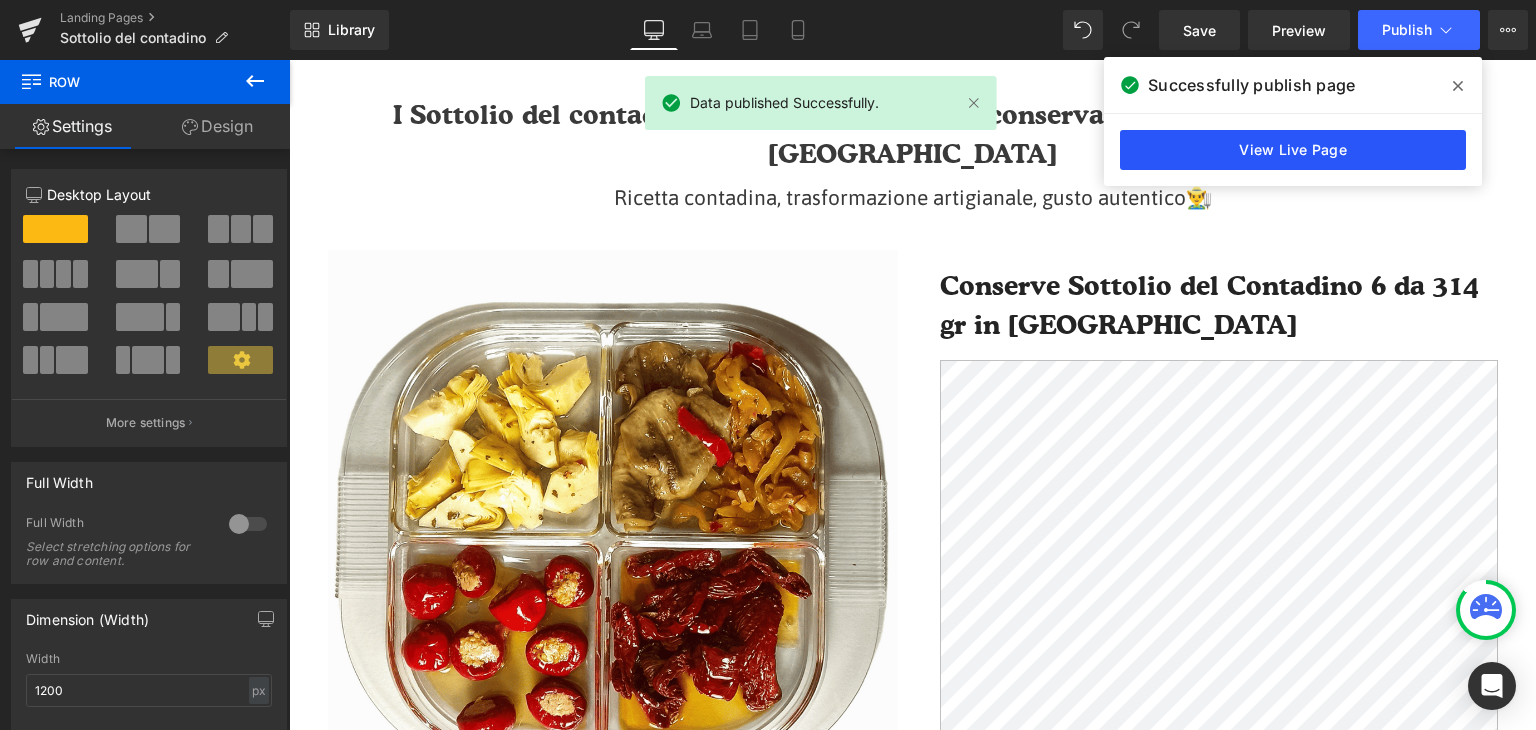 click on "View Live Page" at bounding box center (1293, 150) 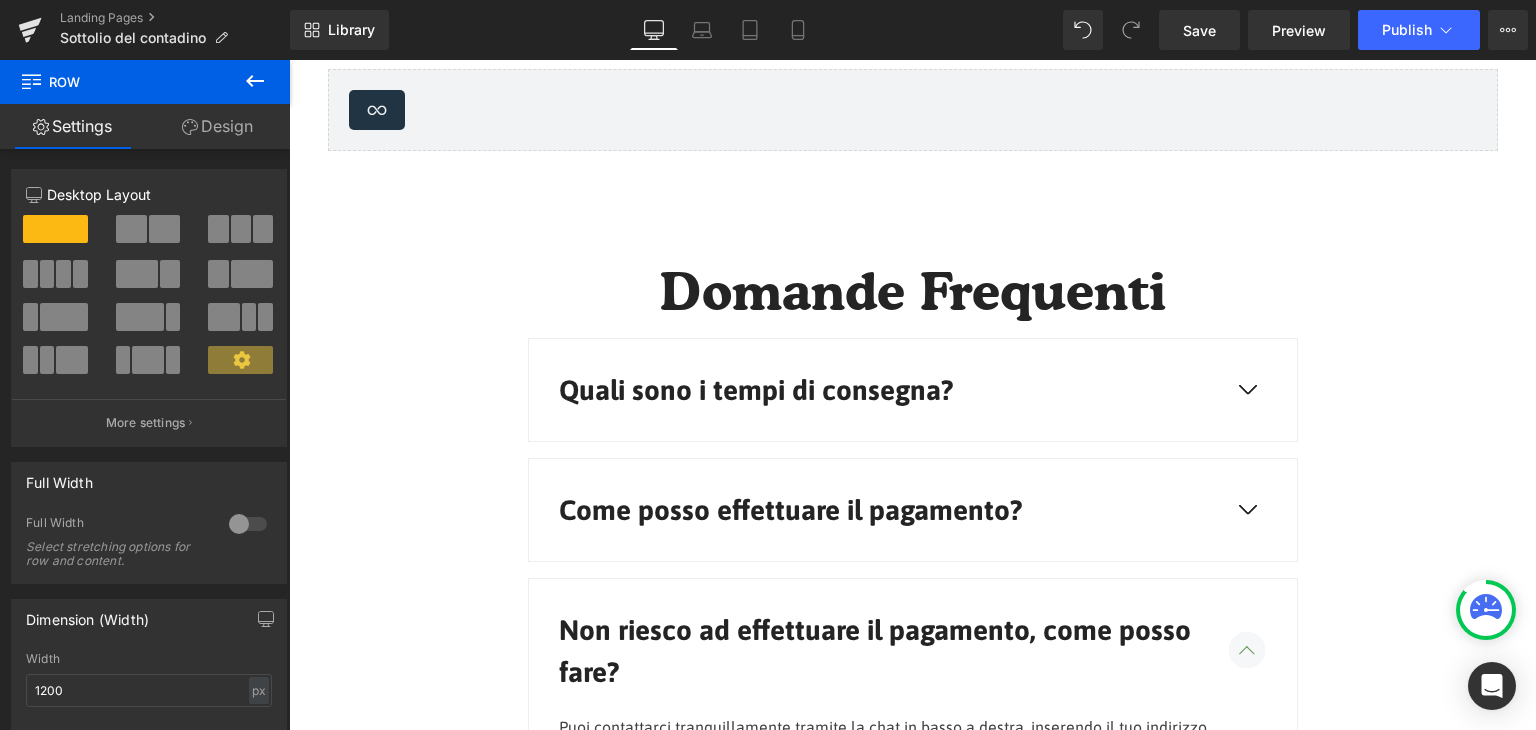 scroll, scrollTop: 3400, scrollLeft: 0, axis: vertical 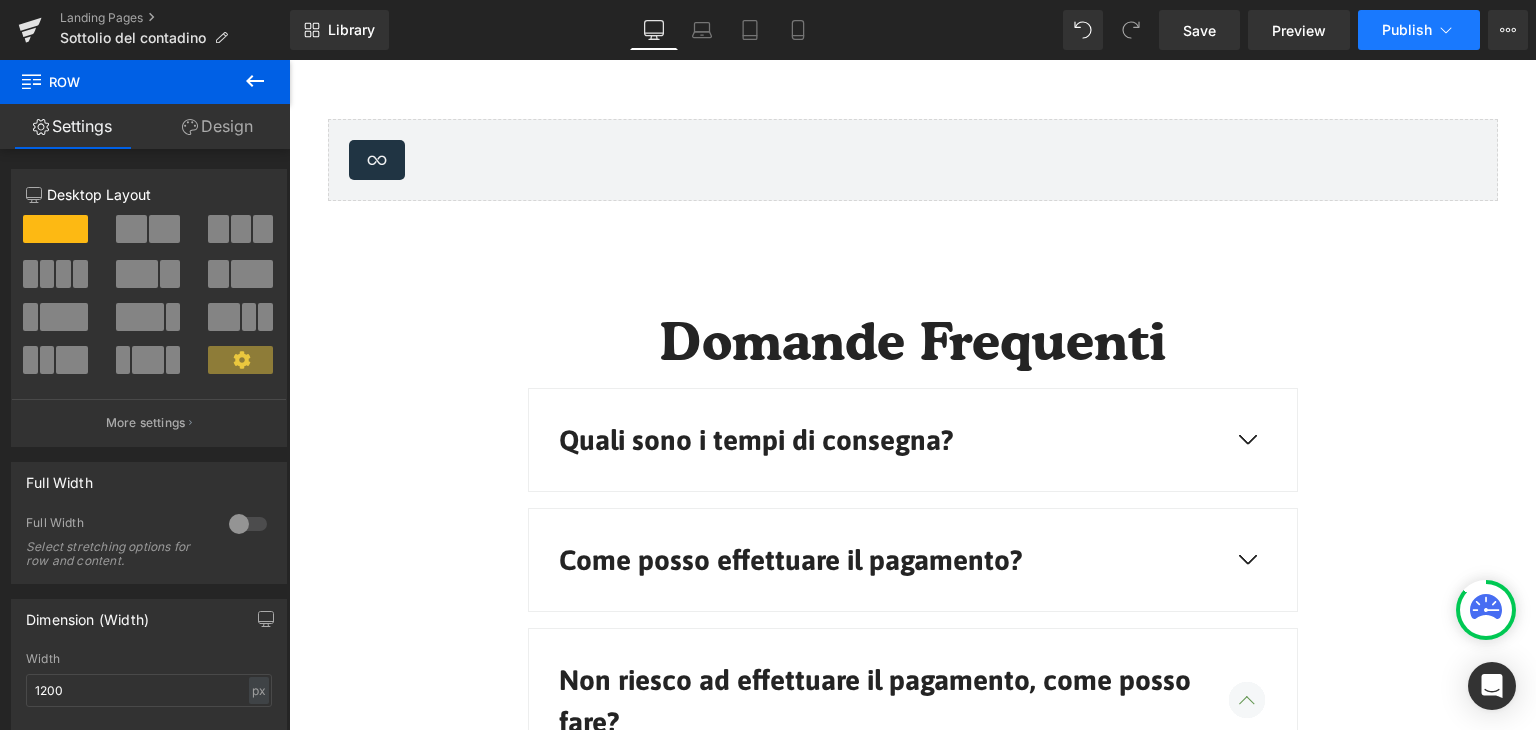 click 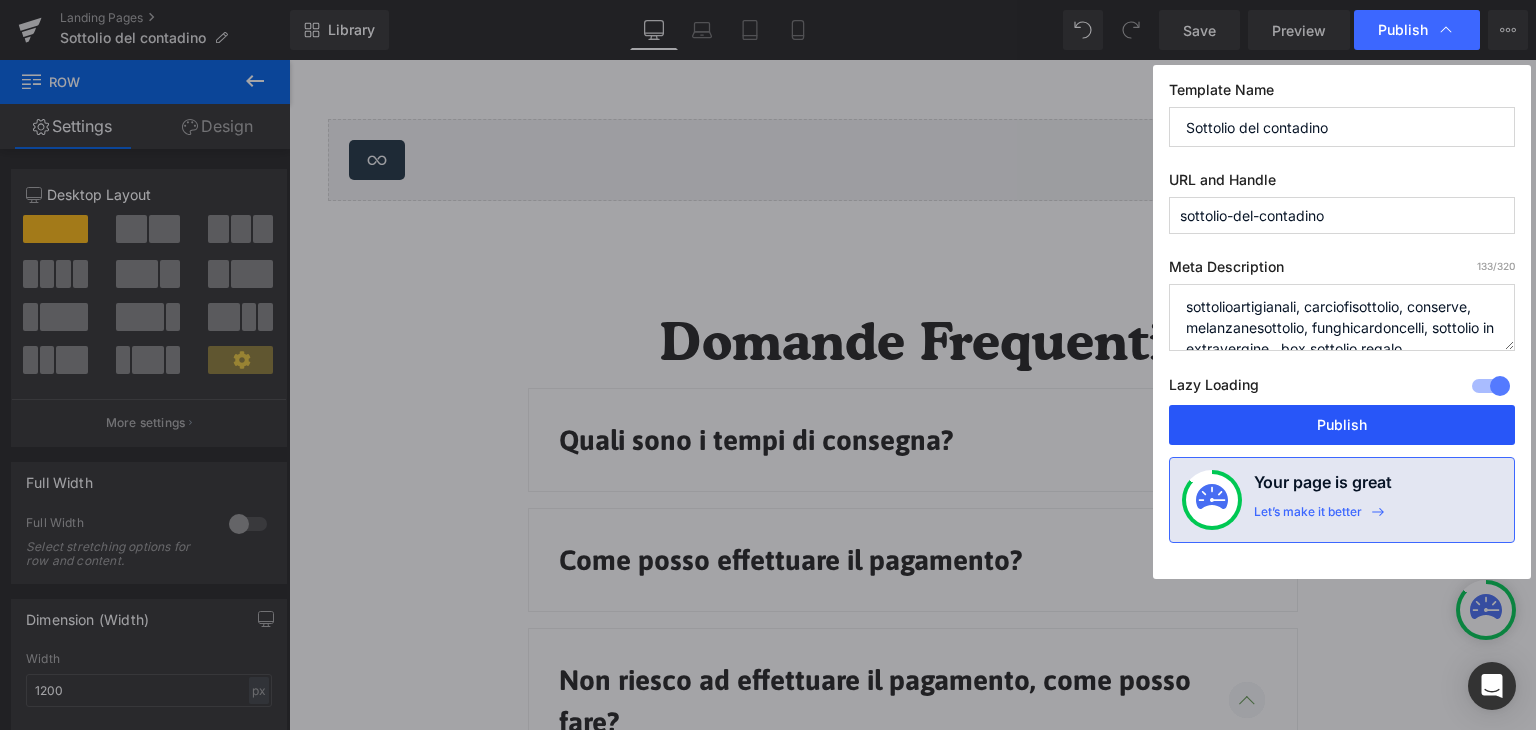 click on "Publish" at bounding box center [1342, 425] 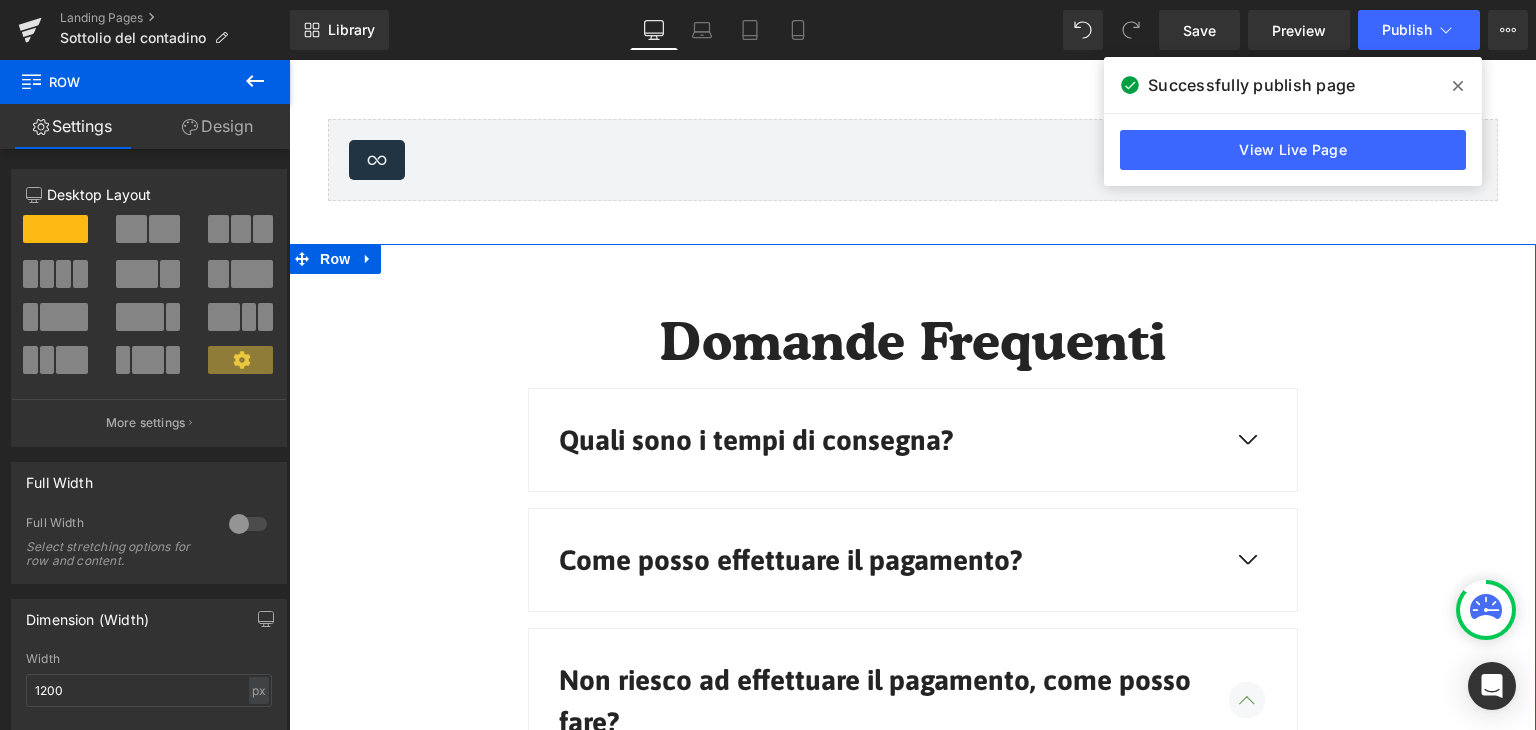 scroll, scrollTop: 3200, scrollLeft: 0, axis: vertical 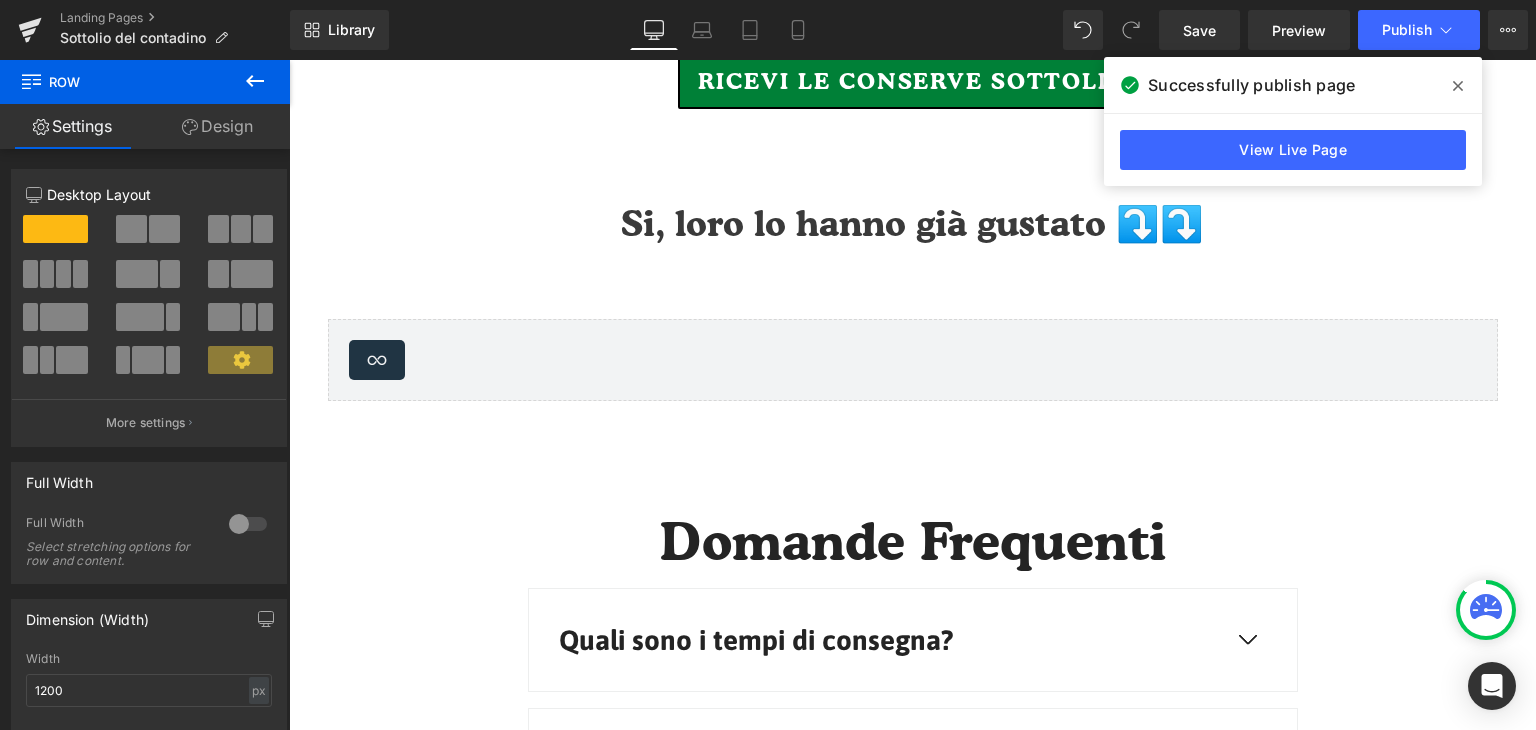 click 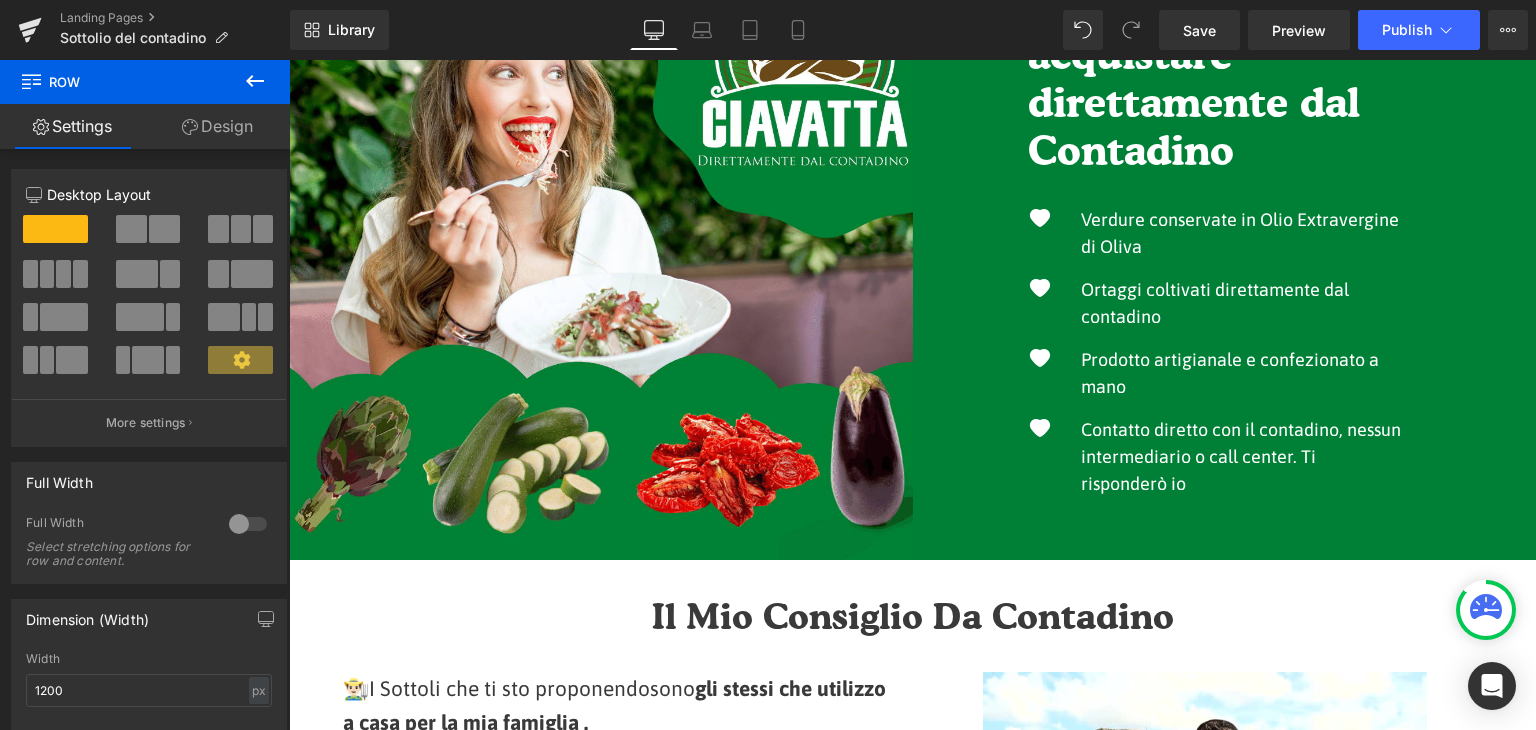 scroll, scrollTop: 1600, scrollLeft: 0, axis: vertical 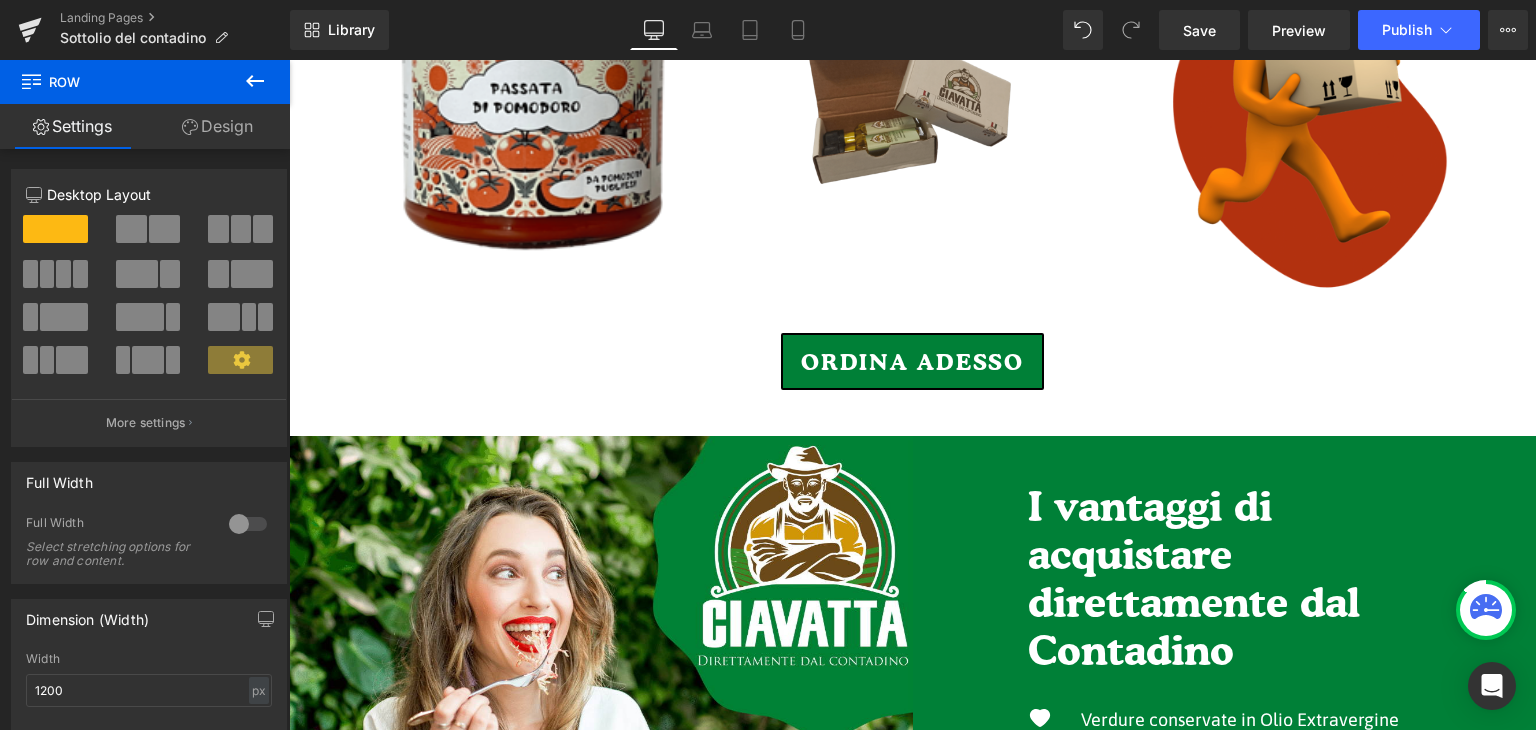 click 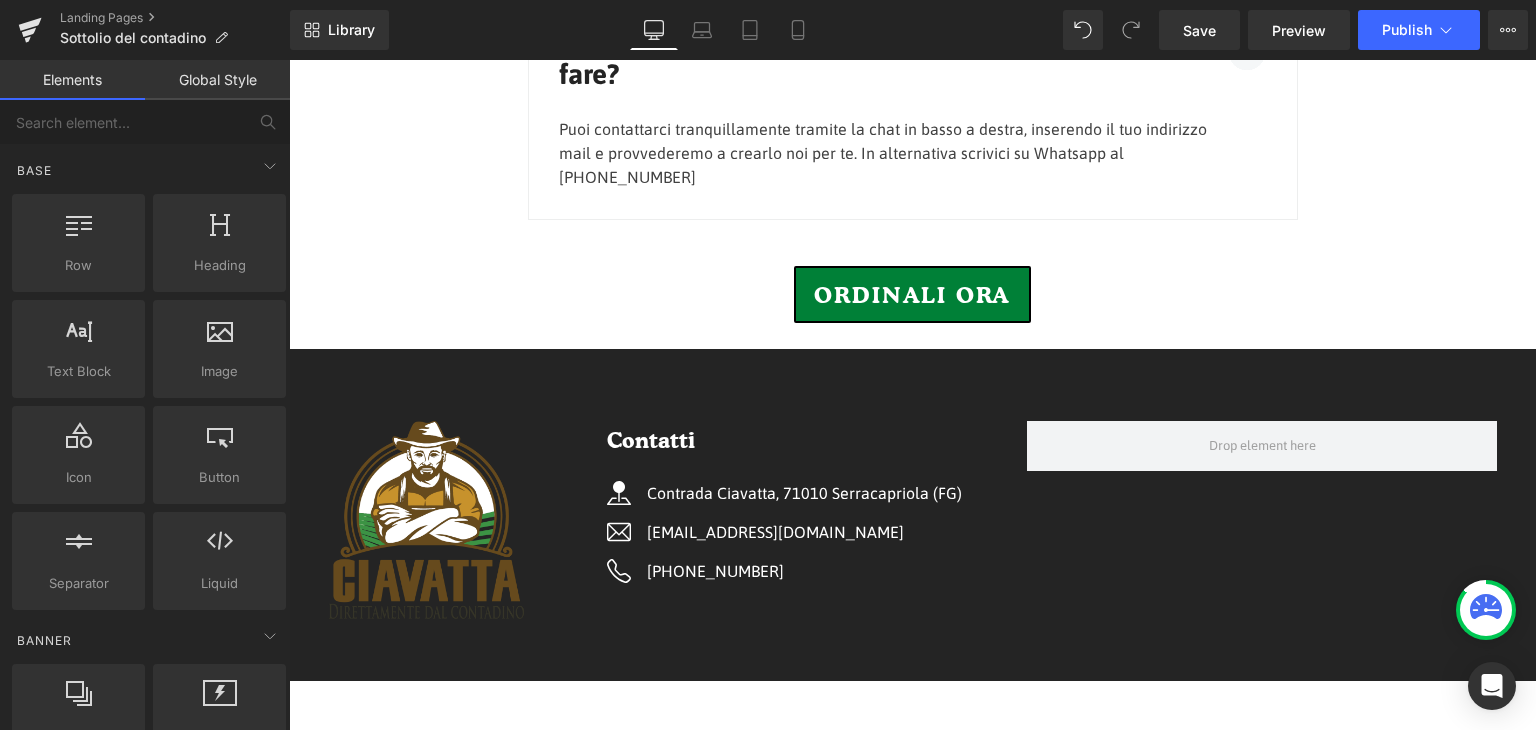 scroll, scrollTop: 4248, scrollLeft: 0, axis: vertical 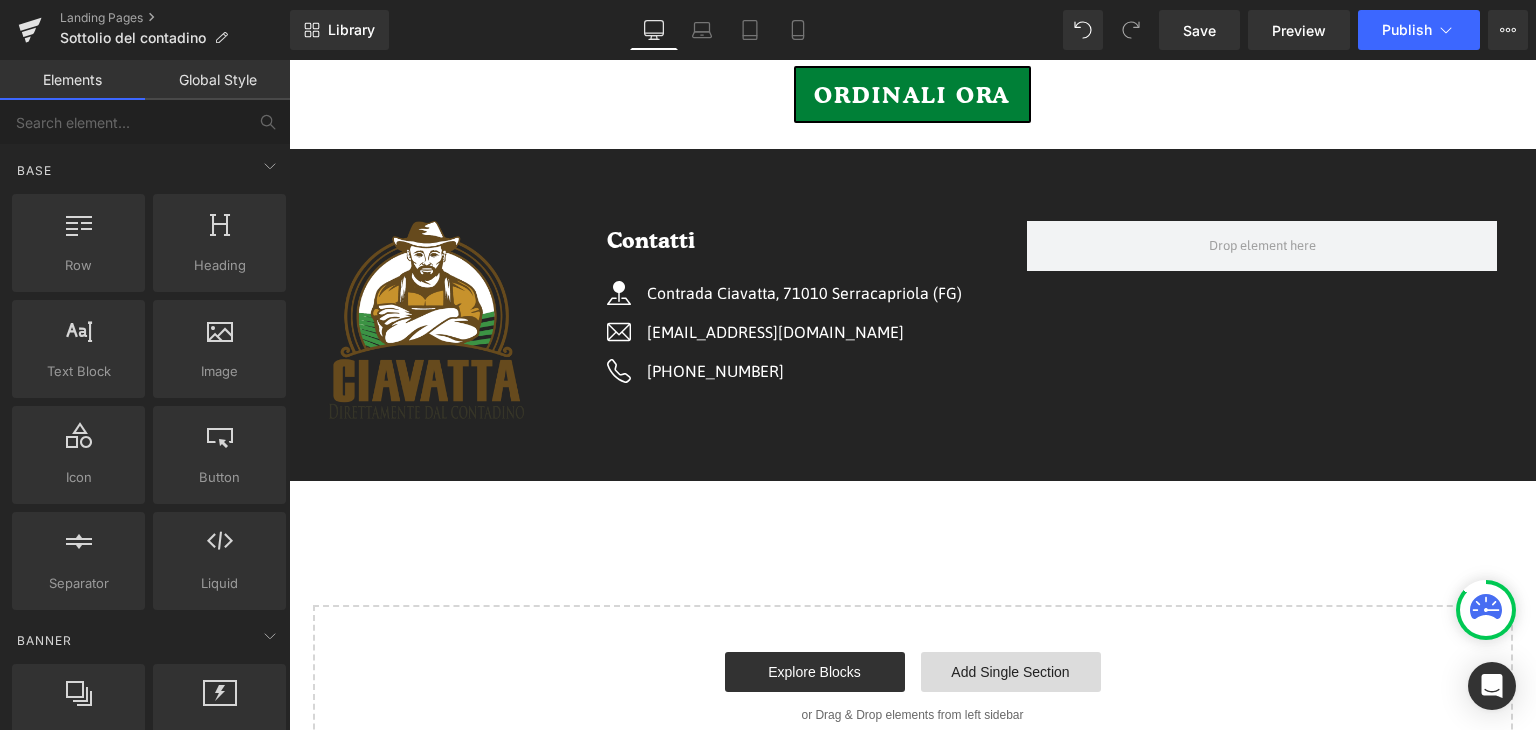 click on "Add Single Section" at bounding box center [1011, 672] 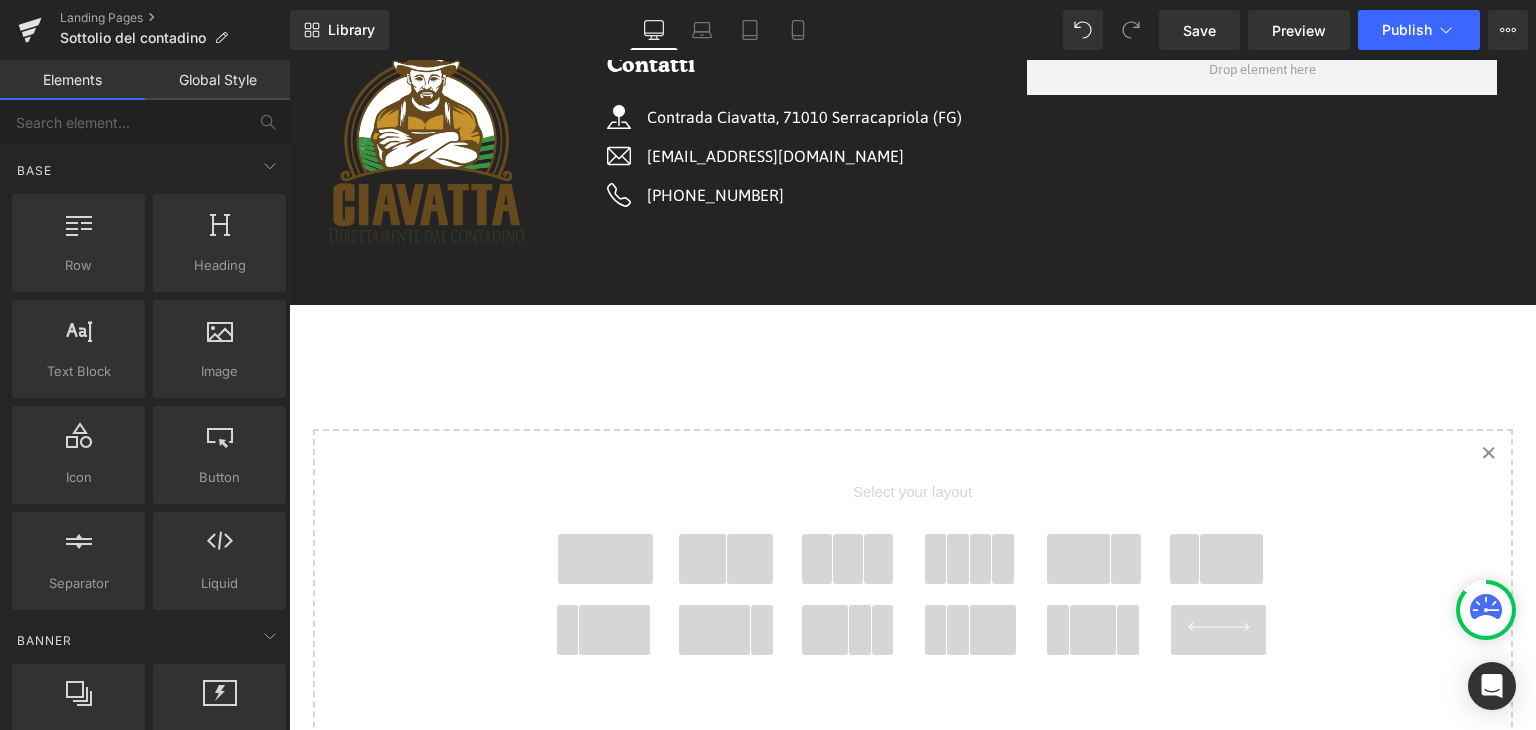 scroll, scrollTop: 4544, scrollLeft: 0, axis: vertical 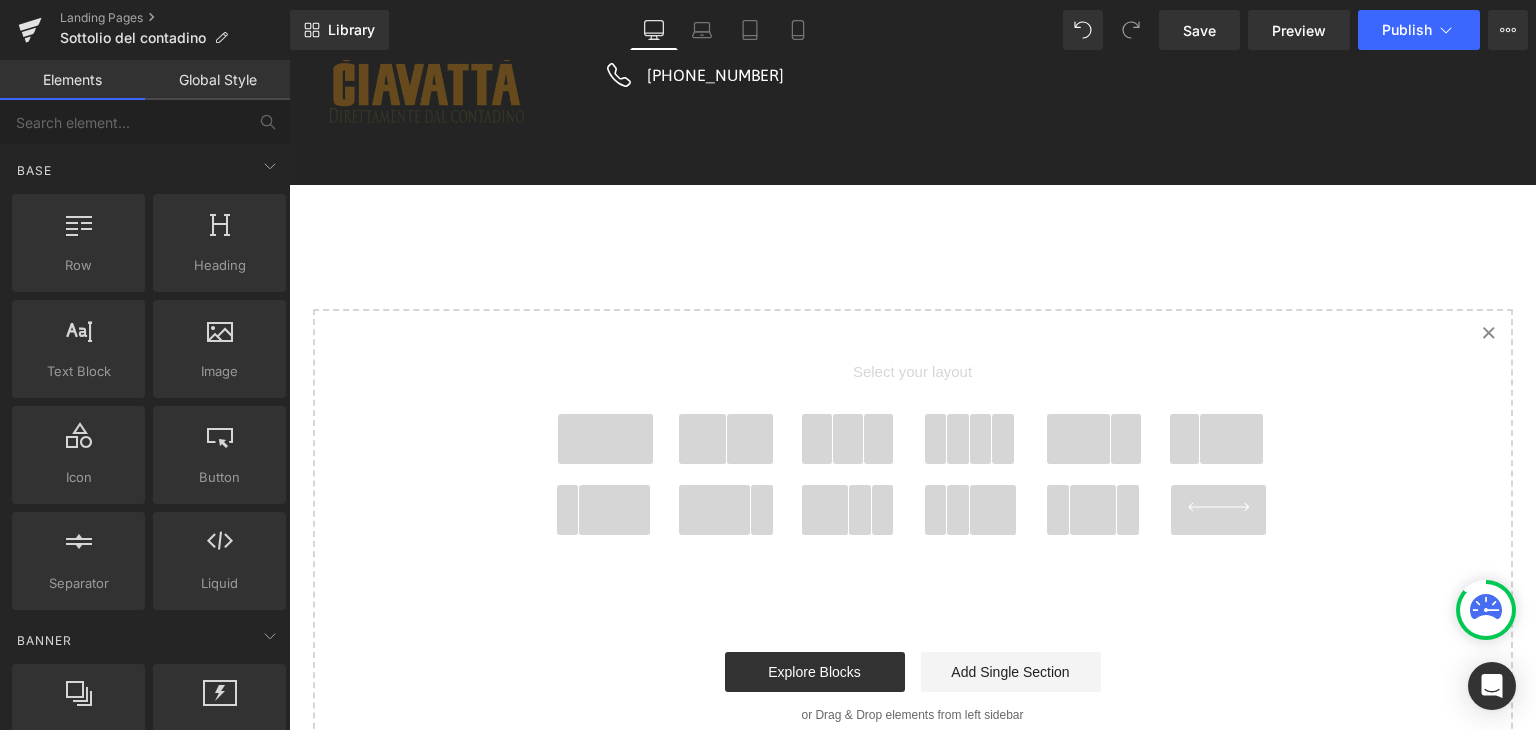 click on "Start building your page
Explore Blocks
Add Single Section
or Drag & Drop elements from left sidebar" at bounding box center [913, 687] 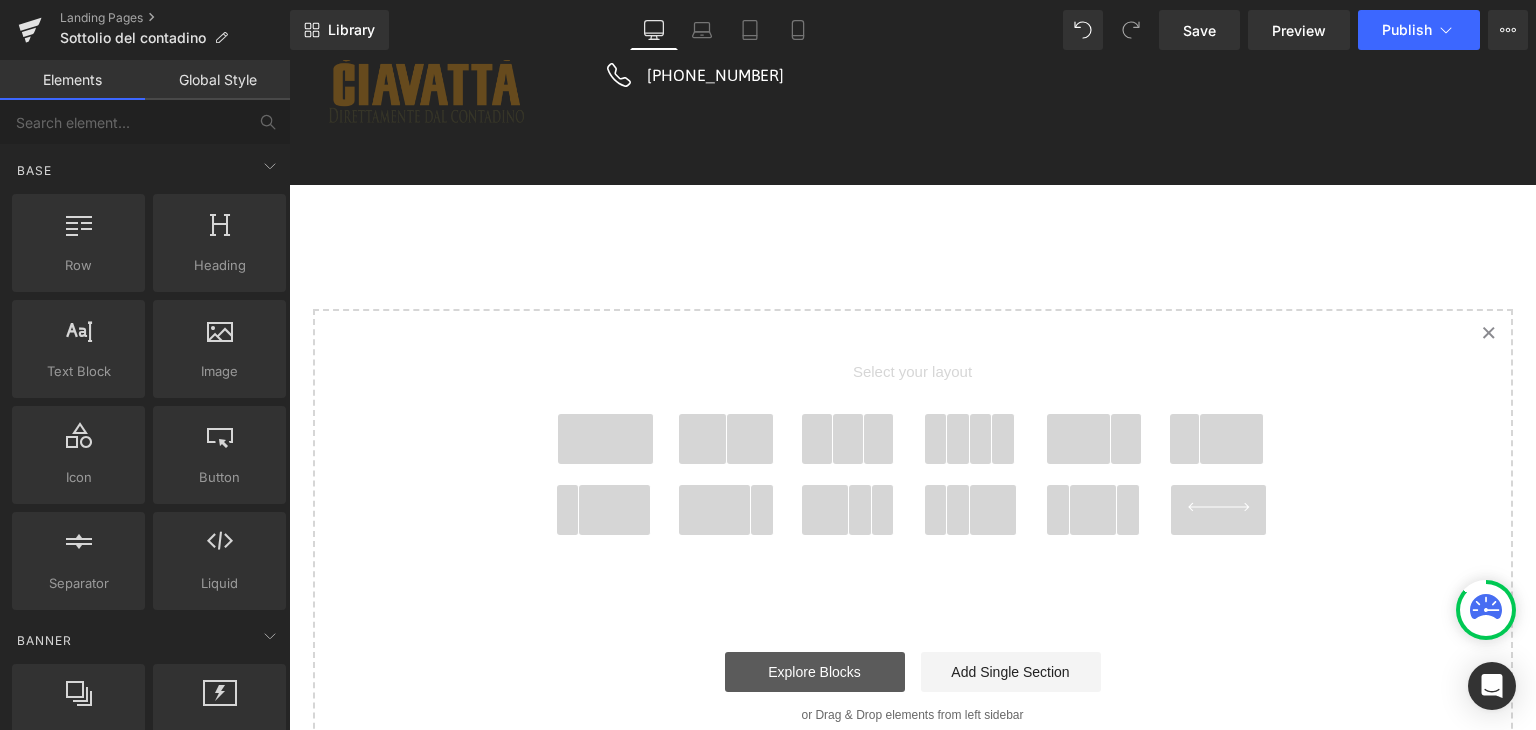click on "Explore Blocks" at bounding box center (815, 672) 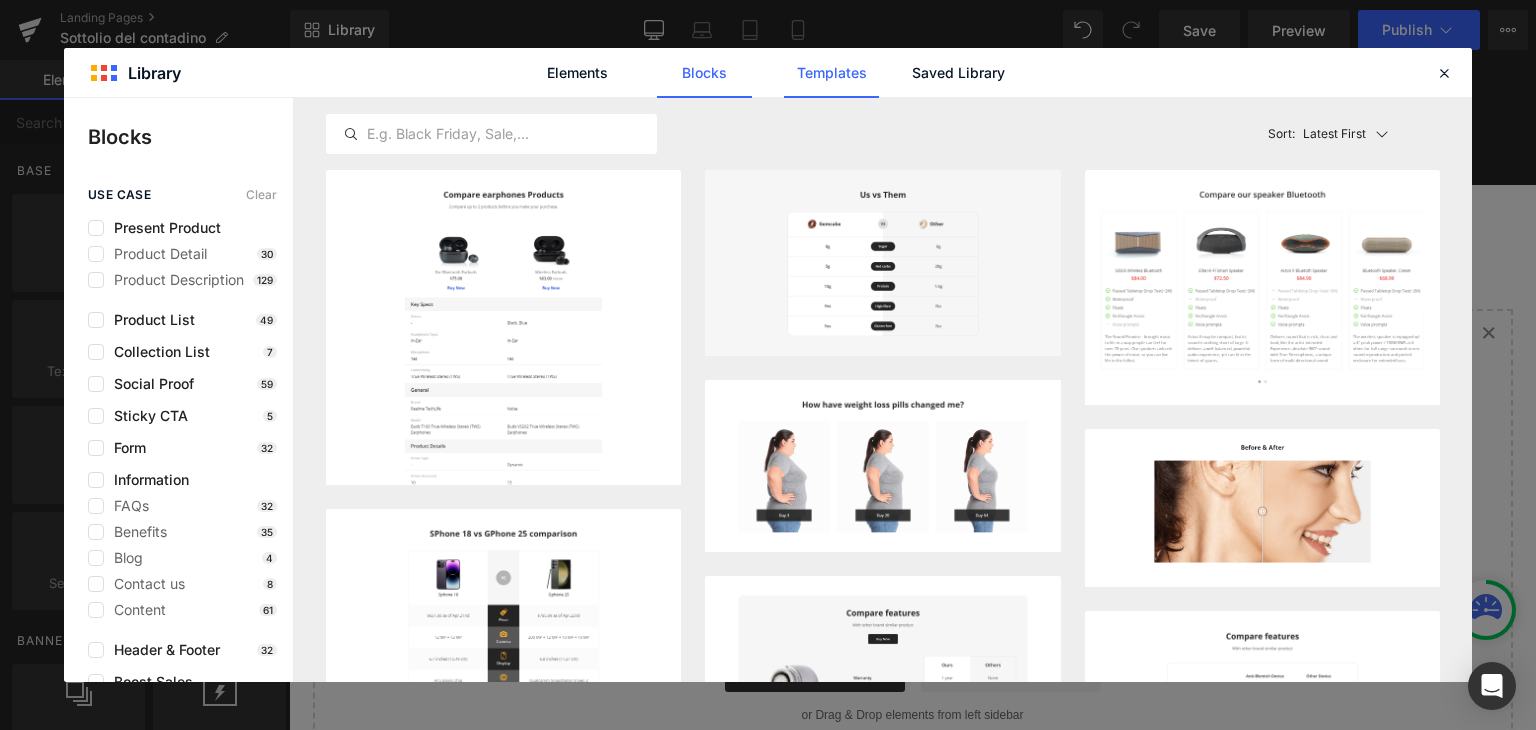 click on "Templates" 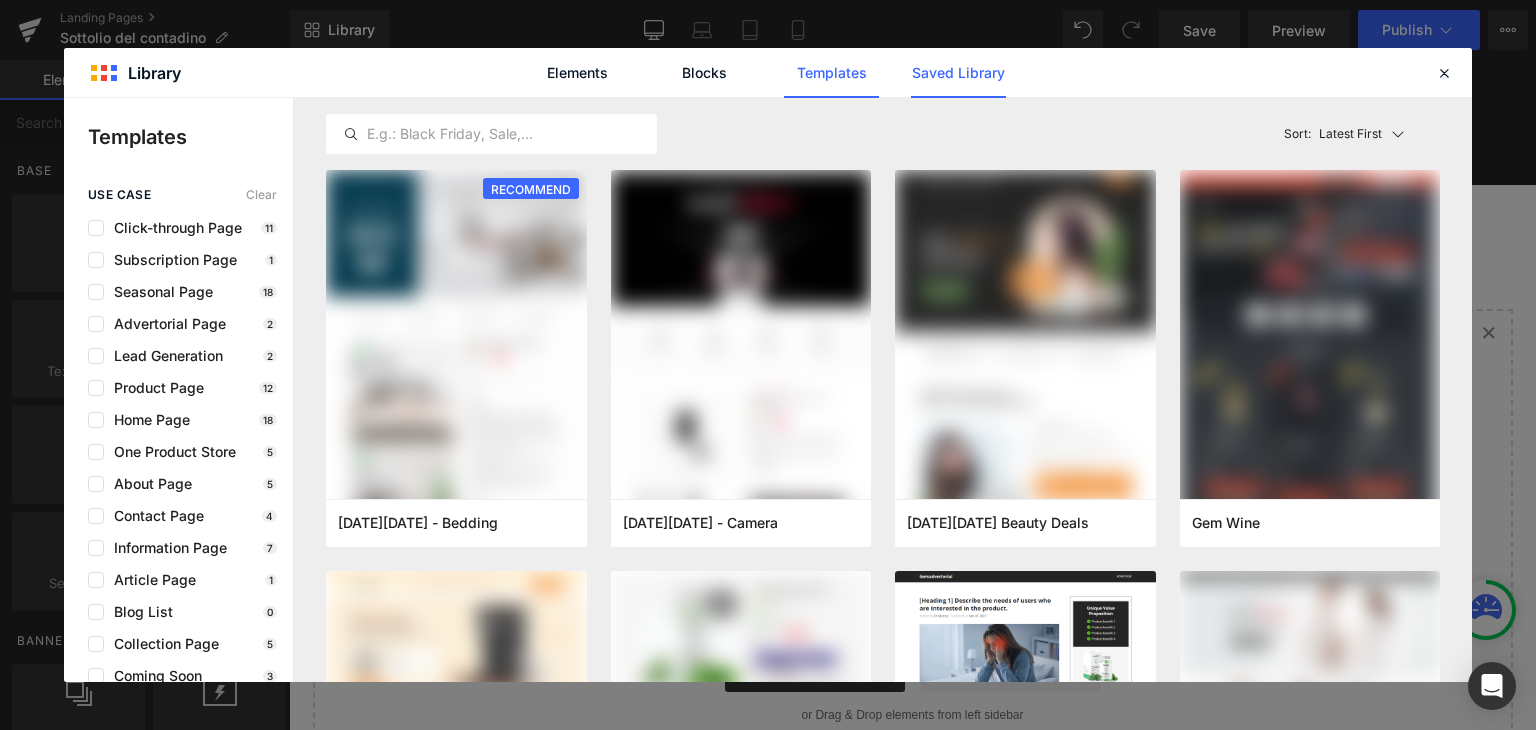 click on "Saved Library" 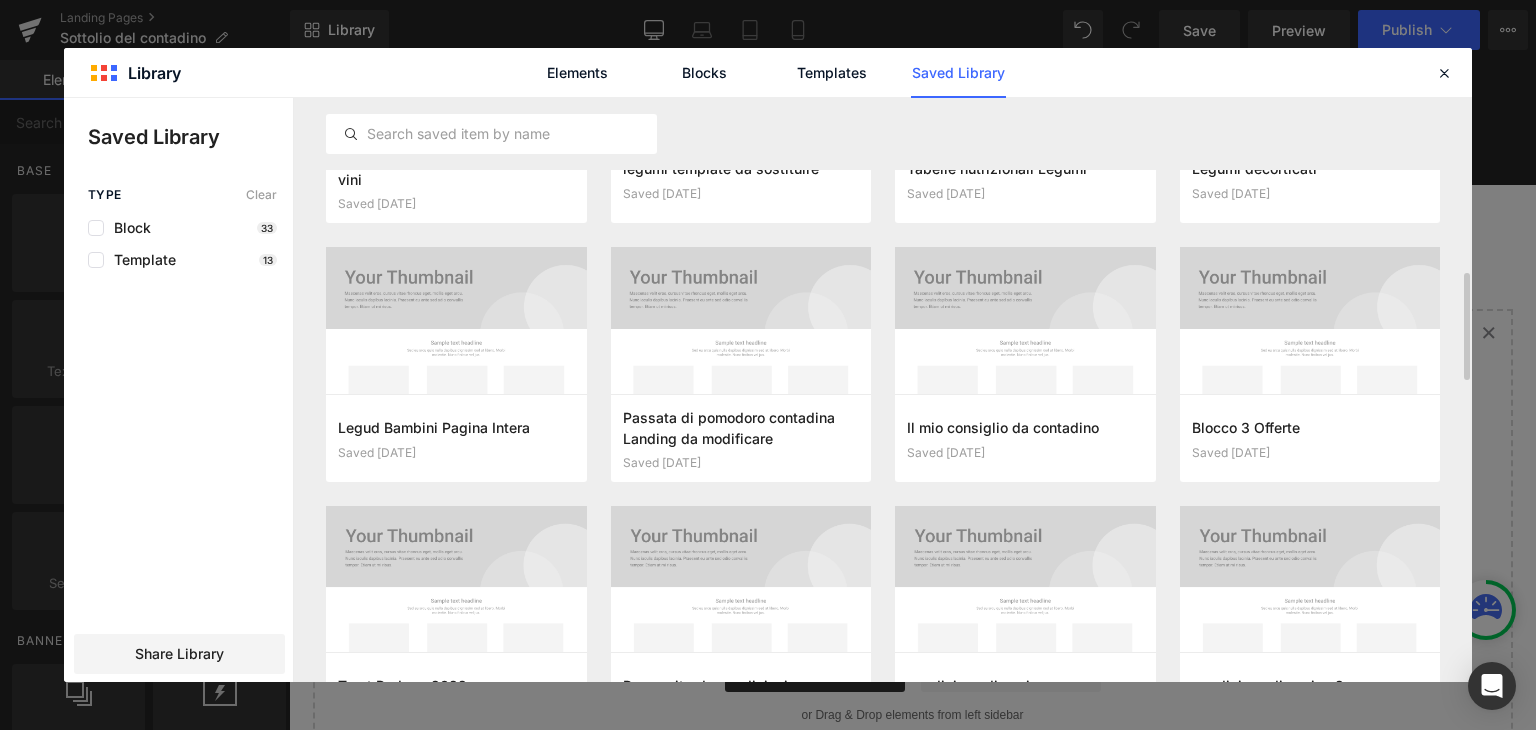 scroll, scrollTop: 1108, scrollLeft: 0, axis: vertical 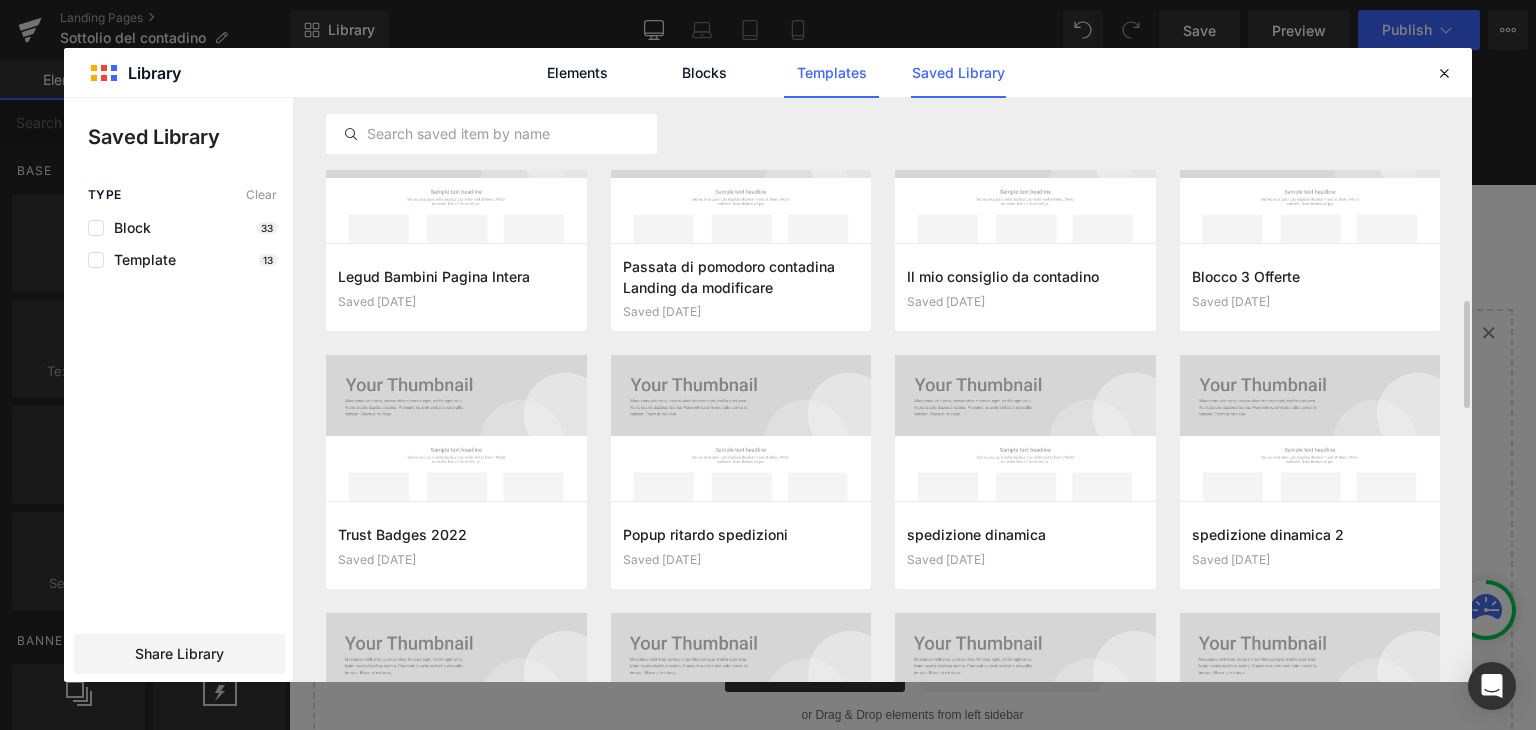 click on "Templates" 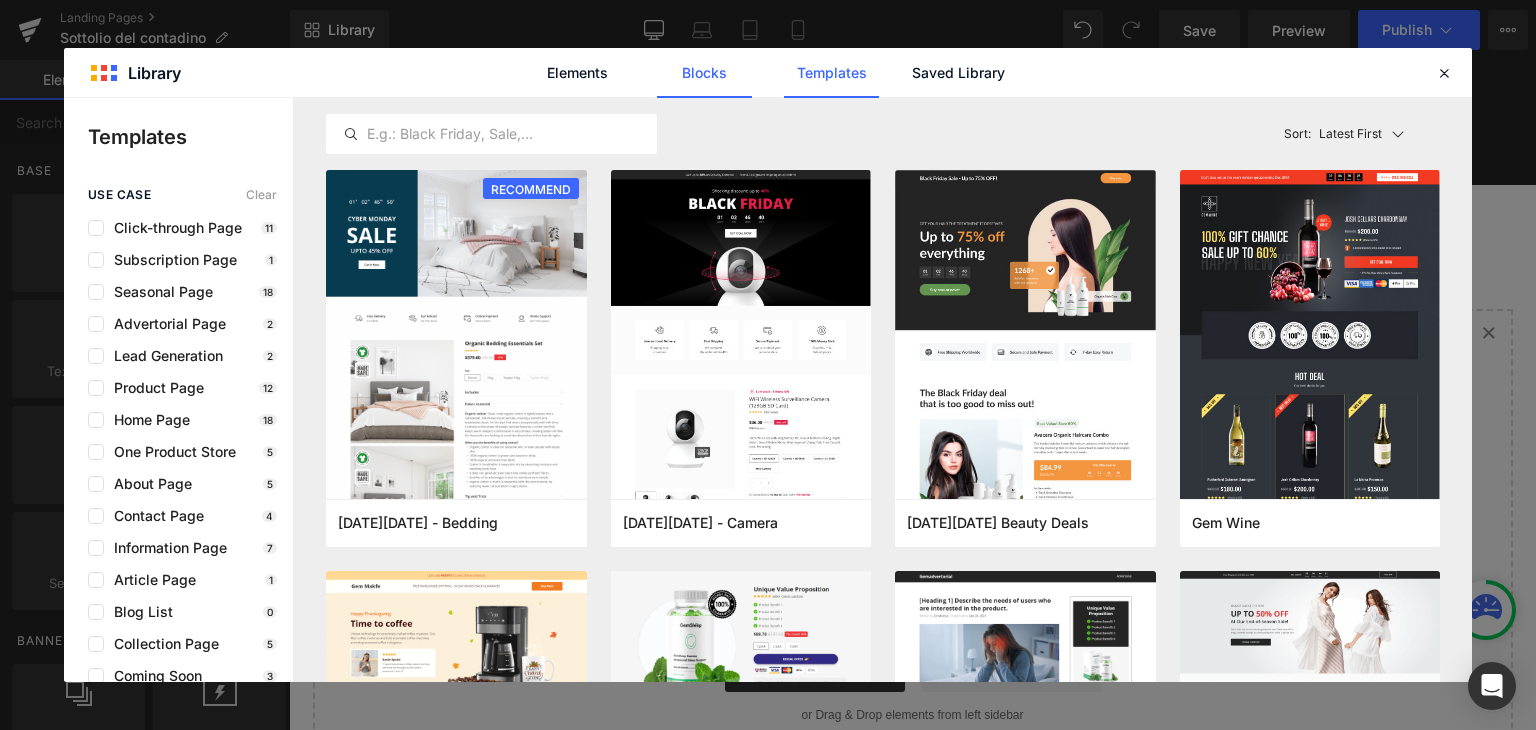 click on "Blocks" 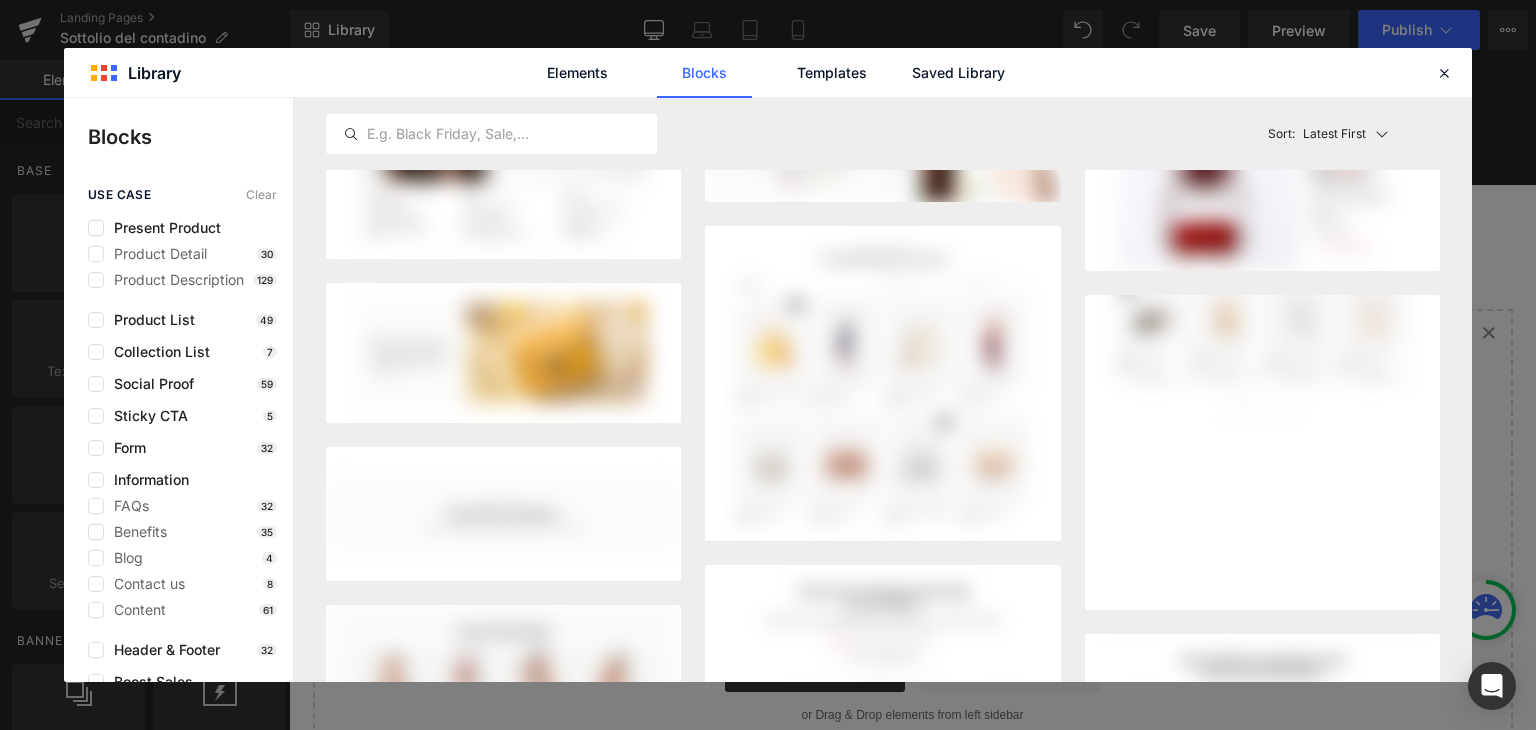 scroll, scrollTop: 1946, scrollLeft: 0, axis: vertical 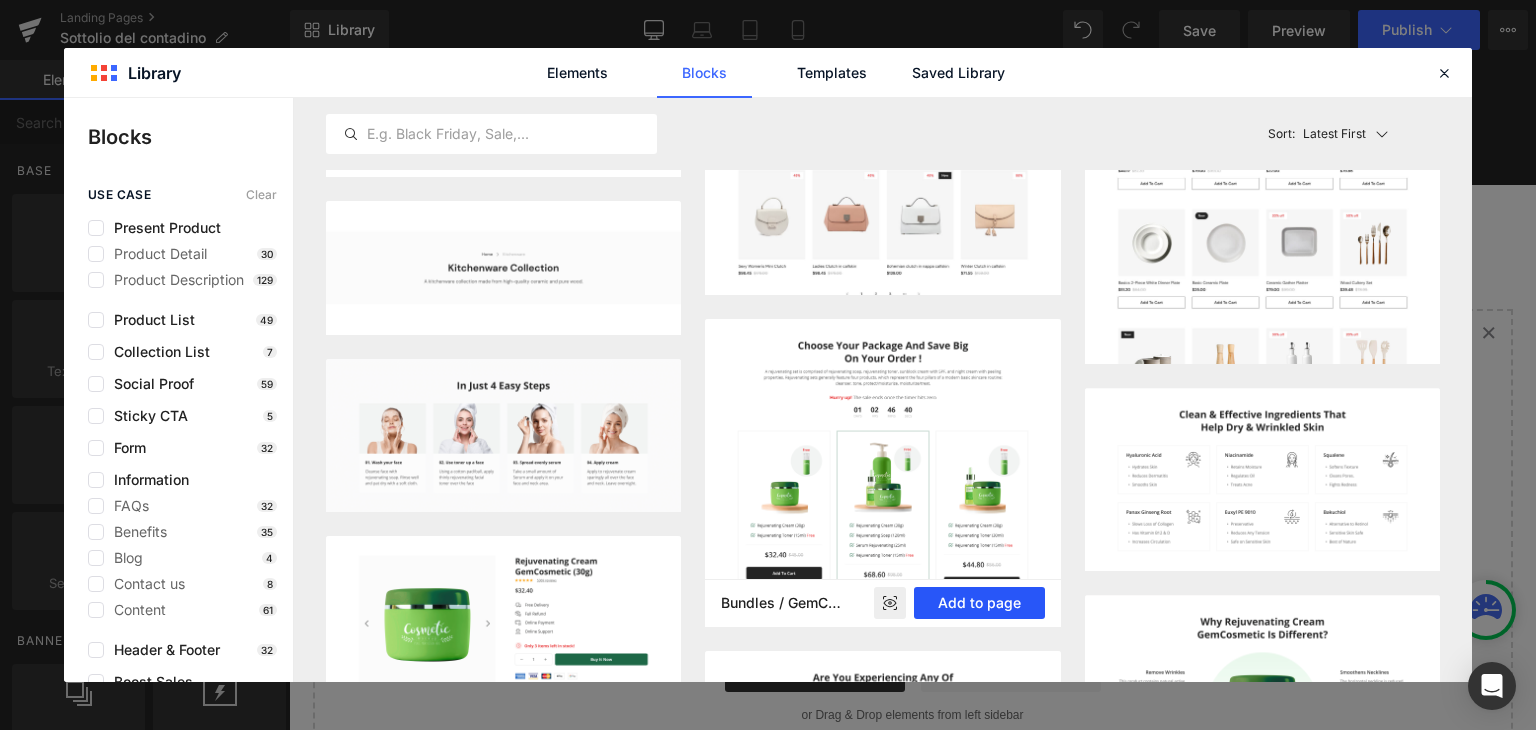 click on "Add to page" at bounding box center (979, 603) 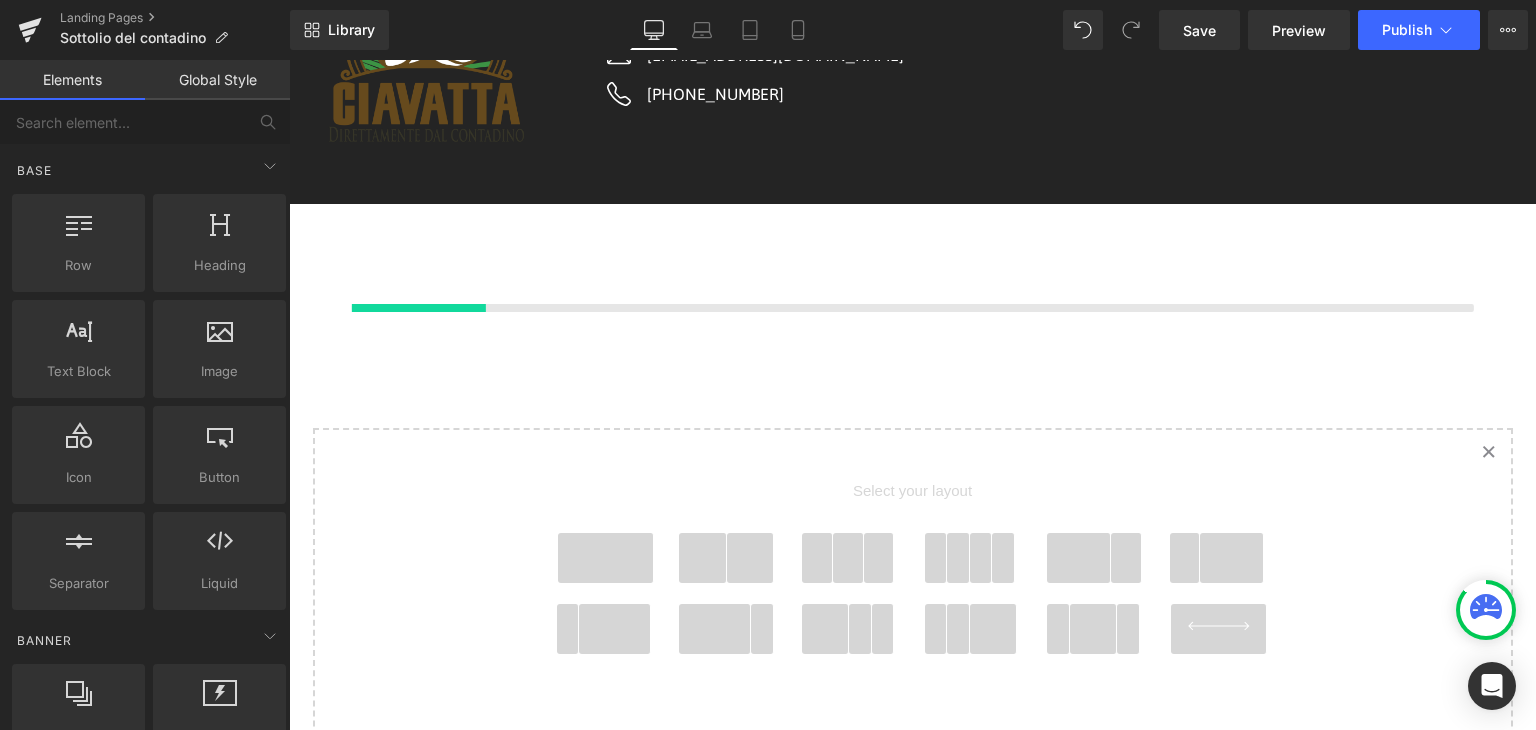 scroll, scrollTop: 4524, scrollLeft: 0, axis: vertical 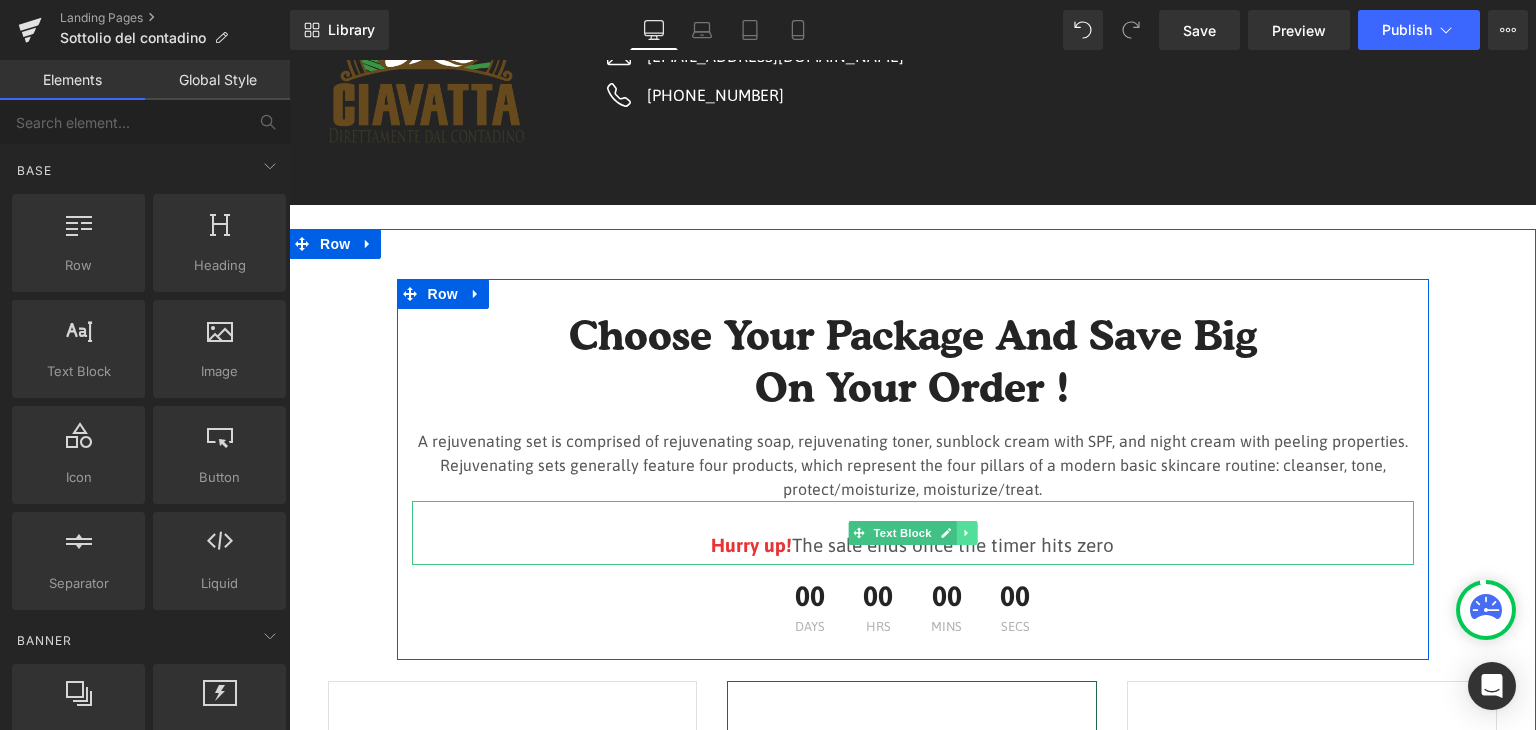 click 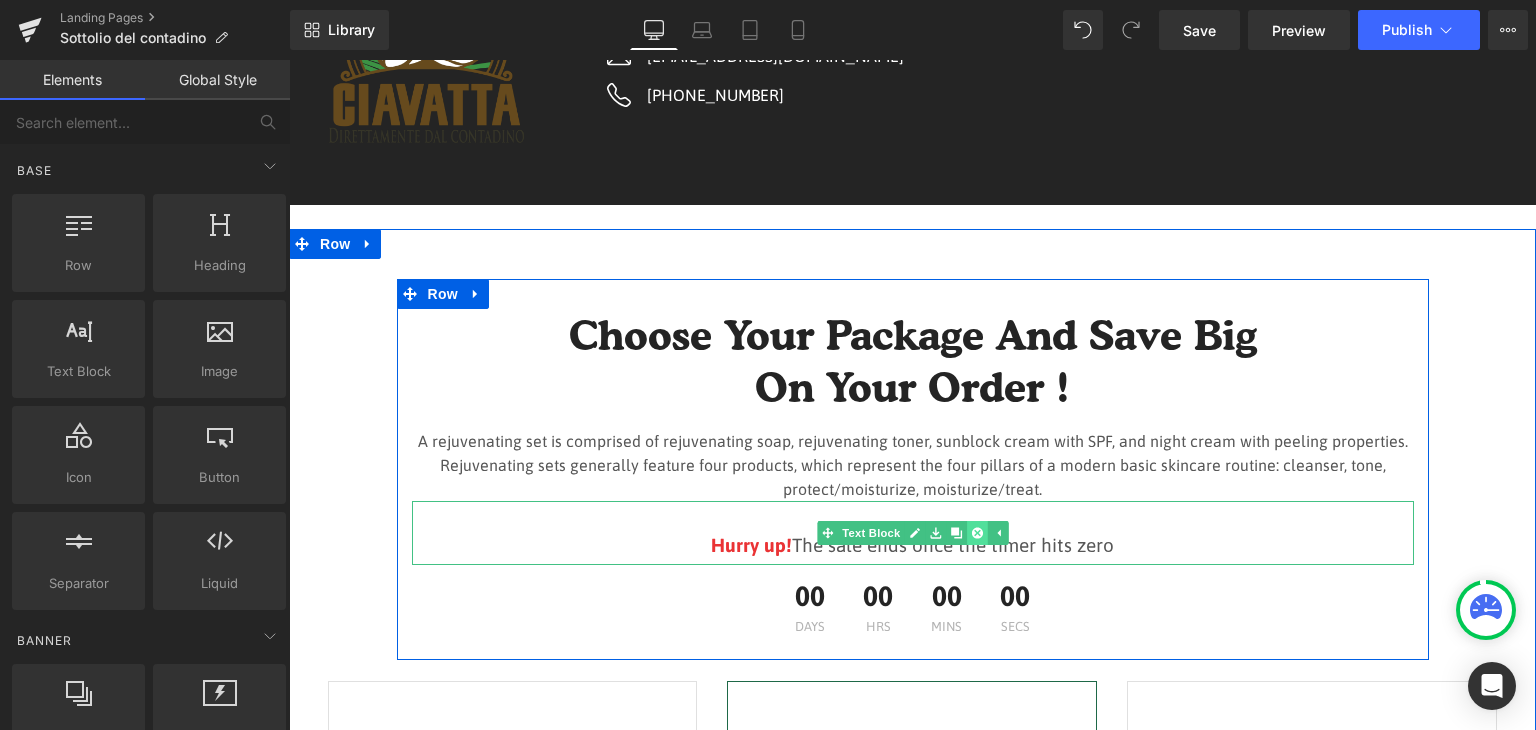 click 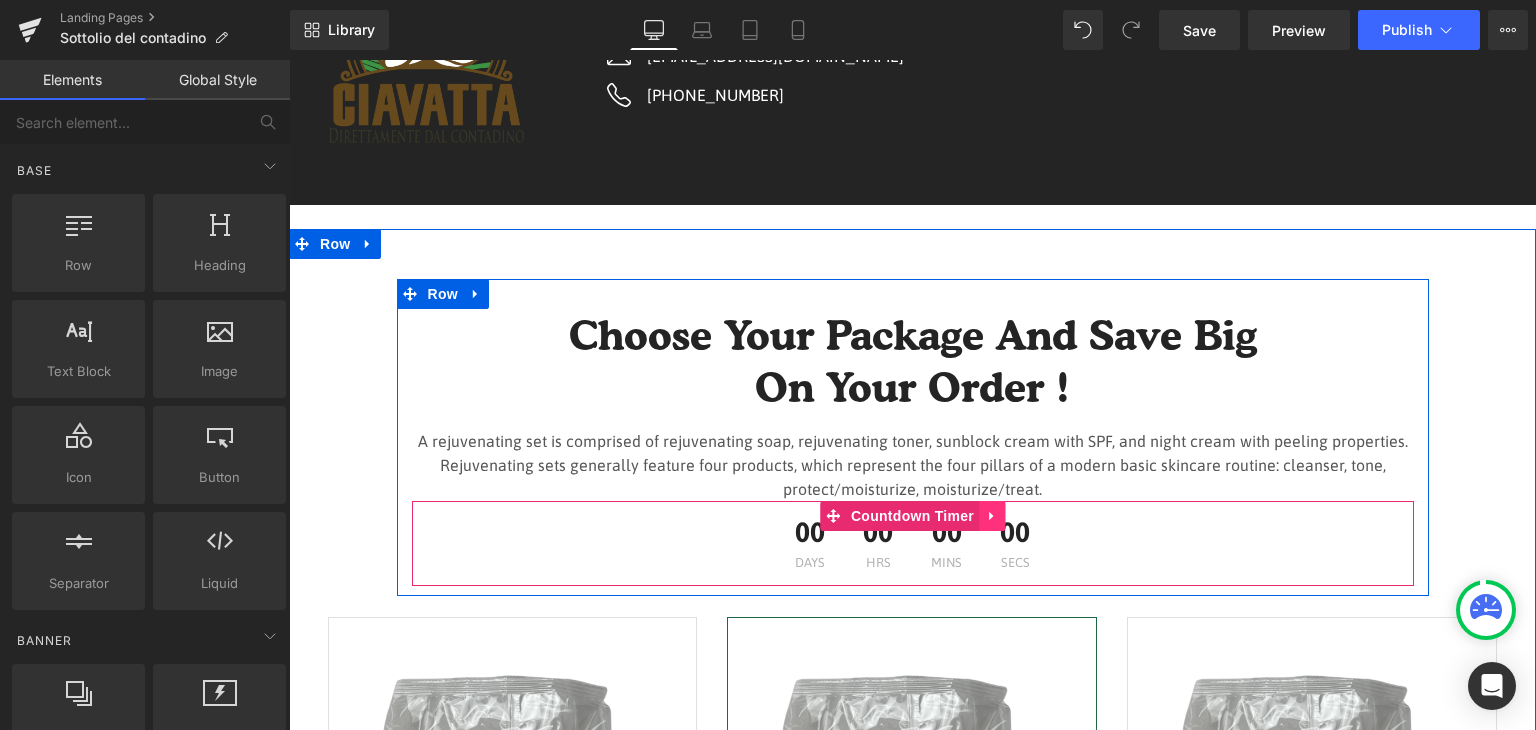 click 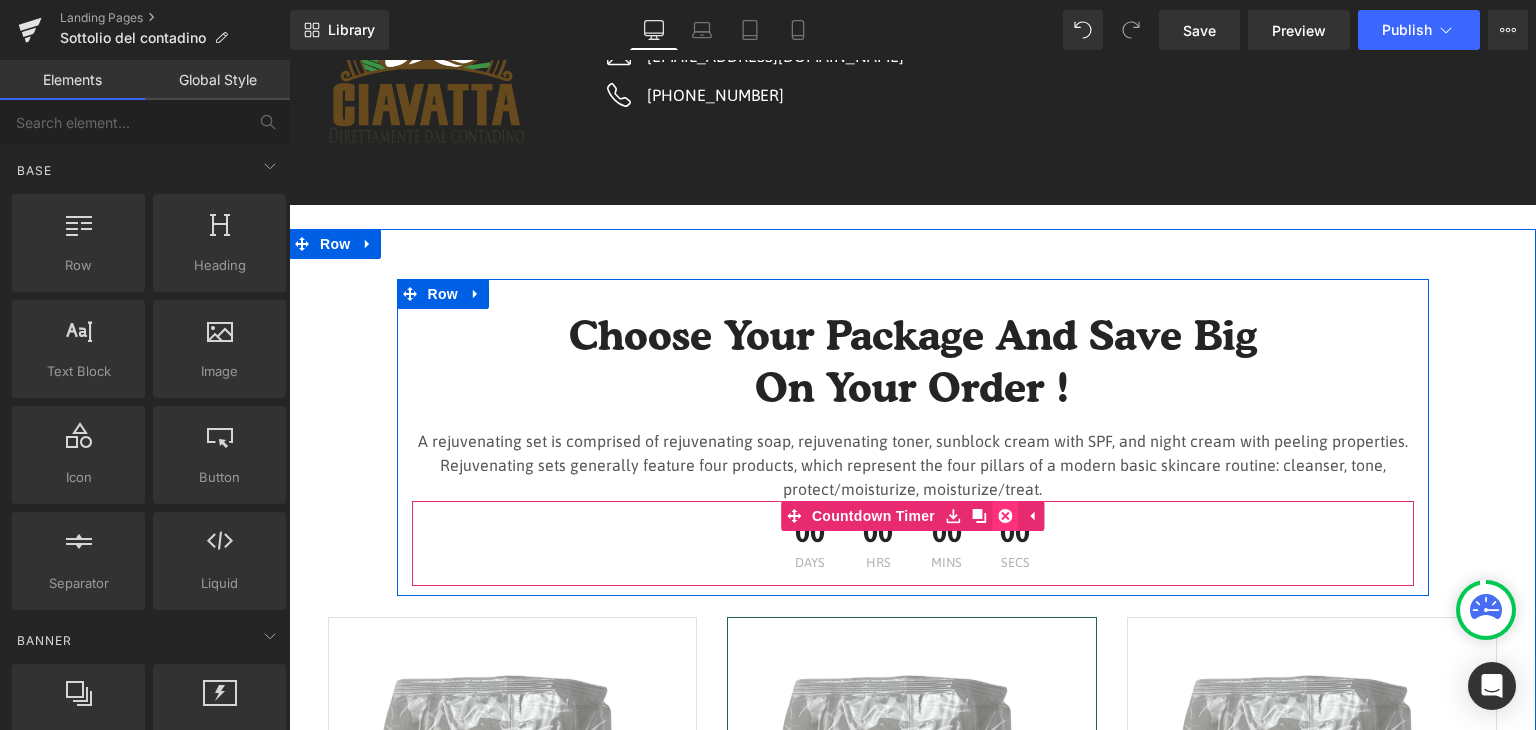 click 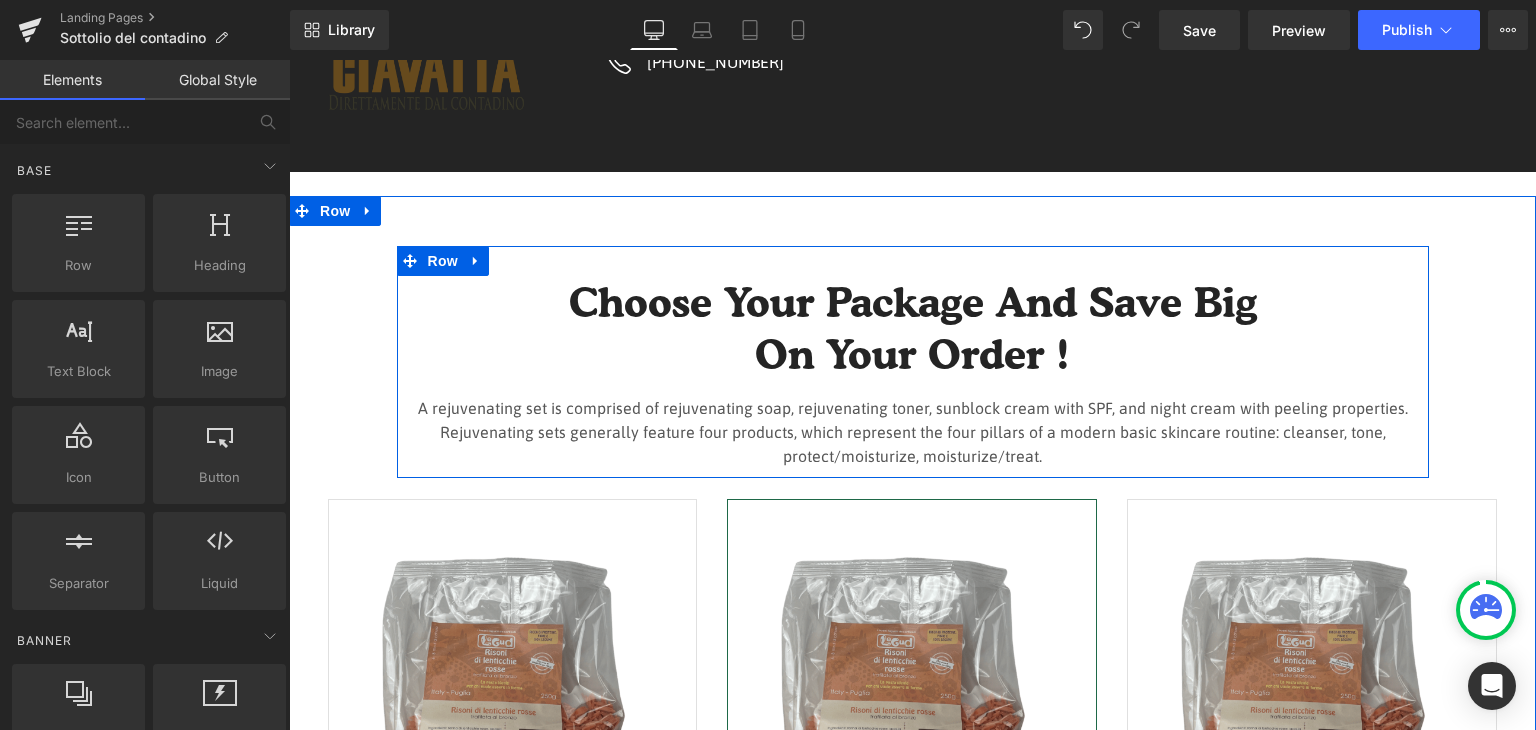 scroll, scrollTop: 4357, scrollLeft: 0, axis: vertical 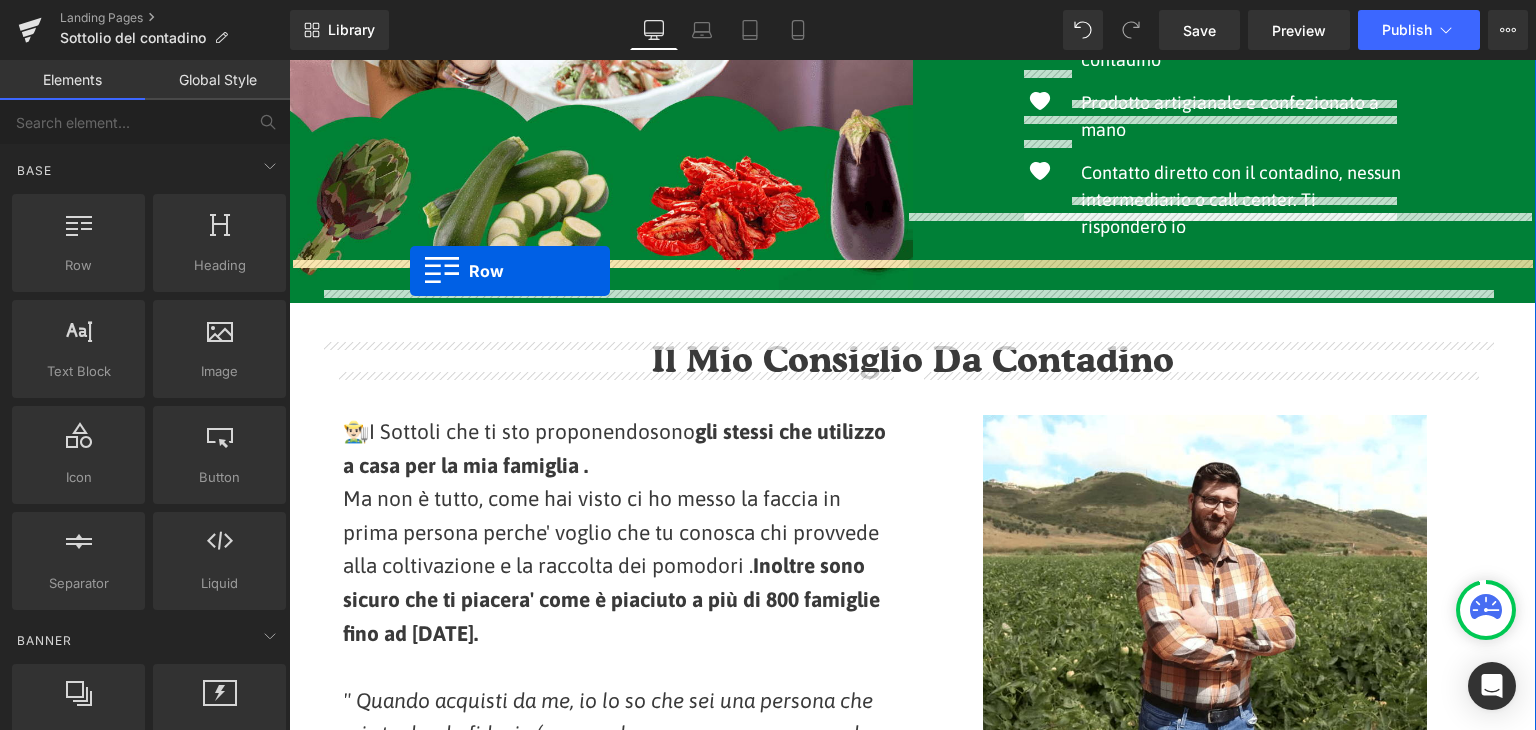 drag, startPoint x: 296, startPoint y: 347, endPoint x: 410, endPoint y: 271, distance: 137.01096 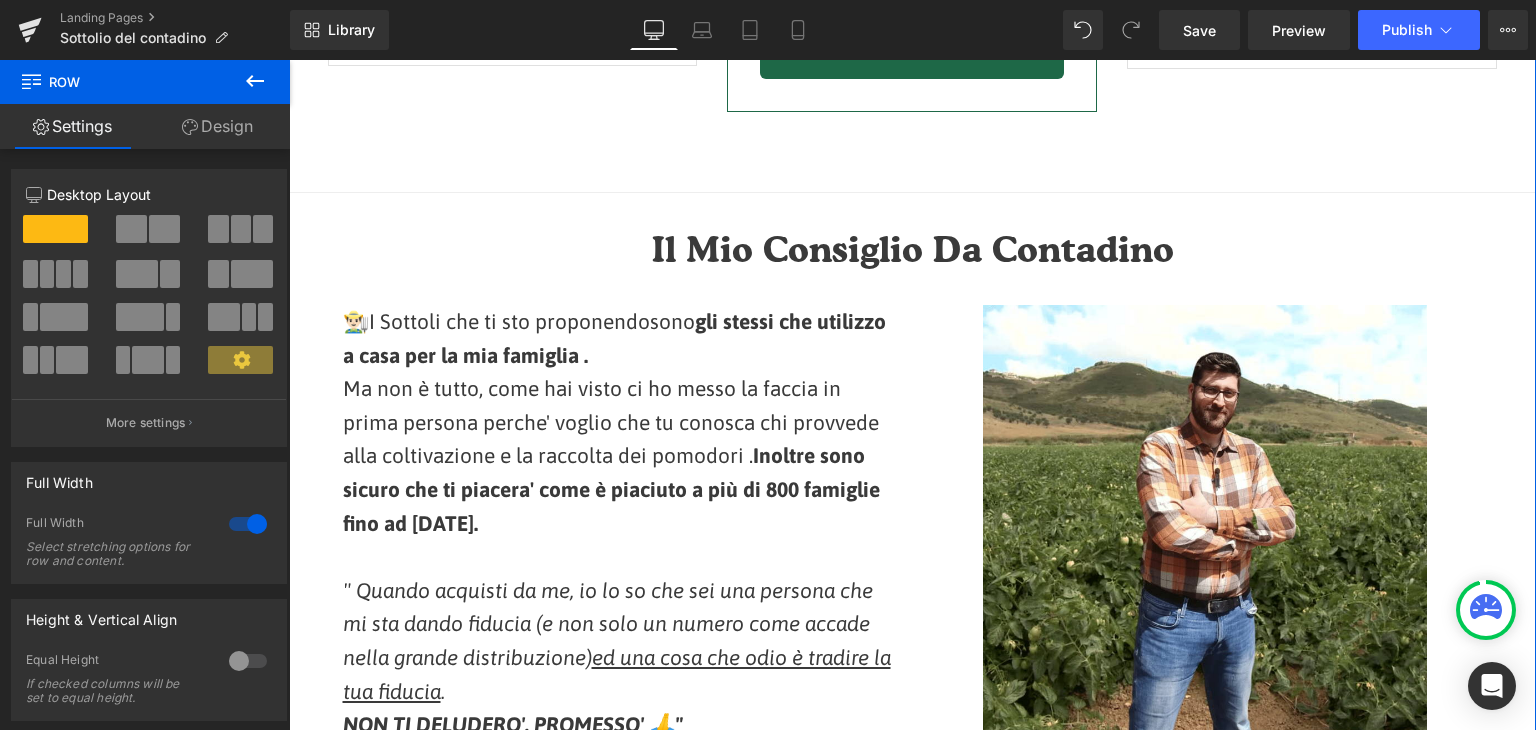 scroll, scrollTop: 3457, scrollLeft: 0, axis: vertical 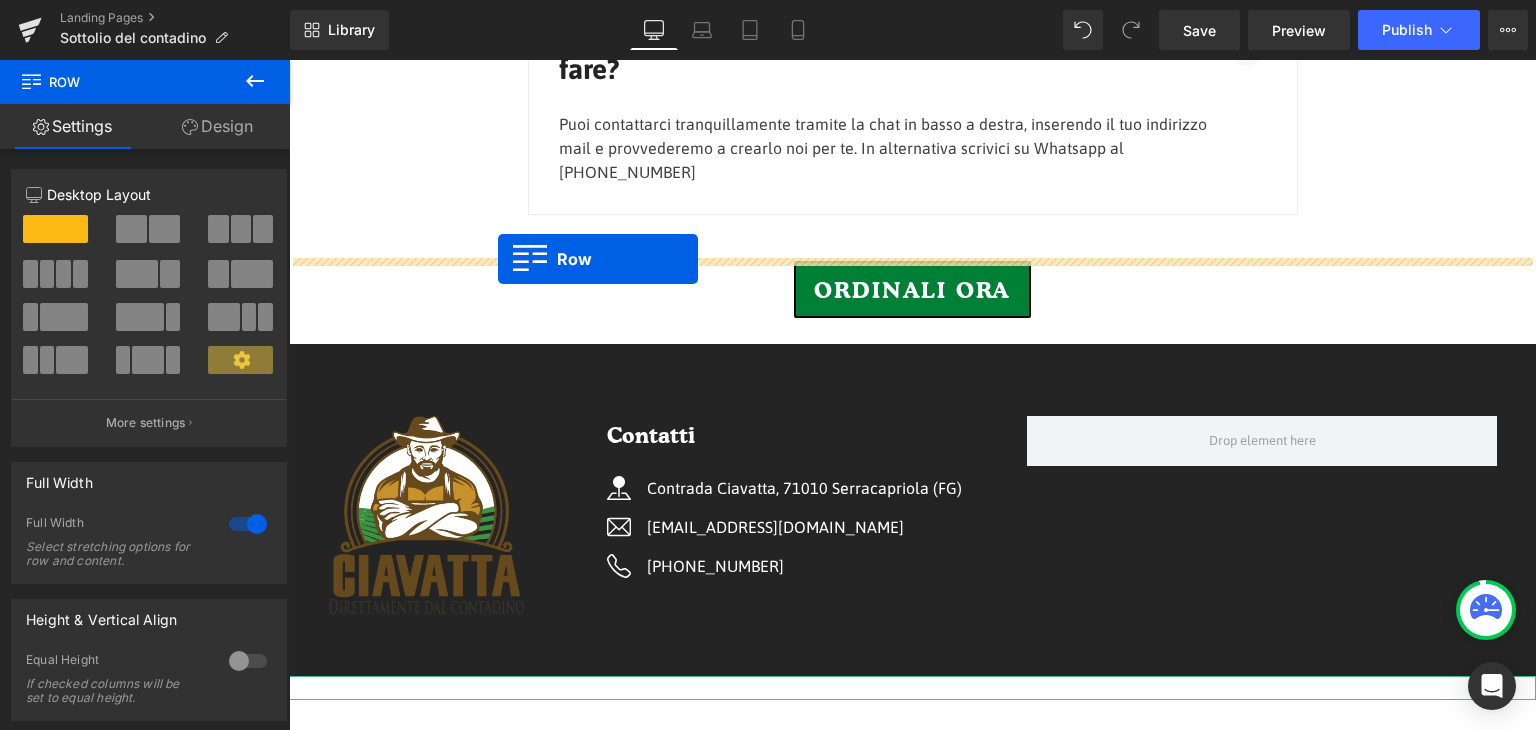 drag, startPoint x: 309, startPoint y: 277, endPoint x: 498, endPoint y: 260, distance: 189.76302 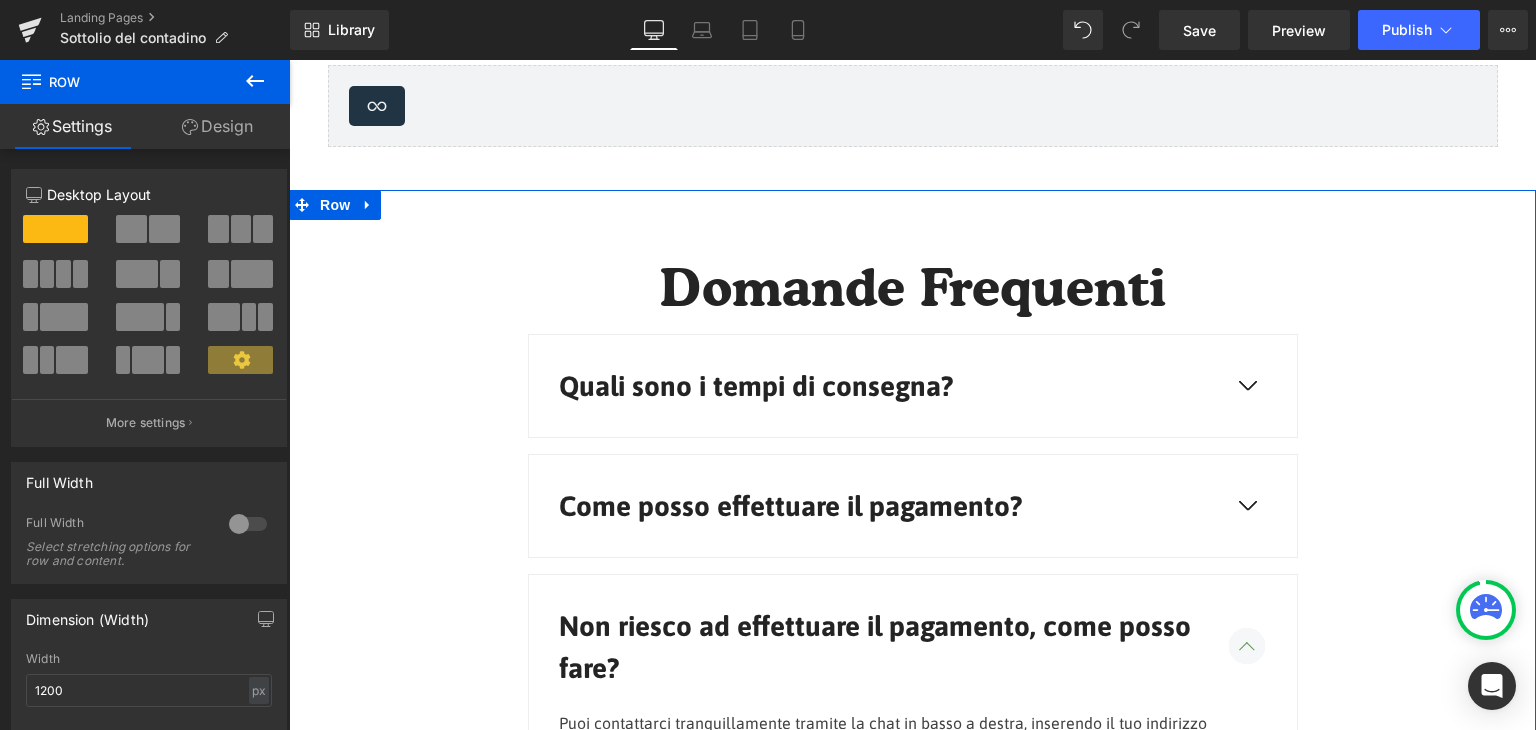scroll, scrollTop: 3807, scrollLeft: 0, axis: vertical 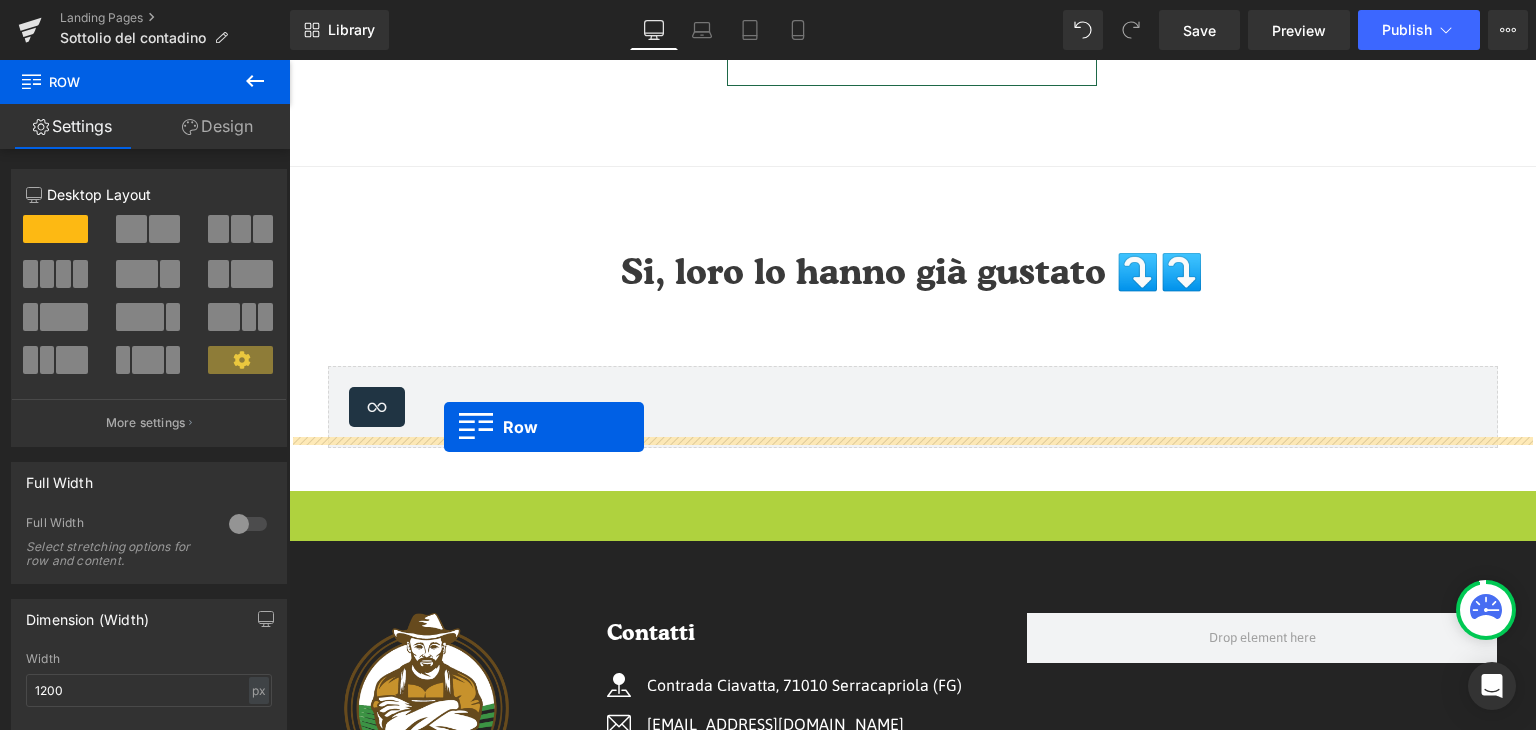 drag, startPoint x: 299, startPoint y: 265, endPoint x: 444, endPoint y: 427, distance: 217.41435 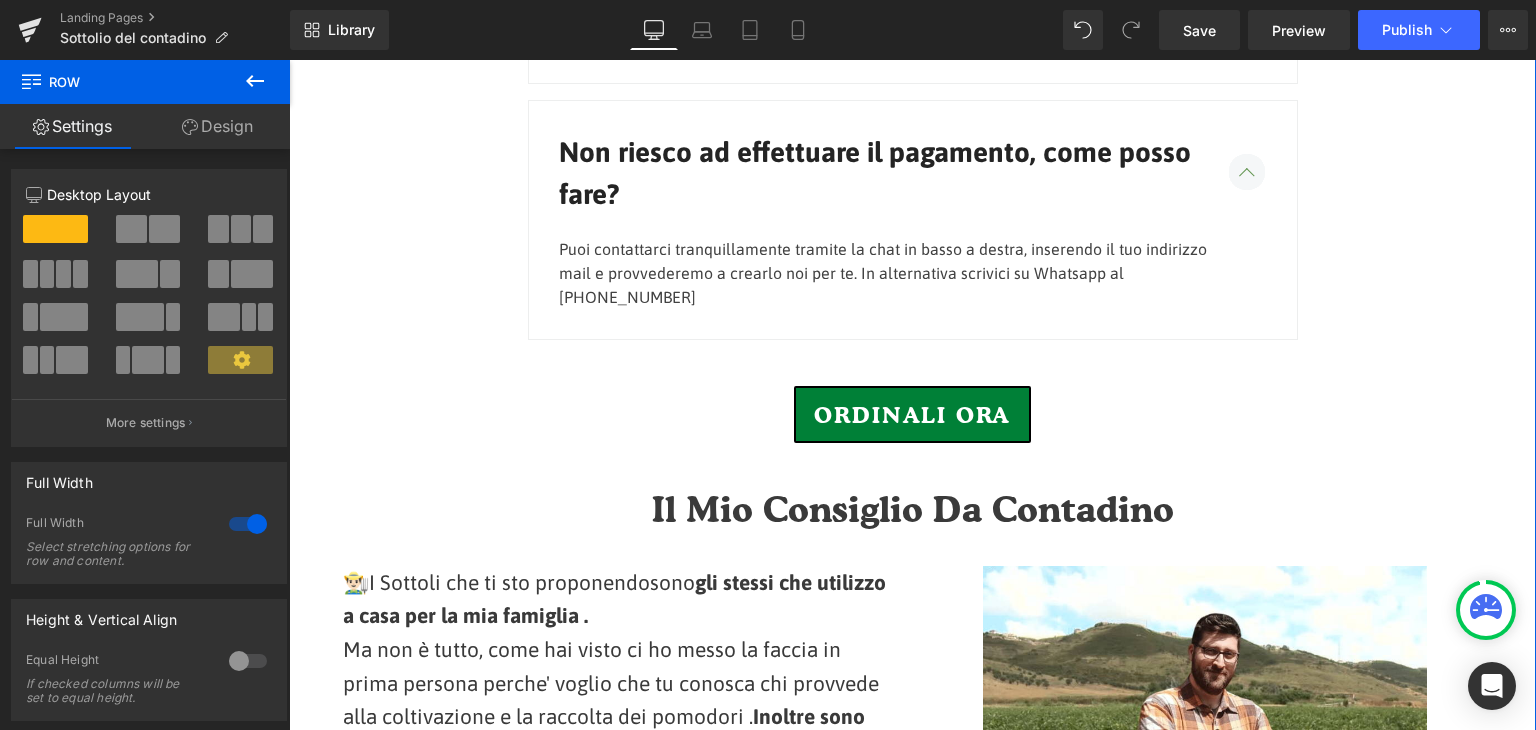 scroll, scrollTop: 4407, scrollLeft: 0, axis: vertical 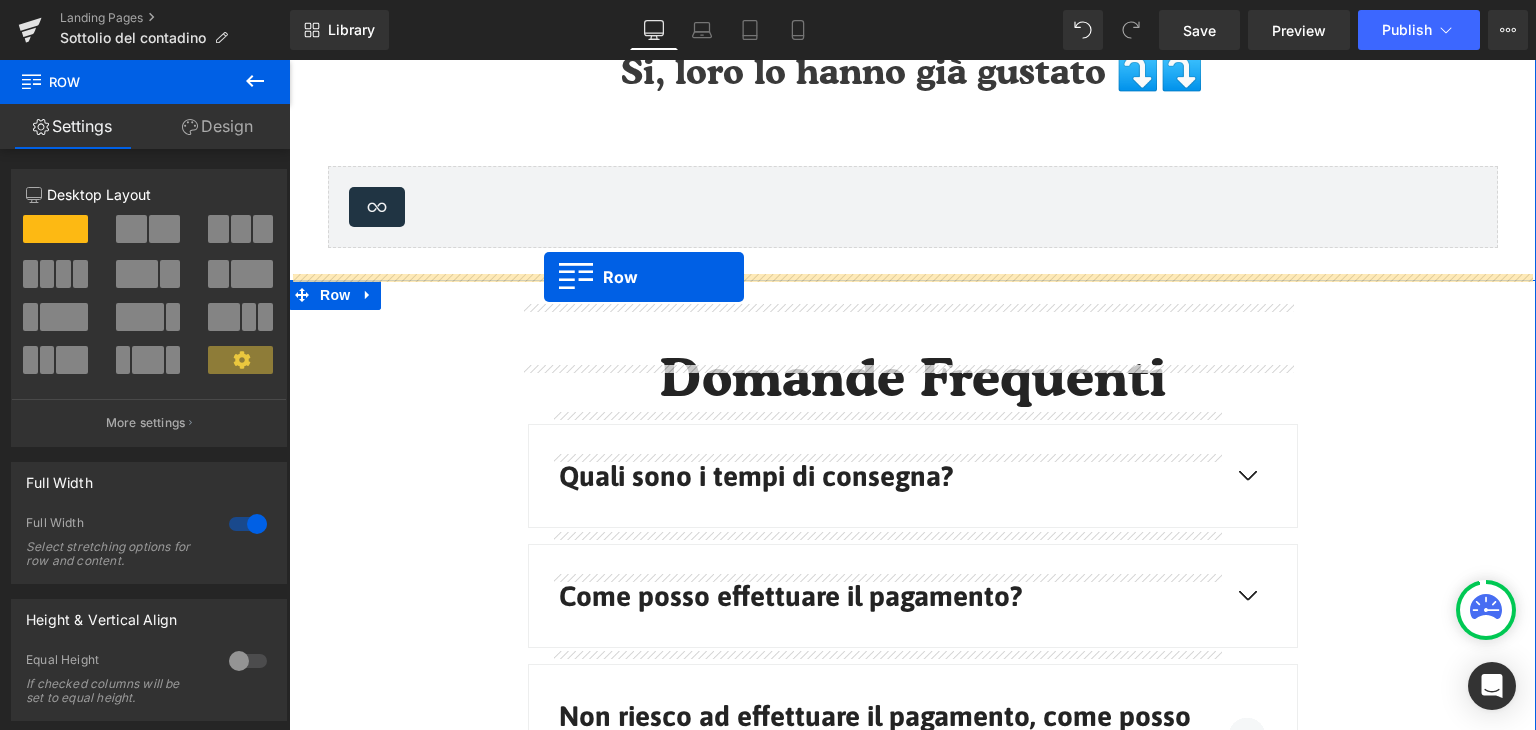 drag, startPoint x: 315, startPoint y: 361, endPoint x: 544, endPoint y: 277, distance: 243.92007 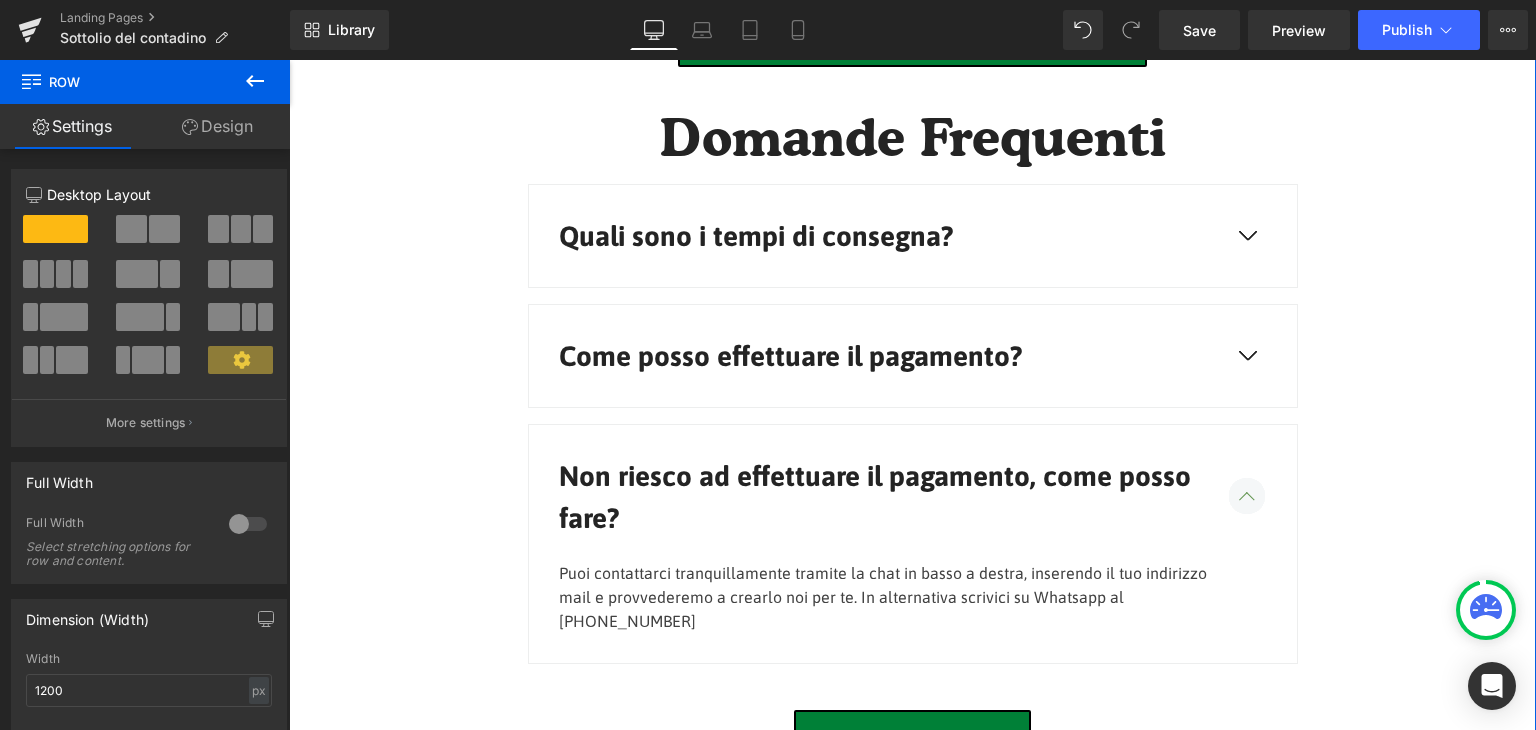 scroll, scrollTop: 4407, scrollLeft: 0, axis: vertical 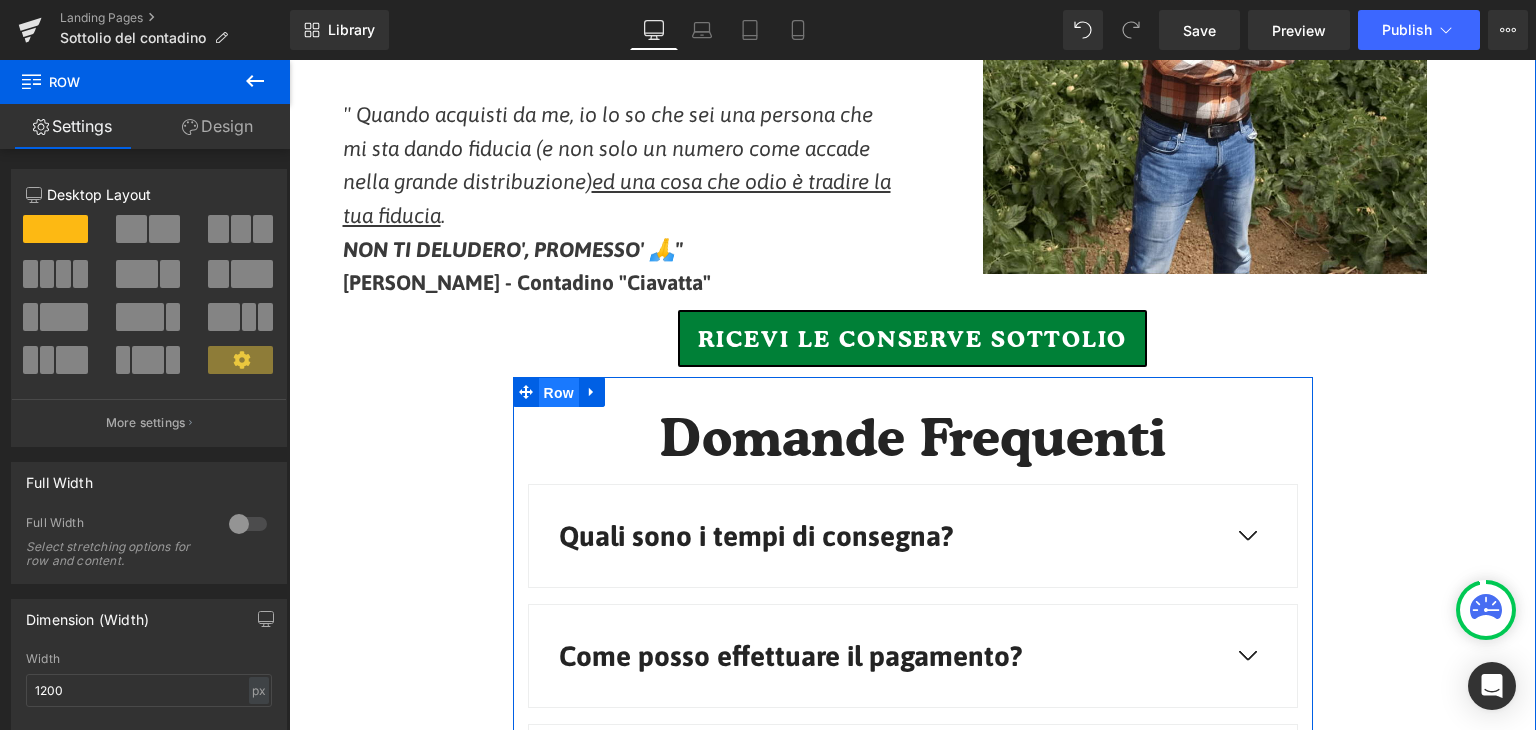 click on "Row" at bounding box center (559, 393) 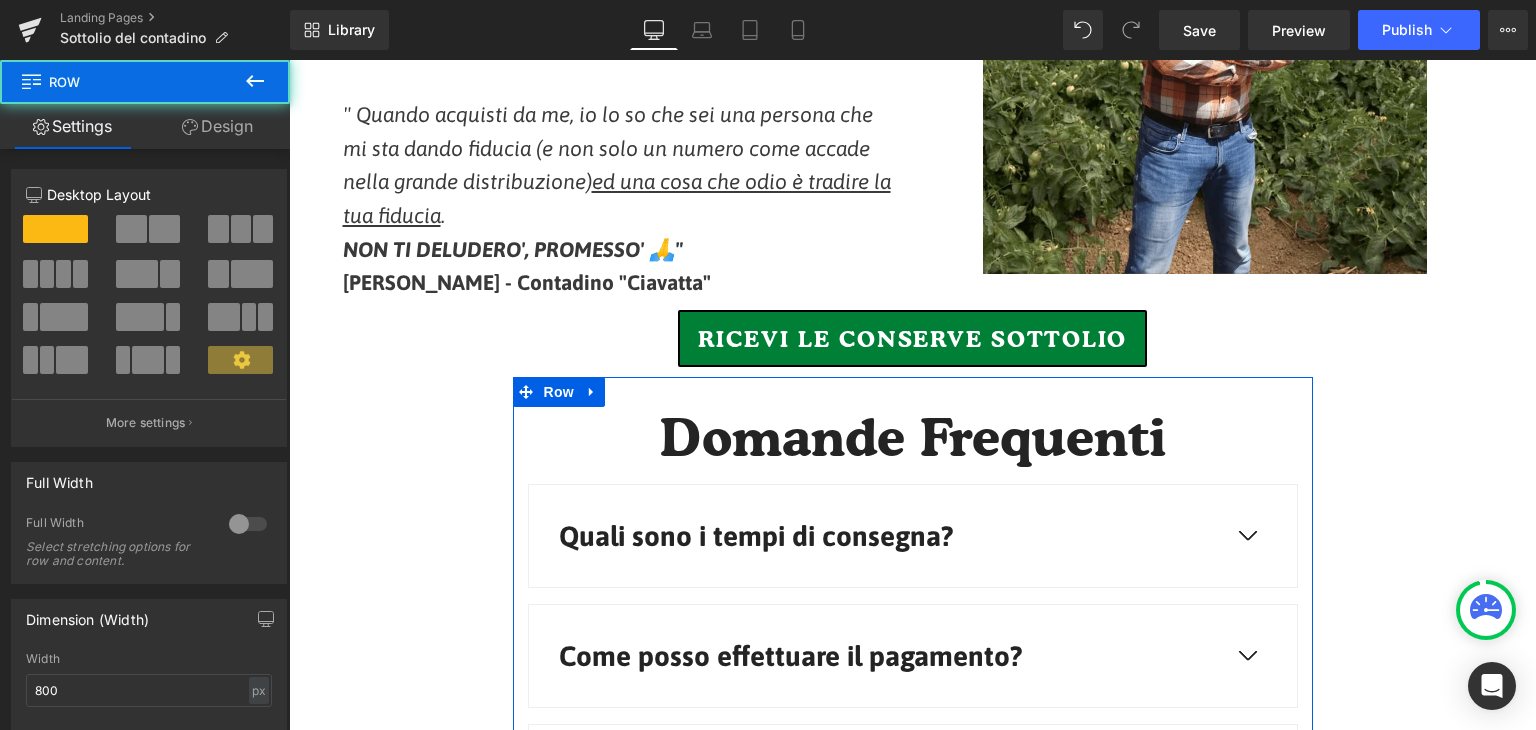 click on "Design" at bounding box center (217, 126) 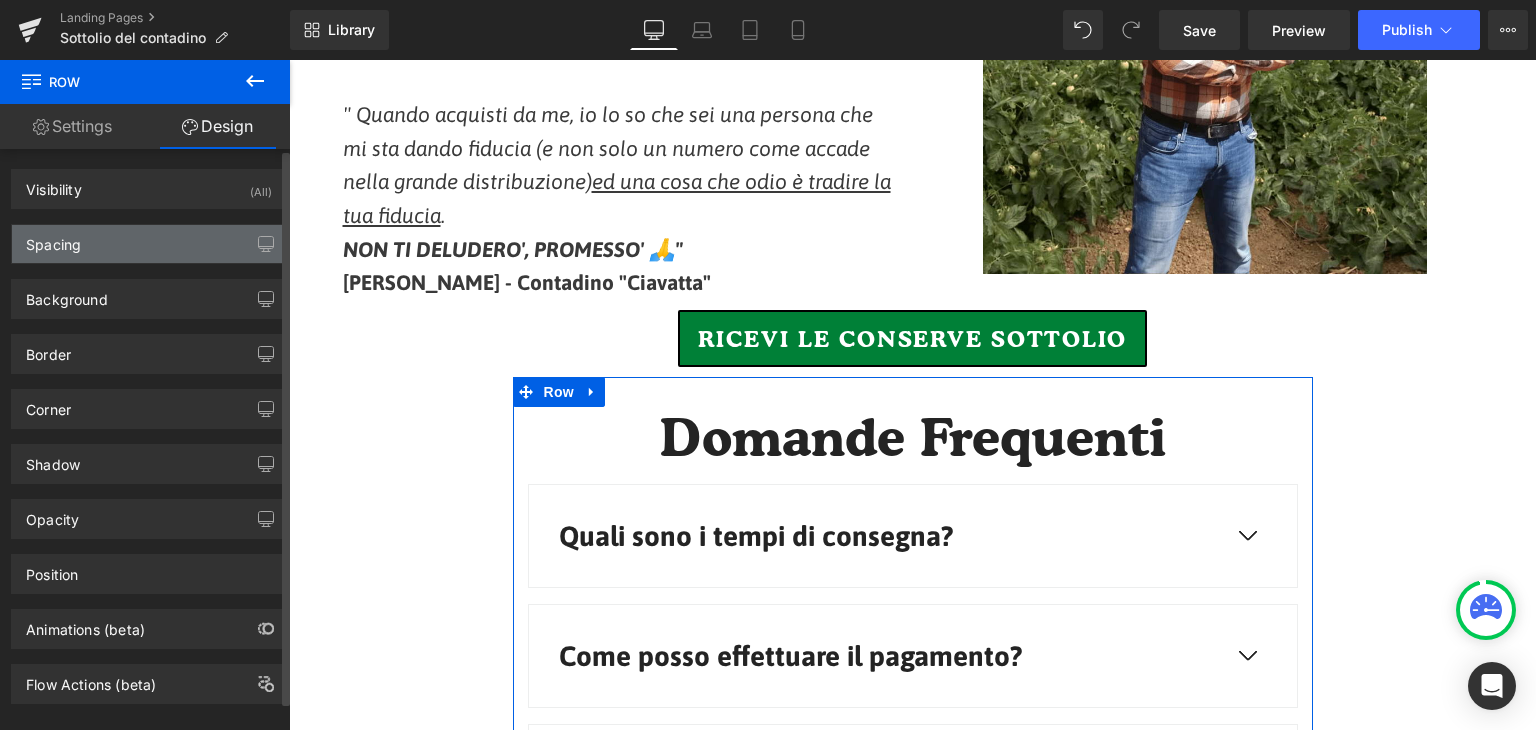 click on "Spacing" at bounding box center [149, 244] 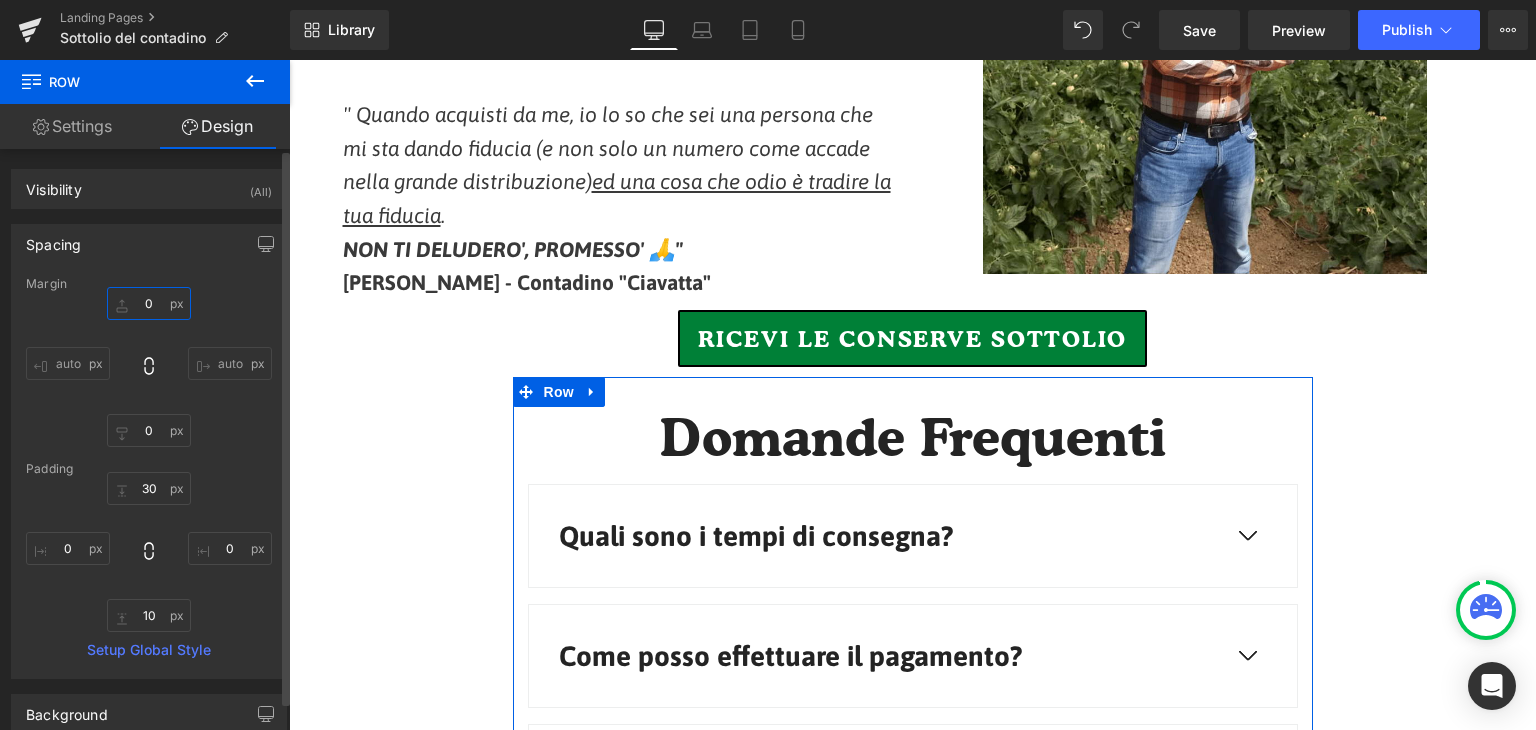 click on "0" at bounding box center (149, 303) 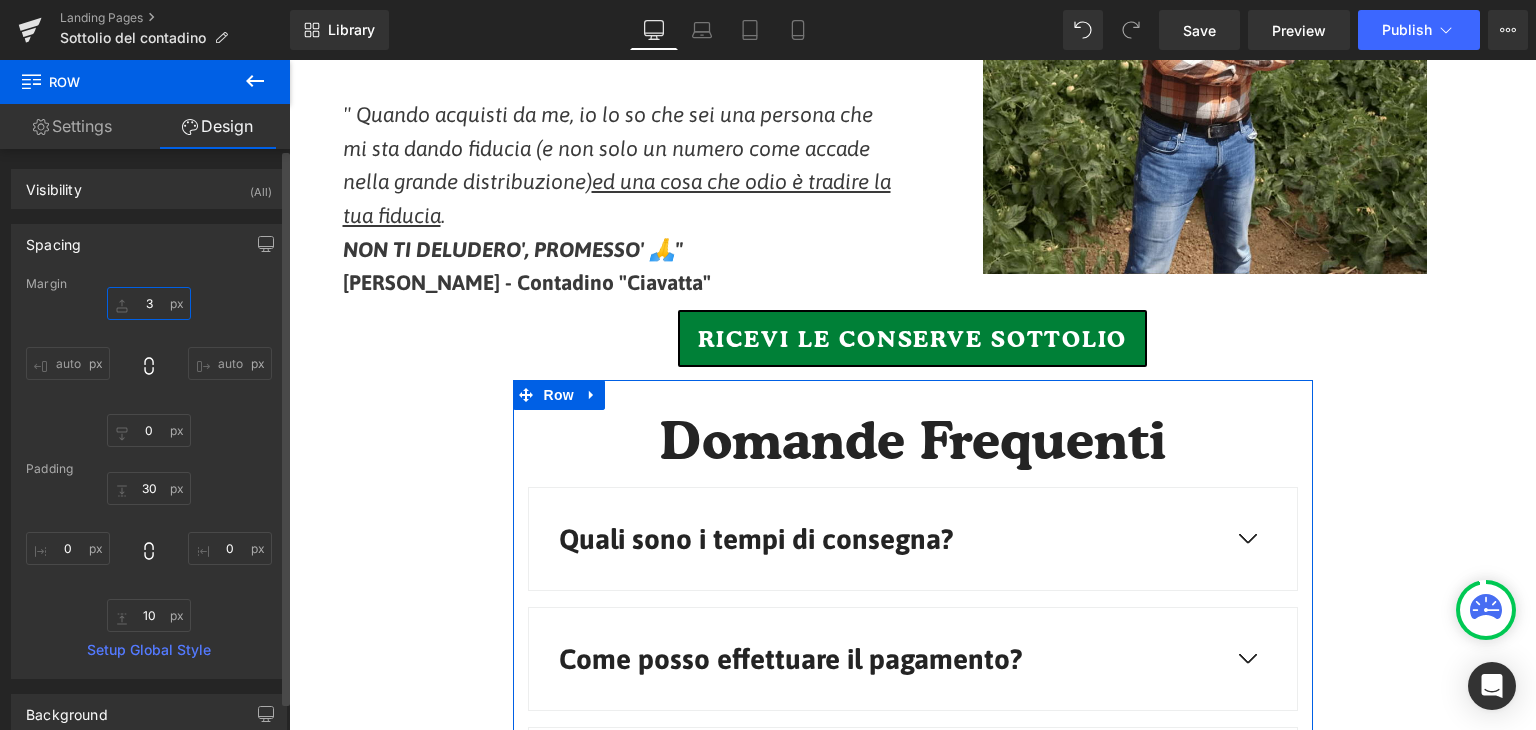 type on "30" 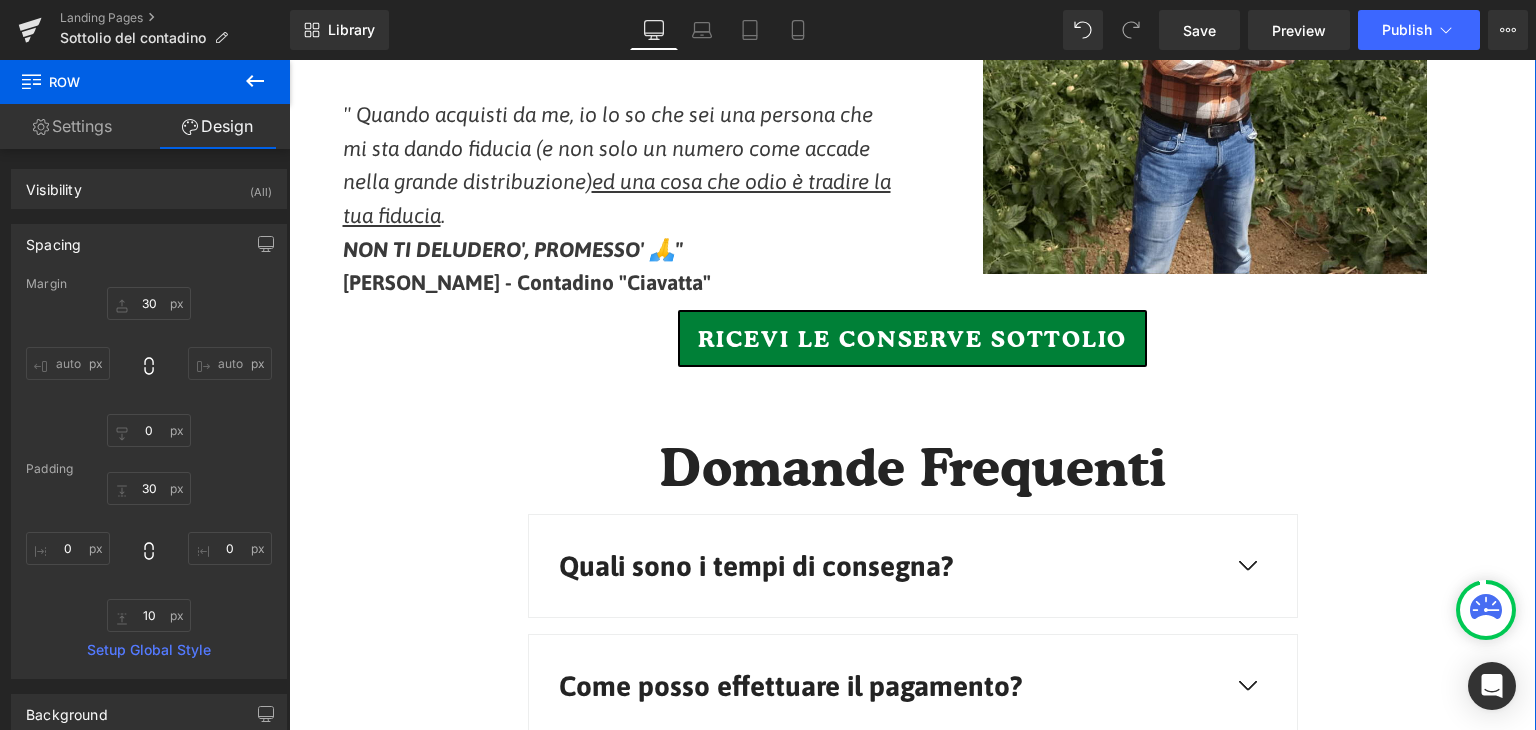 click on "Il Mio Consiglio Da Contadino Heading          👨🏻‍🌾  I Sottoli che ti sto proponendo  sono  gli stessi che utilizzo a casa per la mia famiglia . Ma non è tutto, come hai visto ci ho messo la faccia in prima persona perche' voglio che tu conosca chi provvede alla coltivazione e la raccolta dei pomodori .  Inoltre sono sicuro che ti piacera' come è piaciuto a più di 800 famiglie fino ad [DATE].   " Quando acquisti da me, io lo so che sei una persona che mi sta dando fiducia (e non solo un numero come accade nella grande distribuzione)  ed una cosa che odio è tradire la tua fiducia .   NON TI DELUDERO', PROMESSO' 🙏"  [PERSON_NAME] - Contadino "Ciavatta" Text Block         Image         Row         RICEVI LE CONSERVE SOTTOLIO Button         Row         Domande Frequenti Heading
Quali sono i tempi di consegna?
Text Block" at bounding box center (912, 412) 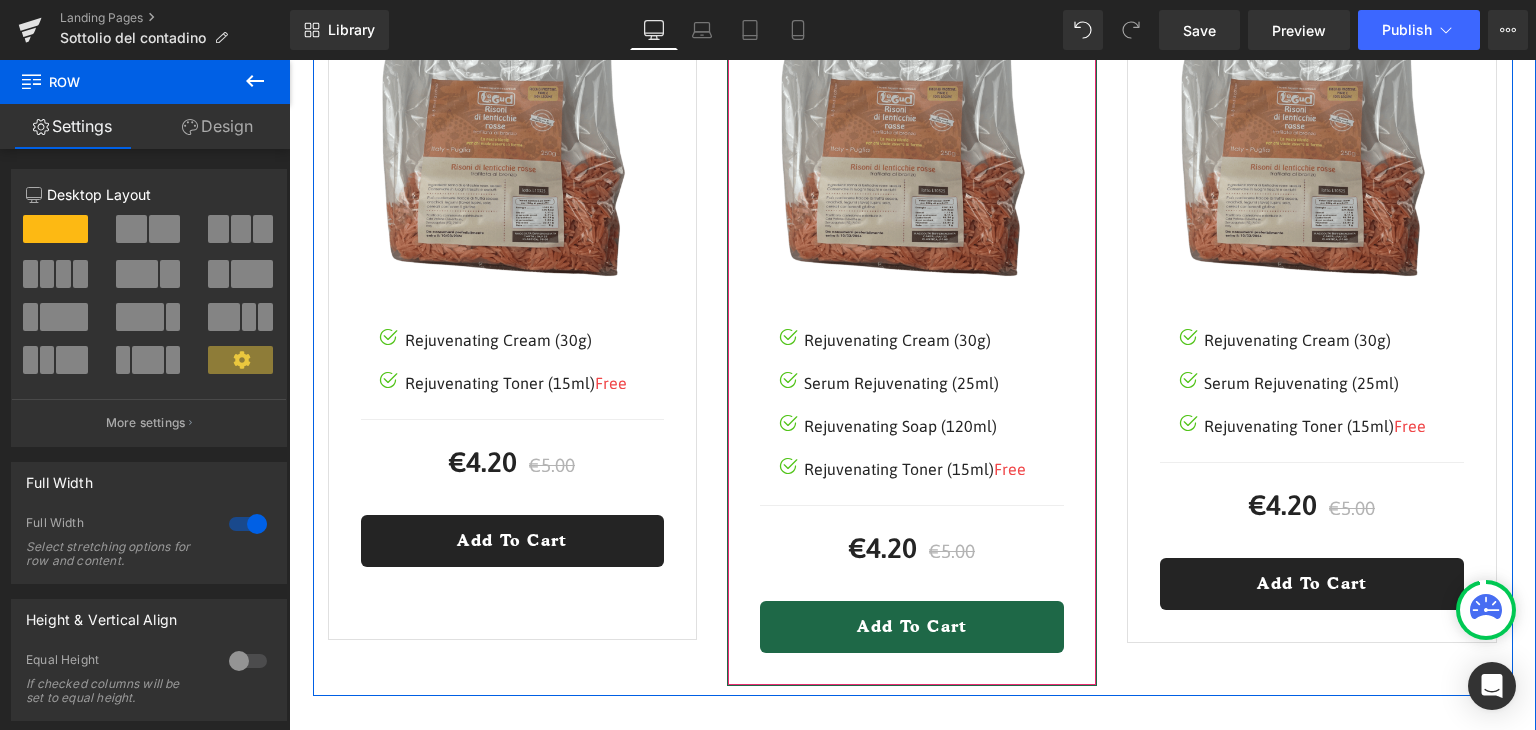 scroll, scrollTop: 2707, scrollLeft: 0, axis: vertical 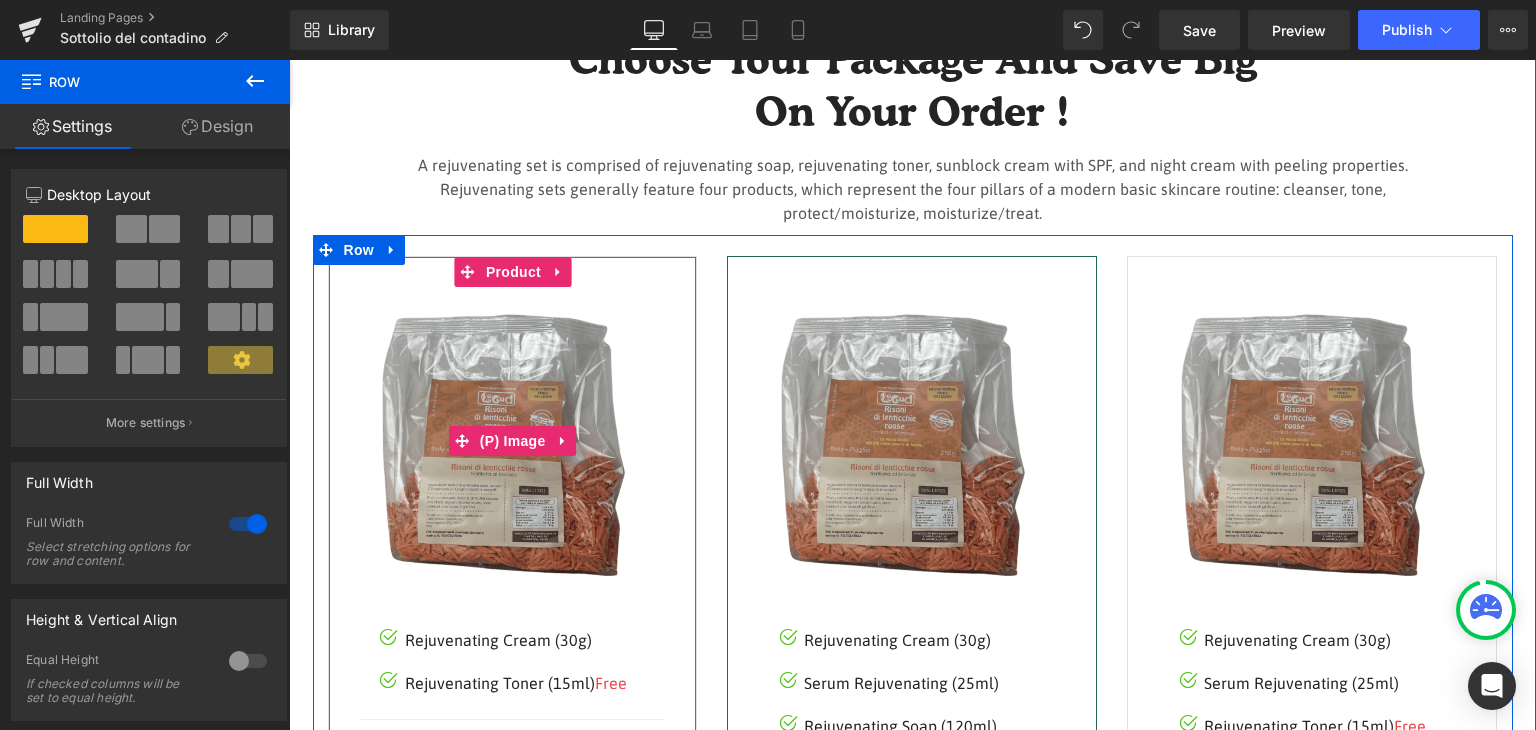 click at bounding box center (513, 441) 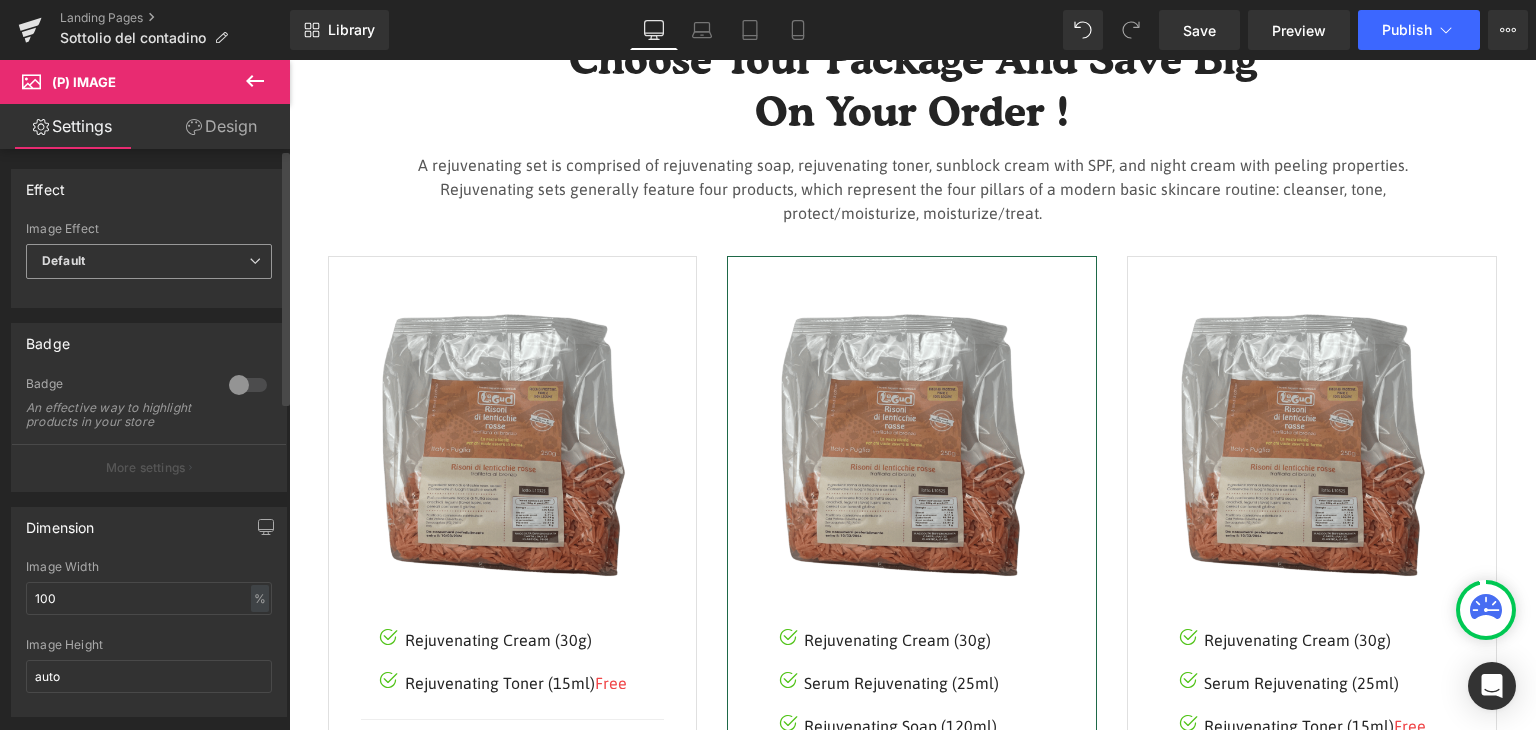 click on "Default" at bounding box center (149, 261) 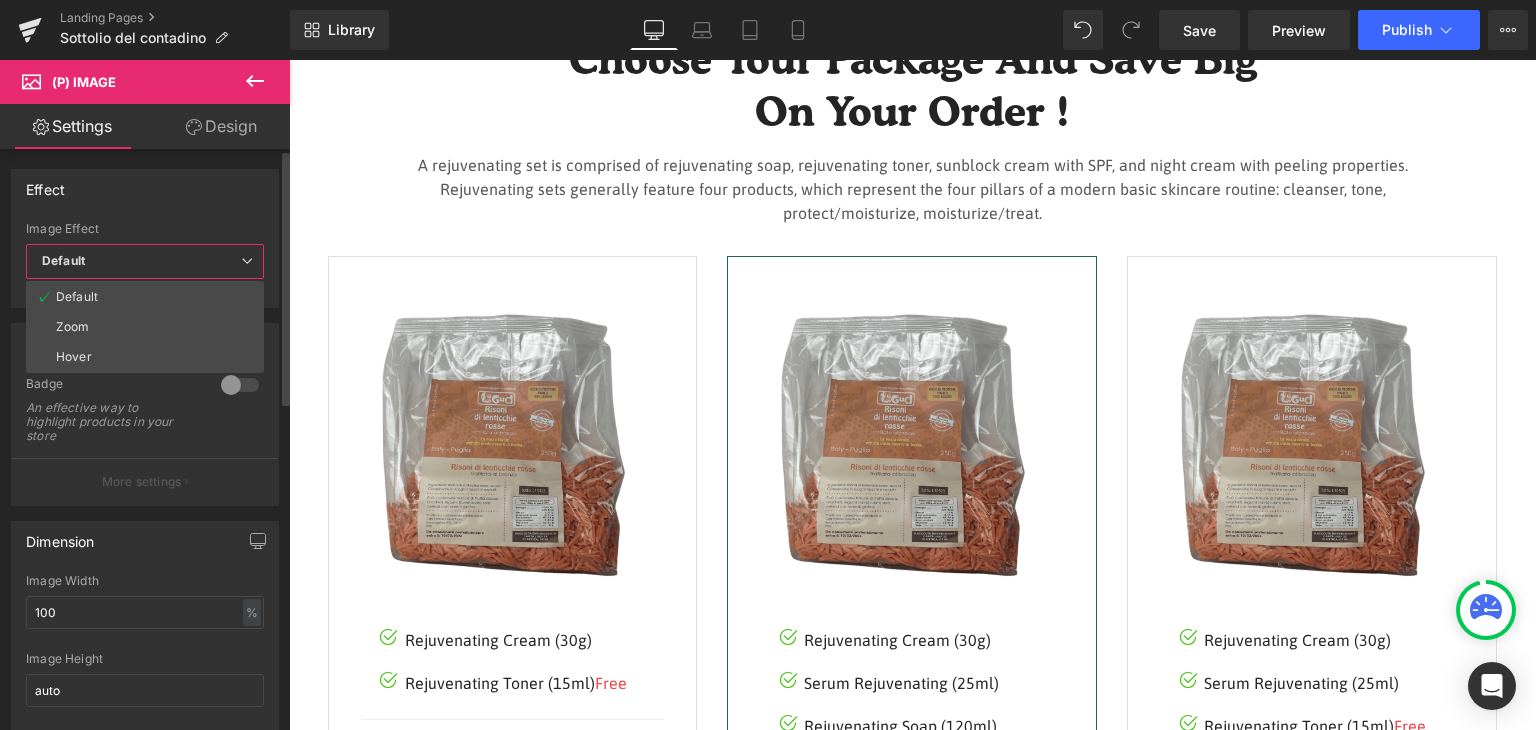 click on "Default" at bounding box center (145, 261) 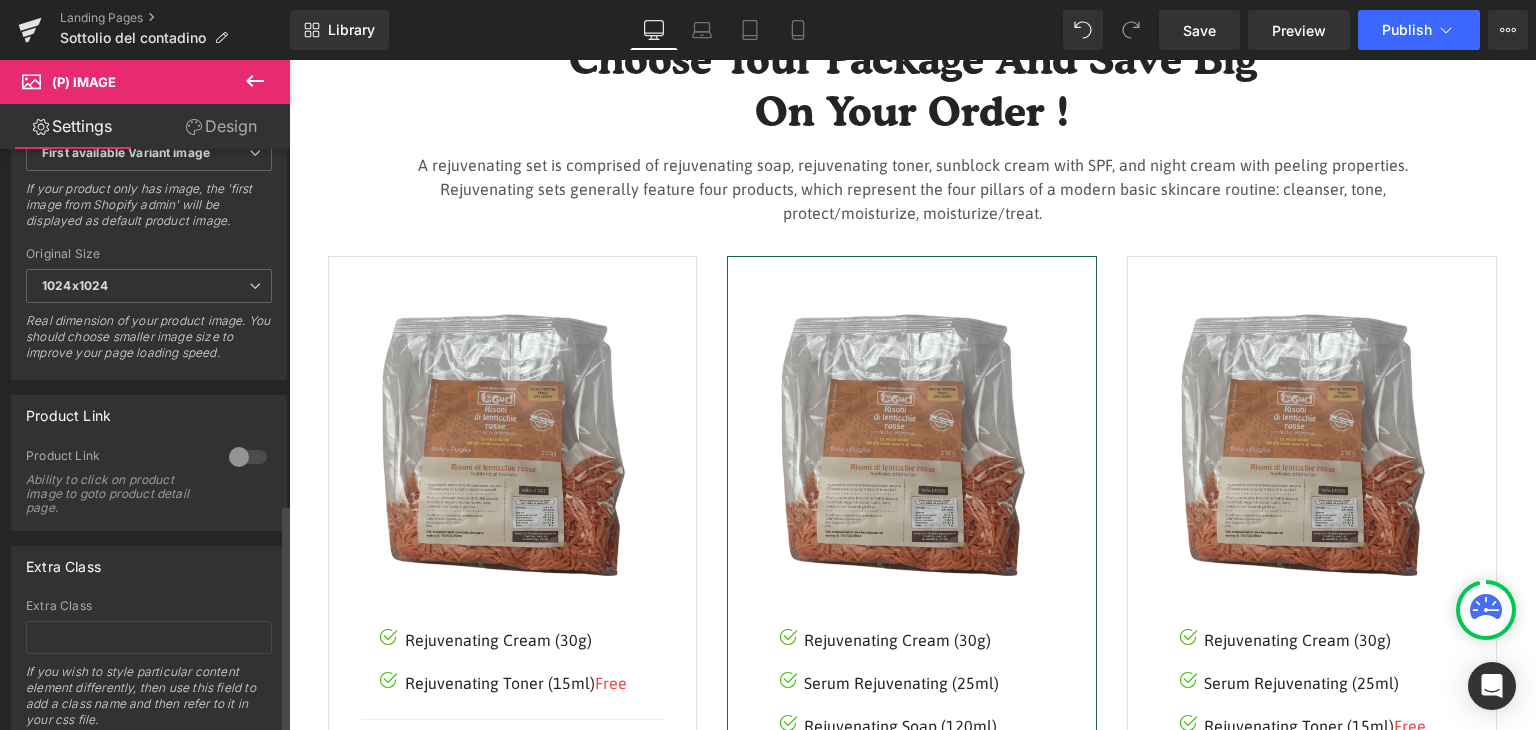 scroll, scrollTop: 895, scrollLeft: 0, axis: vertical 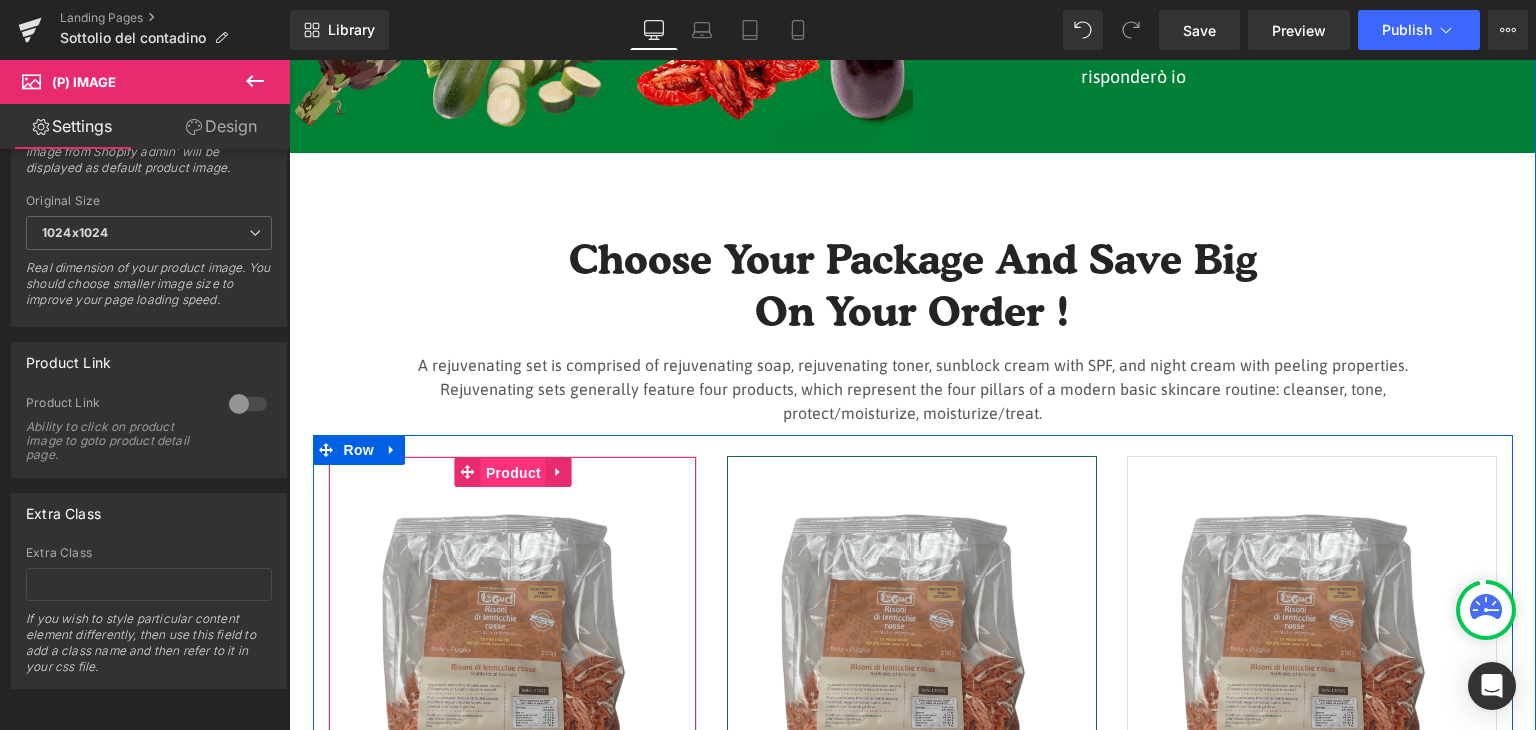 click on "Product" at bounding box center (513, 473) 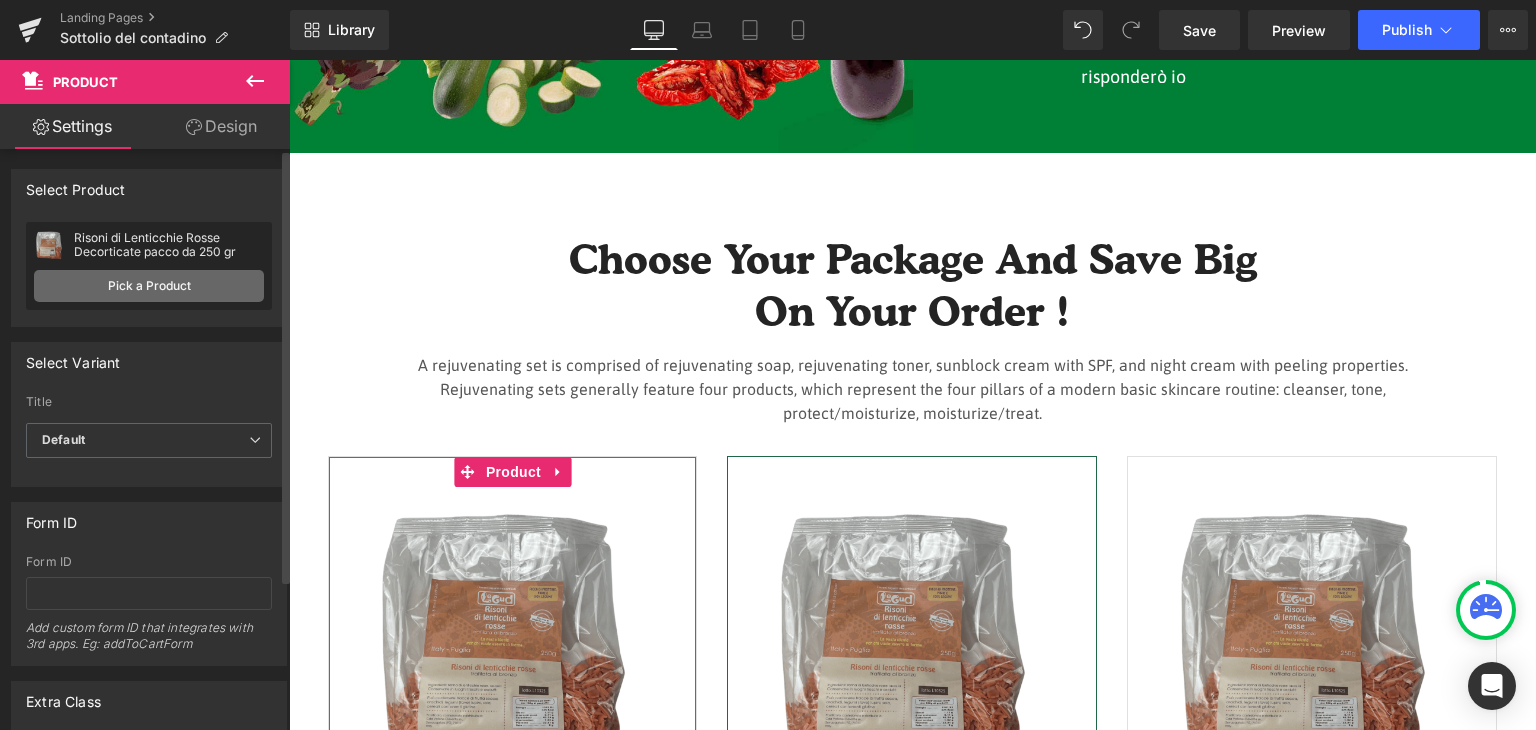 click on "Pick a Product" at bounding box center (149, 286) 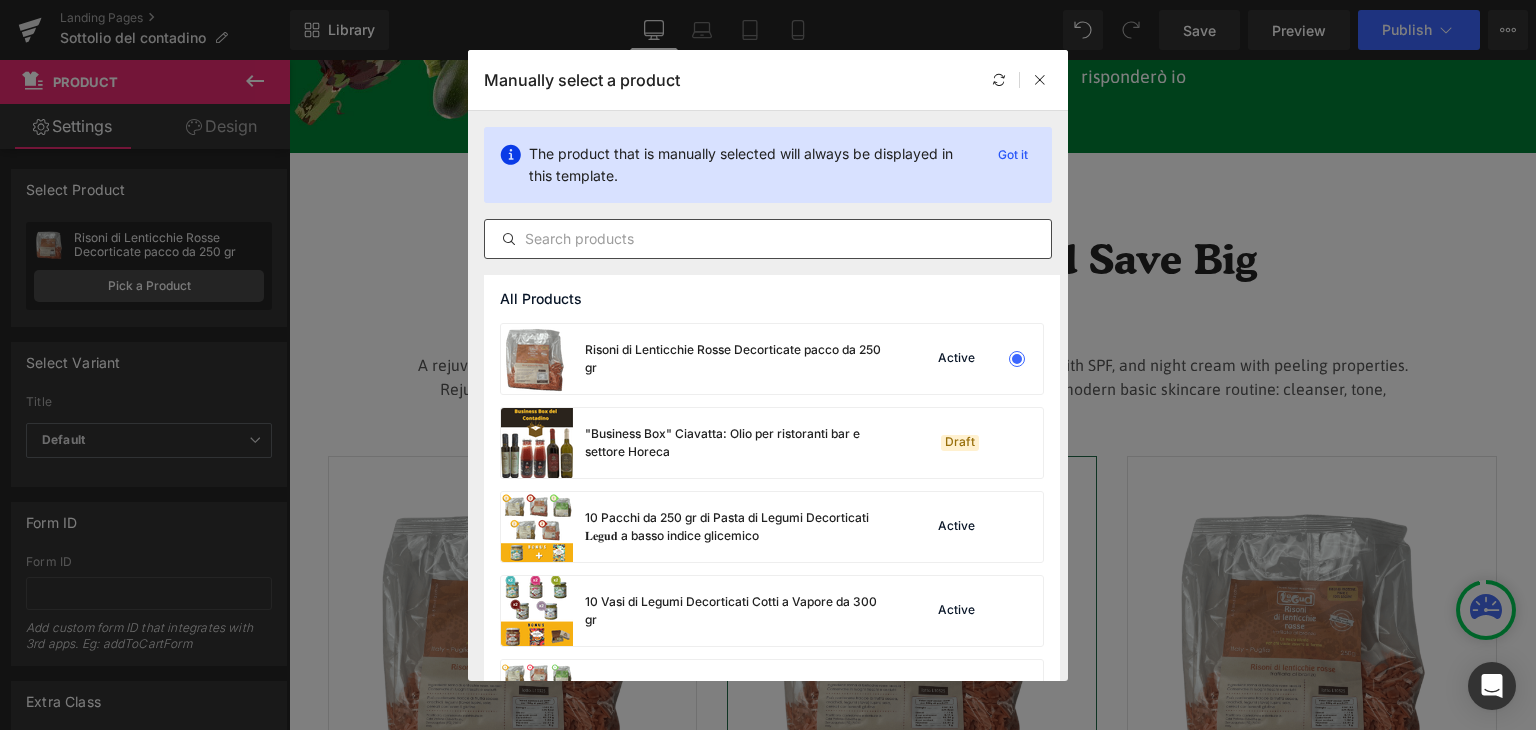 click at bounding box center (768, 239) 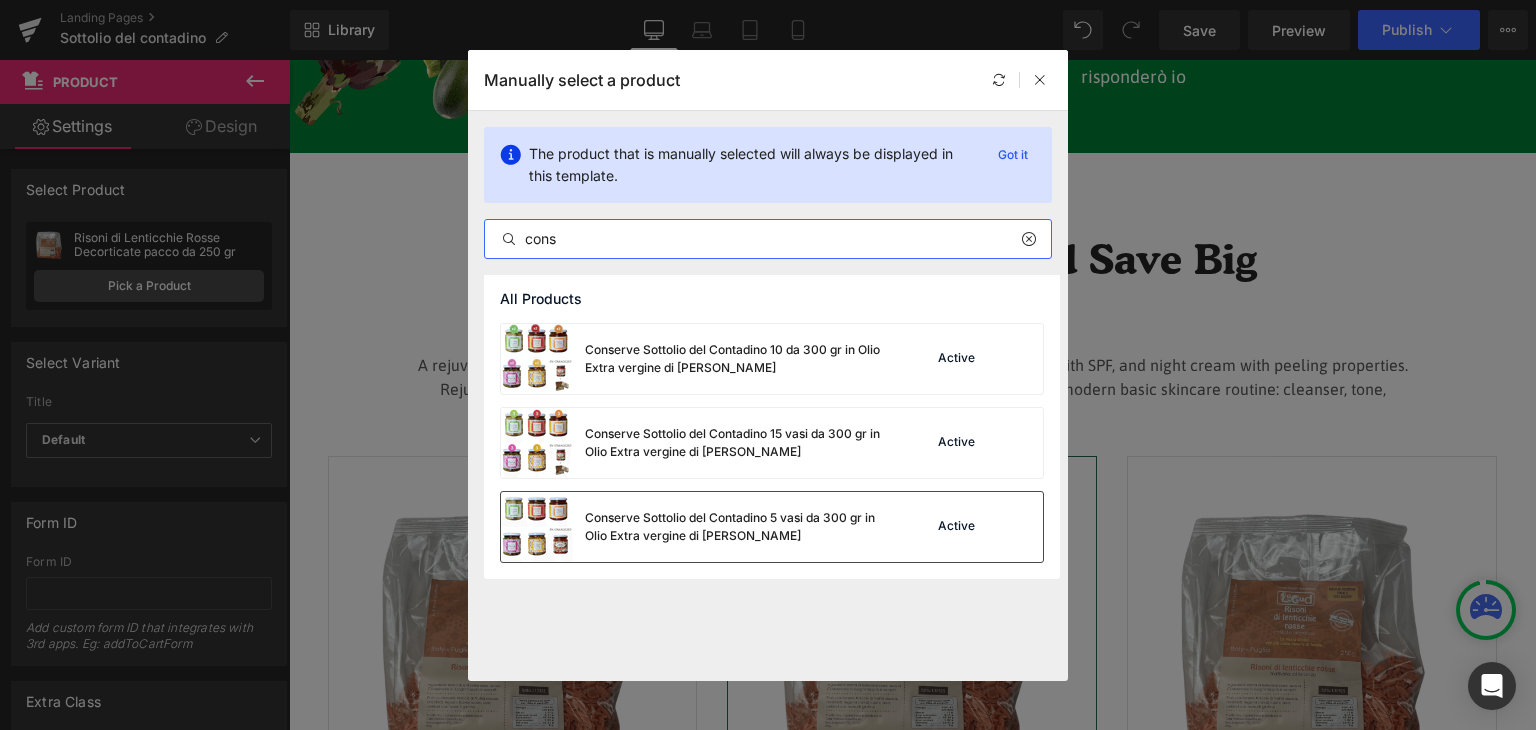 type on "cons" 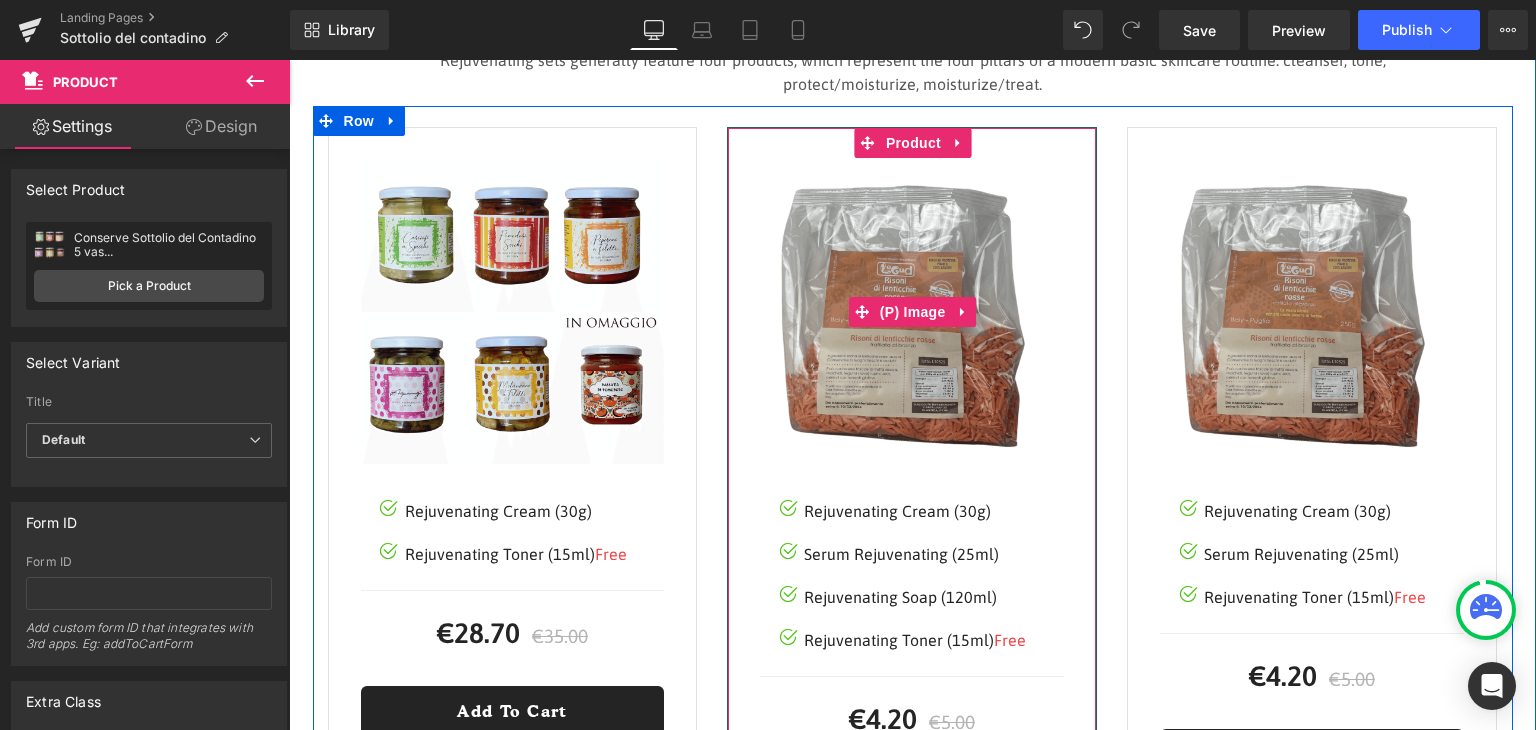 scroll, scrollTop: 2707, scrollLeft: 0, axis: vertical 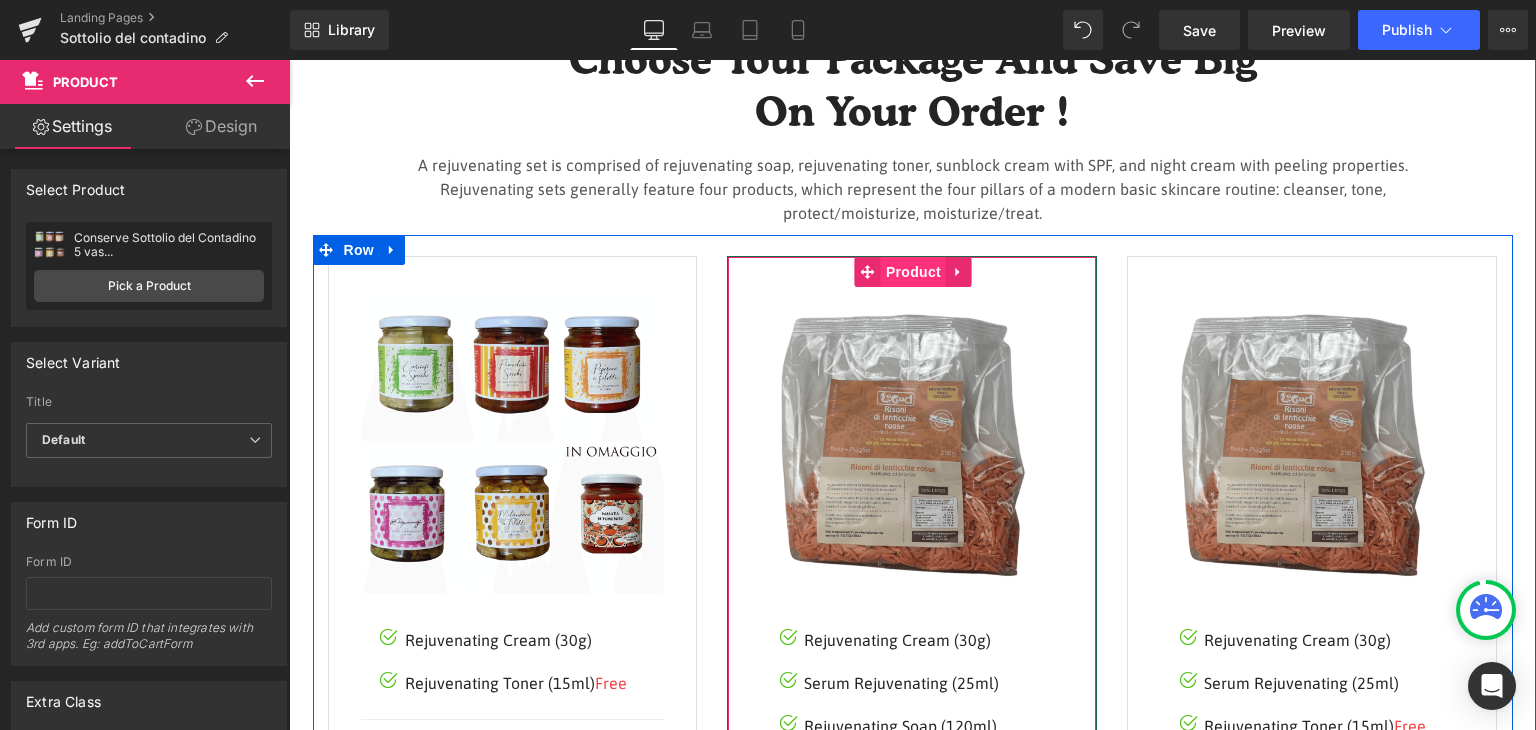 click on "Product" at bounding box center [913, 272] 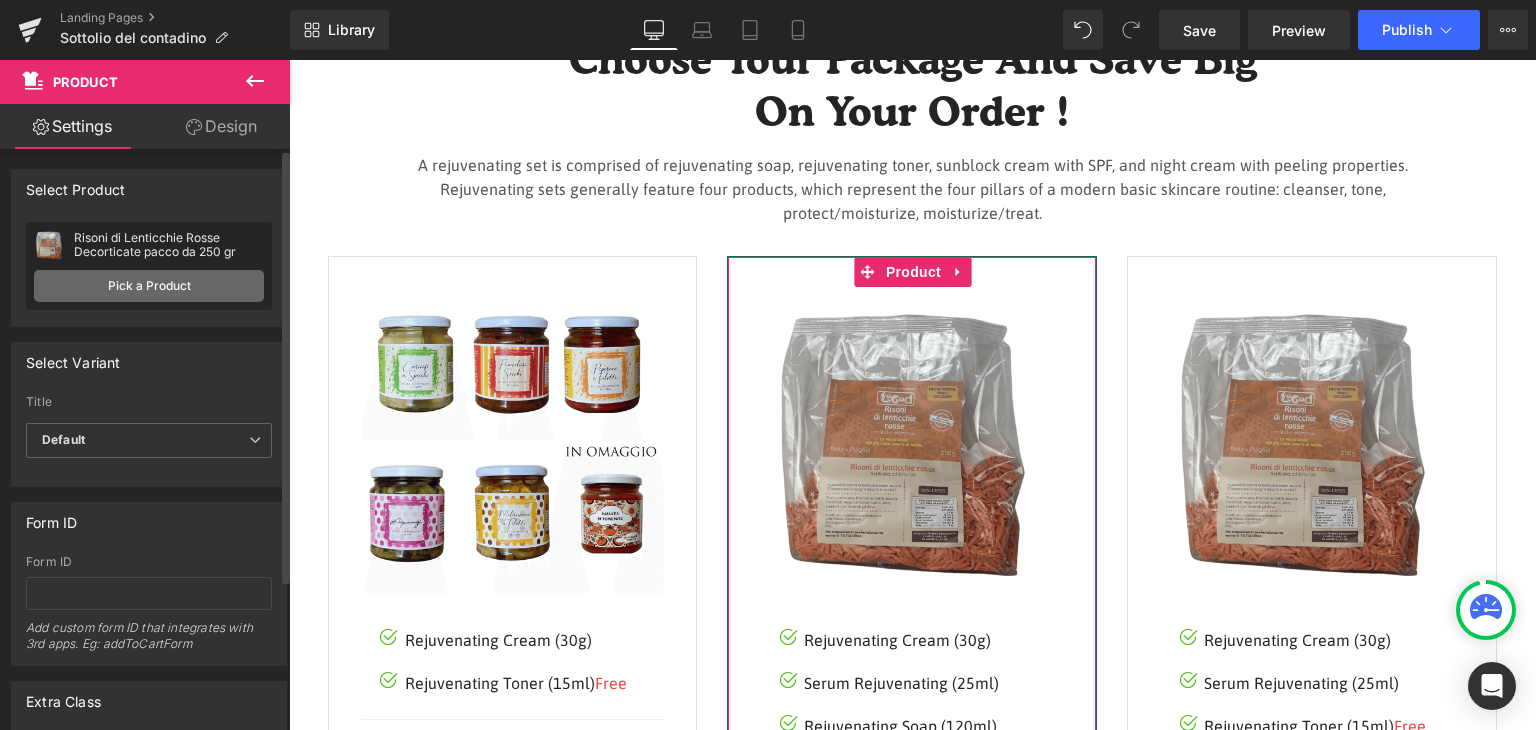 click on "Pick a Product" at bounding box center (149, 286) 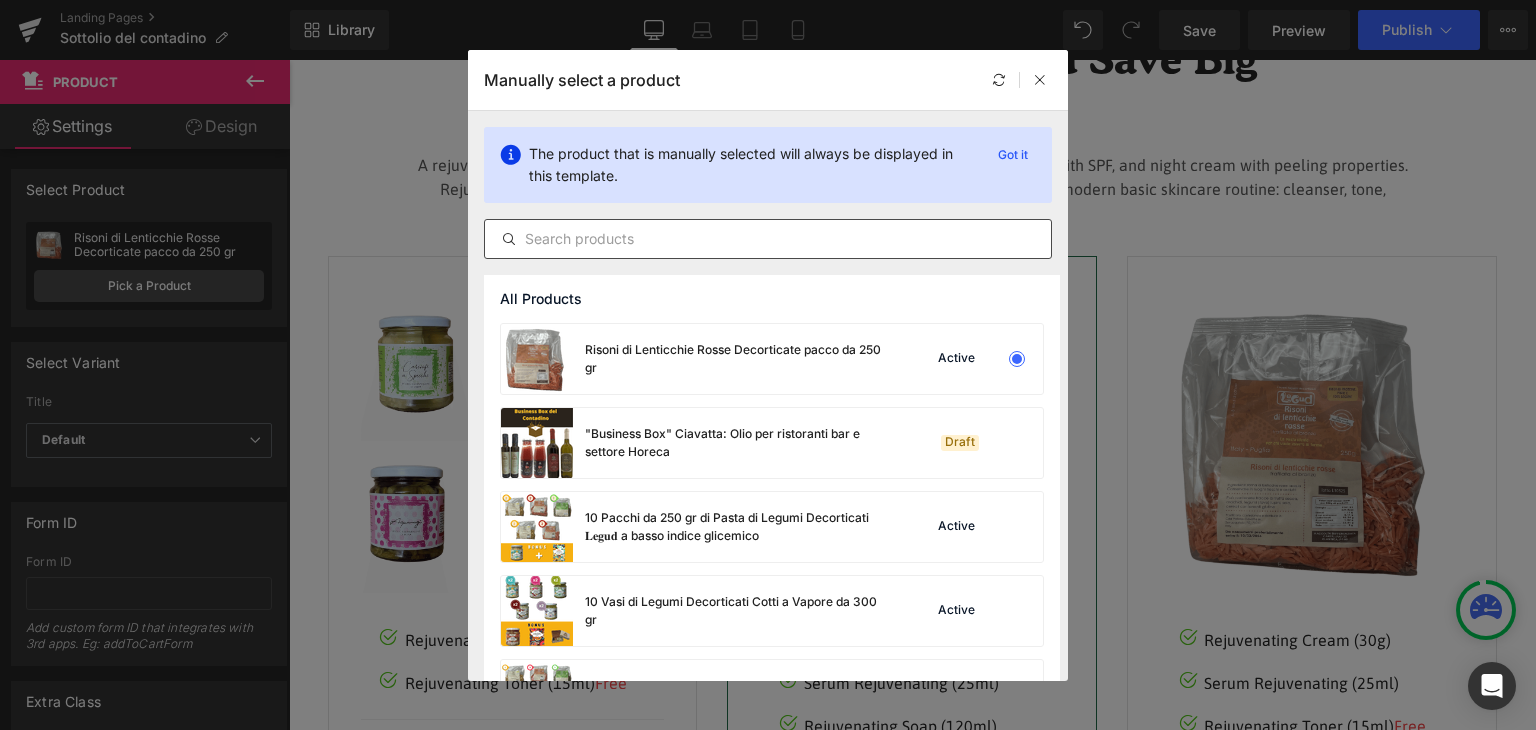 click at bounding box center (768, 239) 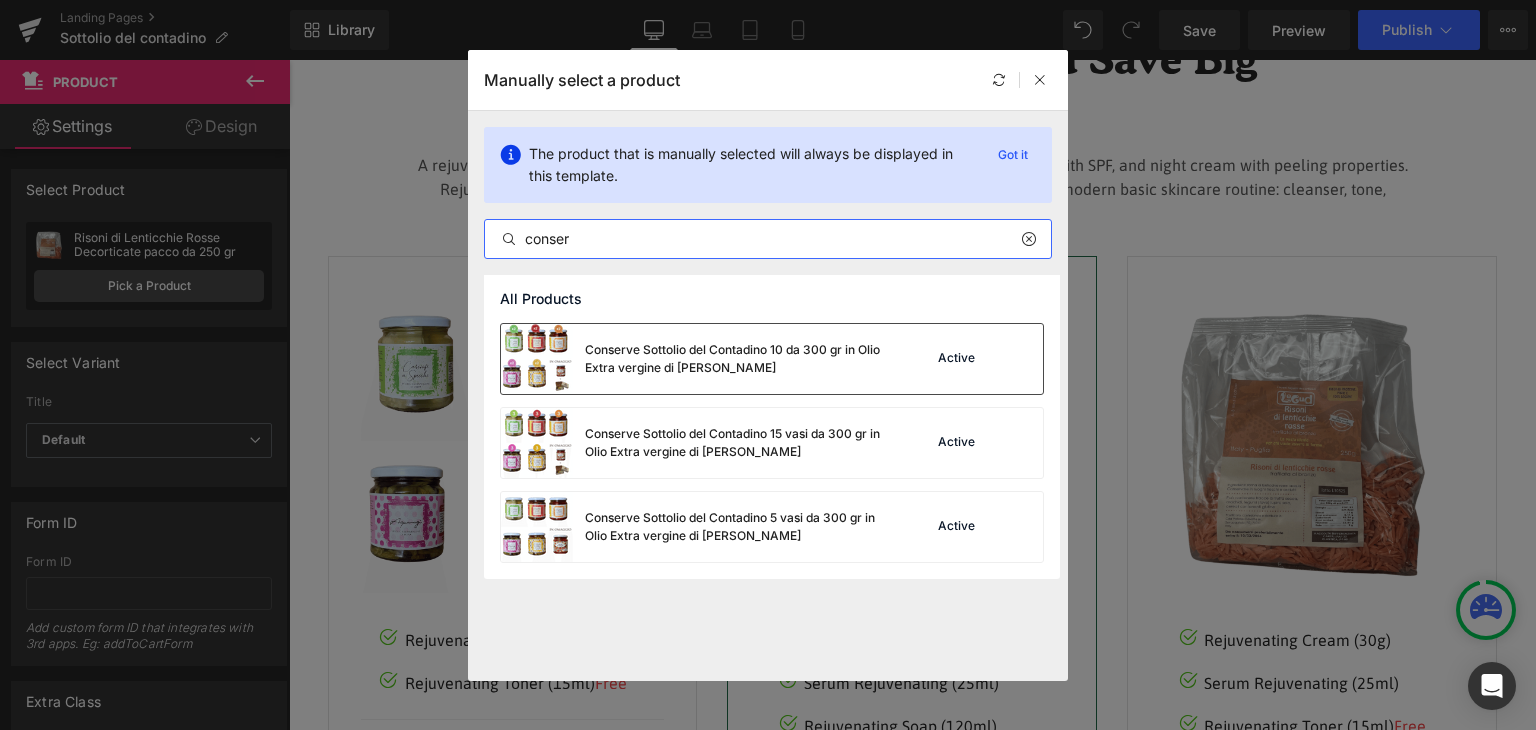 type on "conser" 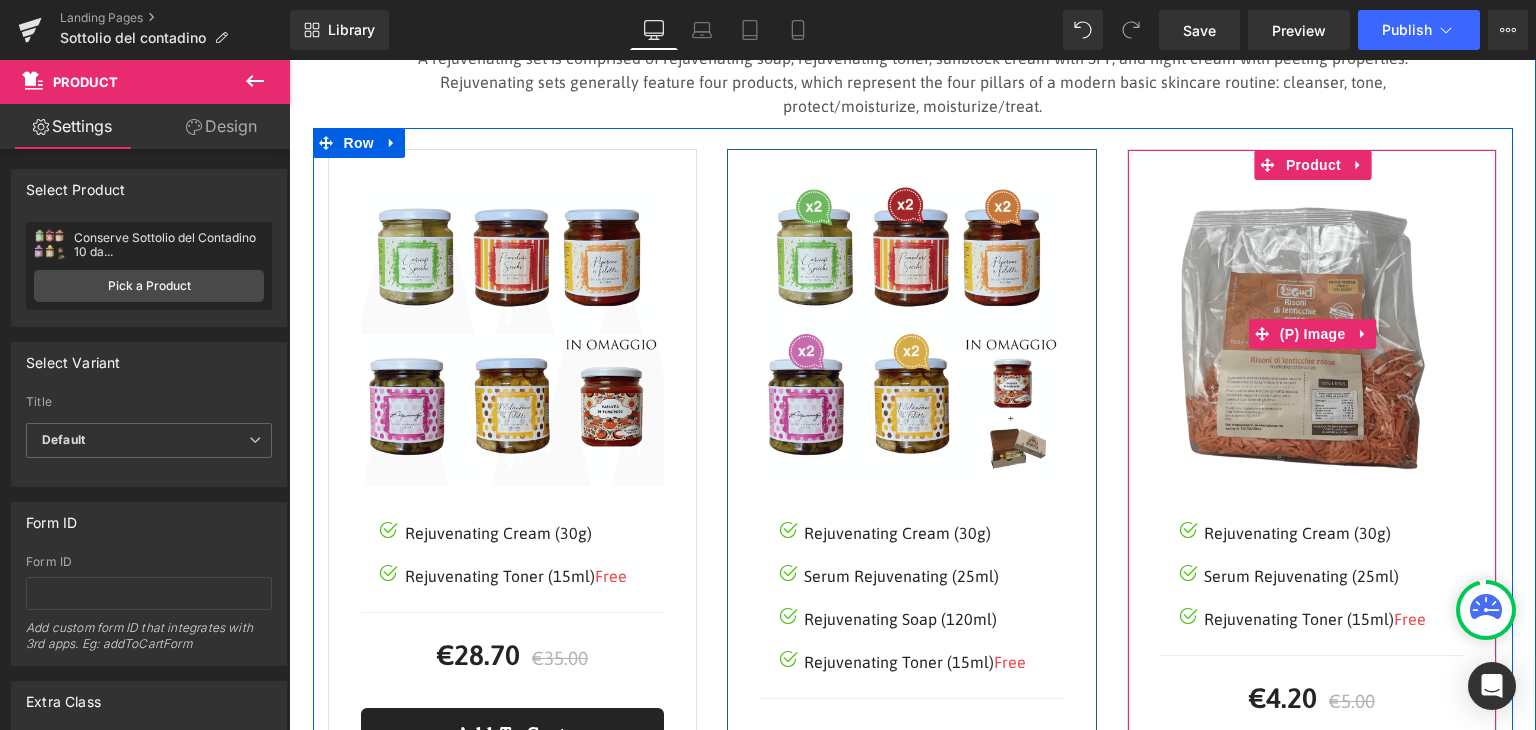 scroll, scrollTop: 2707, scrollLeft: 0, axis: vertical 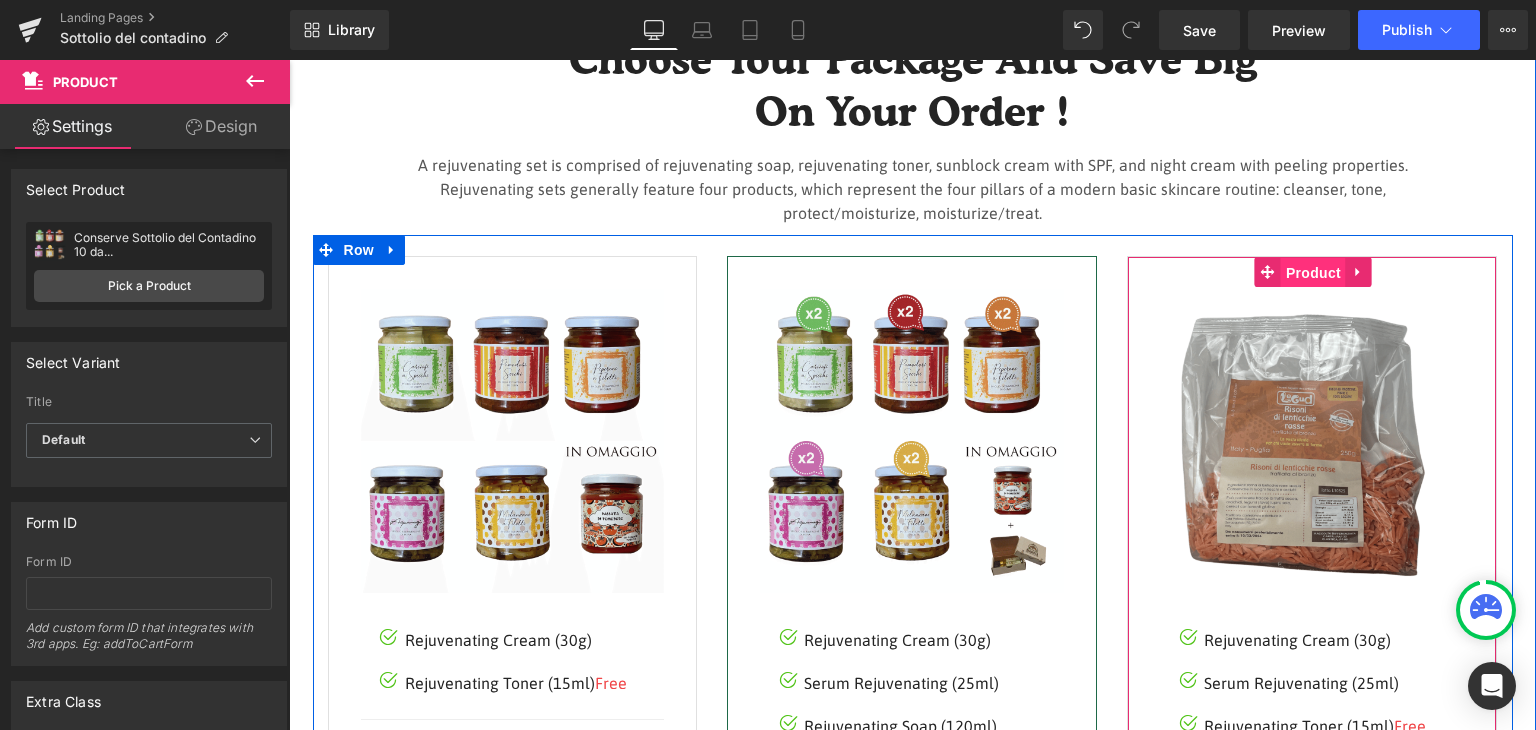 click on "Product" at bounding box center (1313, 273) 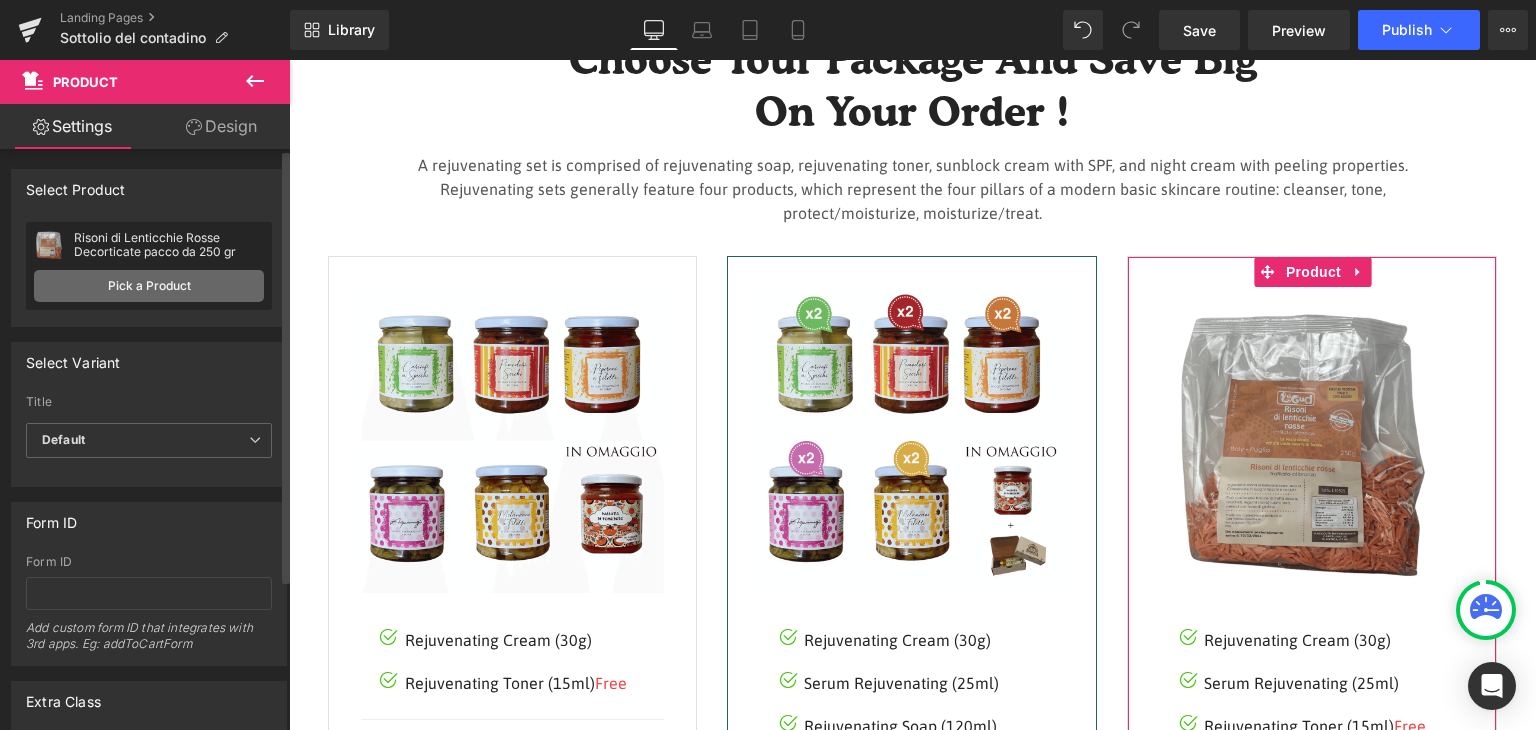 click on "Pick a Product" at bounding box center (149, 286) 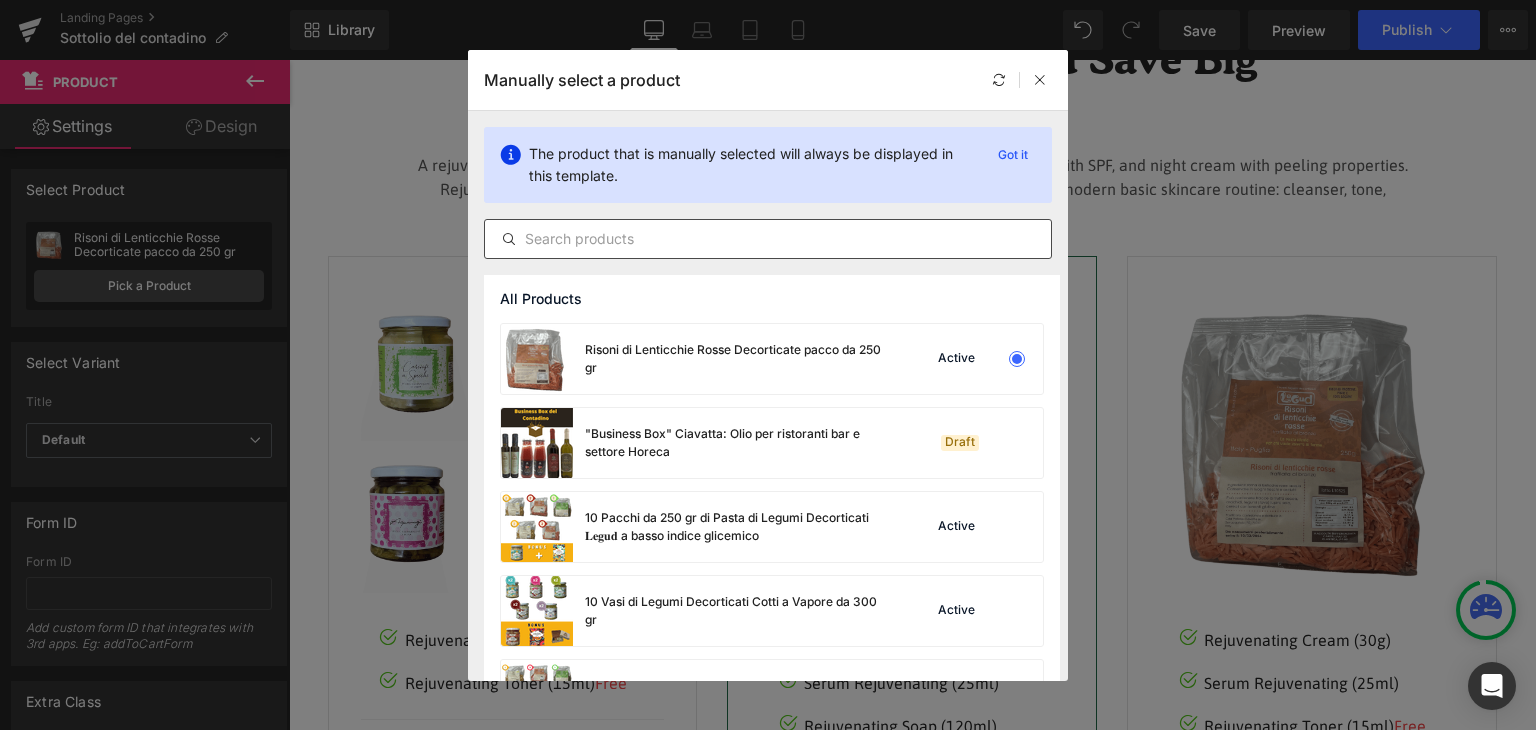 click at bounding box center [768, 239] 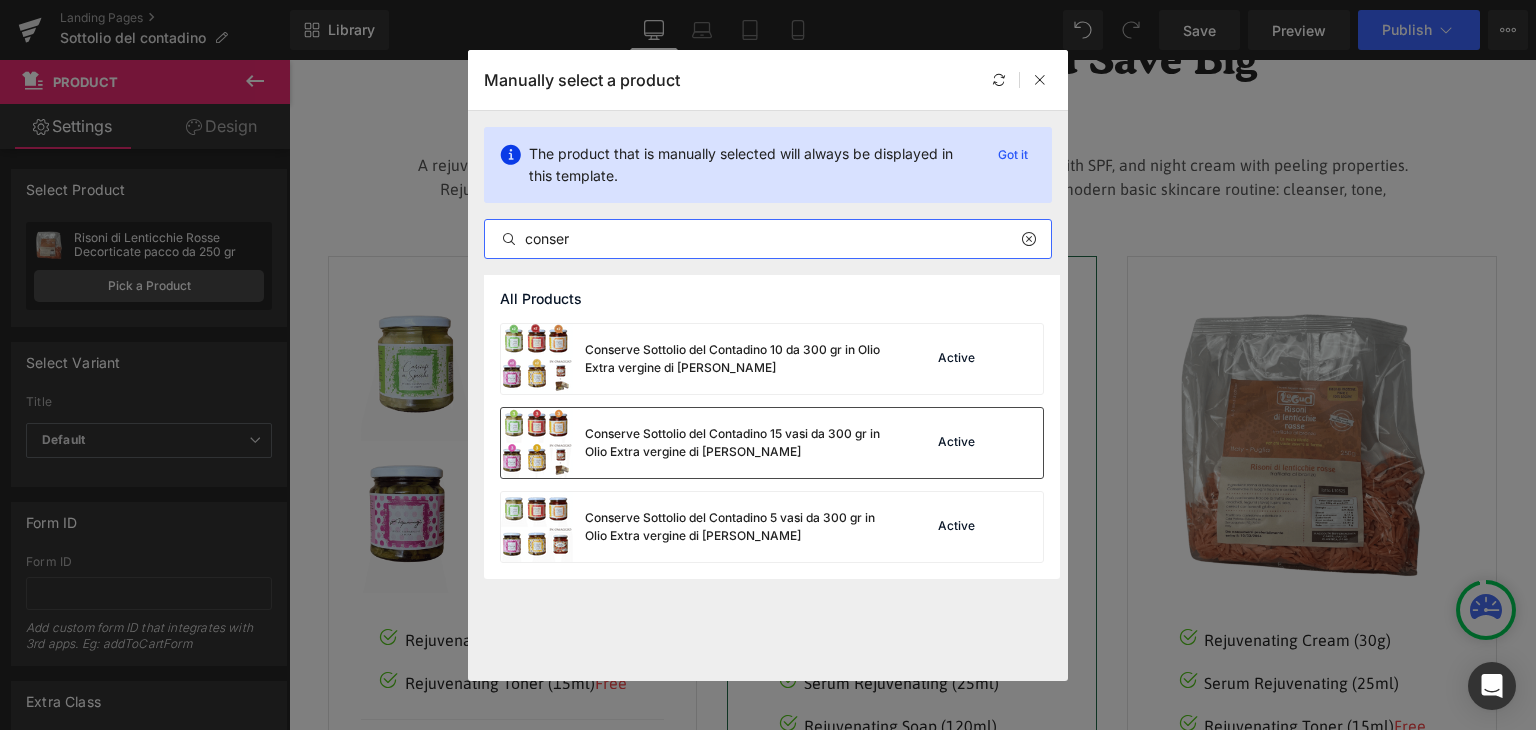 type on "conser" 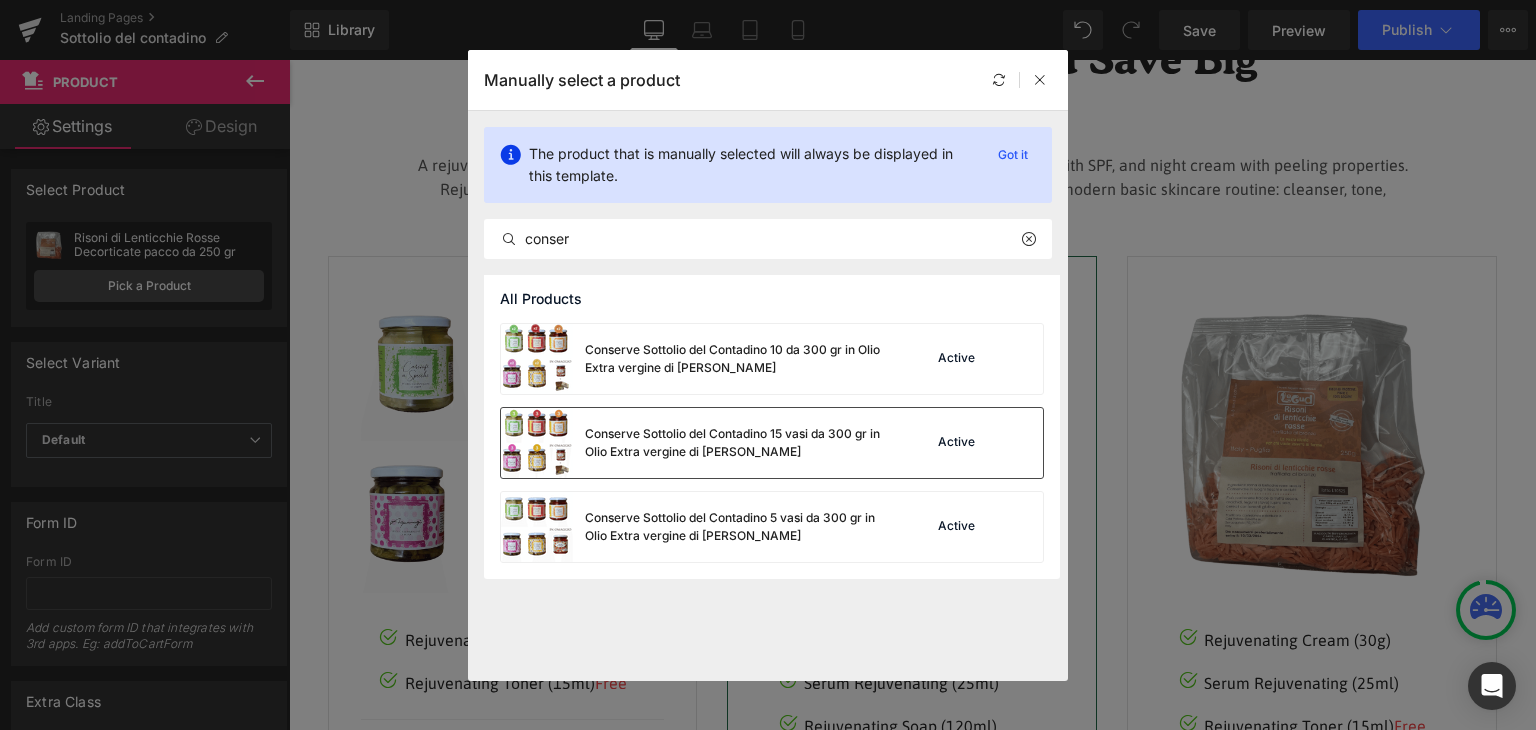 click on "Conserve Sottolio del Contadino 15 vasi da 300 gr in Olio Extra vergine di [PERSON_NAME]" at bounding box center (735, 443) 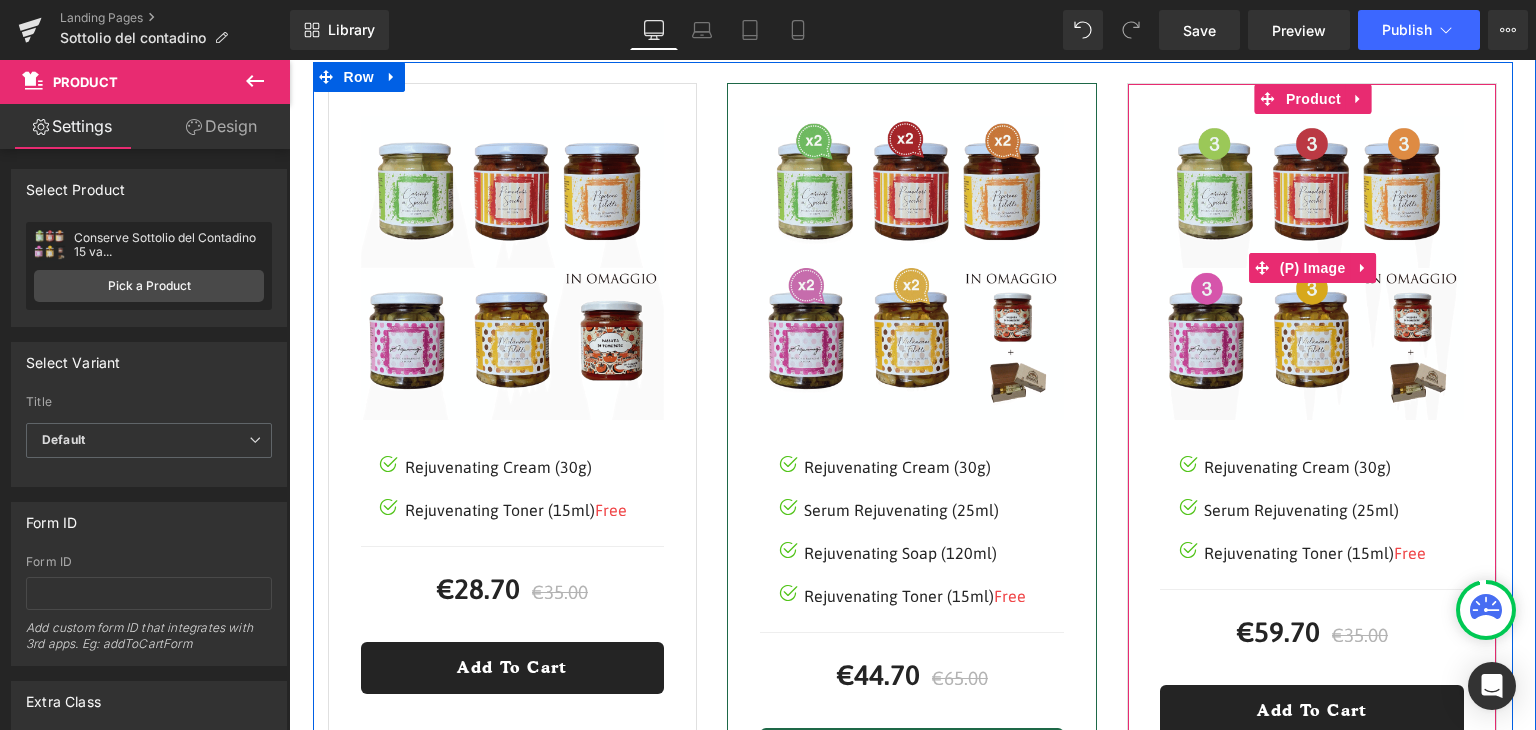 scroll, scrollTop: 2907, scrollLeft: 0, axis: vertical 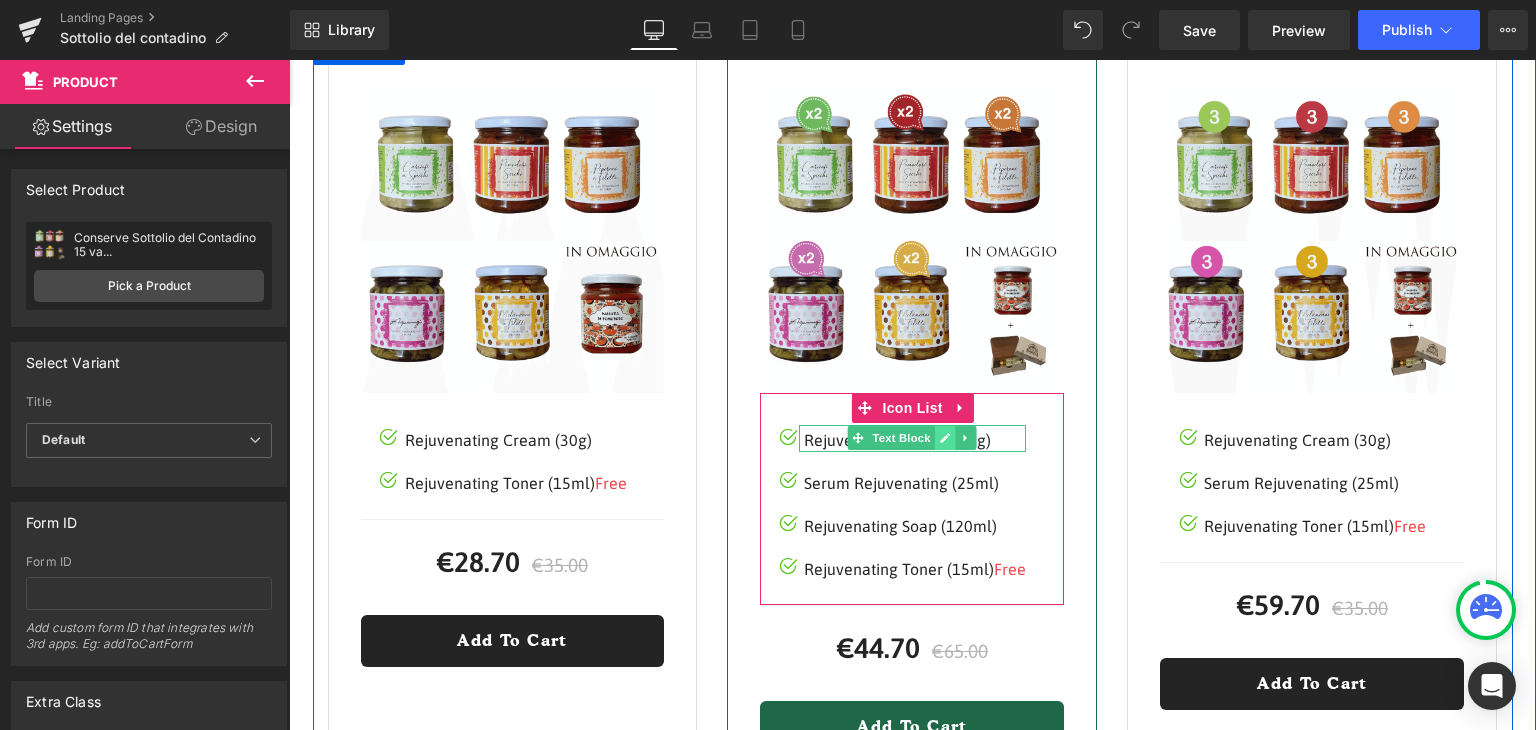 click at bounding box center (945, 438) 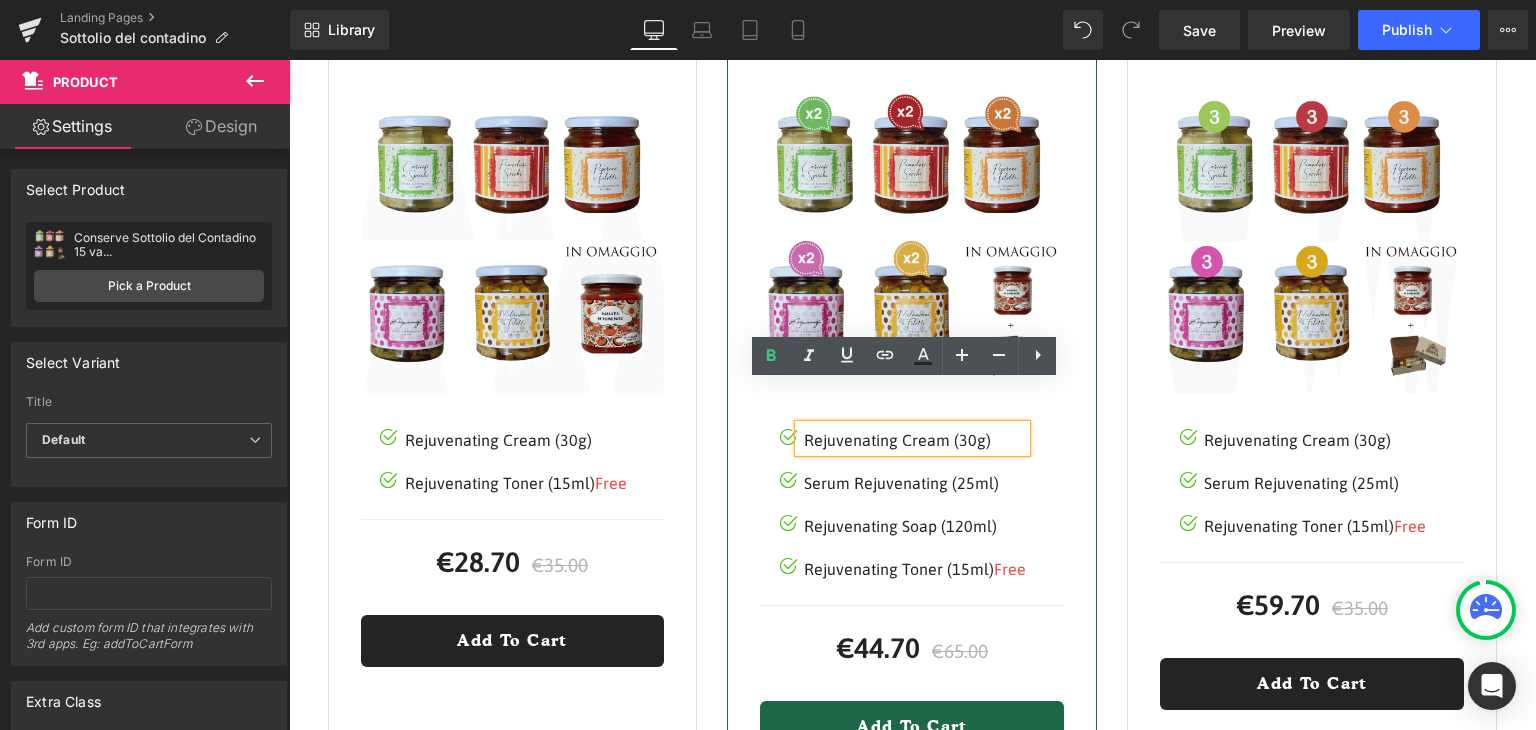 click on "Rejuvenating Cream (30g)" at bounding box center [915, 440] 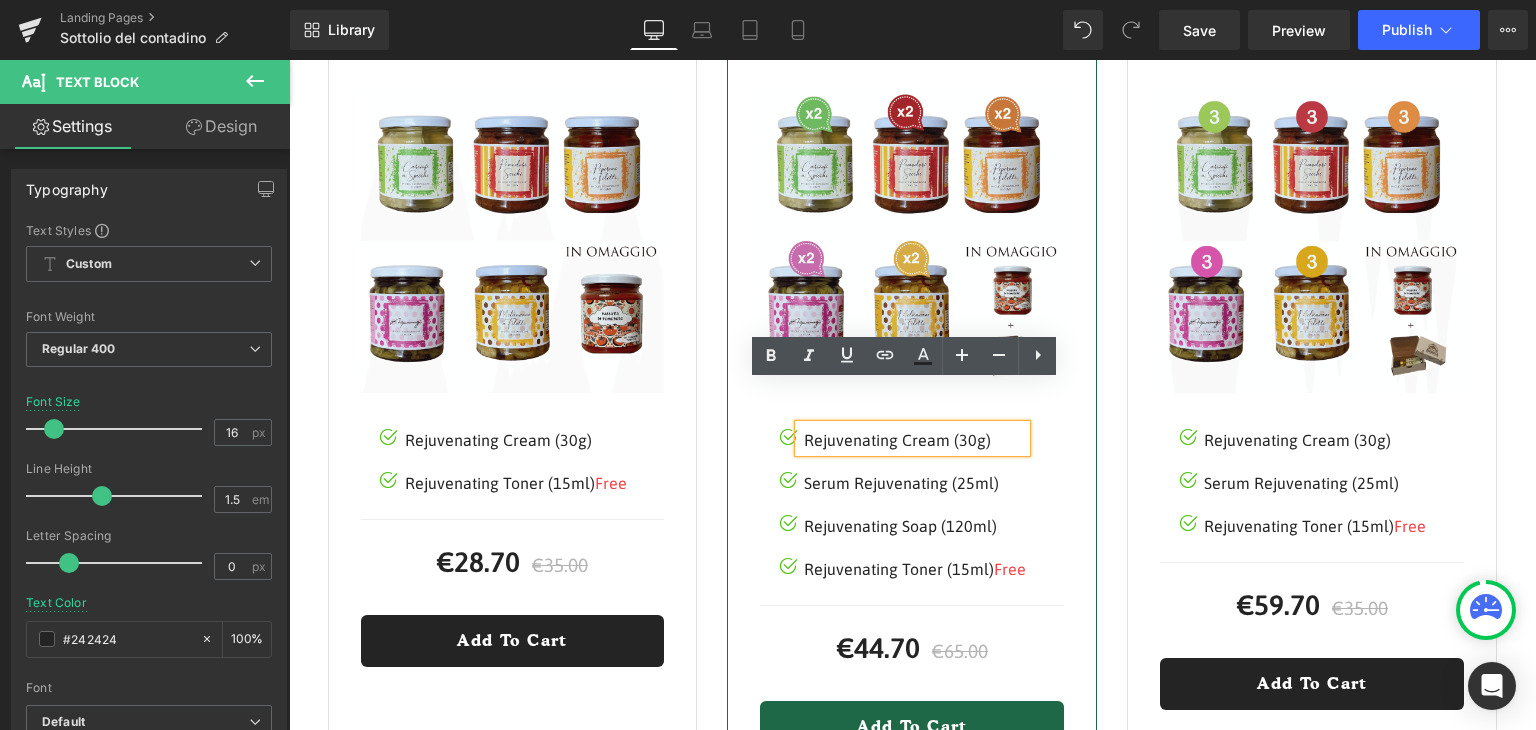 drag, startPoint x: 801, startPoint y: 401, endPoint x: 921, endPoint y: 399, distance: 120.01666 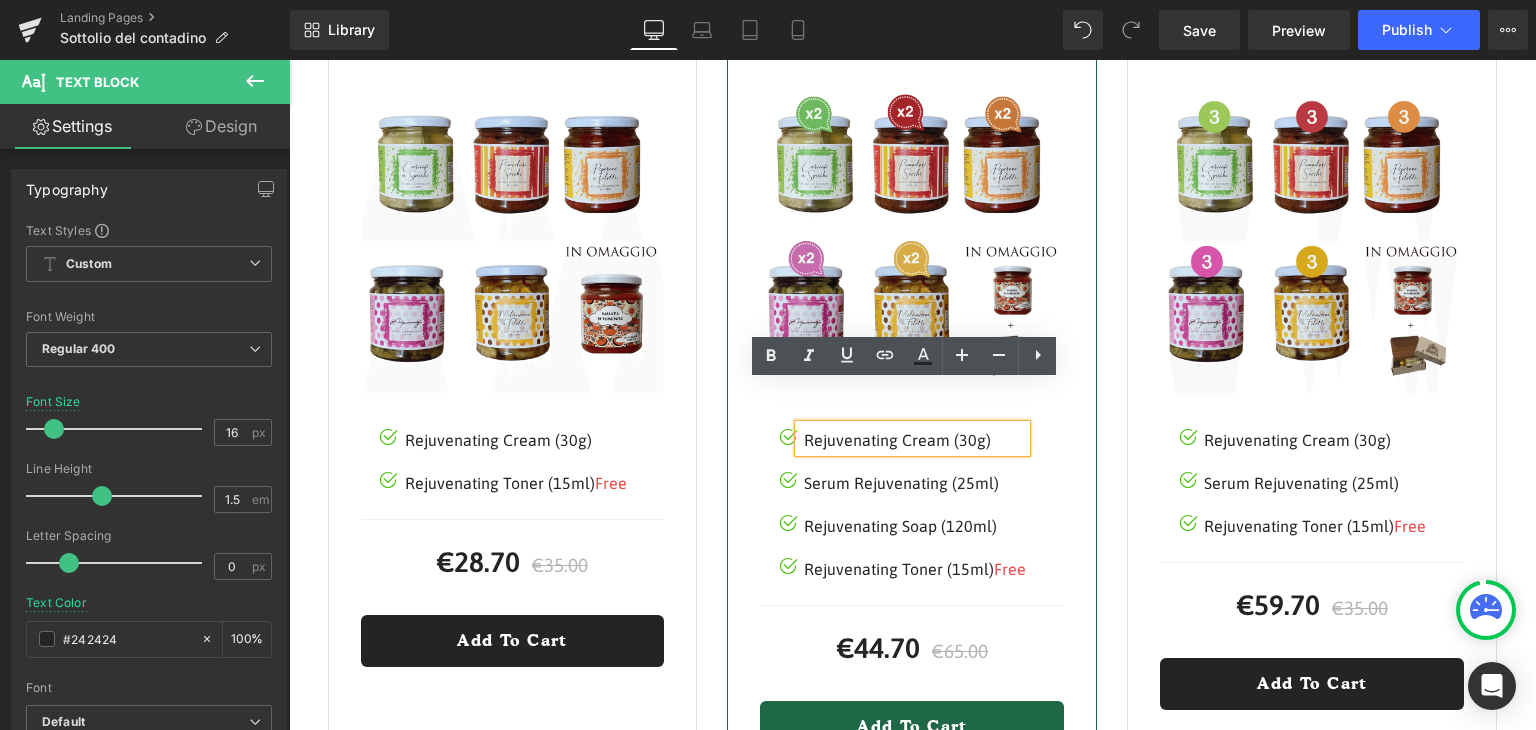 click on "Rejuvenating Cream (30g)" at bounding box center (915, 440) 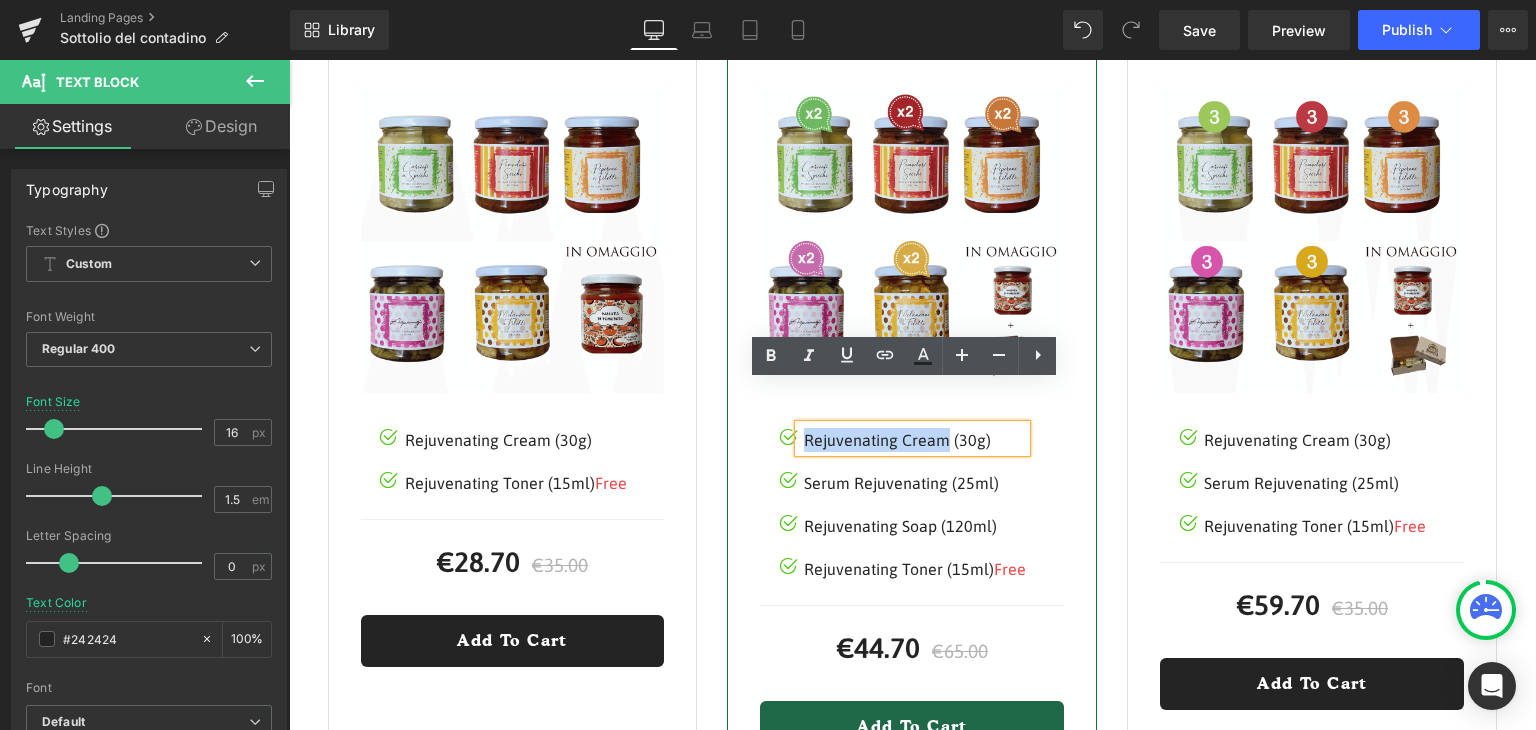 drag, startPoint x: 939, startPoint y: 398, endPoint x: 796, endPoint y: 397, distance: 143.0035 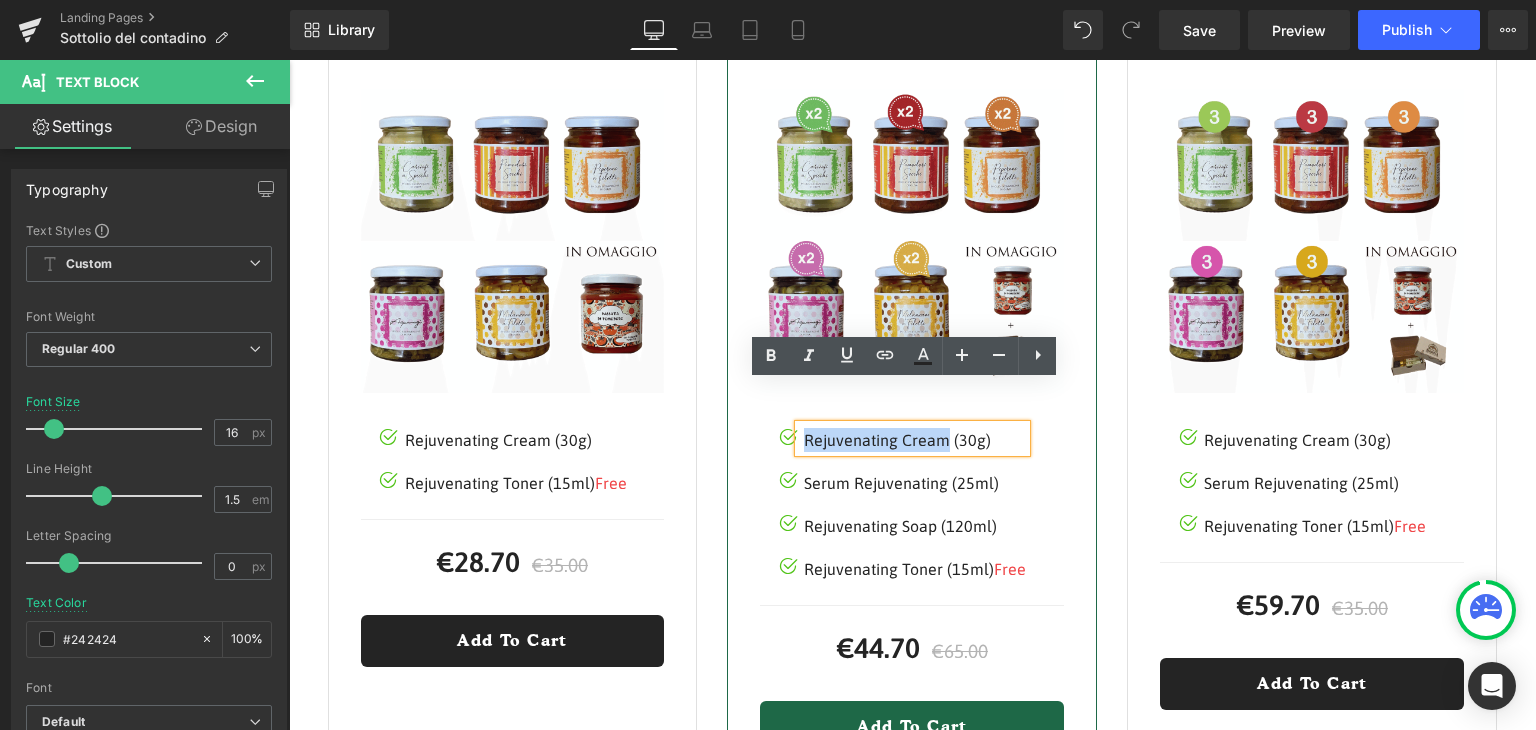 click on "Rejuvenating Cream (30g)" at bounding box center (915, 440) 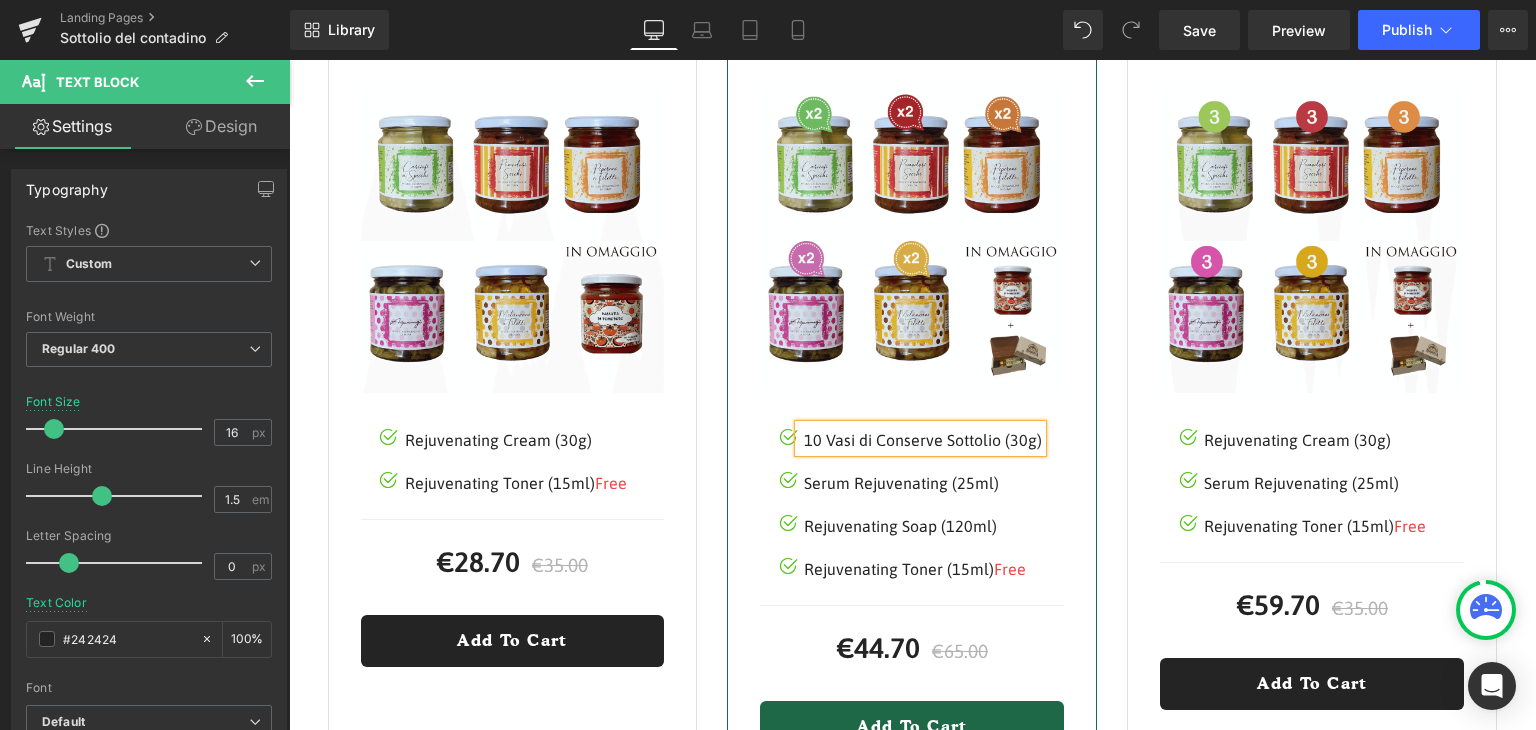 click on "10 Vasi di Conserve Sottolio (30g)" at bounding box center (923, 440) 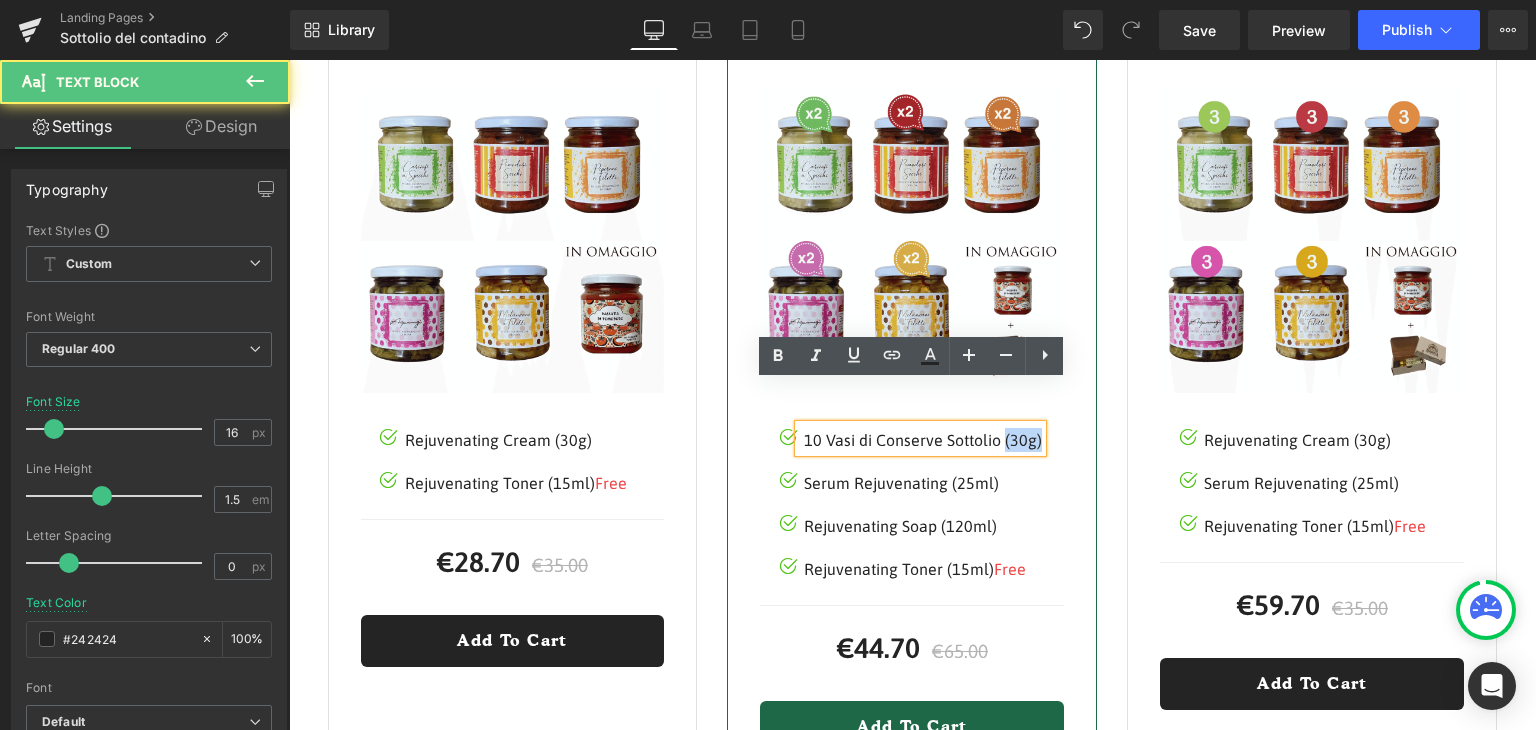 drag, startPoint x: 993, startPoint y: 397, endPoint x: 1031, endPoint y: 398, distance: 38.013157 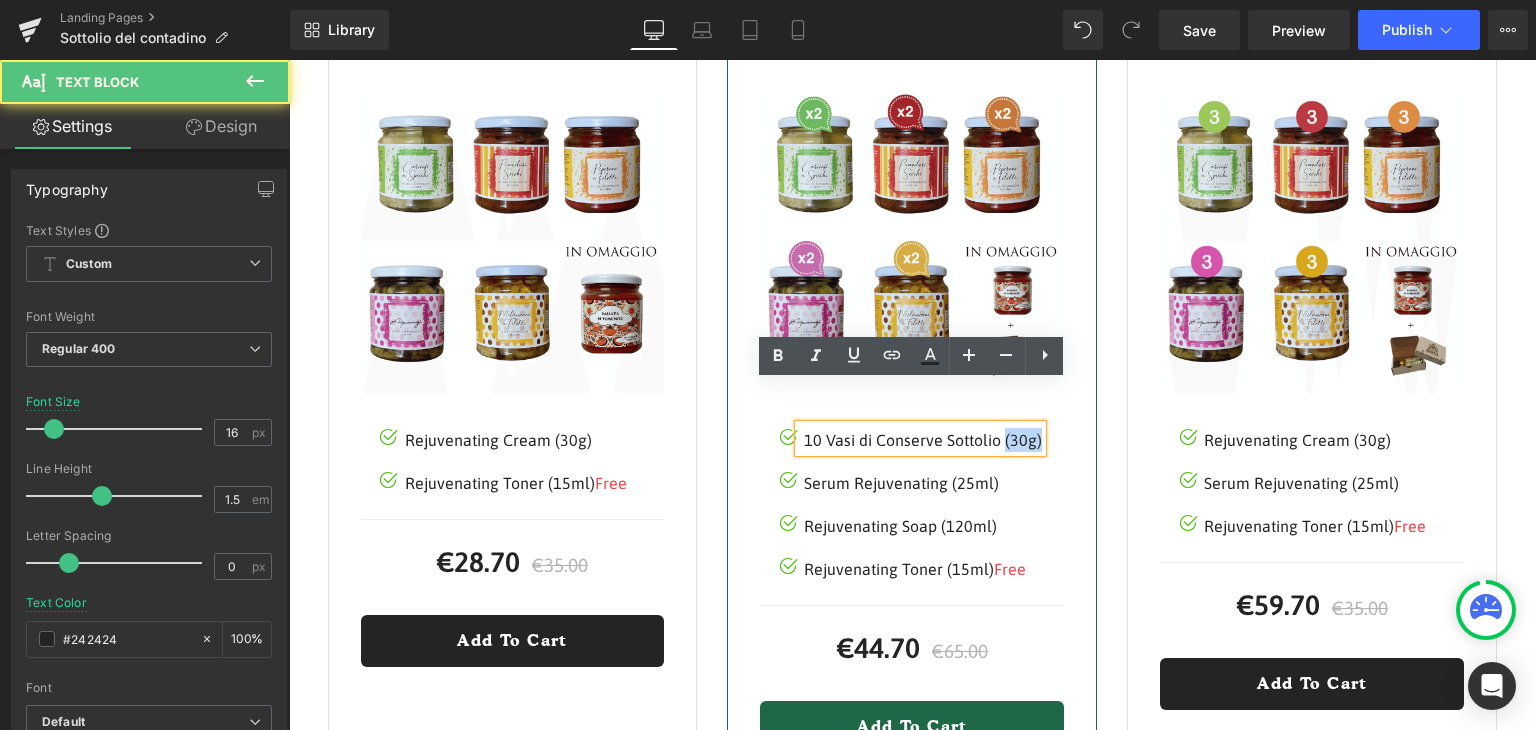 click on "10 Vasi di Conserve Sottolio (30g)" at bounding box center (920, 438) 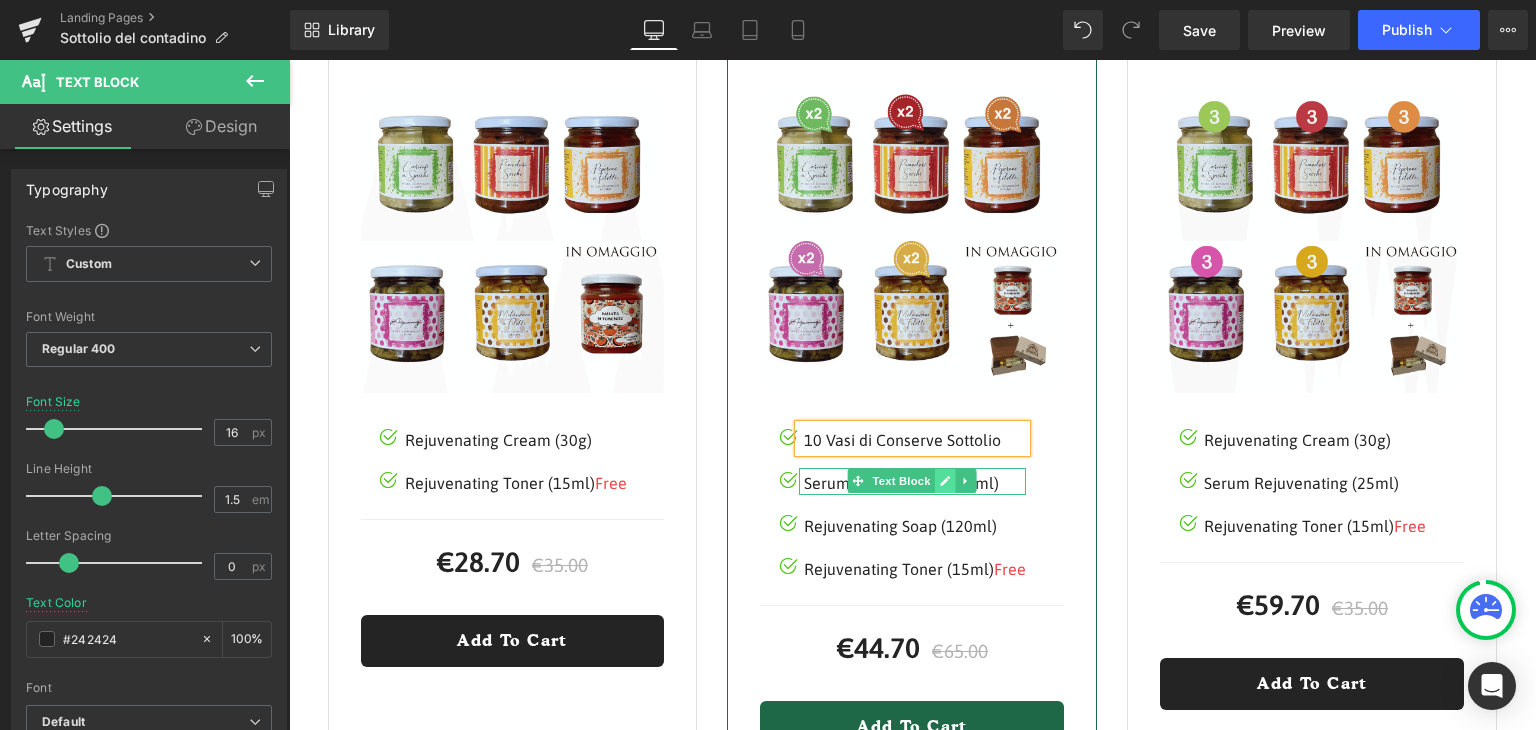 click 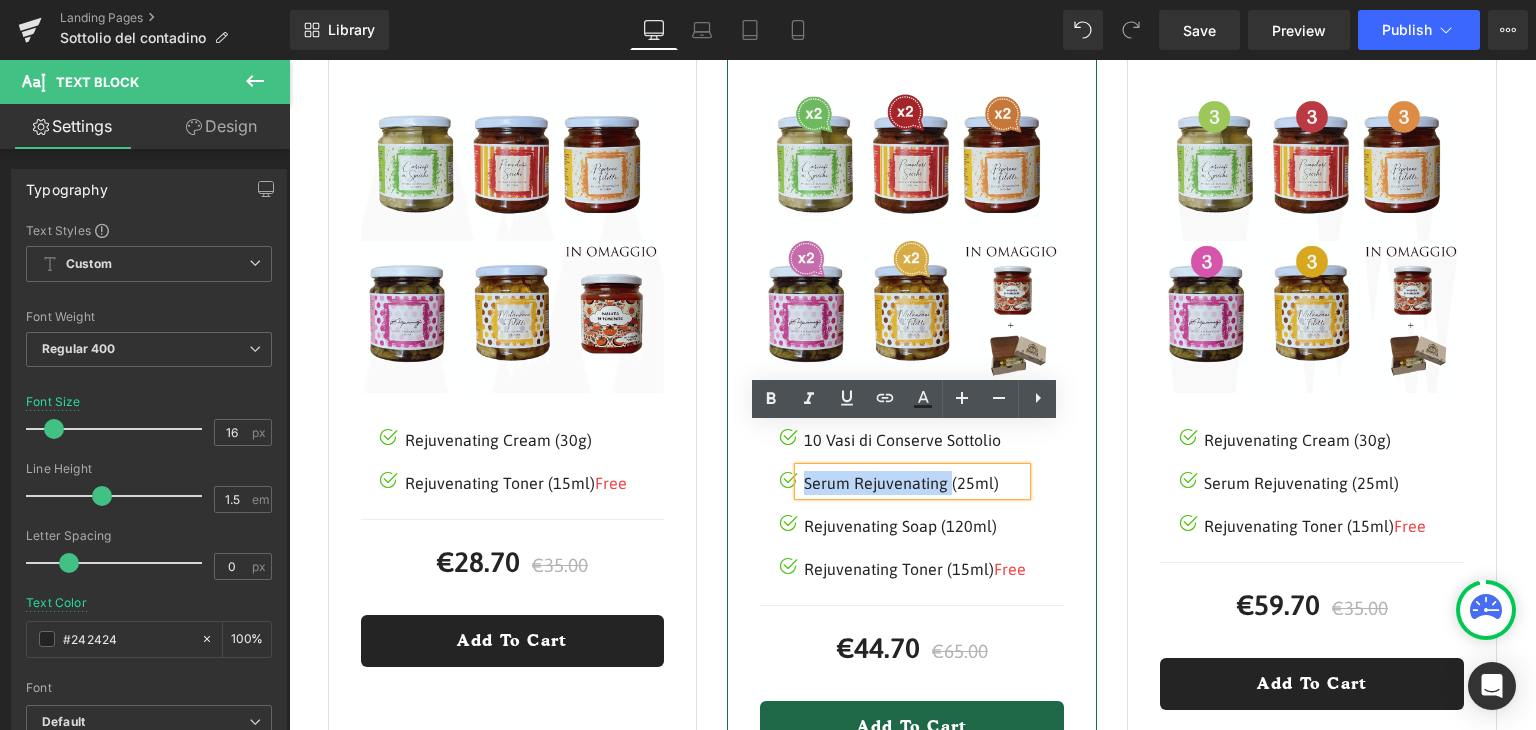 drag, startPoint x: 796, startPoint y: 439, endPoint x: 942, endPoint y: 437, distance: 146.0137 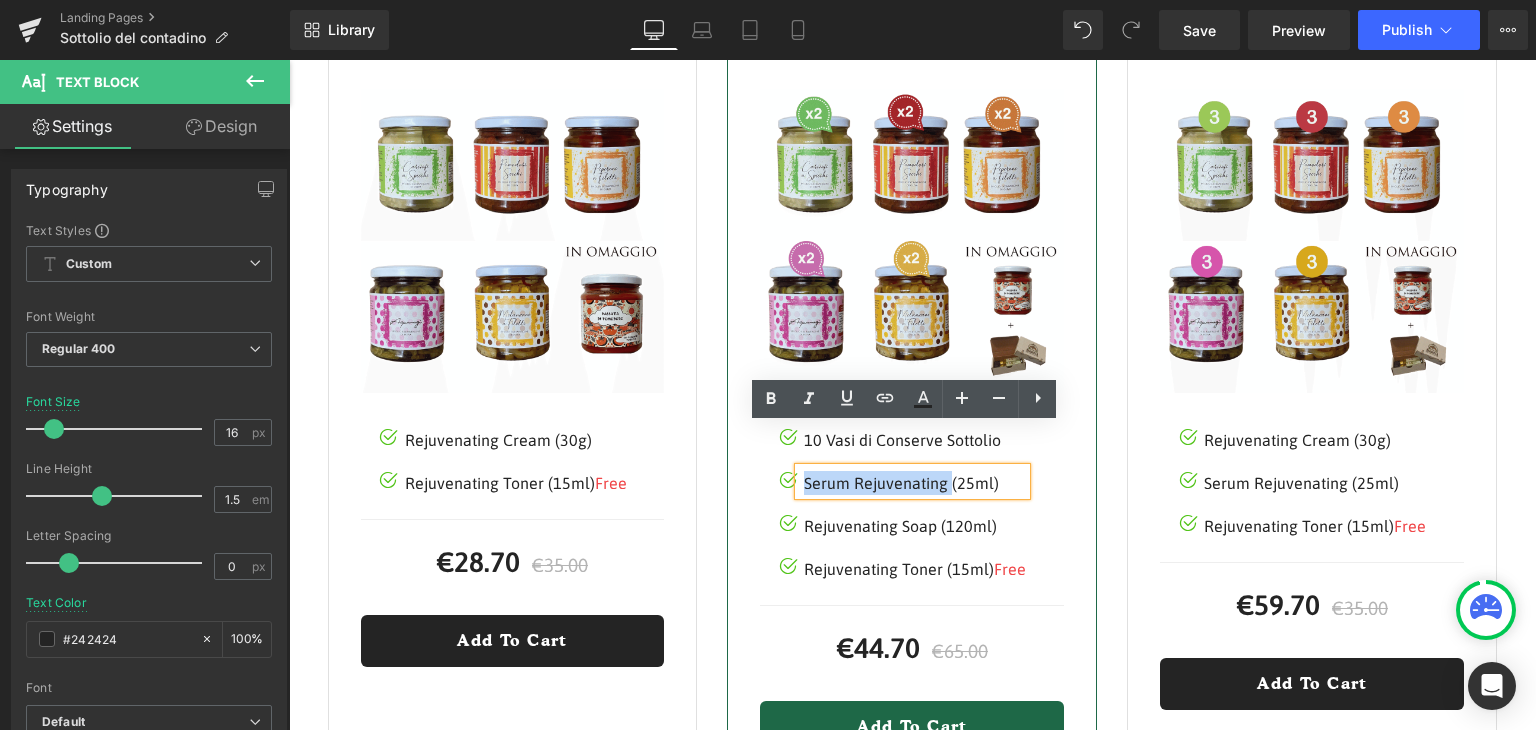 click on "Serum Rejuvenating (25ml)" at bounding box center (915, 483) 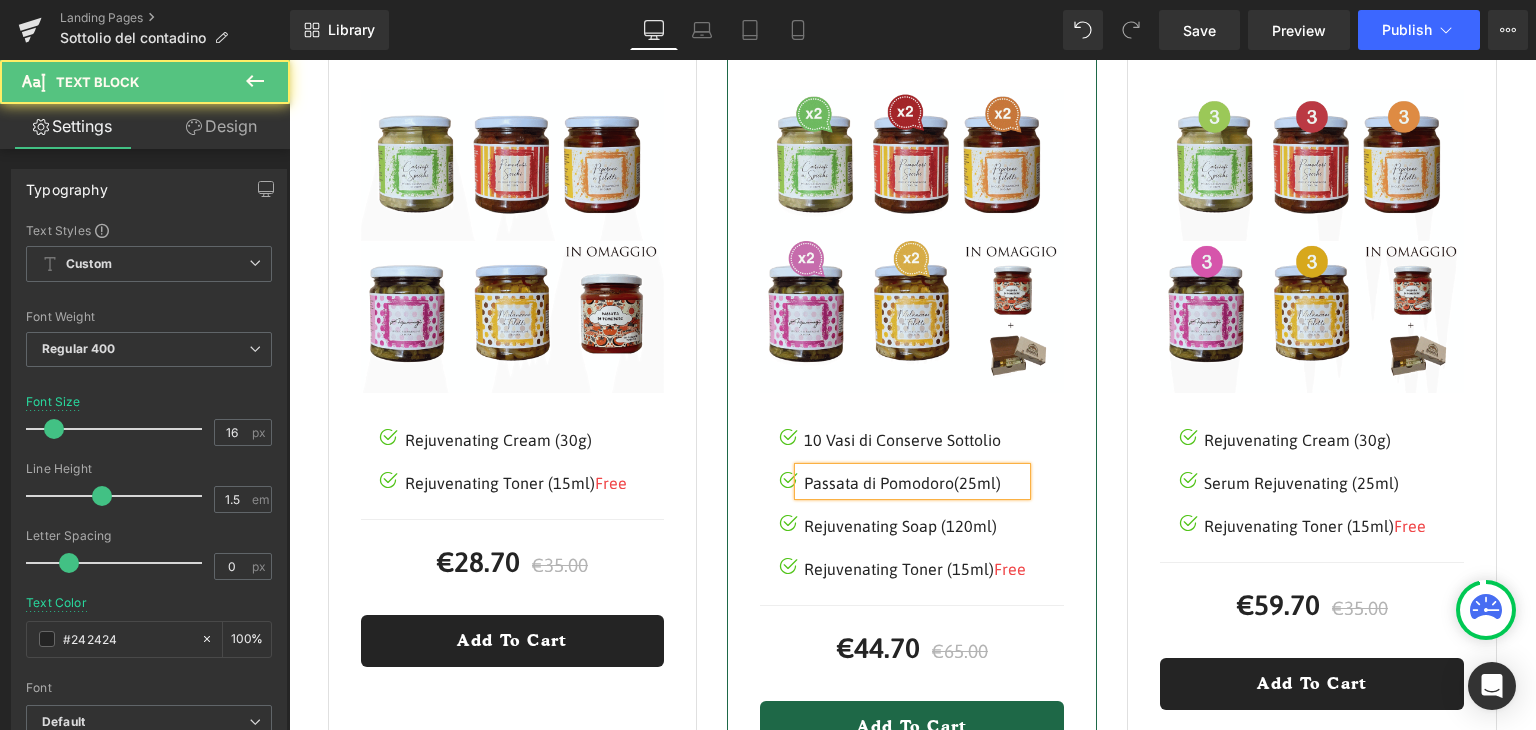click on "Passata di Pomodoro(25ml)" at bounding box center [915, 483] 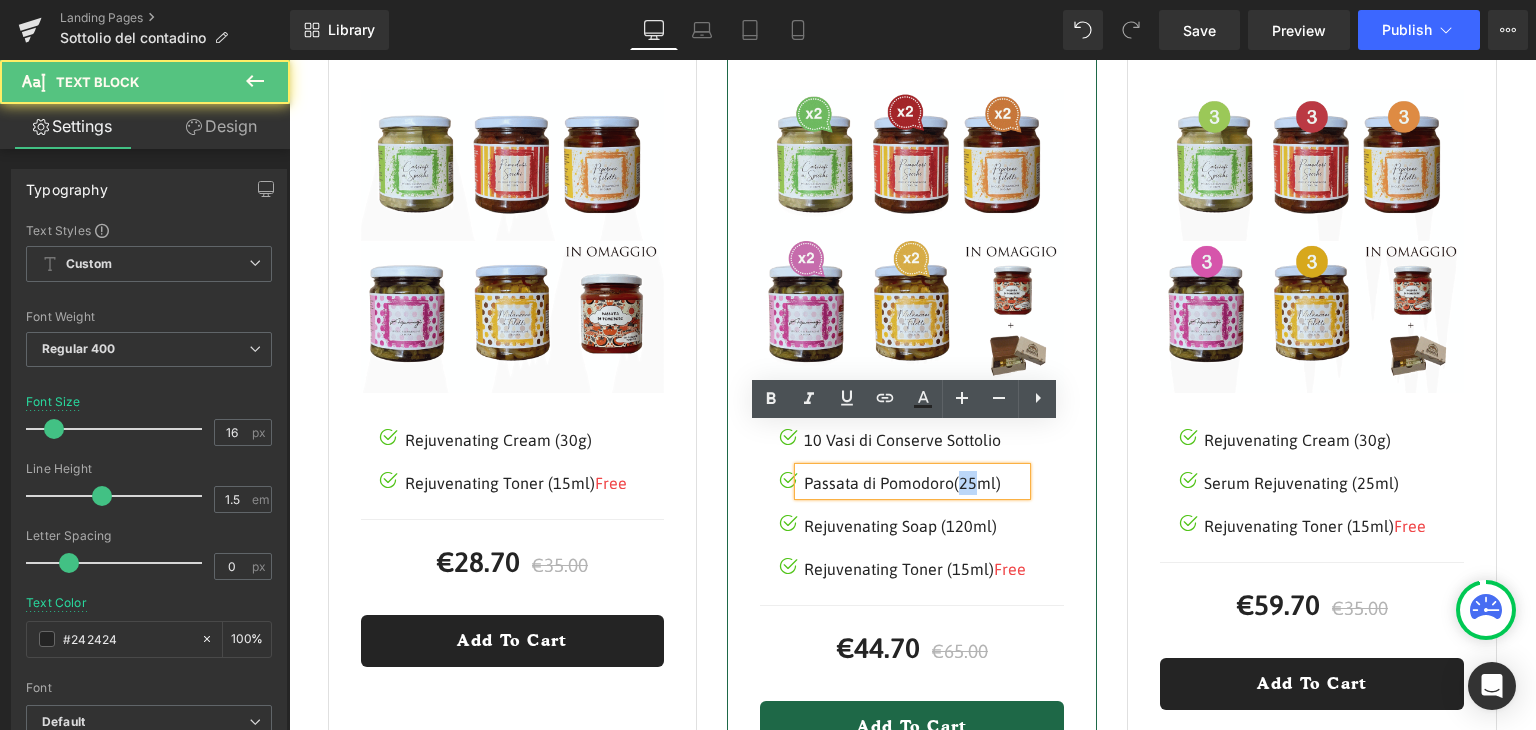 drag, startPoint x: 964, startPoint y: 441, endPoint x: 951, endPoint y: 441, distance: 13 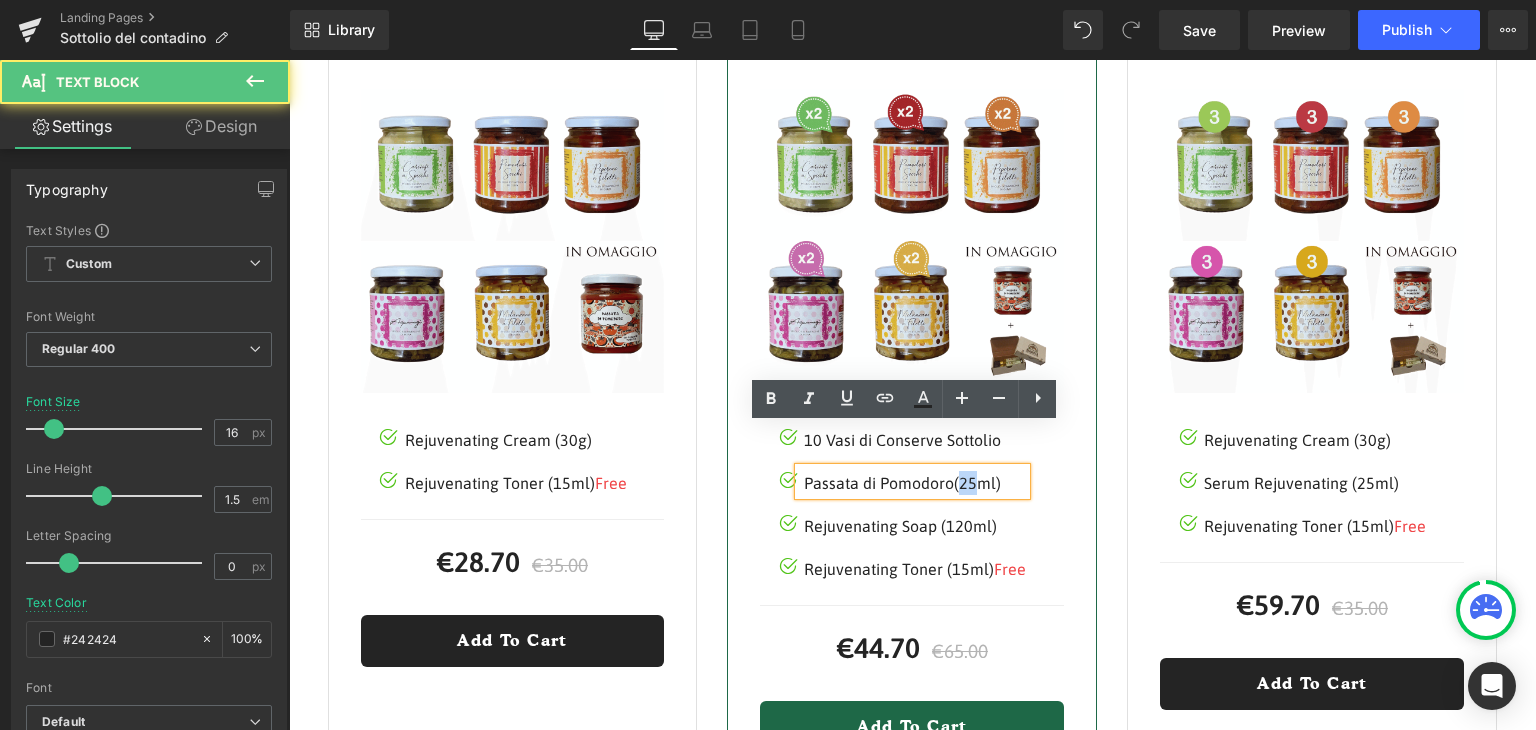 click on "Passata di Pomodoro(25ml)" at bounding box center [915, 483] 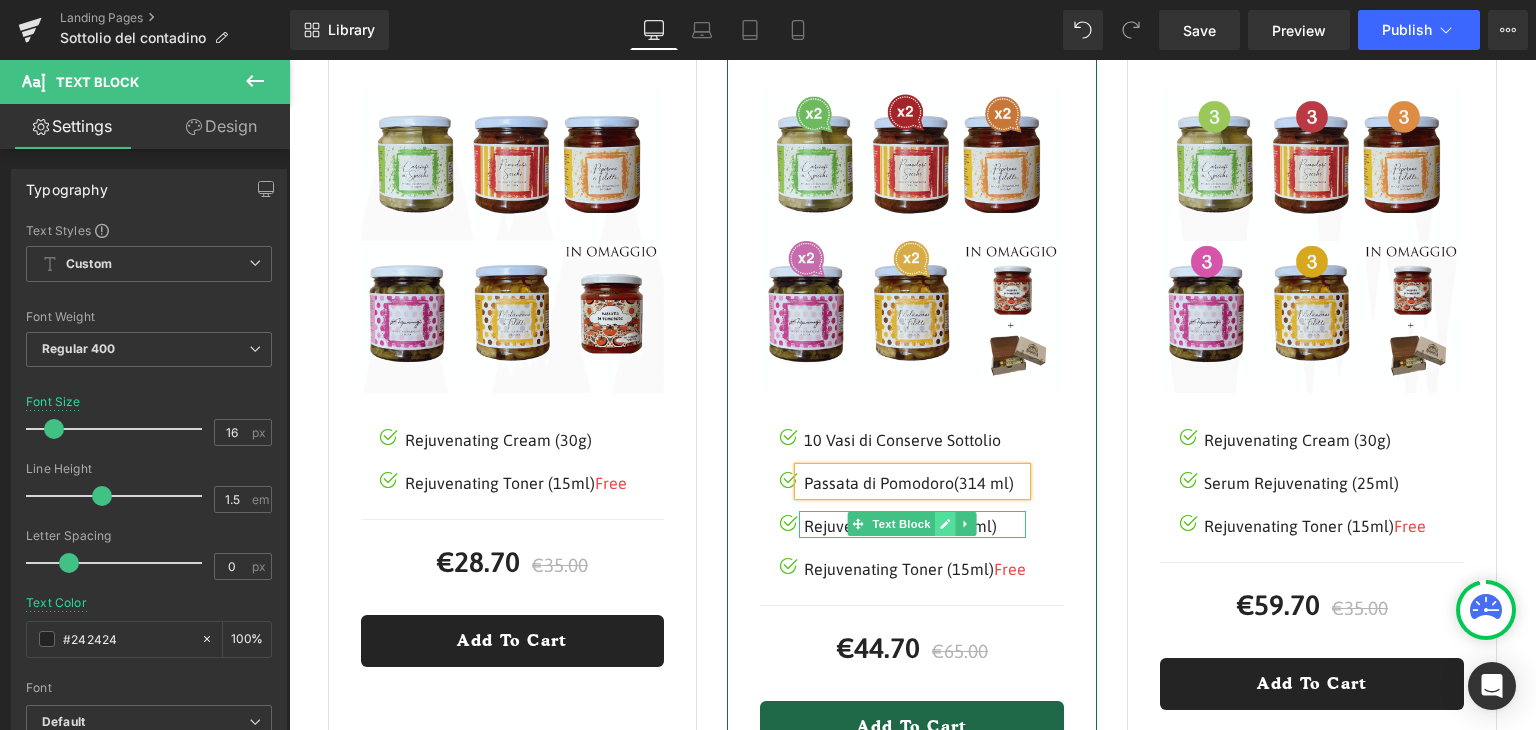 click 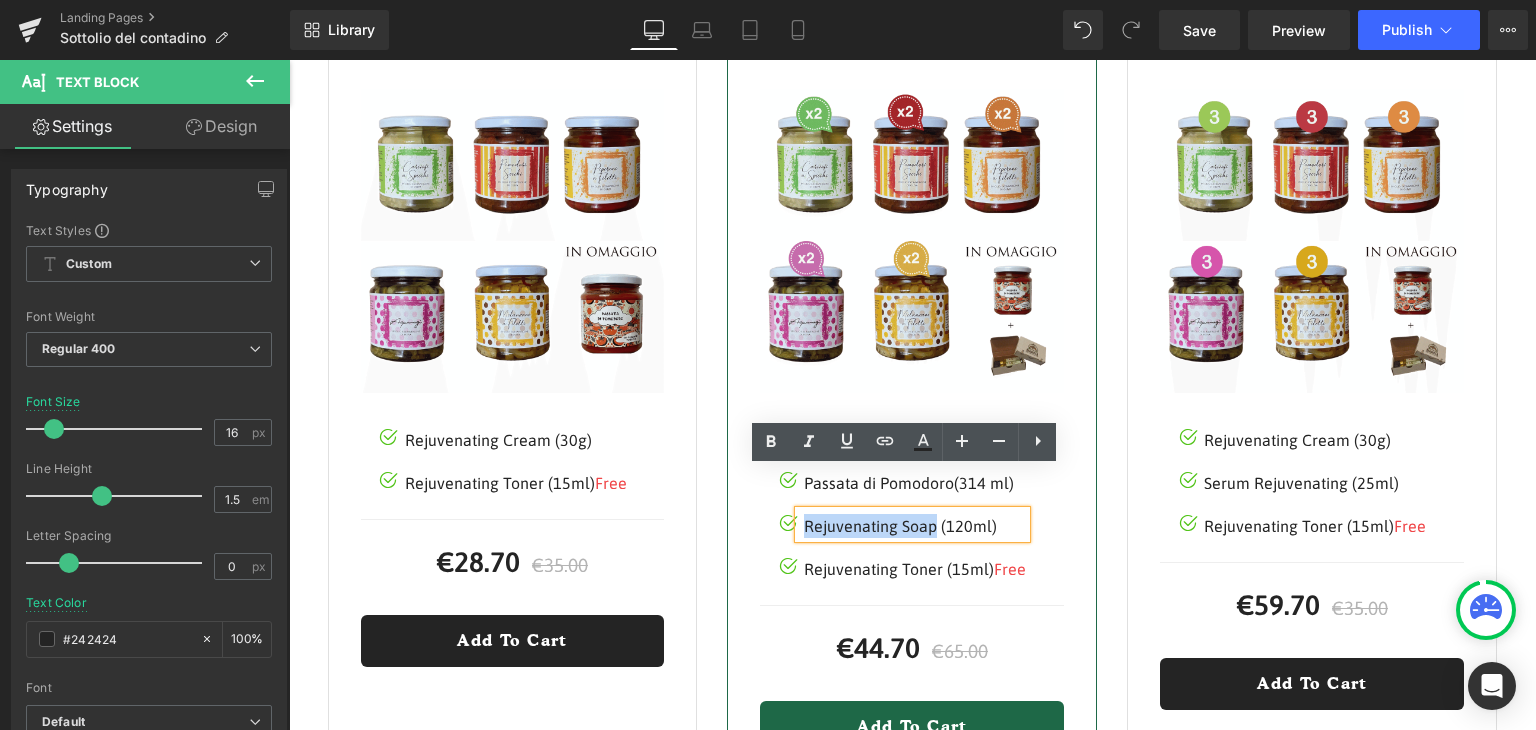 drag, startPoint x: 800, startPoint y: 487, endPoint x: 924, endPoint y: 483, distance: 124.0645 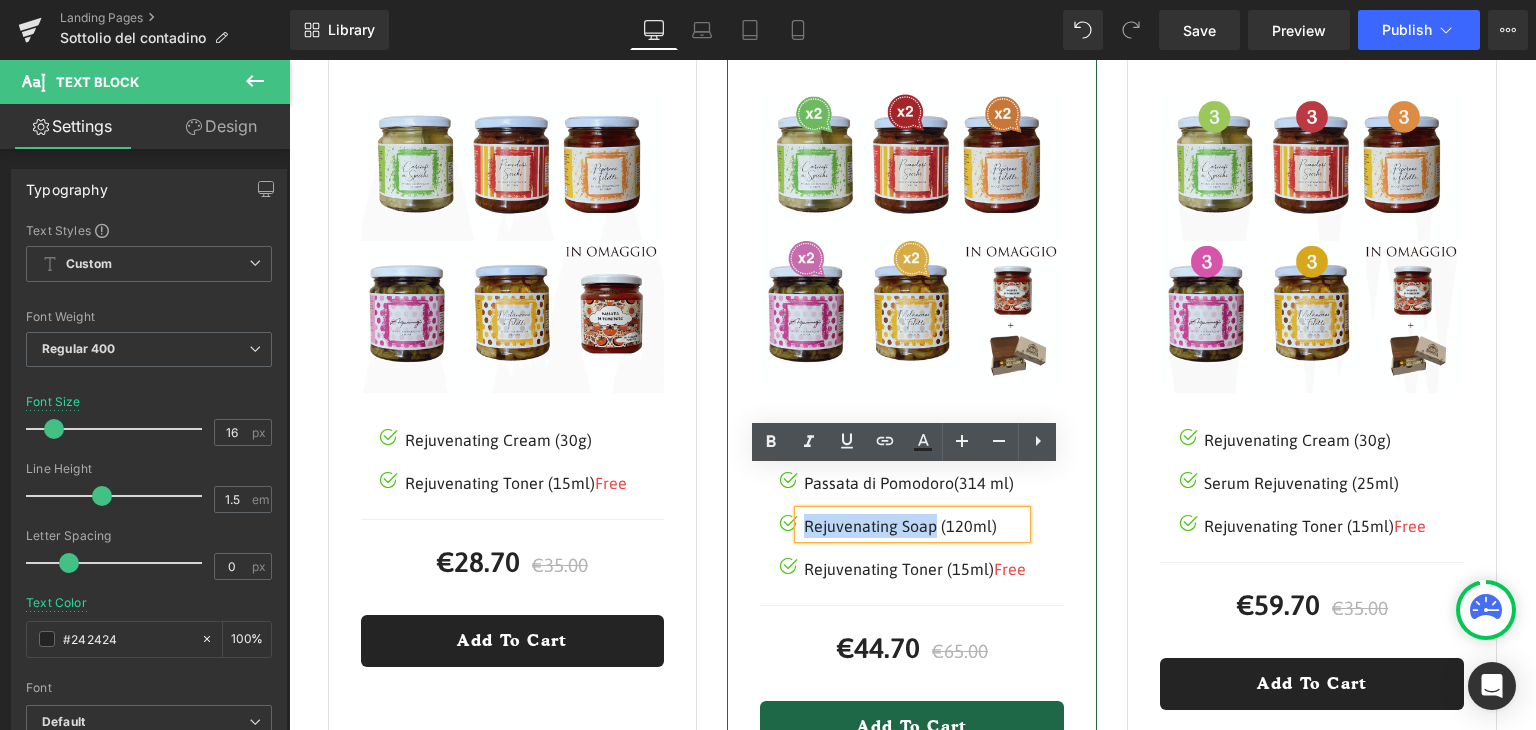 click on "Rejuvenating Soap (120ml)" at bounding box center [915, 526] 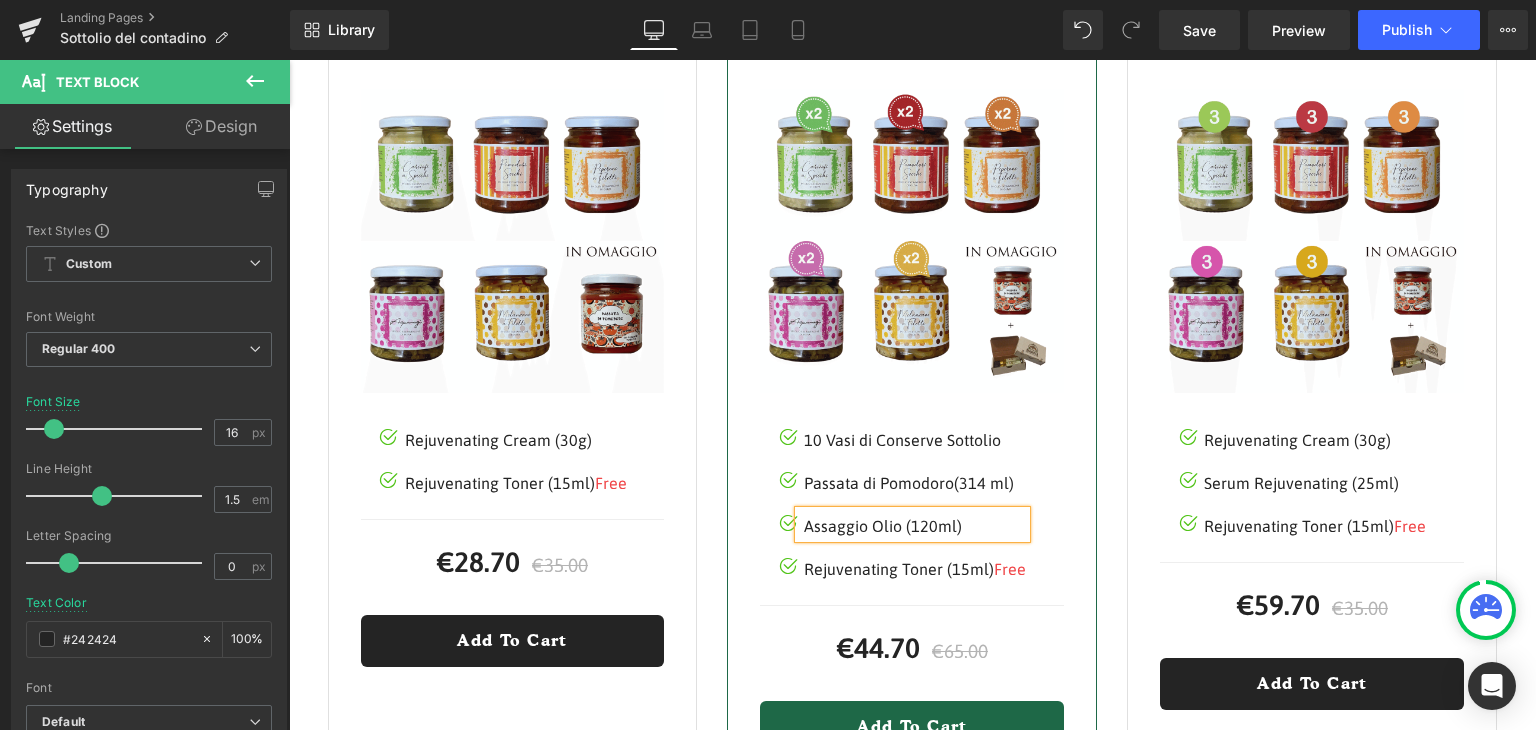 click on "Assaggio Olio (120ml)" at bounding box center (915, 526) 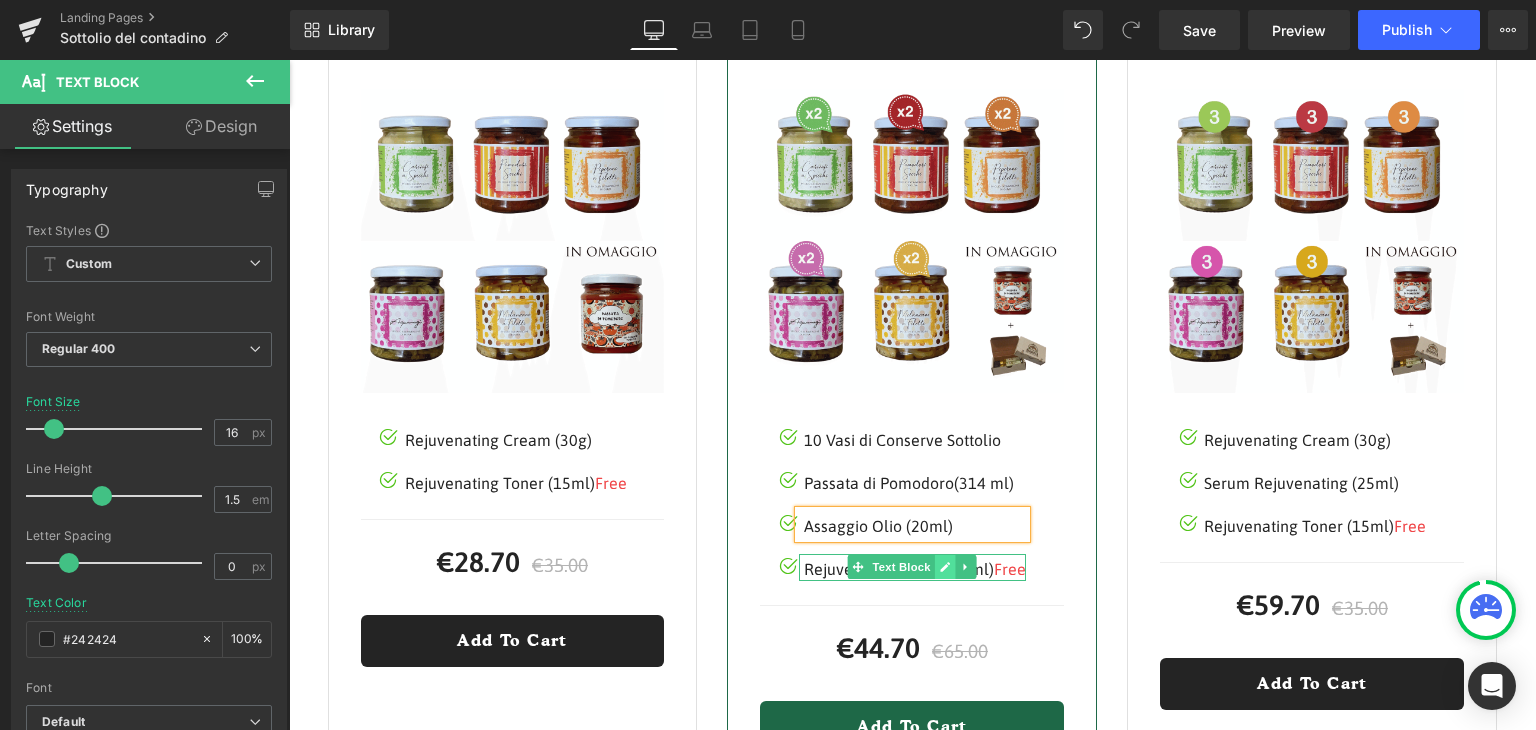 click at bounding box center [945, 567] 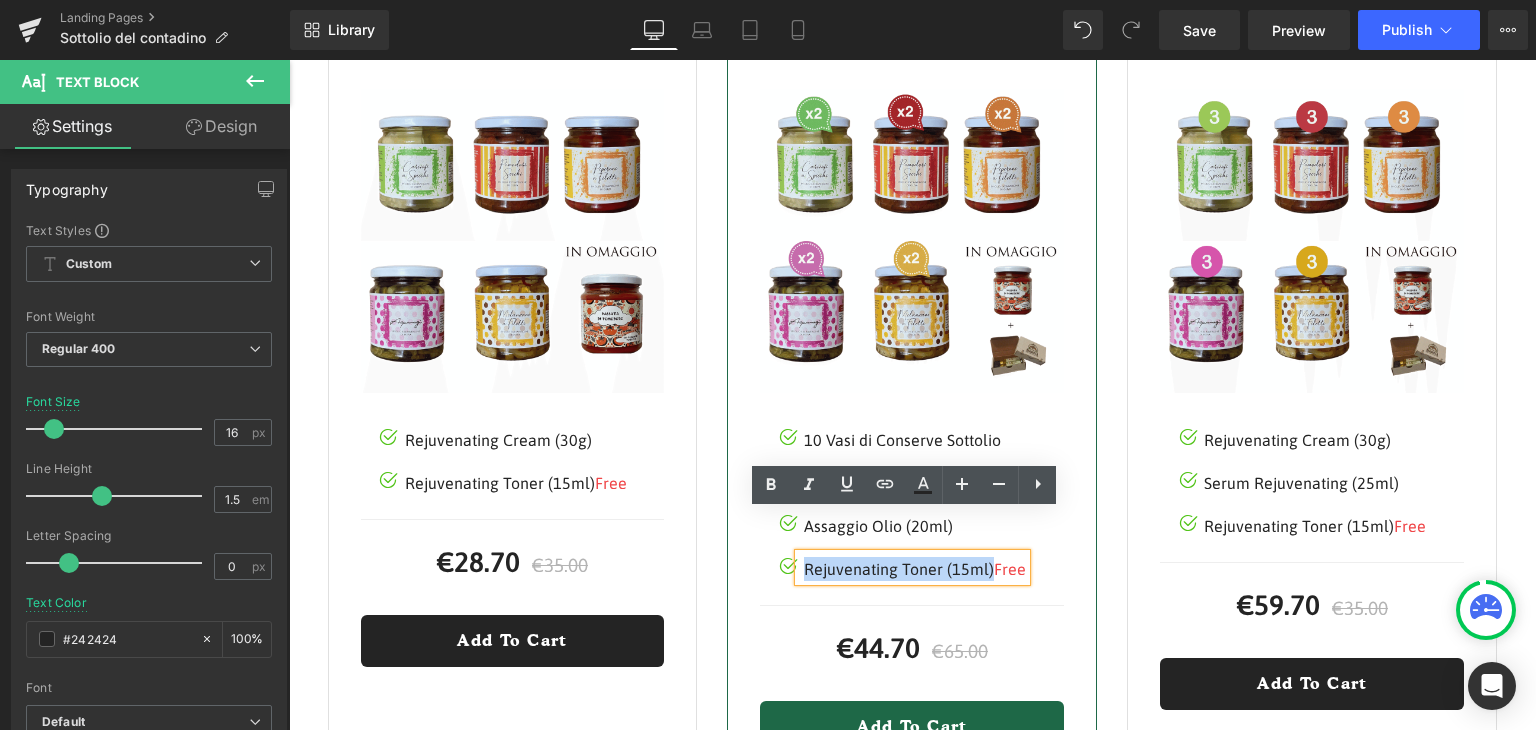 drag, startPoint x: 796, startPoint y: 526, endPoint x: 981, endPoint y: 528, distance: 185.0108 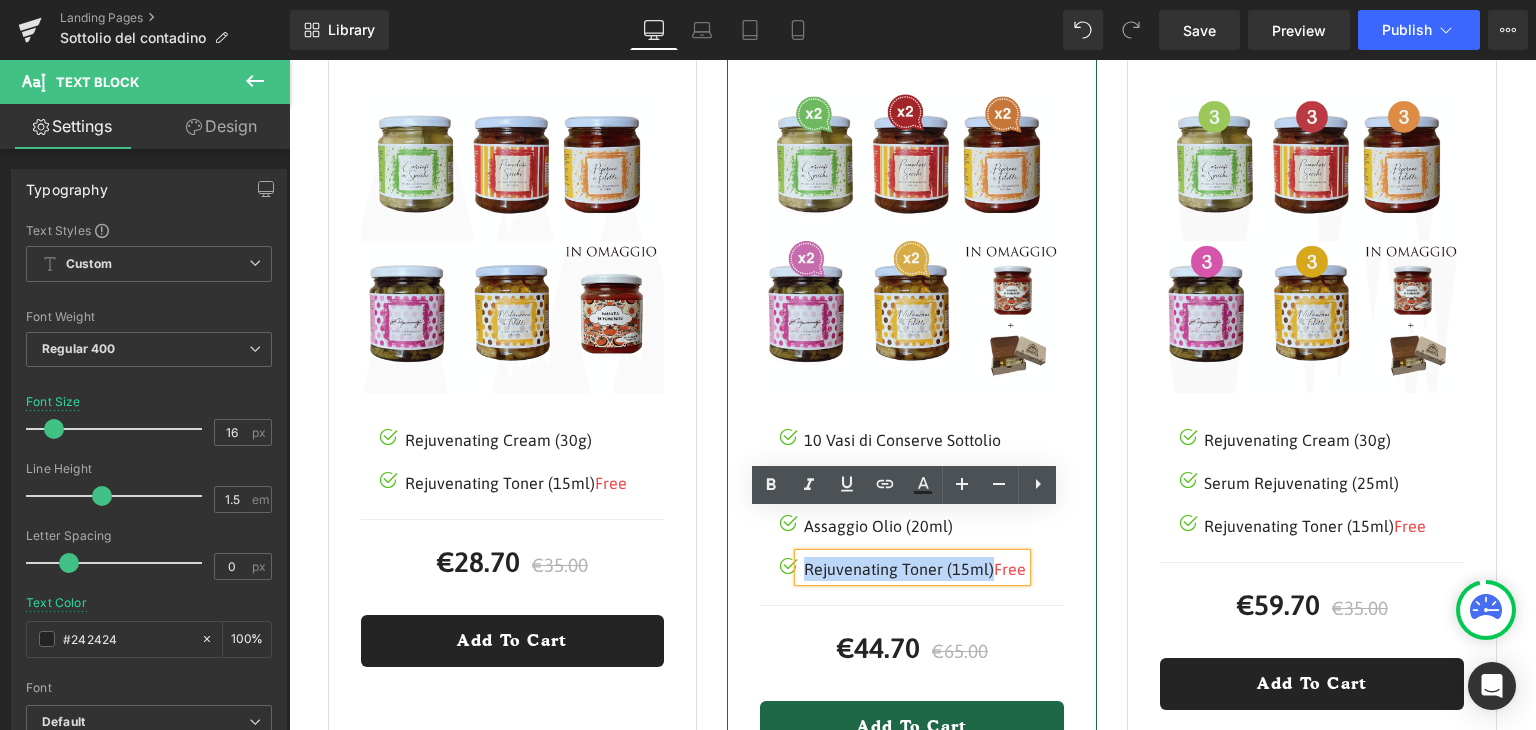 click on "Rejuvenating Toner (15ml)  Free" at bounding box center [915, 569] 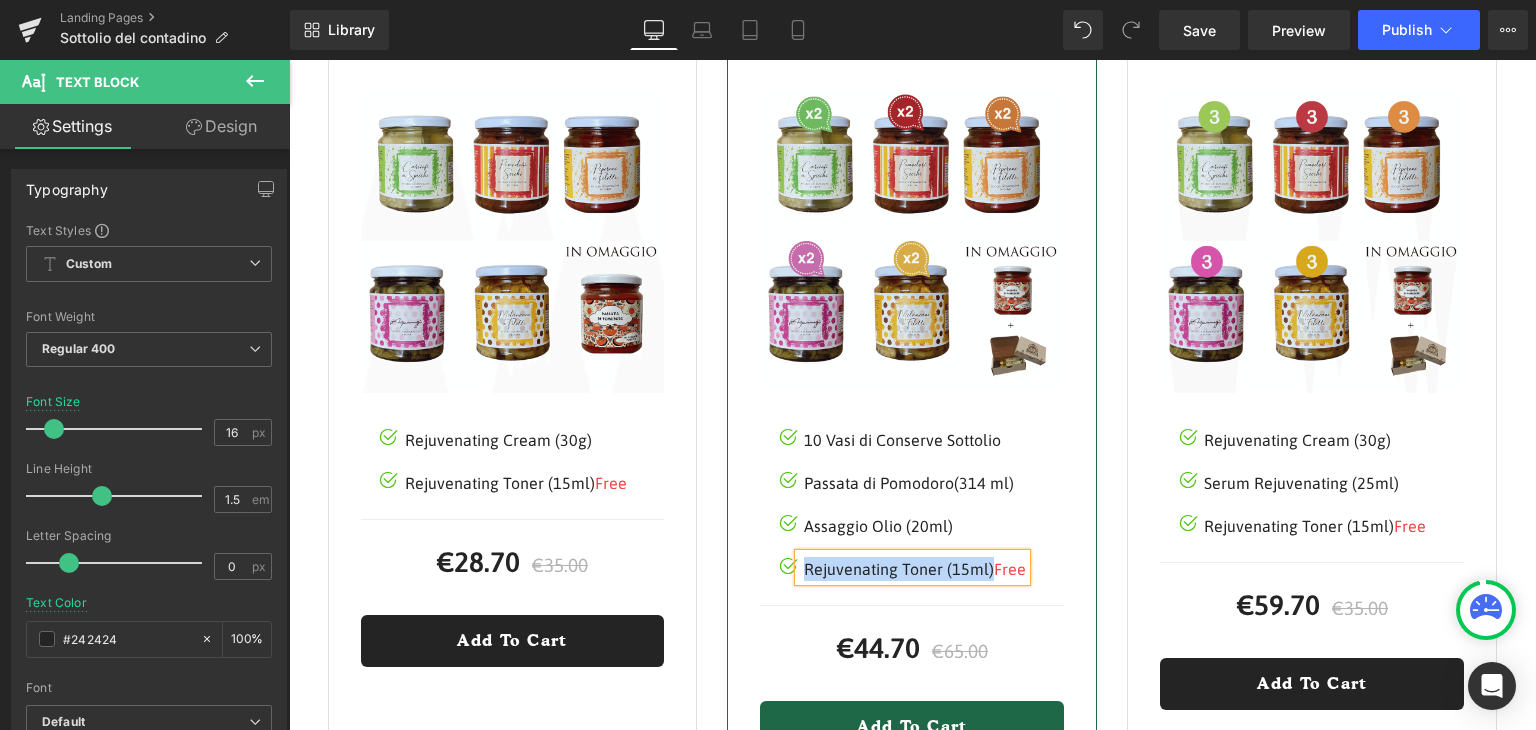 type 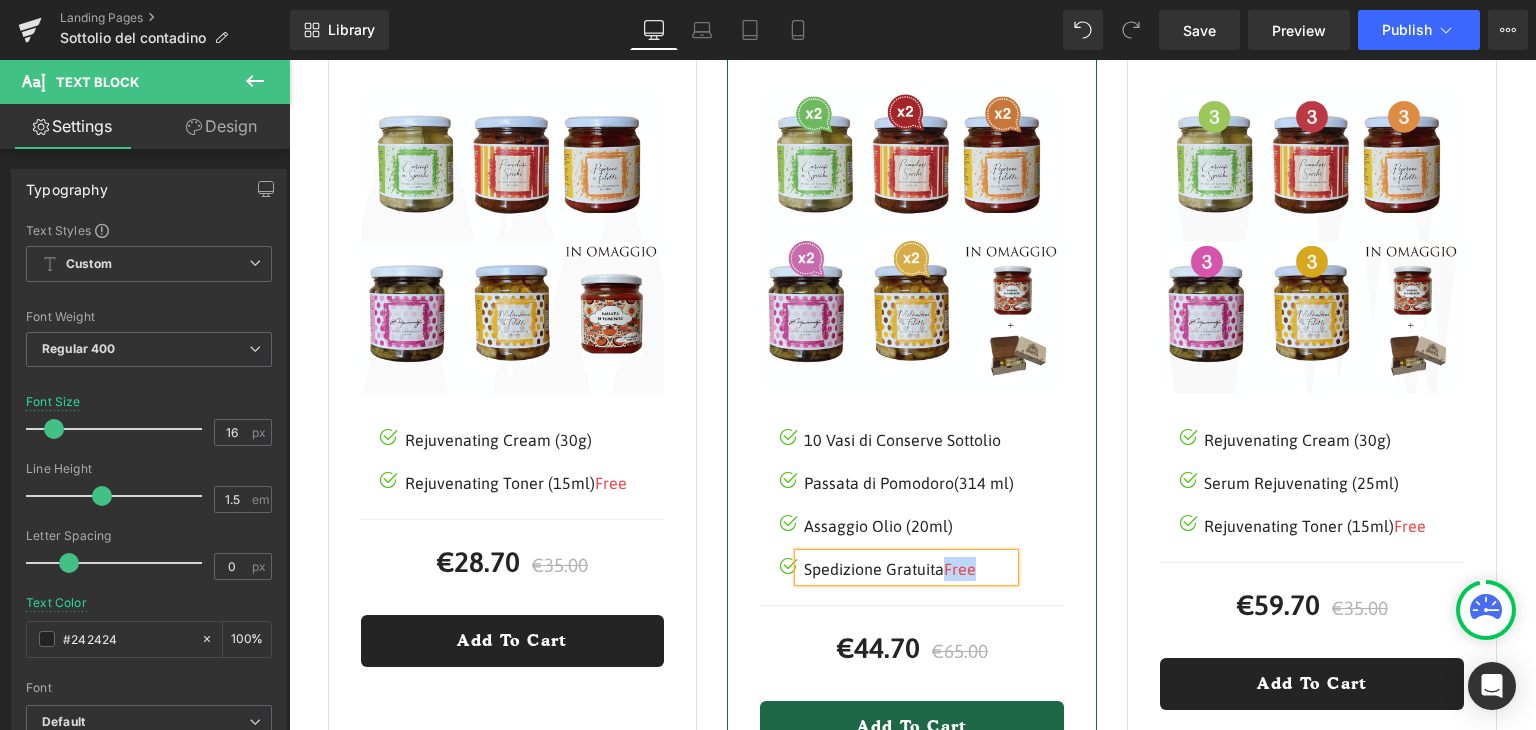drag, startPoint x: 936, startPoint y: 527, endPoint x: 972, endPoint y: 525, distance: 36.05551 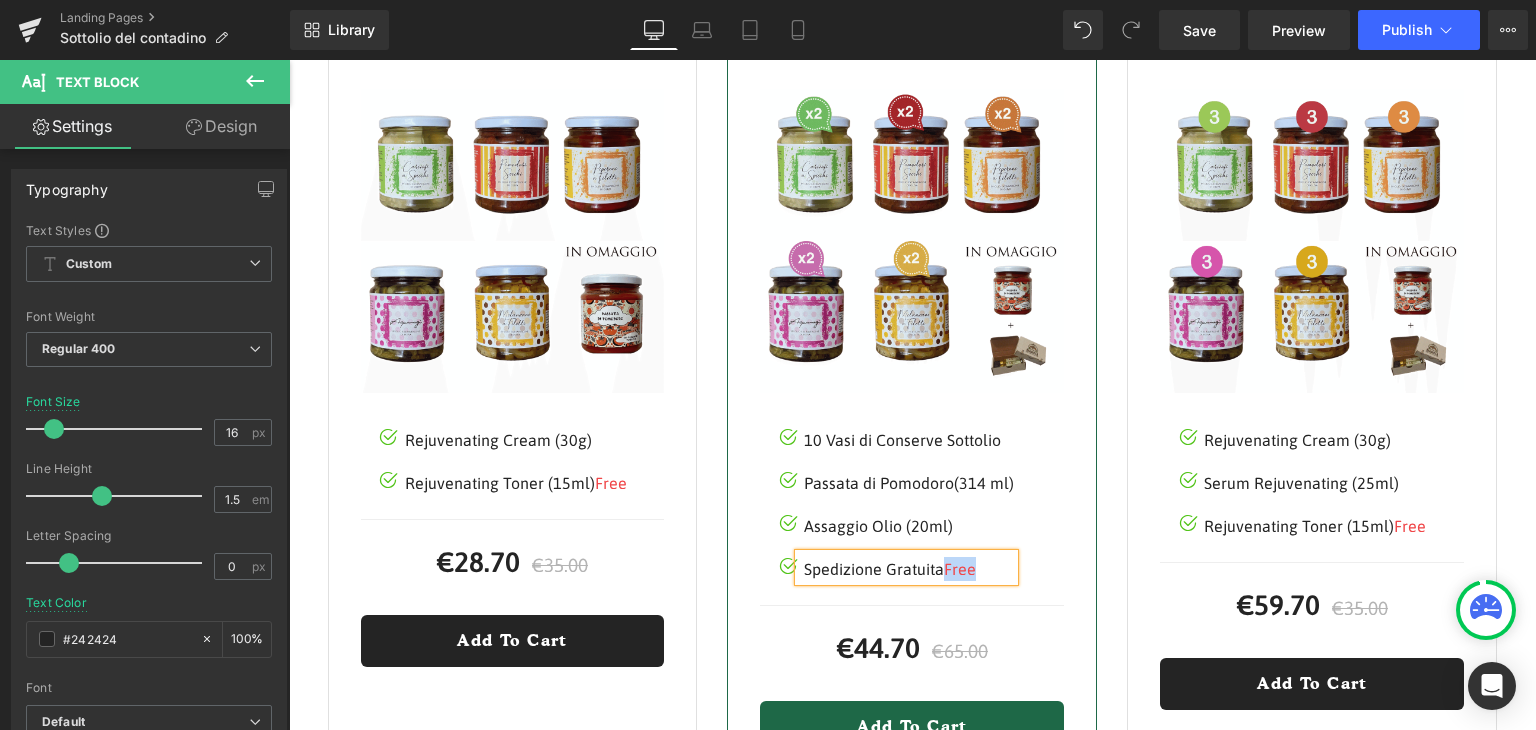 click on "Spedizione Gratuita  Free" at bounding box center [909, 569] 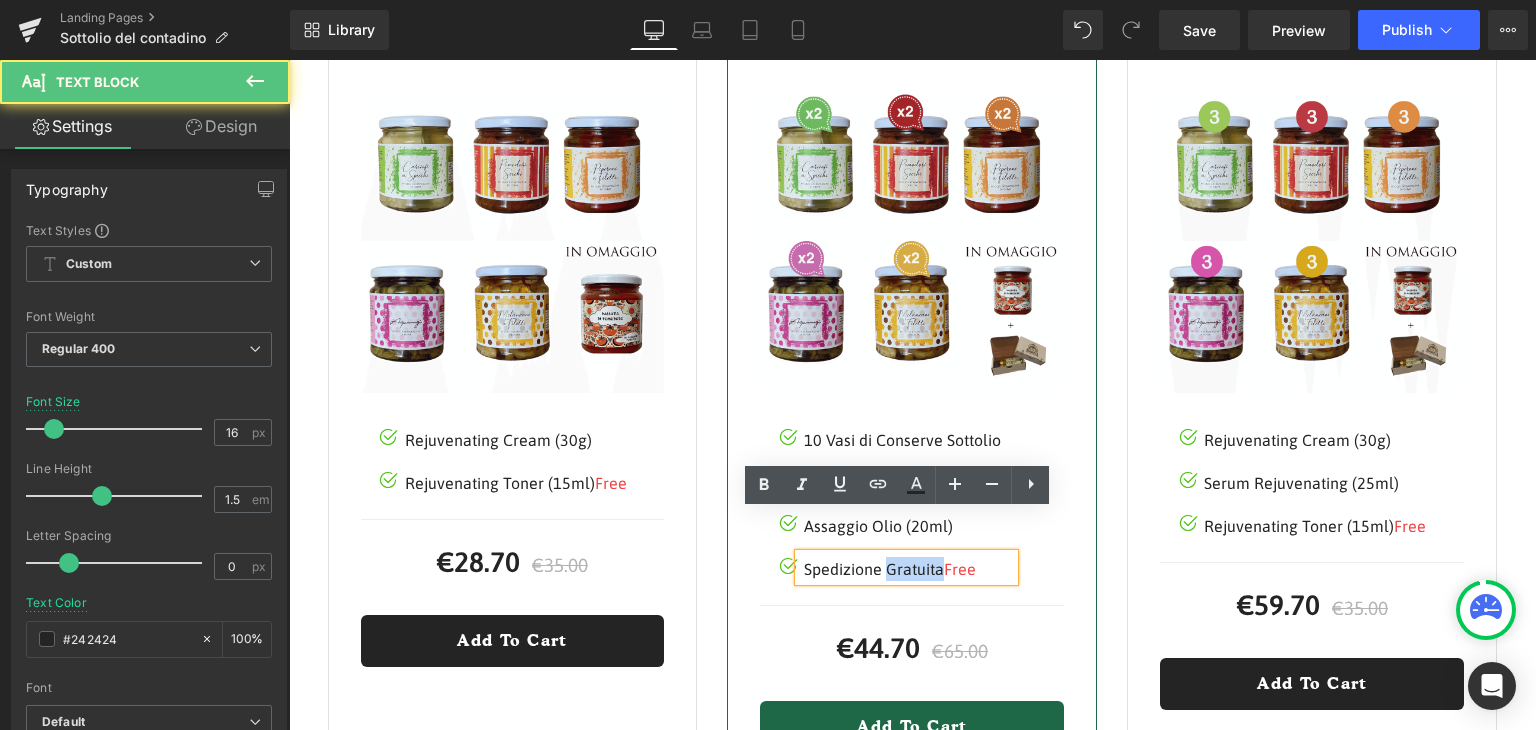 drag, startPoint x: 879, startPoint y: 525, endPoint x: 936, endPoint y: 525, distance: 57 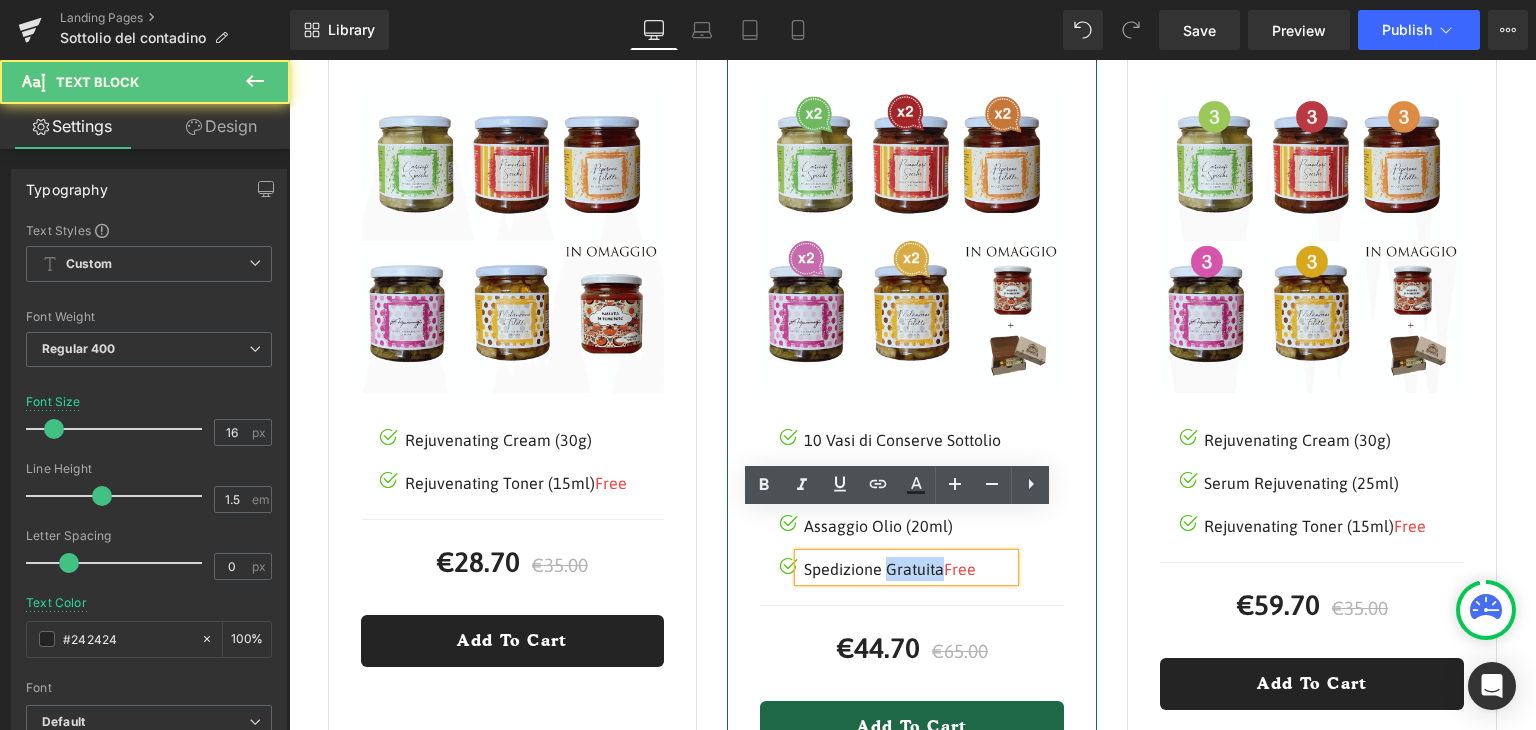 click on "Spedizione Gratuita  Free" at bounding box center (909, 569) 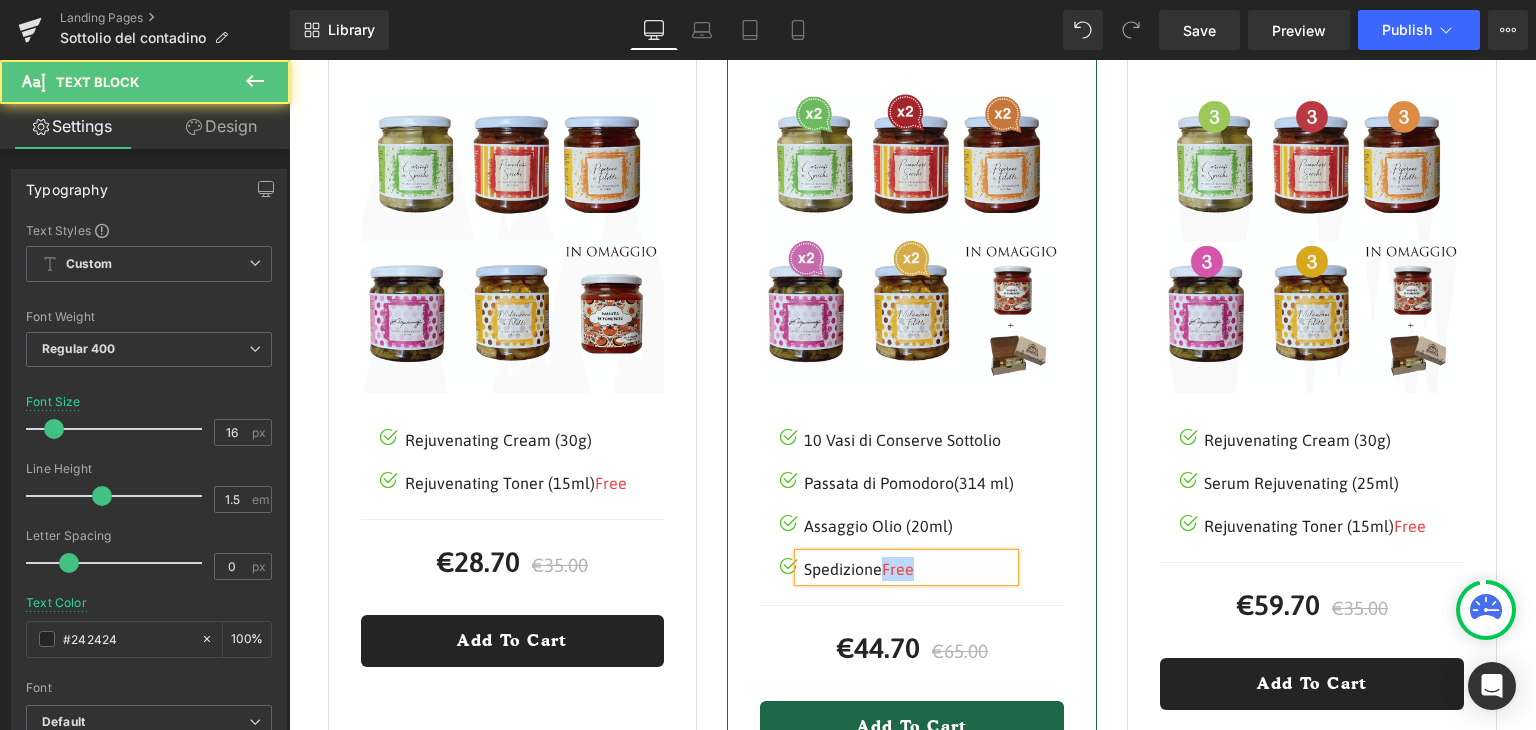 drag, startPoint x: 880, startPoint y: 520, endPoint x: 924, endPoint y: 525, distance: 44.28318 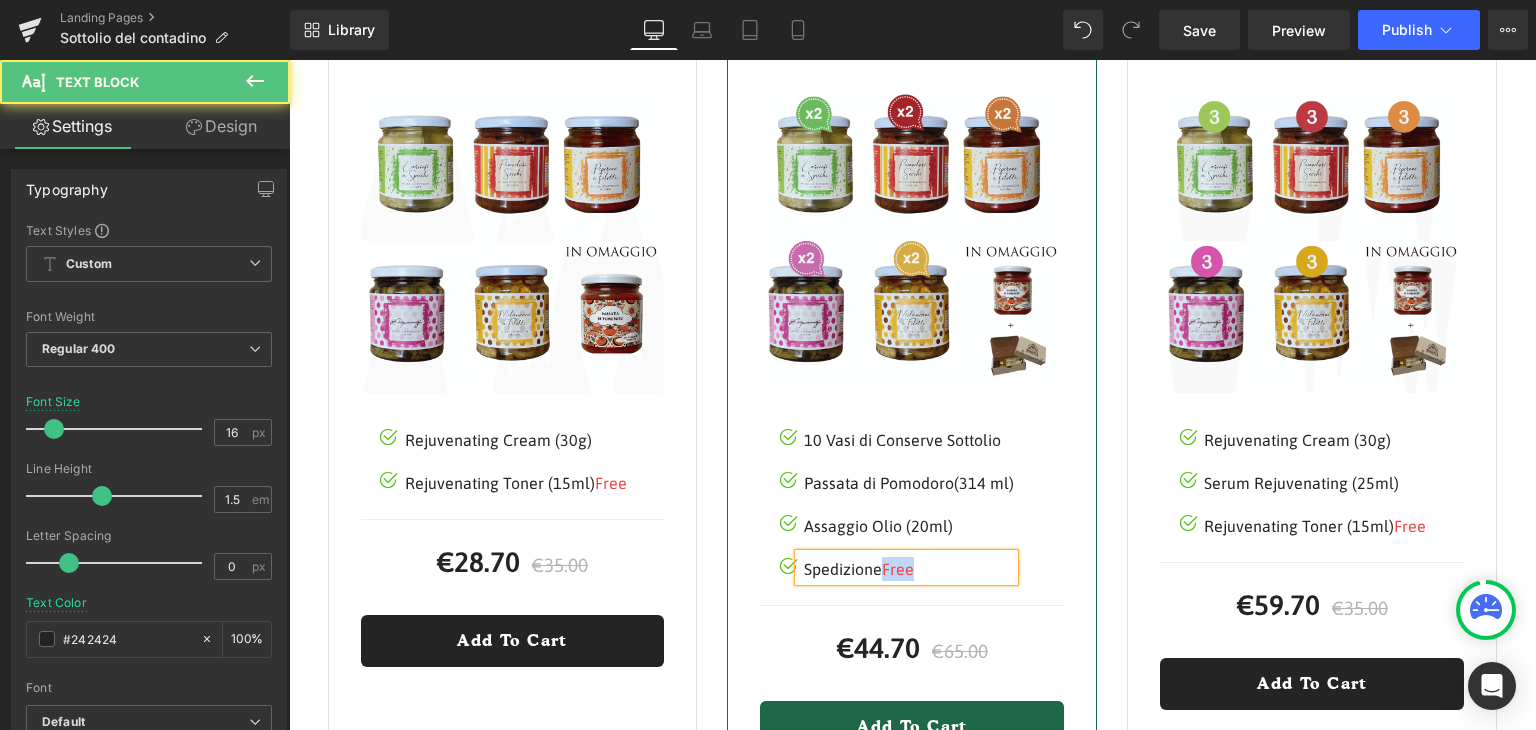 click on "Spedizione  Free" at bounding box center [909, 569] 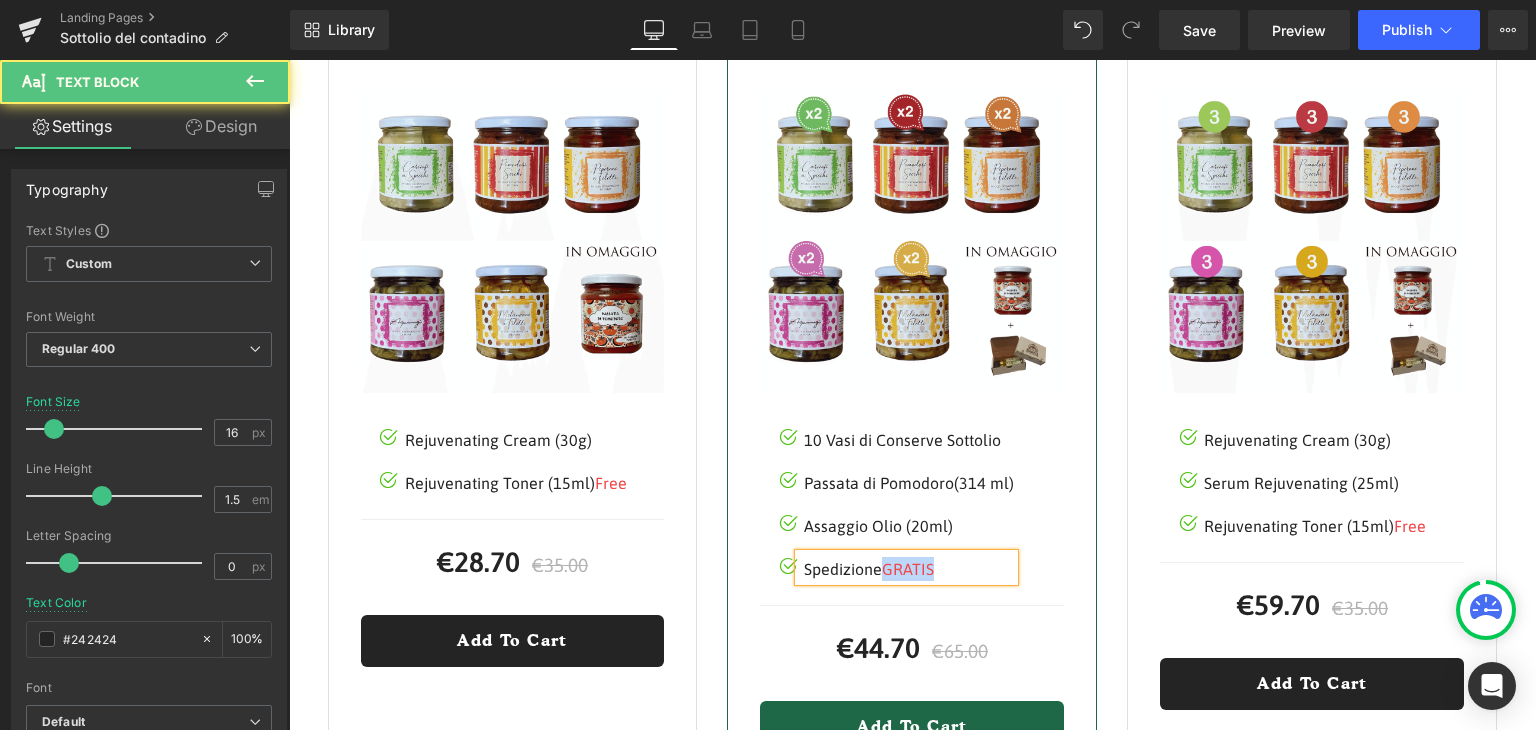 drag, startPoint x: 880, startPoint y: 521, endPoint x: 951, endPoint y: 515, distance: 71.25307 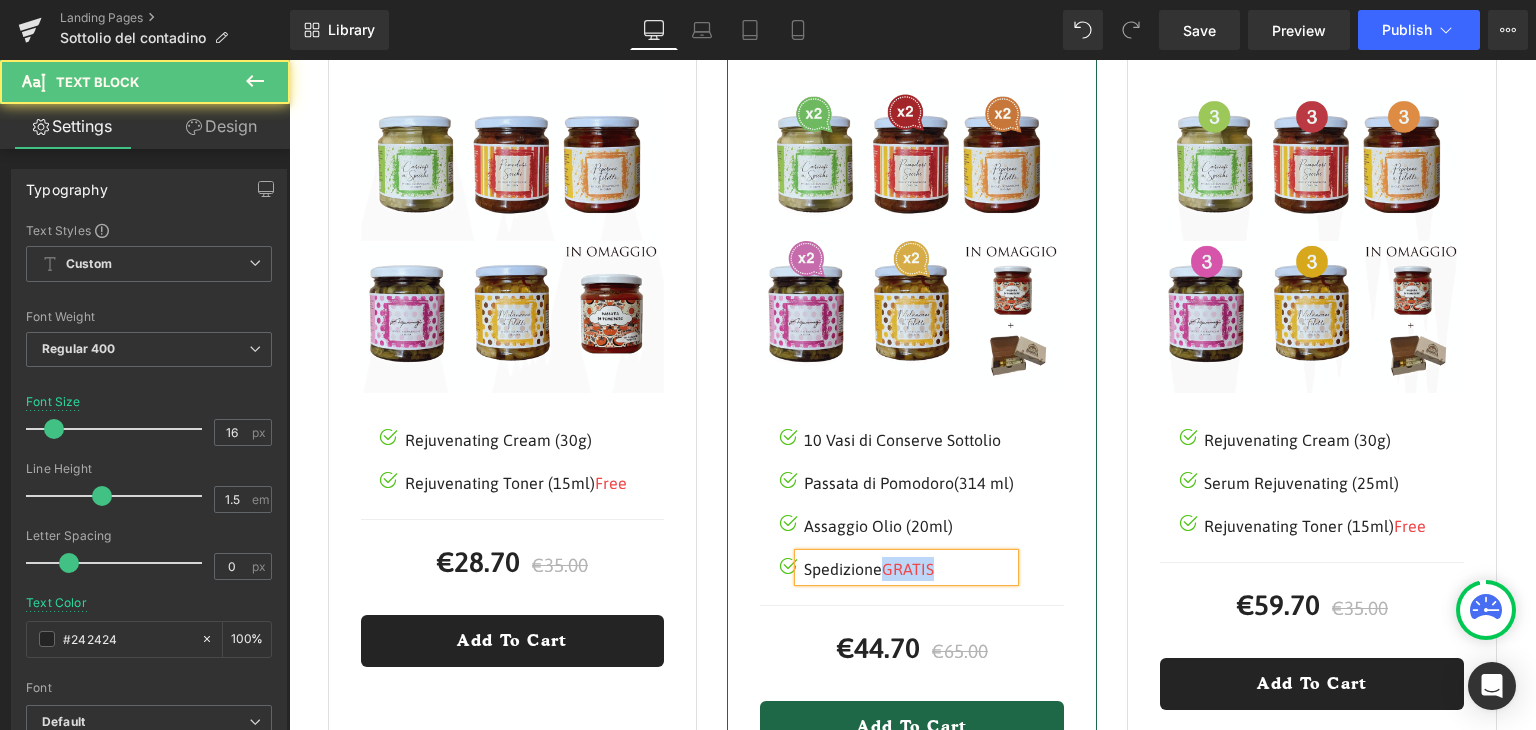 click on "Spedizione  GRATIS" at bounding box center [909, 569] 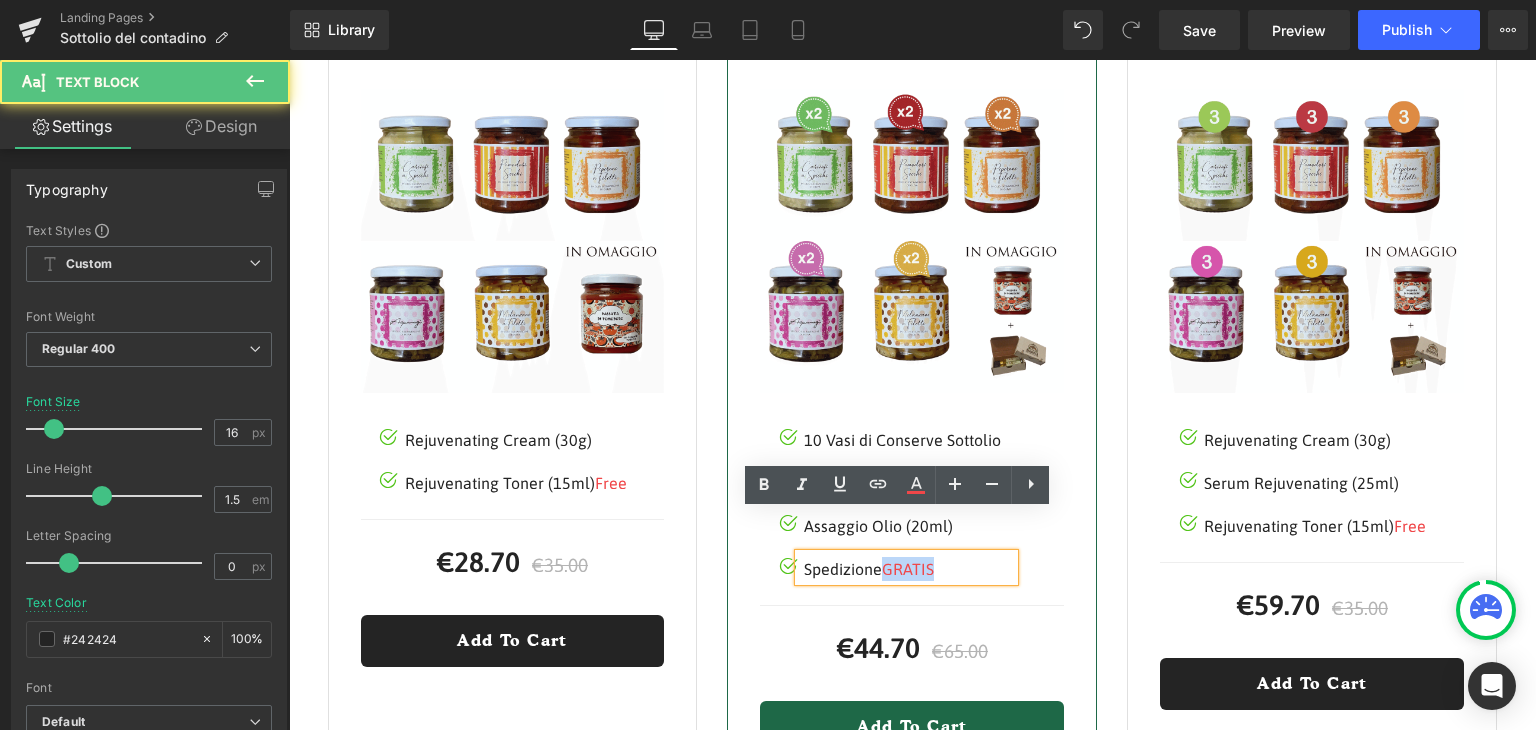 copy on "GRATIS" 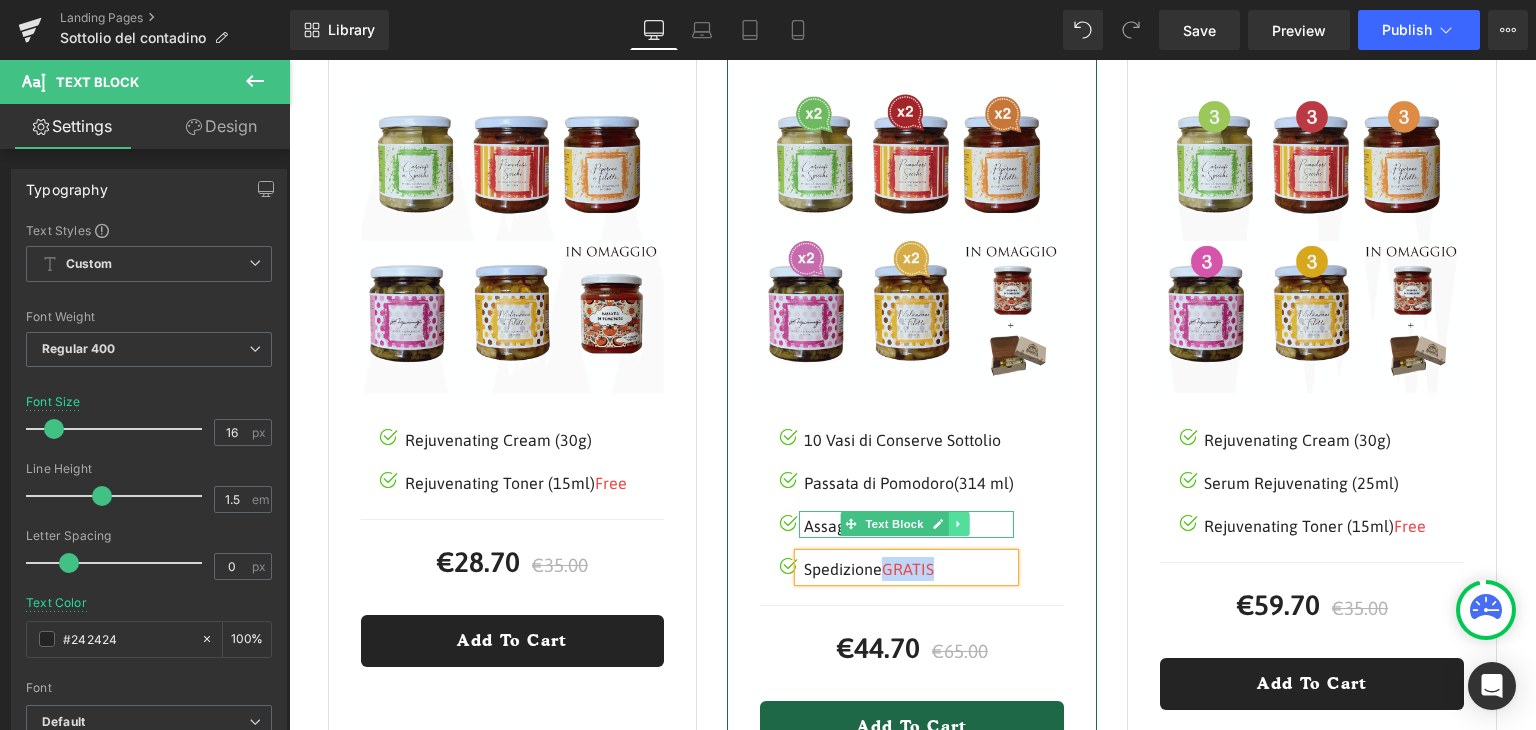 click 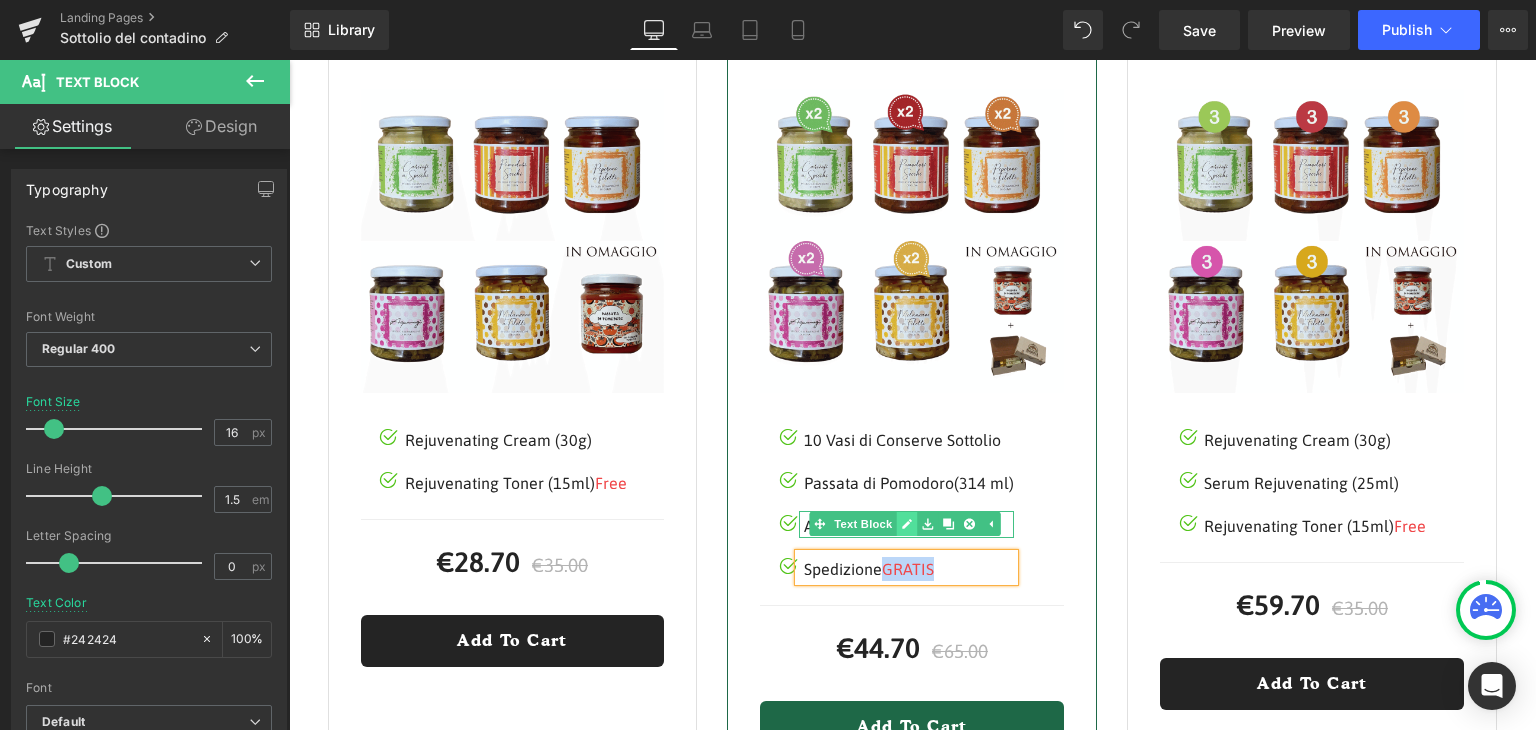 click 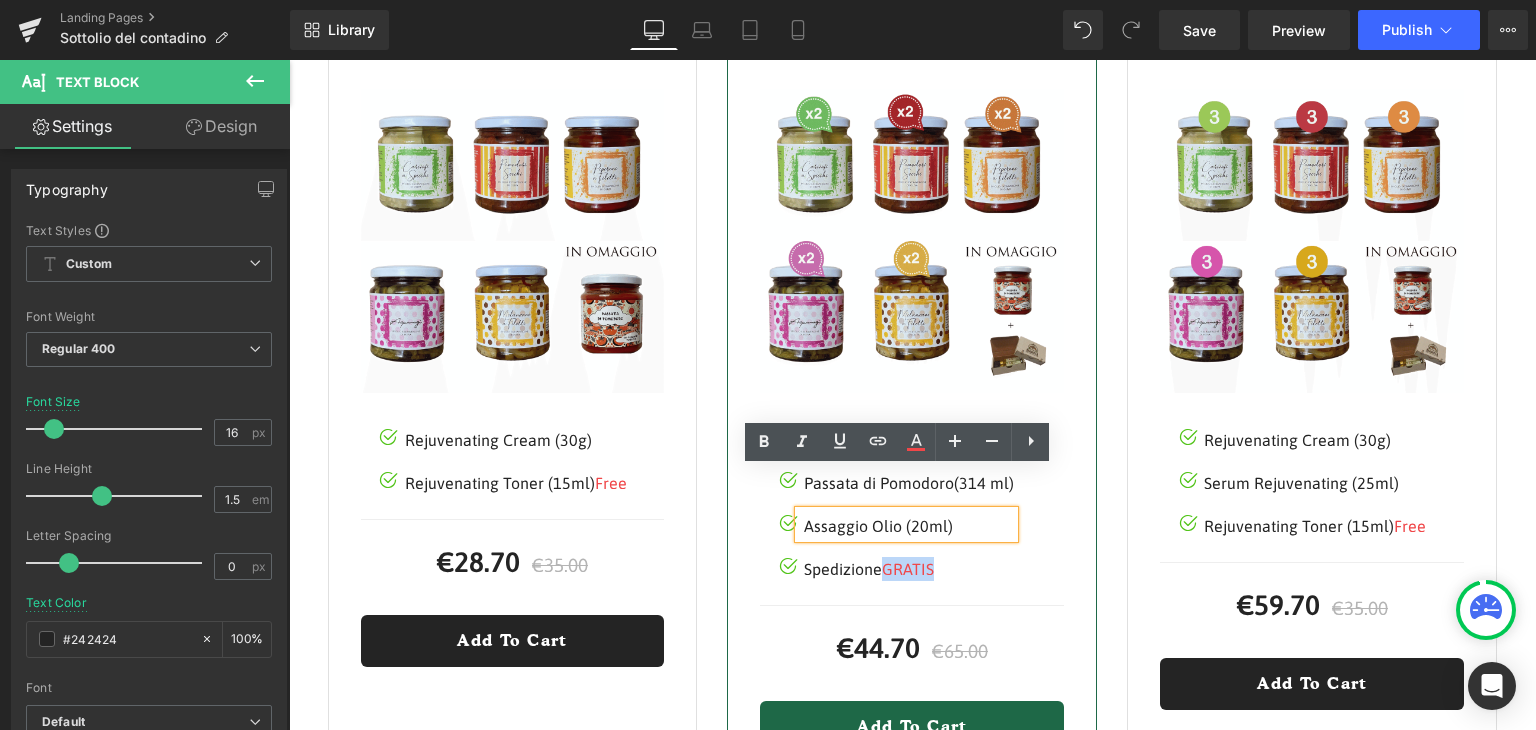 click on "Assaggio Olio (20ml)" at bounding box center (909, 526) 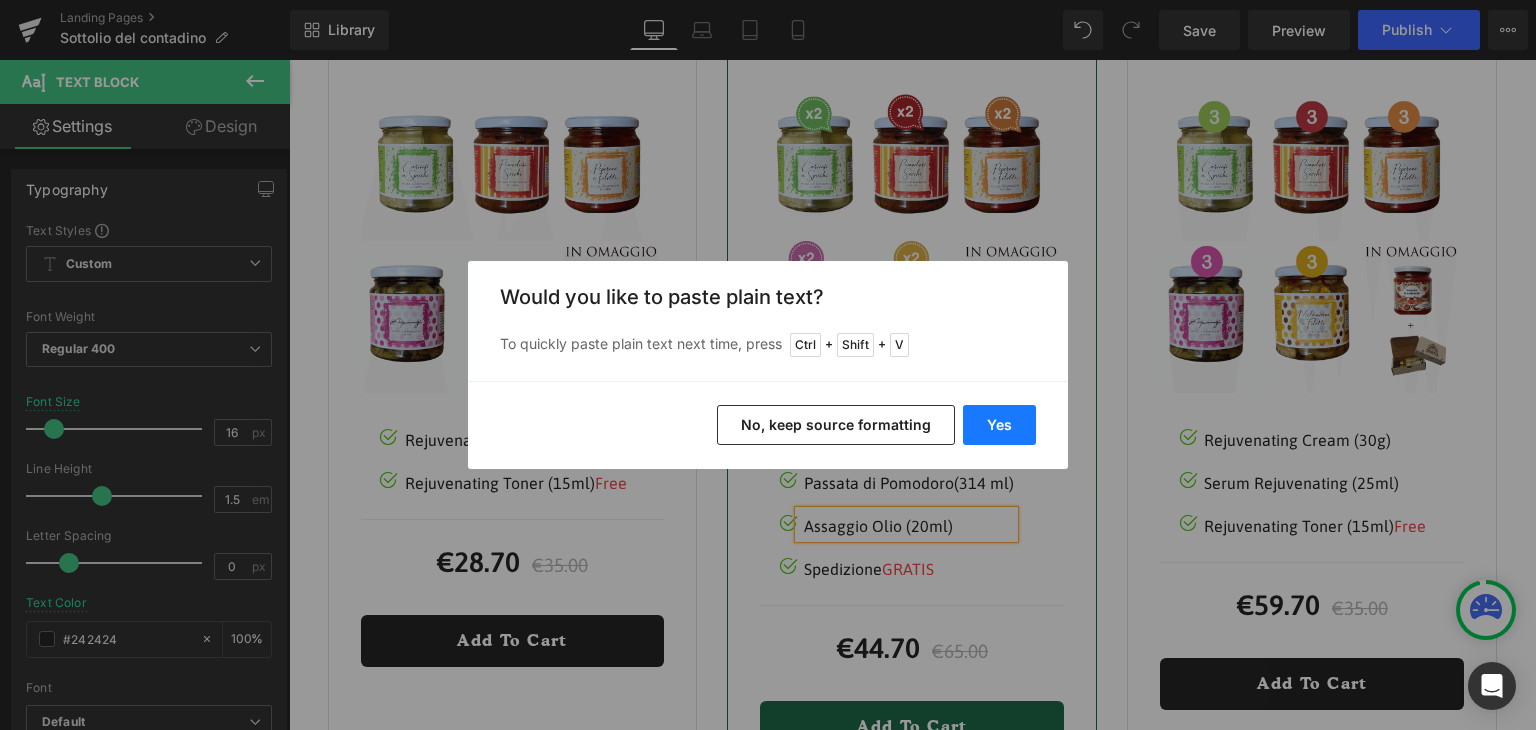 click on "Yes" at bounding box center [999, 425] 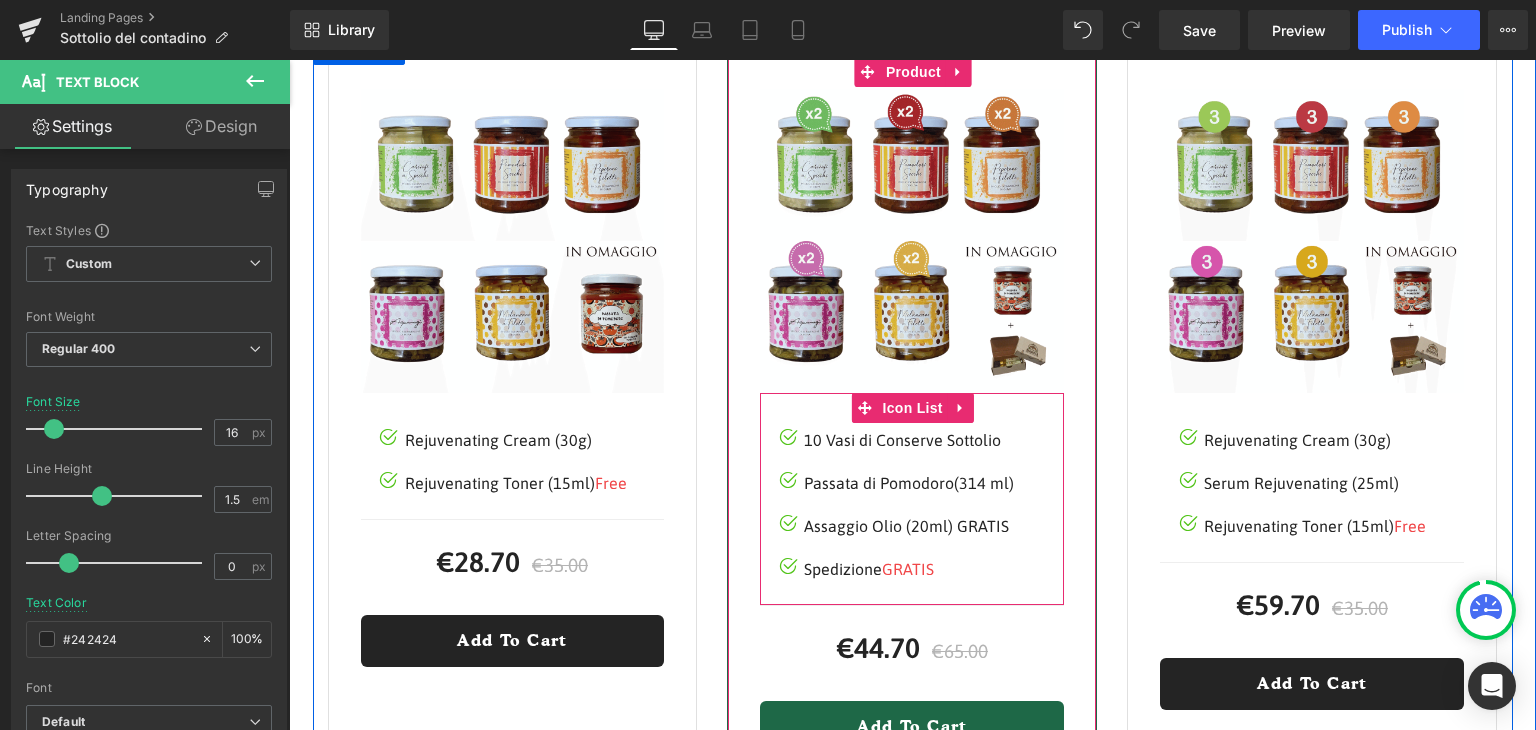 click on "Image
10 Vasi di Conserve Sottolio
Text Block
Image
Passata di Pomodoro(314 ml) Text Block
Image
Assaggio Olio (20ml) GRATIS Text Block
Image
Spedizione  GRATIS Text Block" at bounding box center (920, 511) 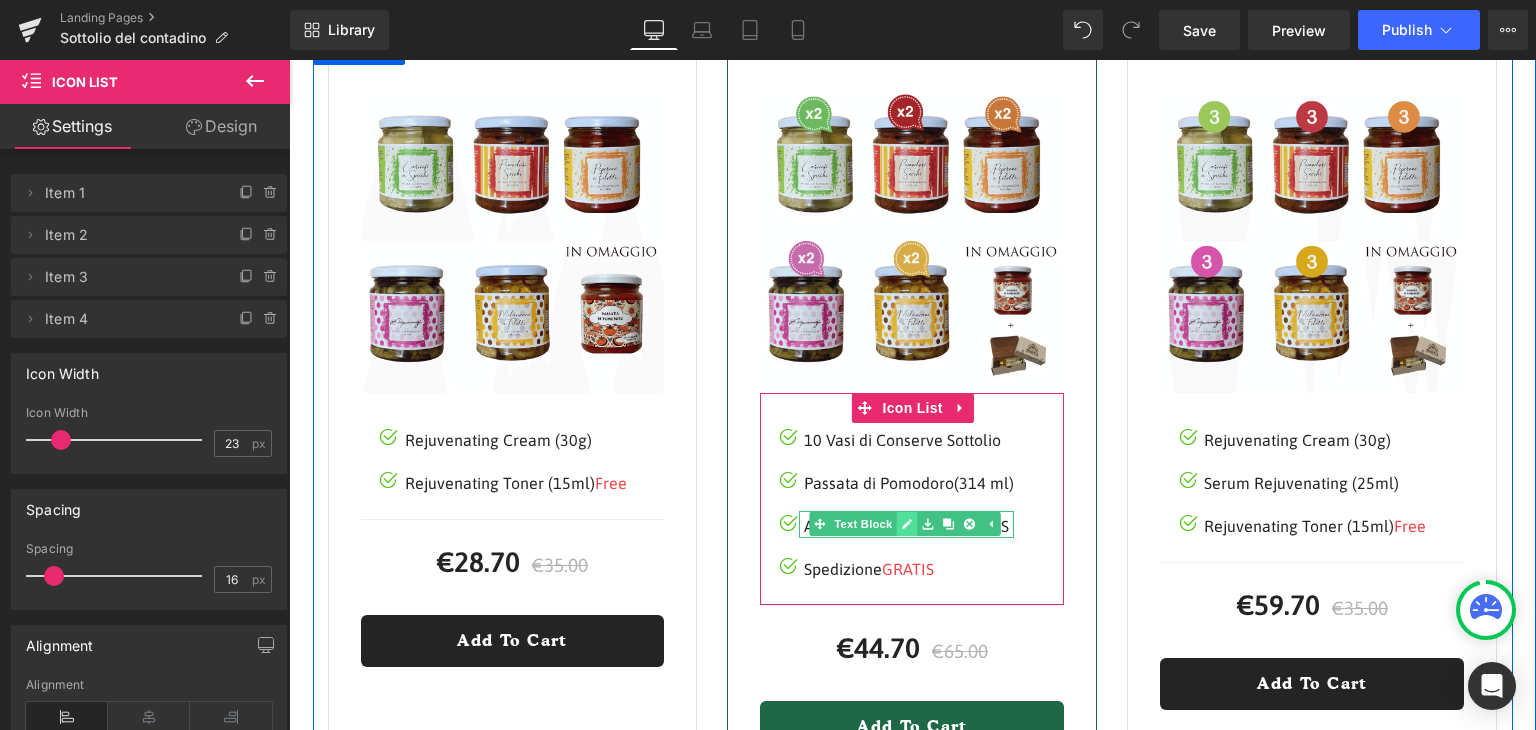 click 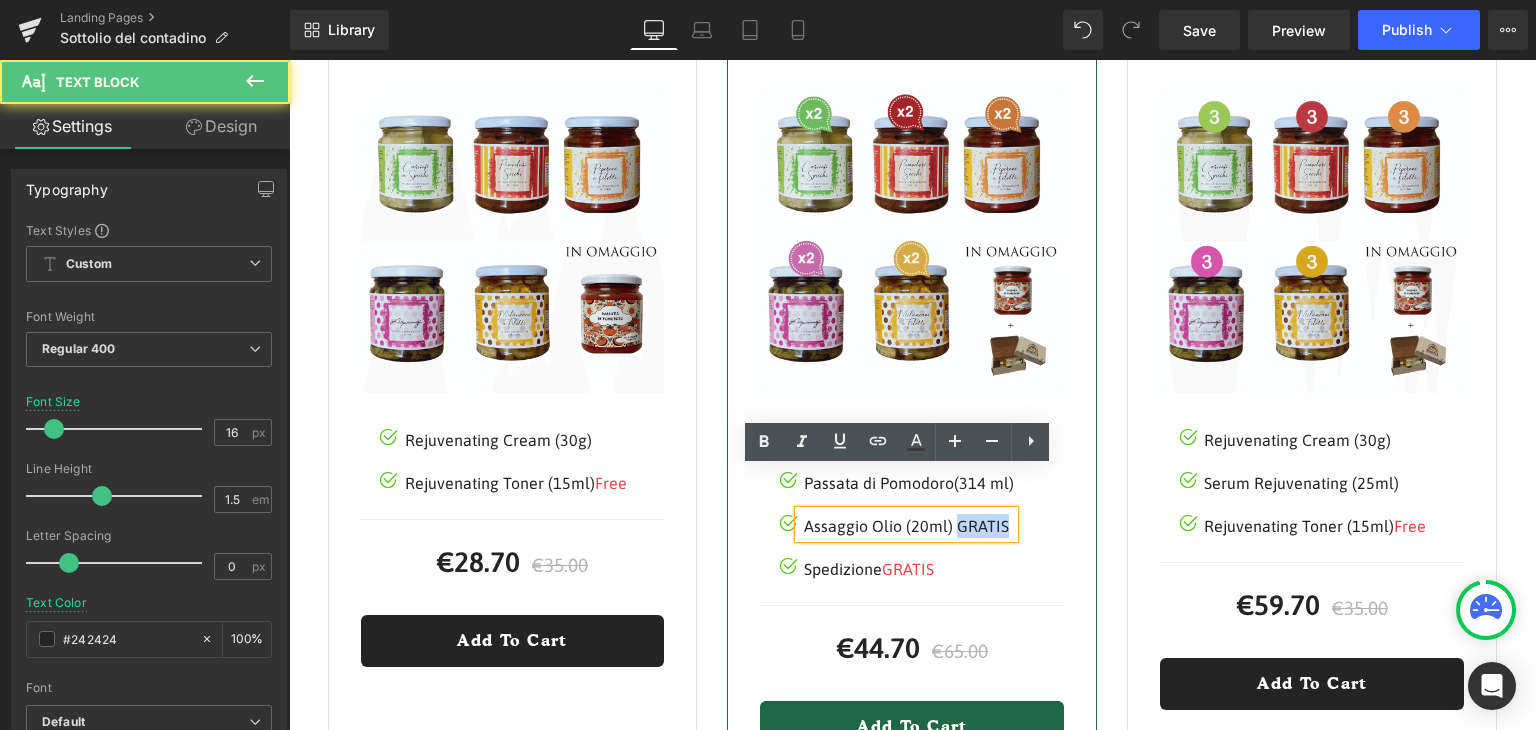 drag, startPoint x: 945, startPoint y: 481, endPoint x: 995, endPoint y: 483, distance: 50.039986 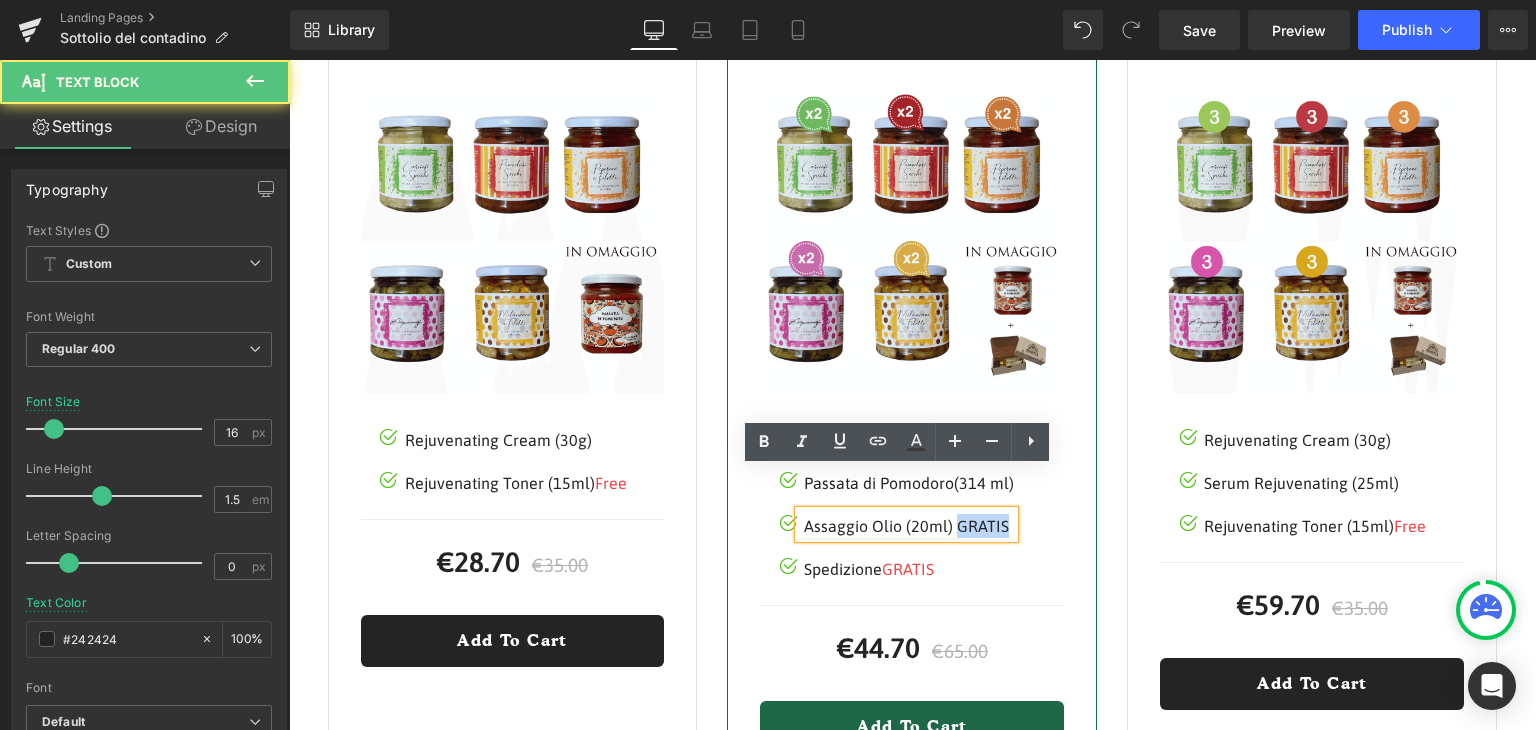 click on "Assaggio Olio (20ml) GRATIS" at bounding box center (909, 526) 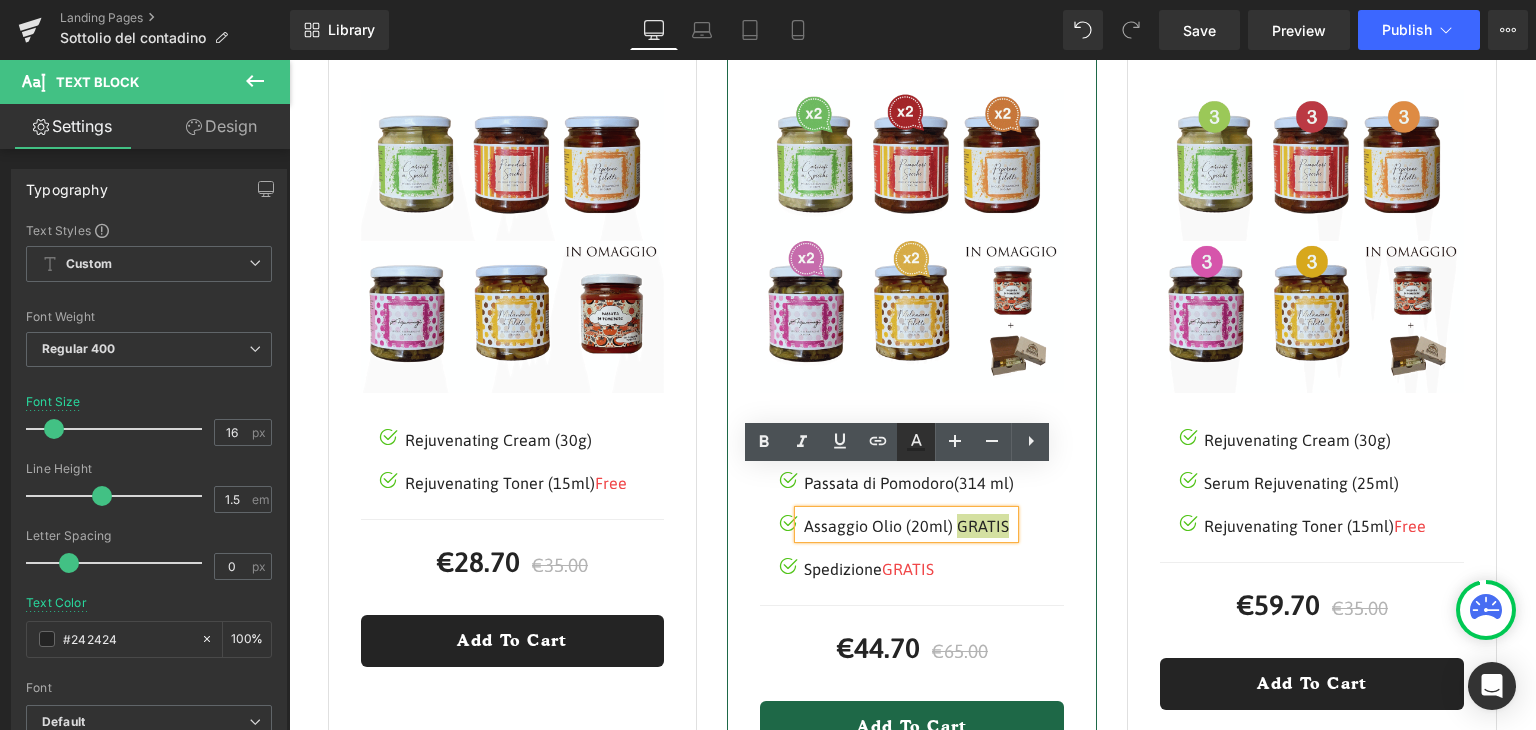 click 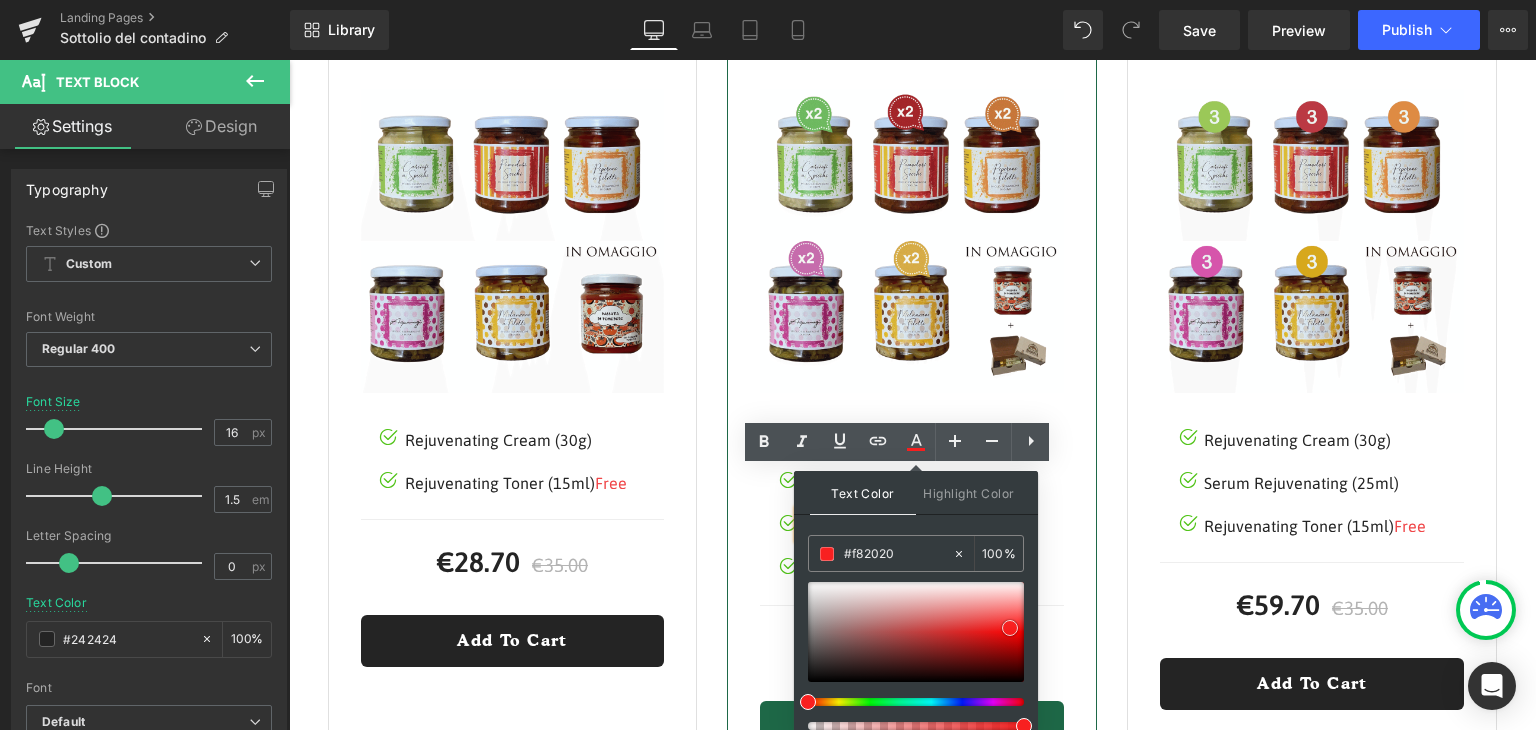 click at bounding box center [916, 632] 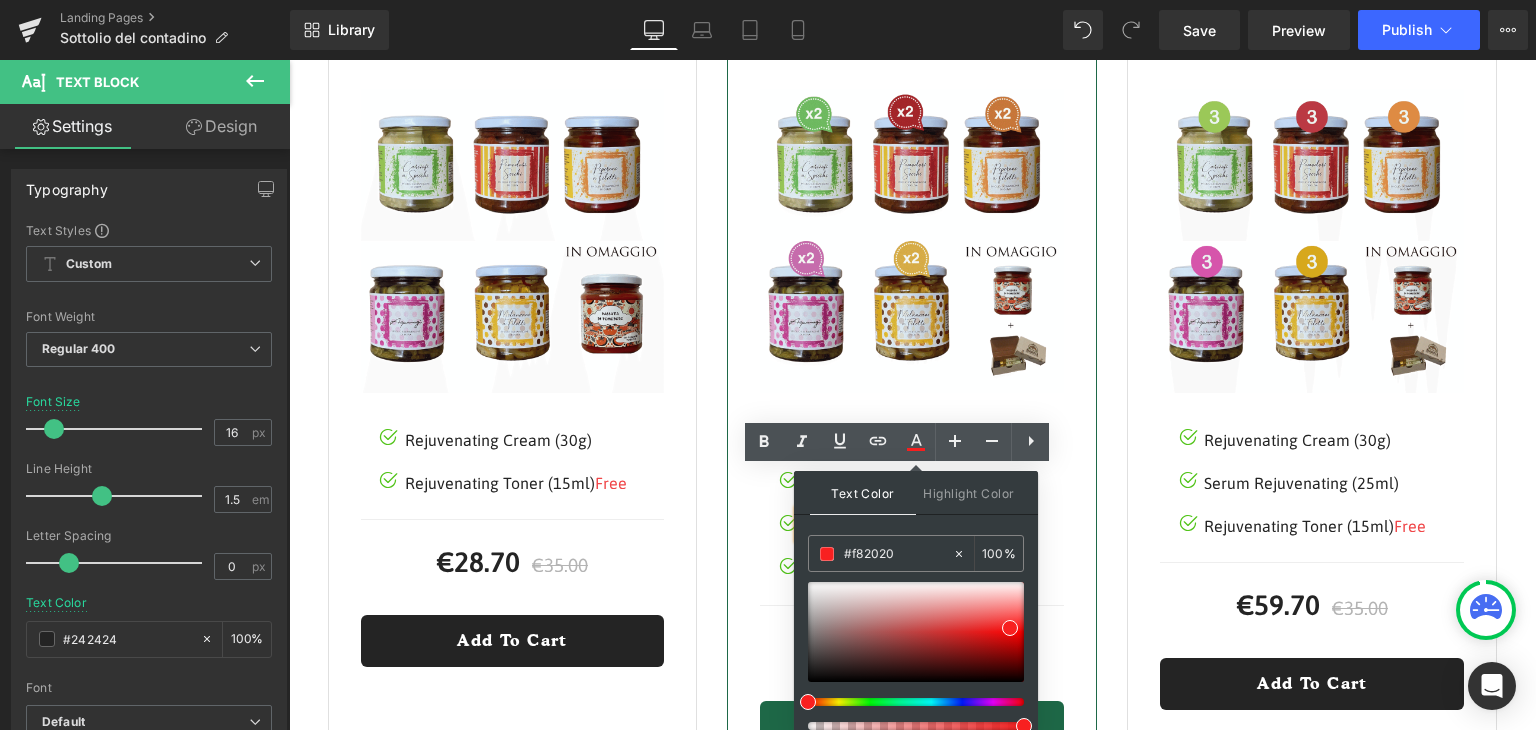 click on "Sale Off
(P) Image
Image
10 Vasi di Conserve Sottolio
Text Block
Image
Passata di Pomodoro(314 ml) Text Block
Image
Assaggio Olio (20ml)  GRATIS Text Block" at bounding box center [912, 421] 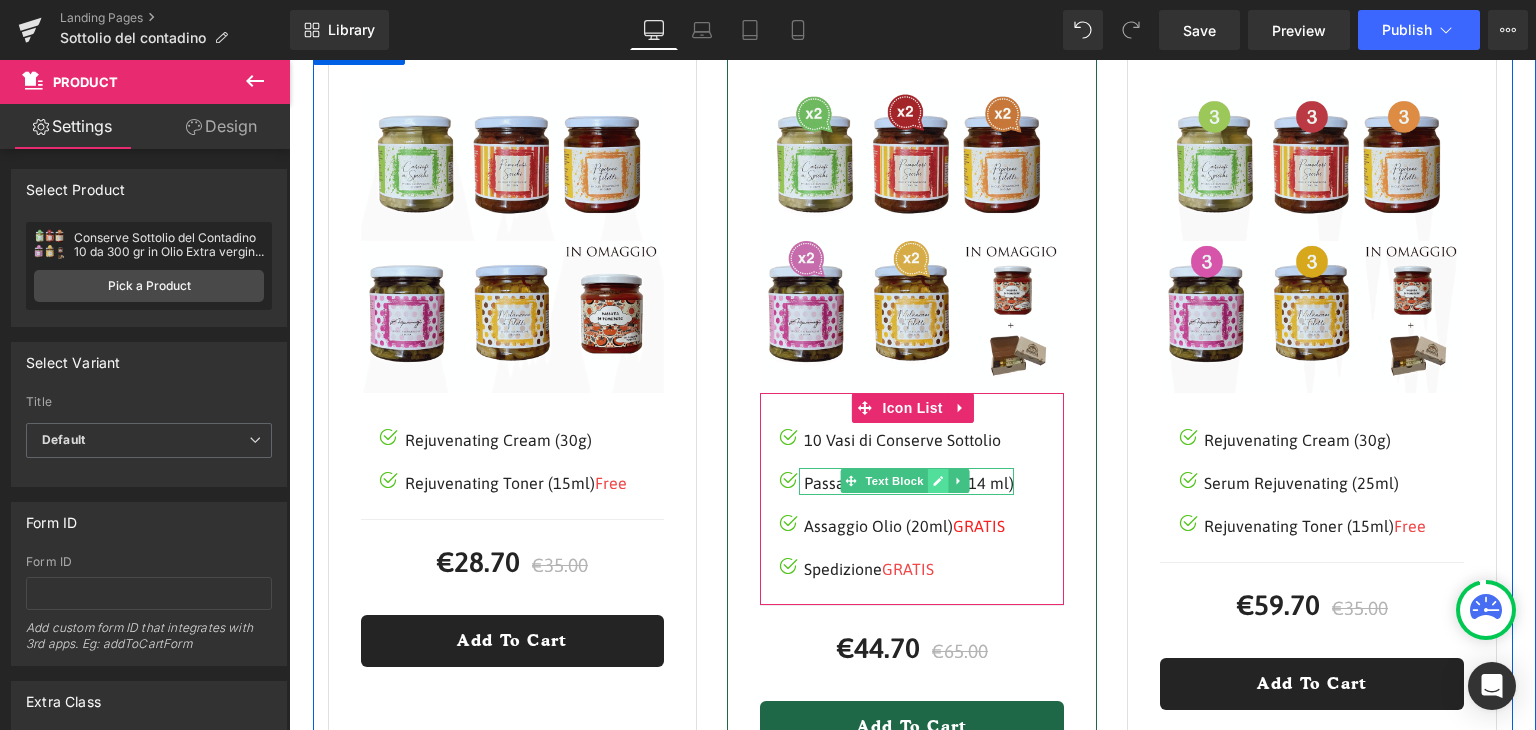 click 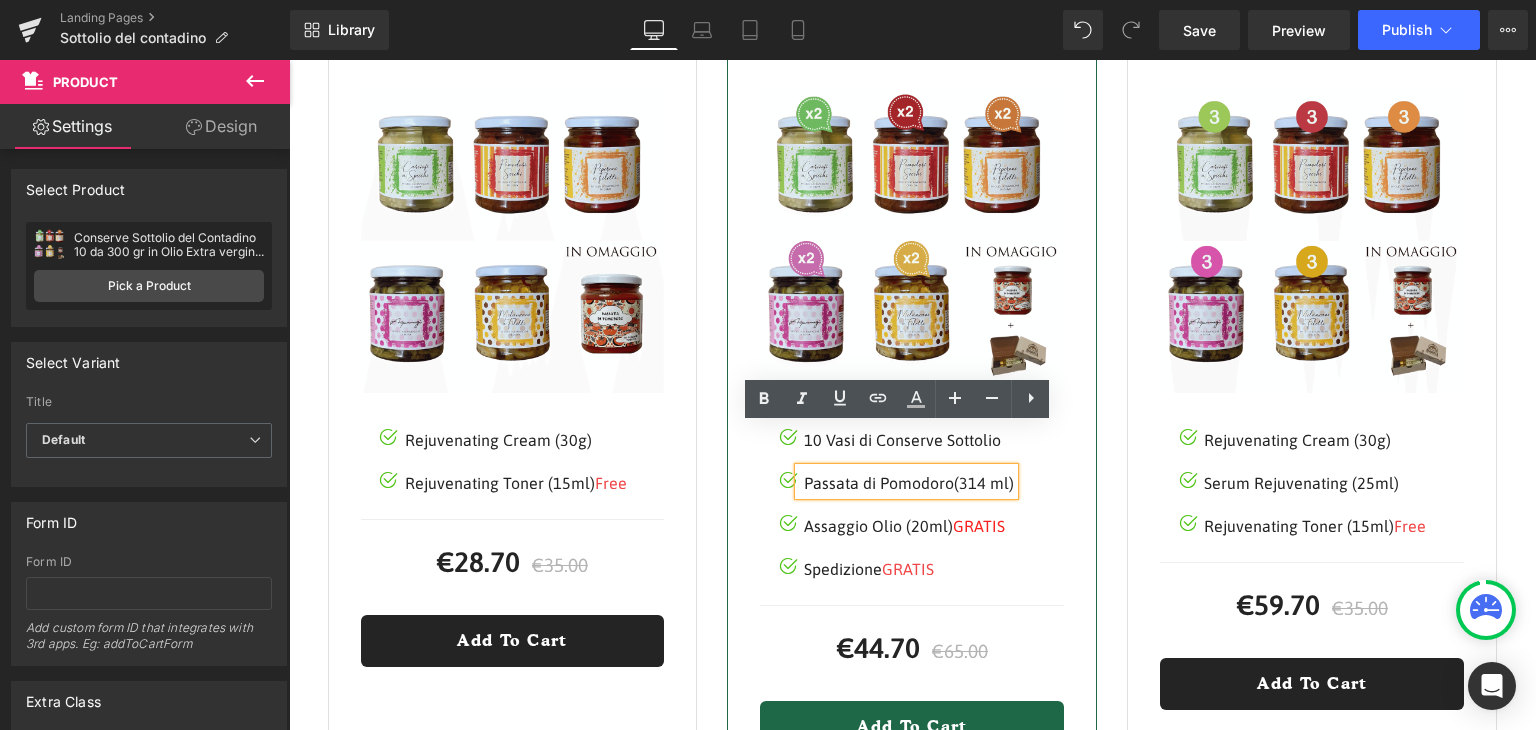 click on "Passata di Pomodoro(314 ml)" at bounding box center (909, 483) 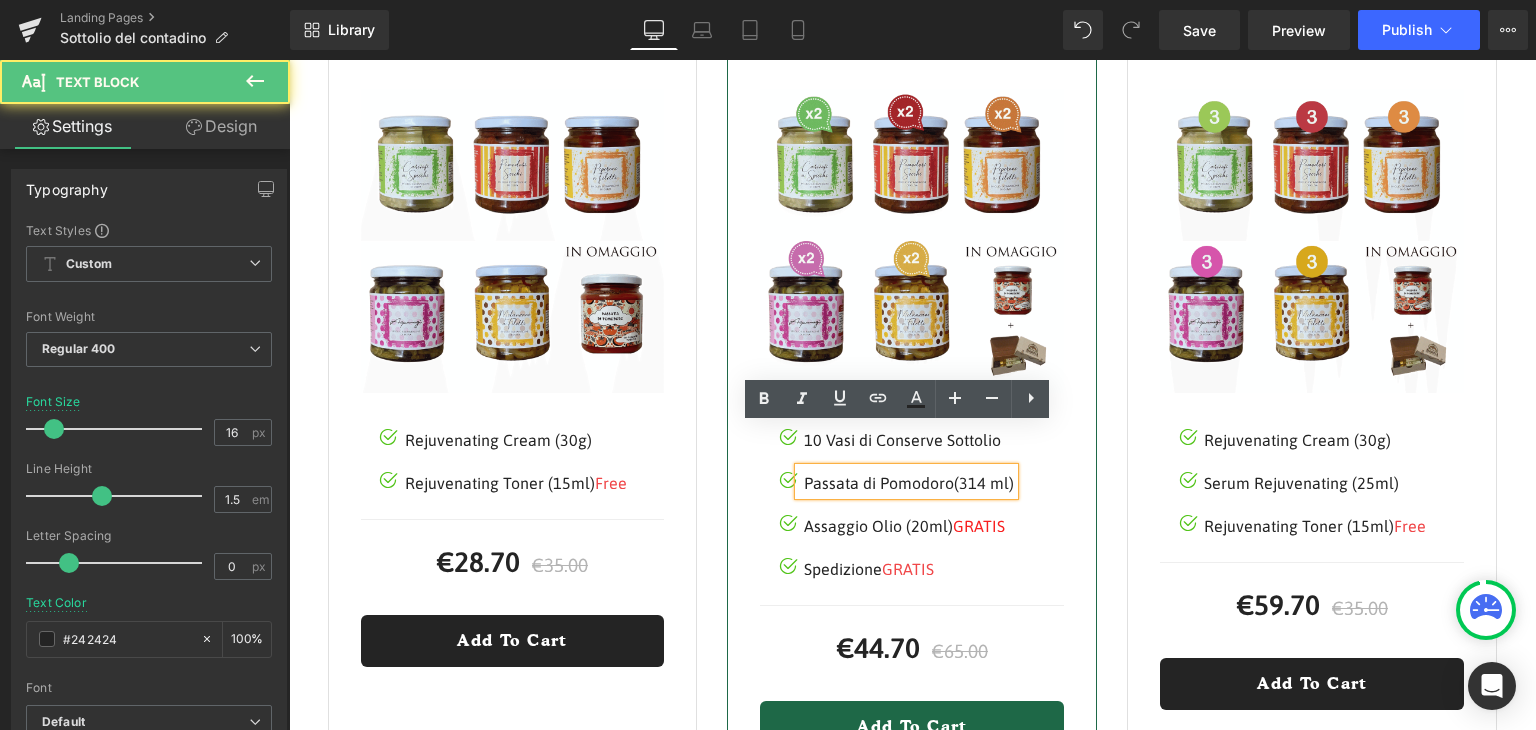 click on "Passata di Pomodoro(314 ml)" at bounding box center (906, 481) 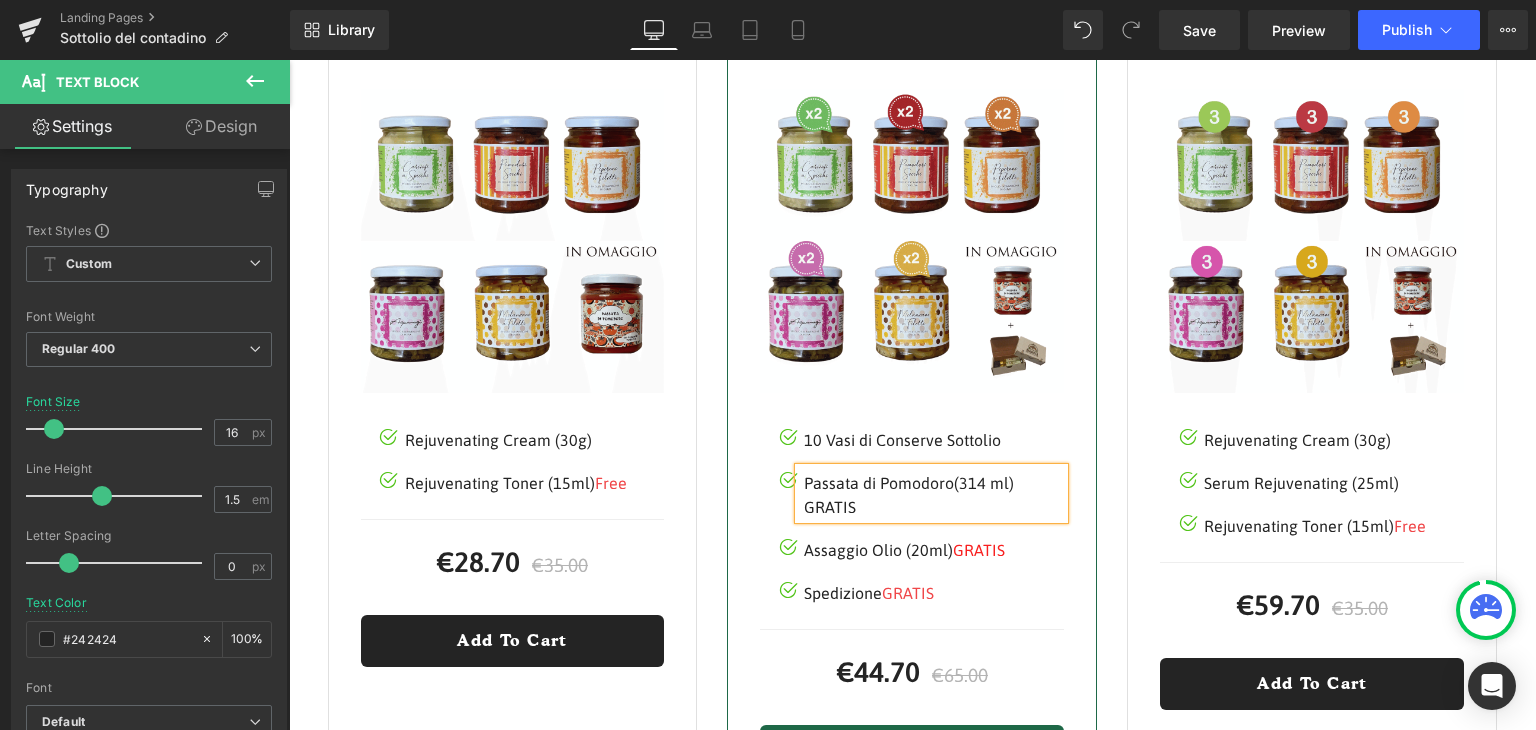scroll, scrollTop: 2807, scrollLeft: 0, axis: vertical 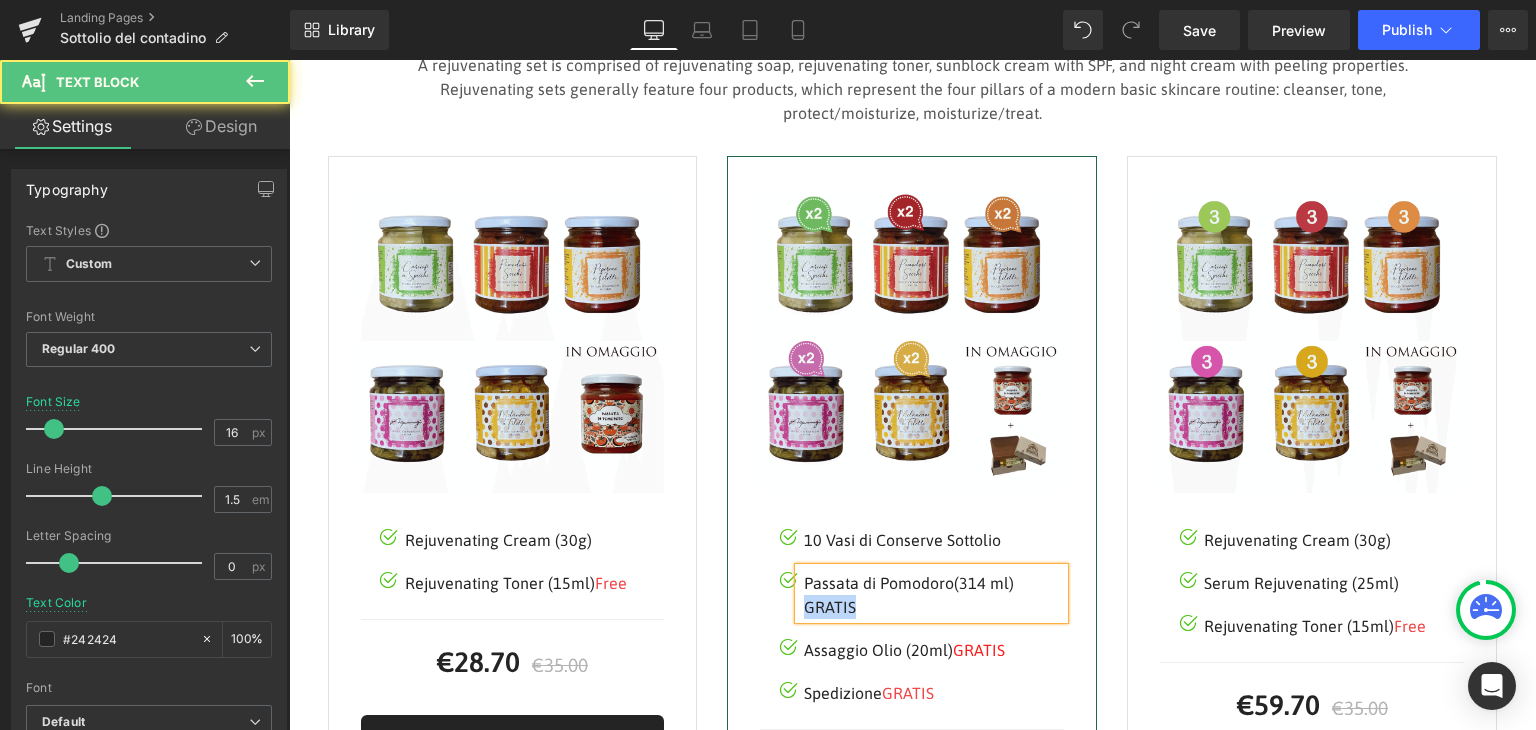 drag, startPoint x: 1006, startPoint y: 542, endPoint x: 1054, endPoint y: 546, distance: 48.166378 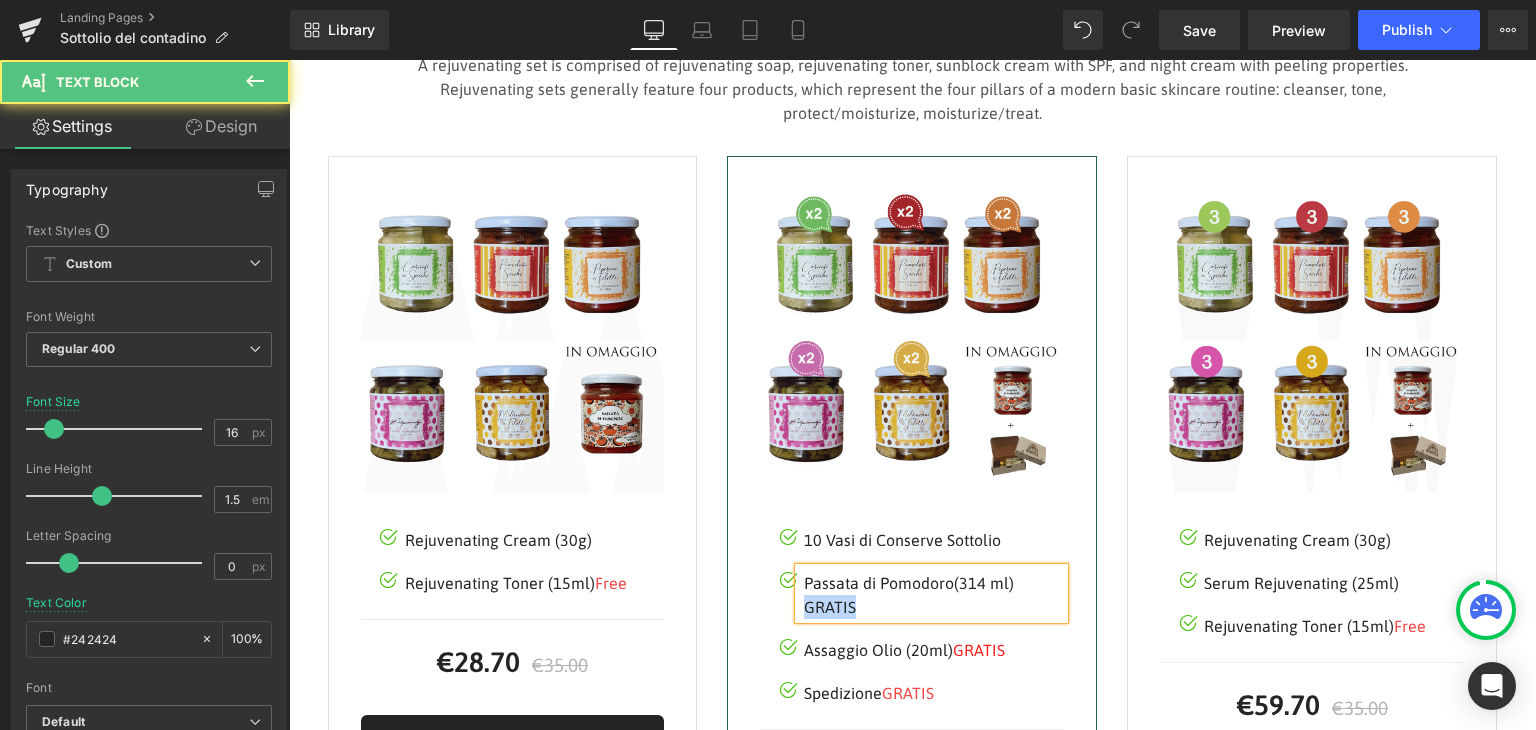 click on "Passata di Pomodoro(314 ml) GRATIS" at bounding box center (934, 595) 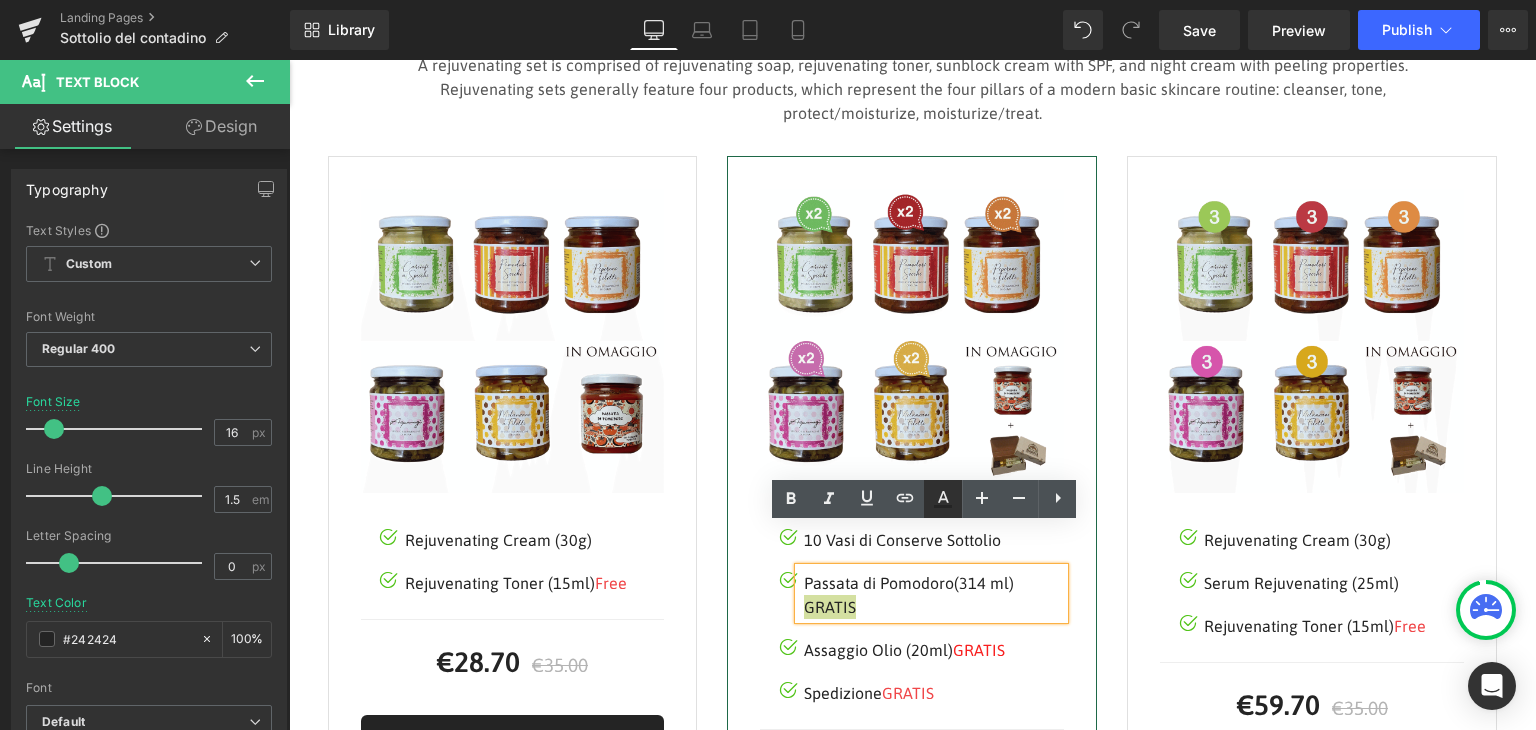 click 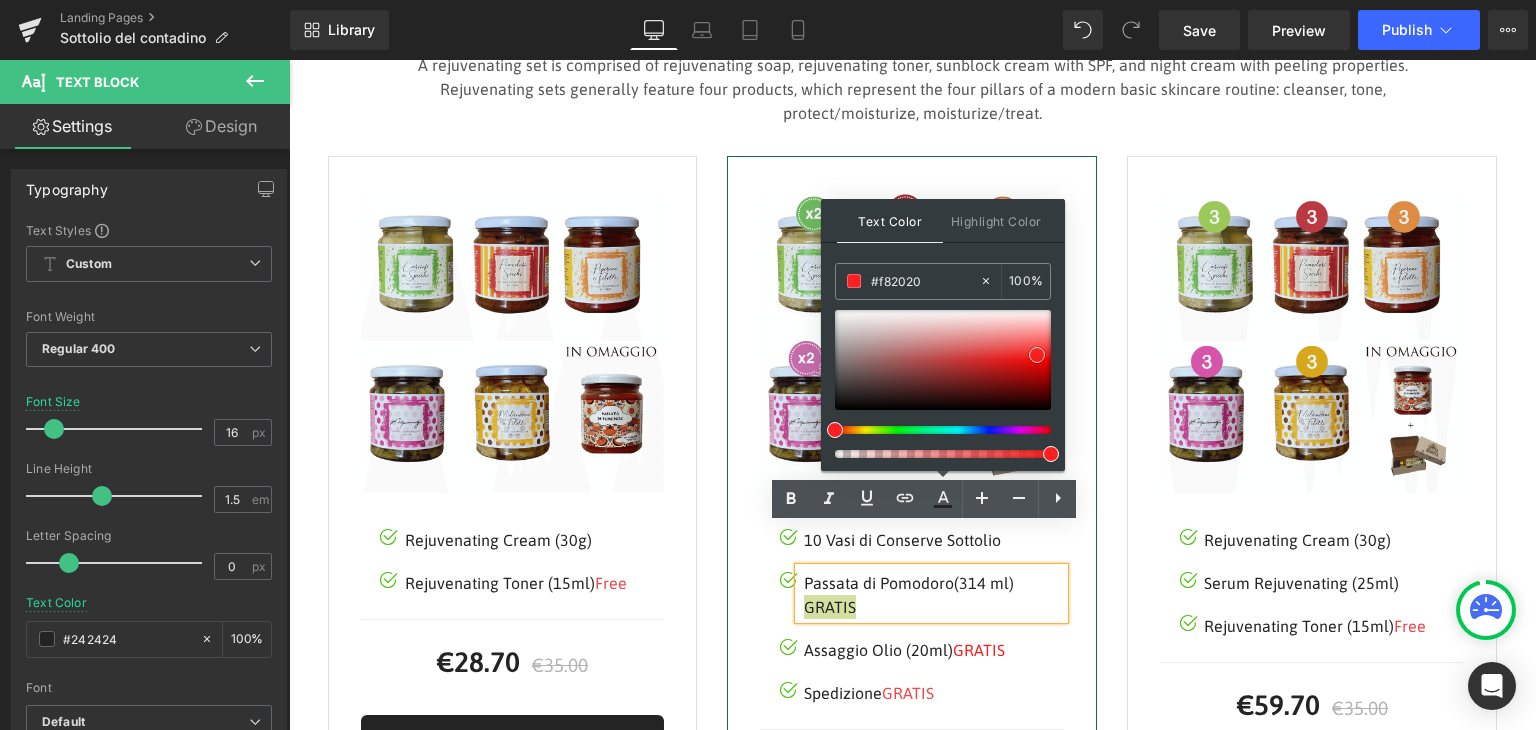 type on "#db0404" 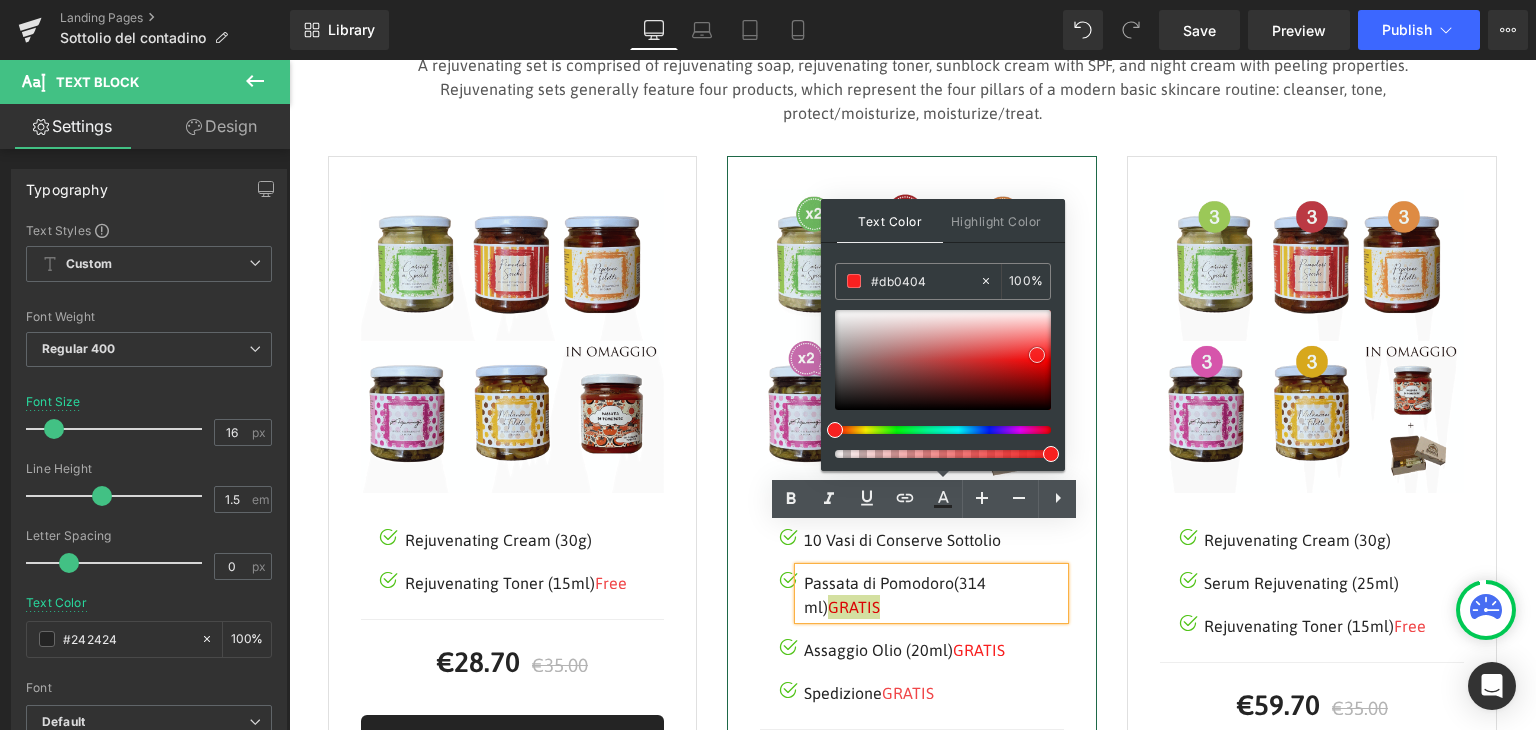 click at bounding box center (943, 360) 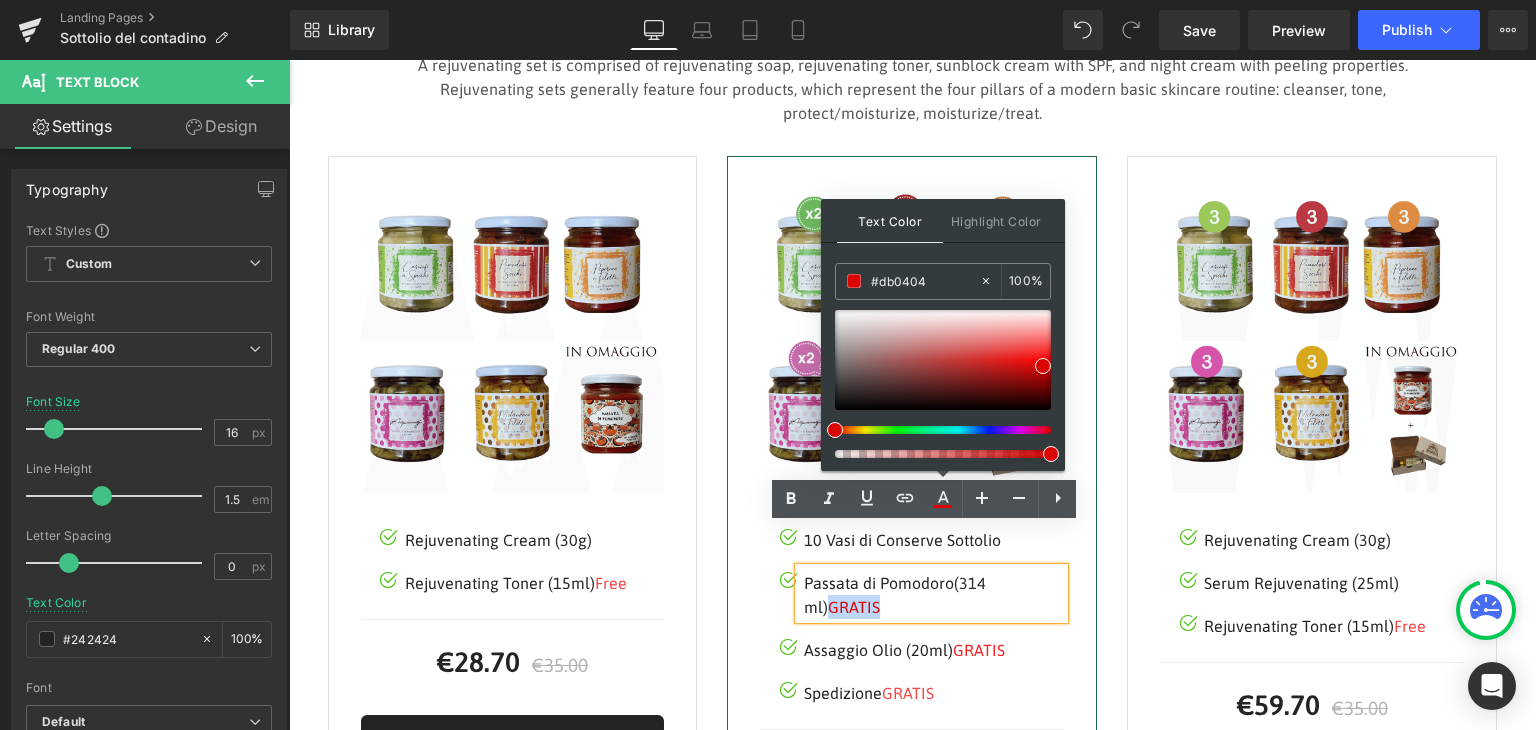 click on "Sale Off
(P) Image
Image
Rejuvenating Cream (30g)
Text Block
Image
Serum Rejuvenating (25ml) Text Block
Image
Rejuvenating Toner (15ml)  Free Text Block" at bounding box center [1312, 533] 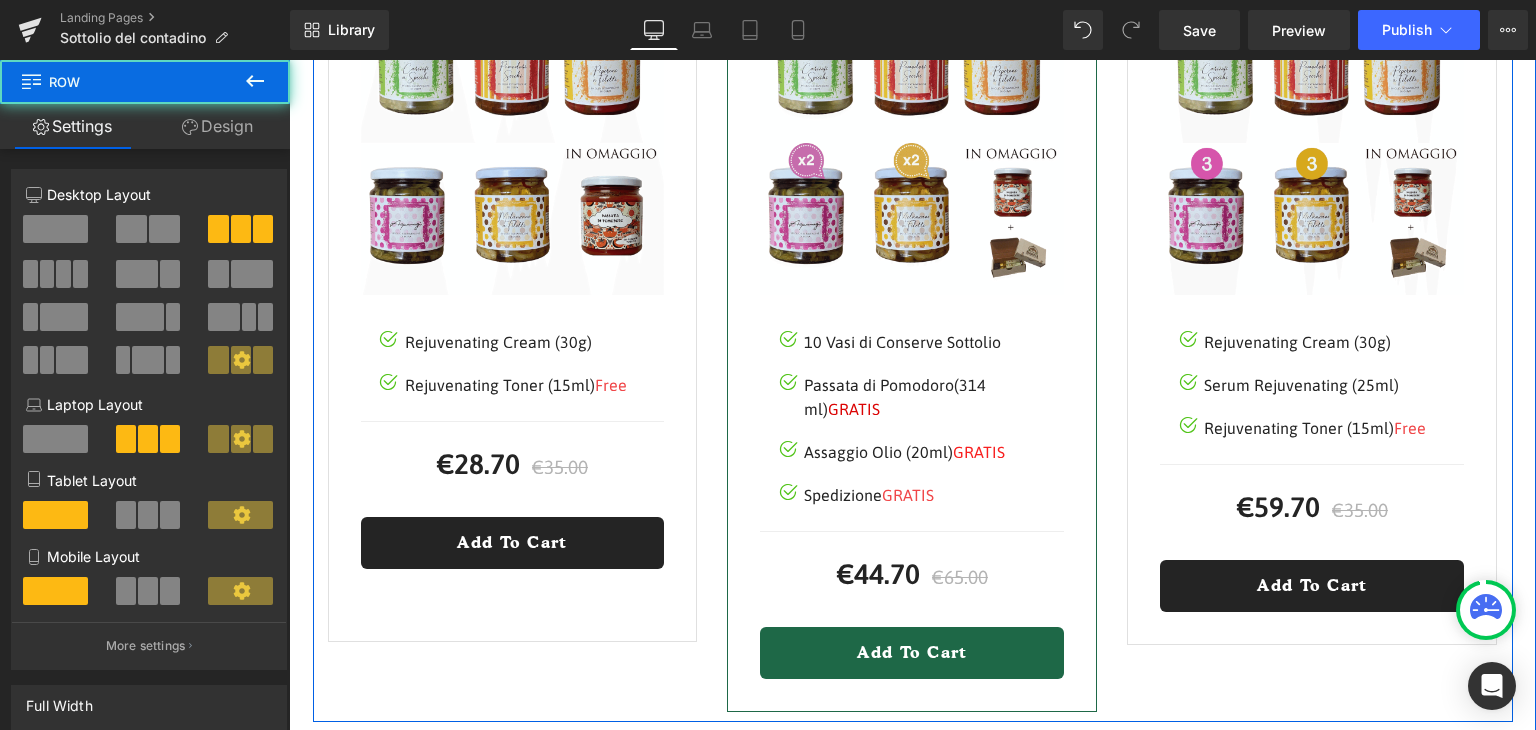 scroll, scrollTop: 3007, scrollLeft: 0, axis: vertical 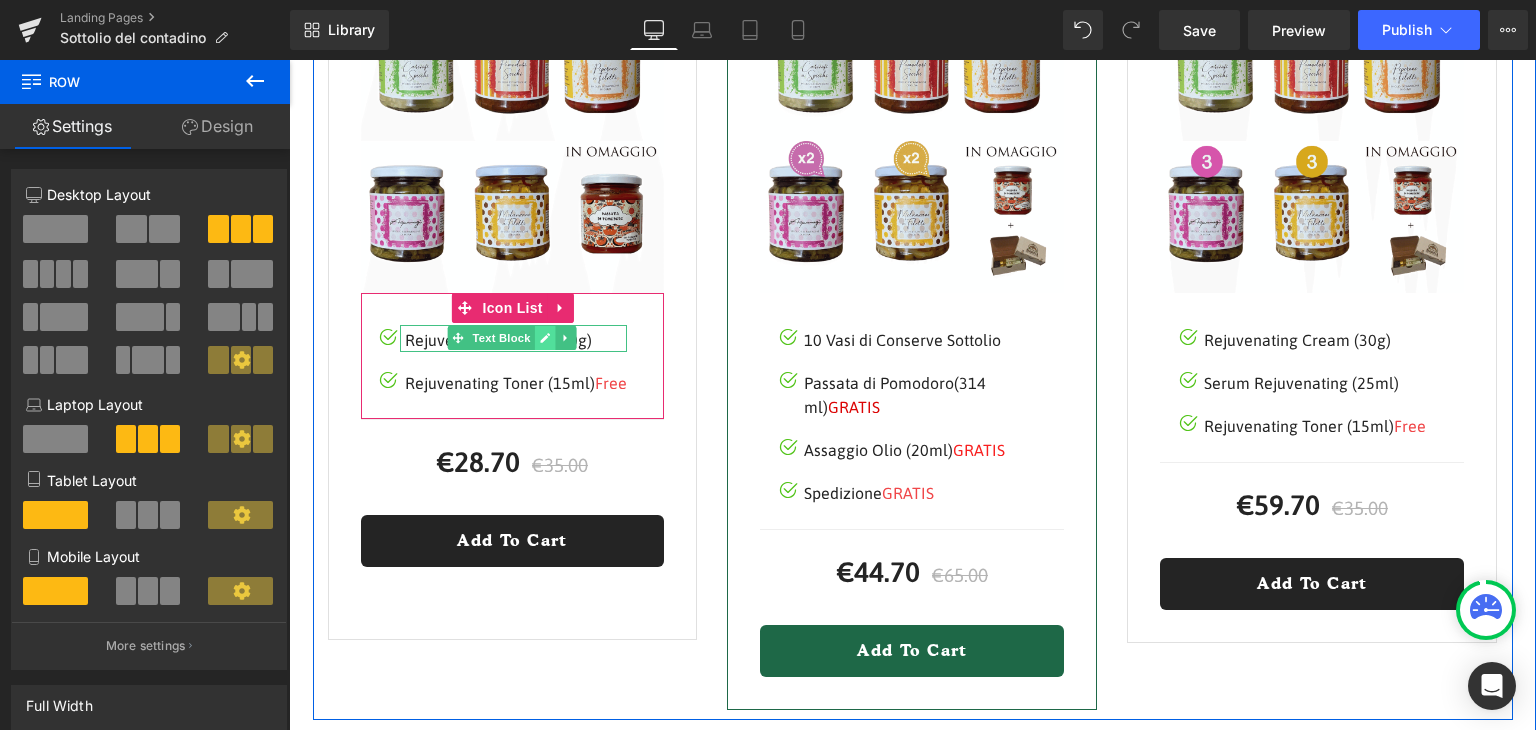 click at bounding box center (545, 338) 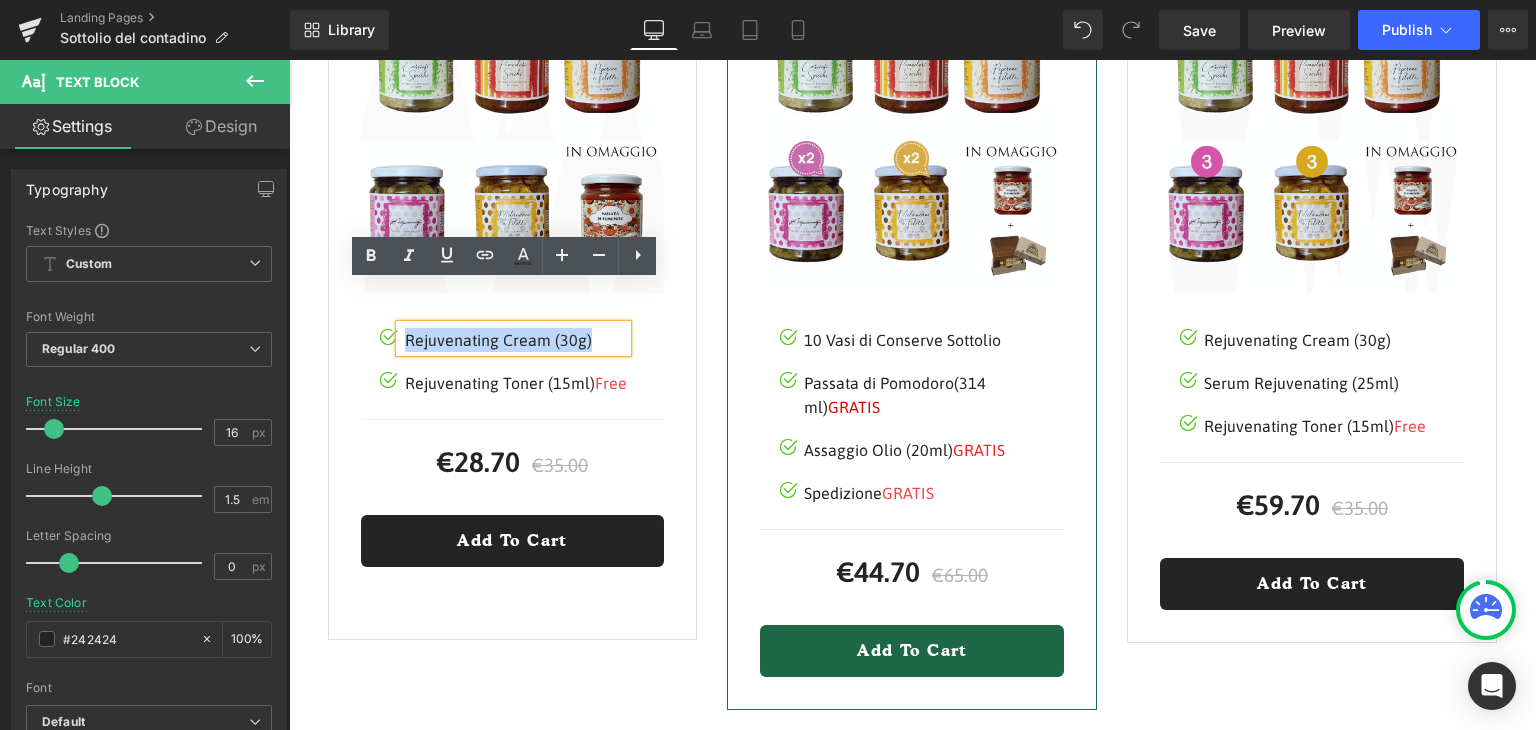 drag, startPoint x: 396, startPoint y: 298, endPoint x: 579, endPoint y: 297, distance: 183.00273 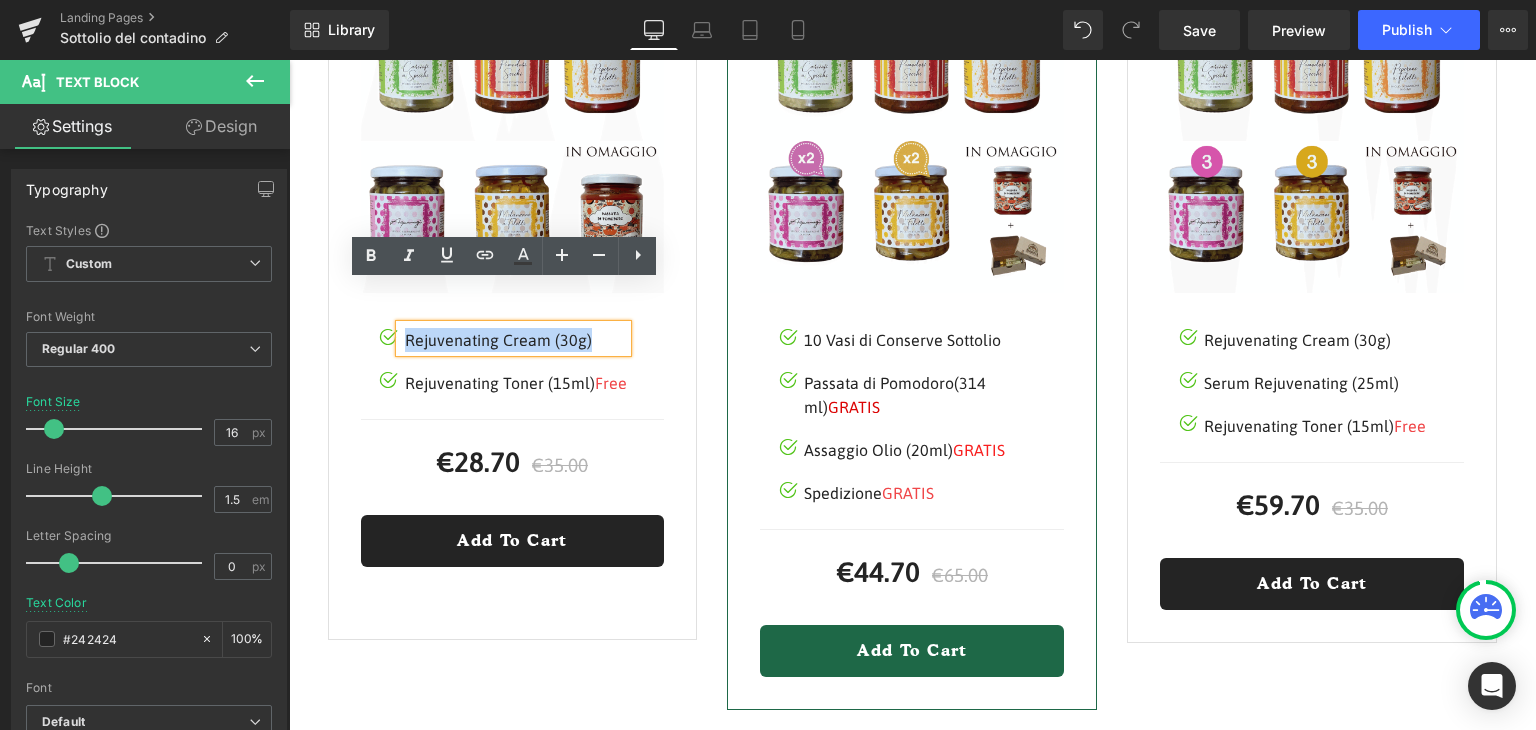 click on "Rejuvenating Cream (30g)" at bounding box center (513, 338) 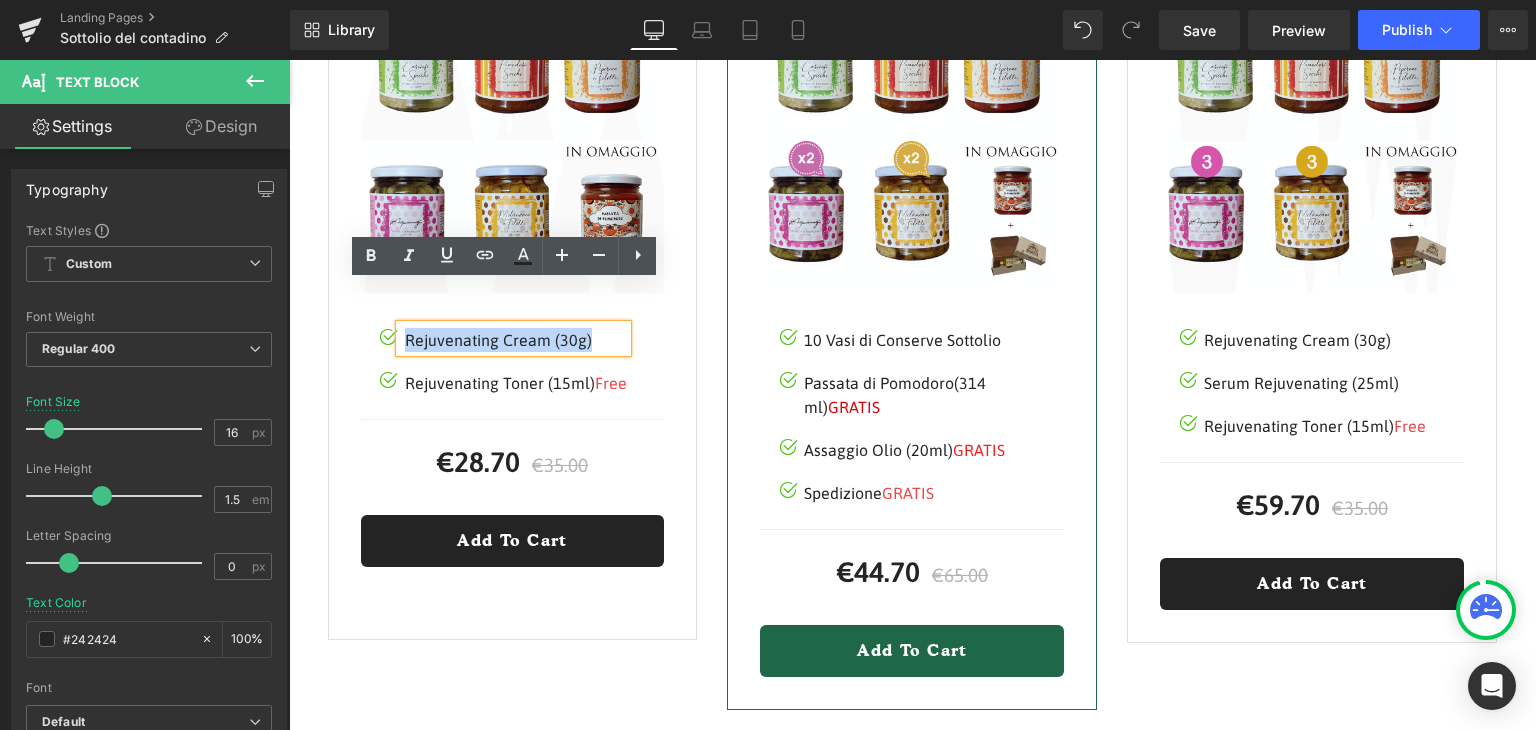 type 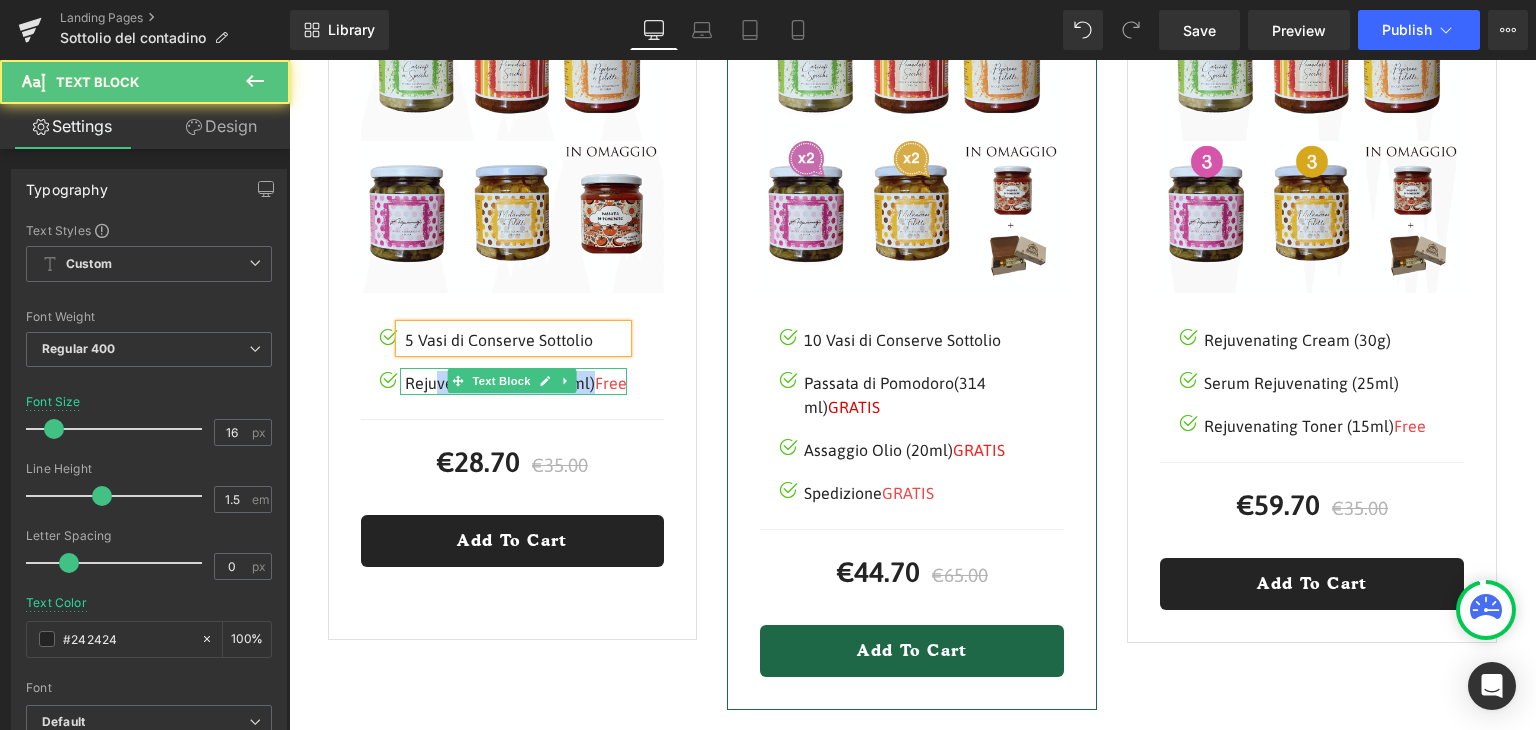 drag, startPoint x: 584, startPoint y: 341, endPoint x: 428, endPoint y: 339, distance: 156.01282 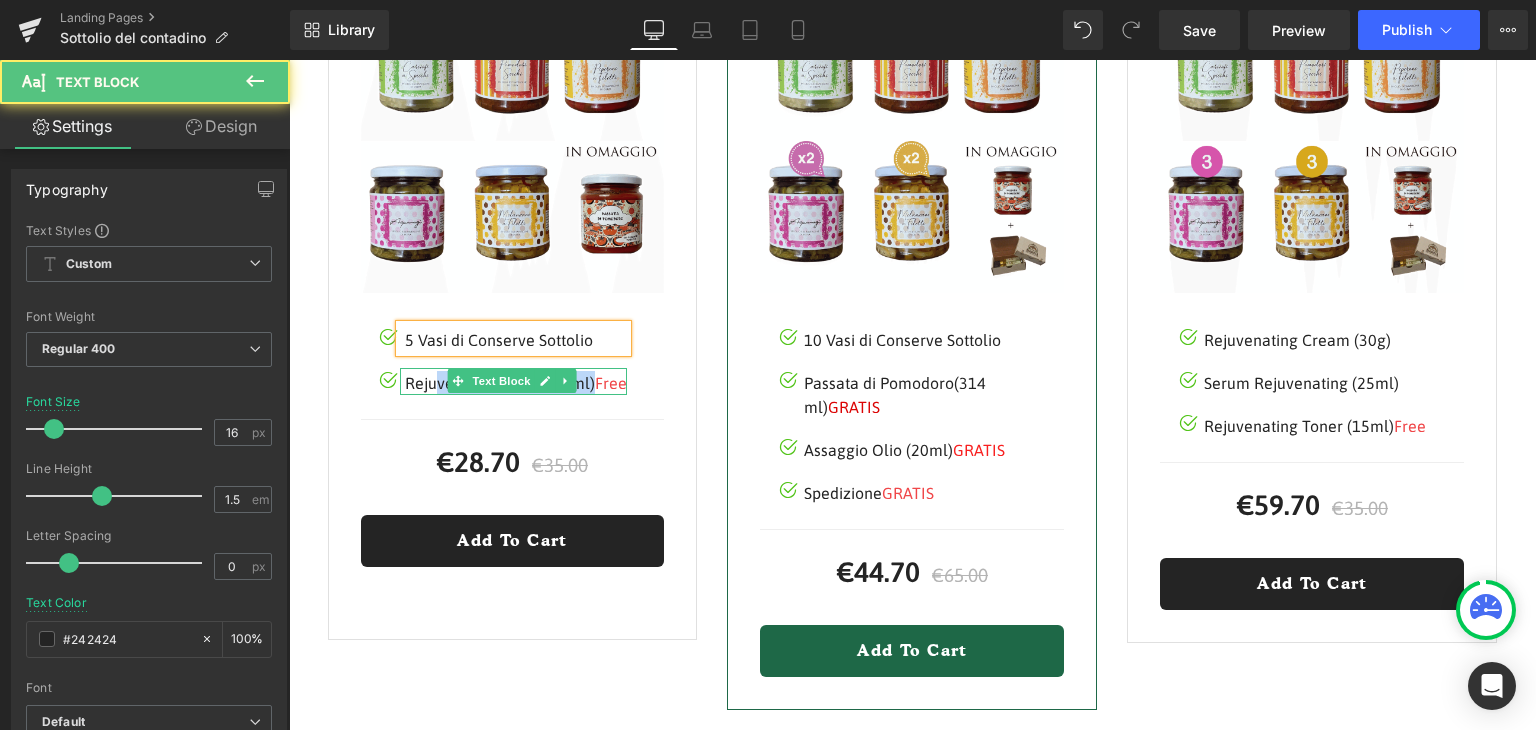 click on "Rejuvenating Toner (15ml)  Free" at bounding box center (516, 383) 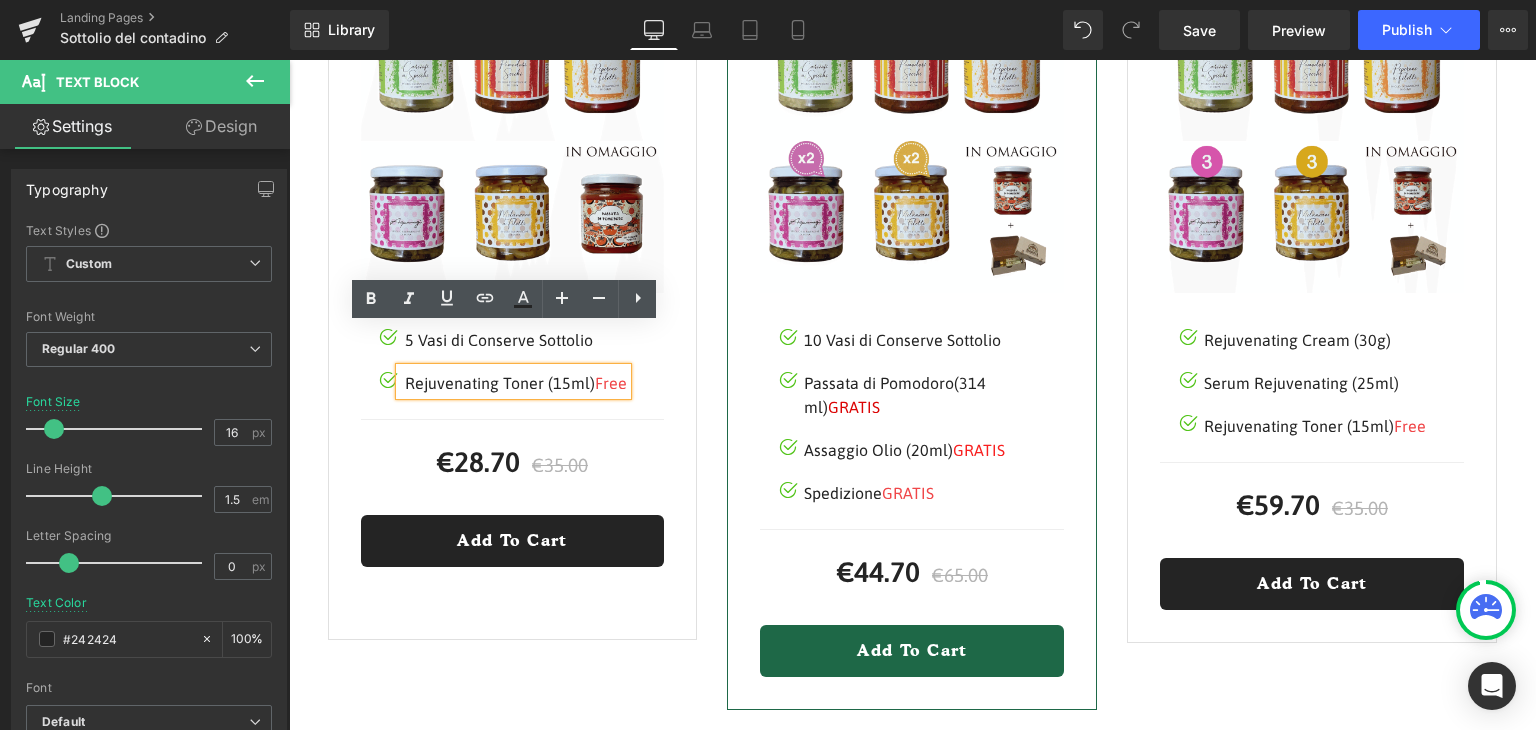 click on "Rejuvenating Toner (15ml)  Free" at bounding box center [513, 381] 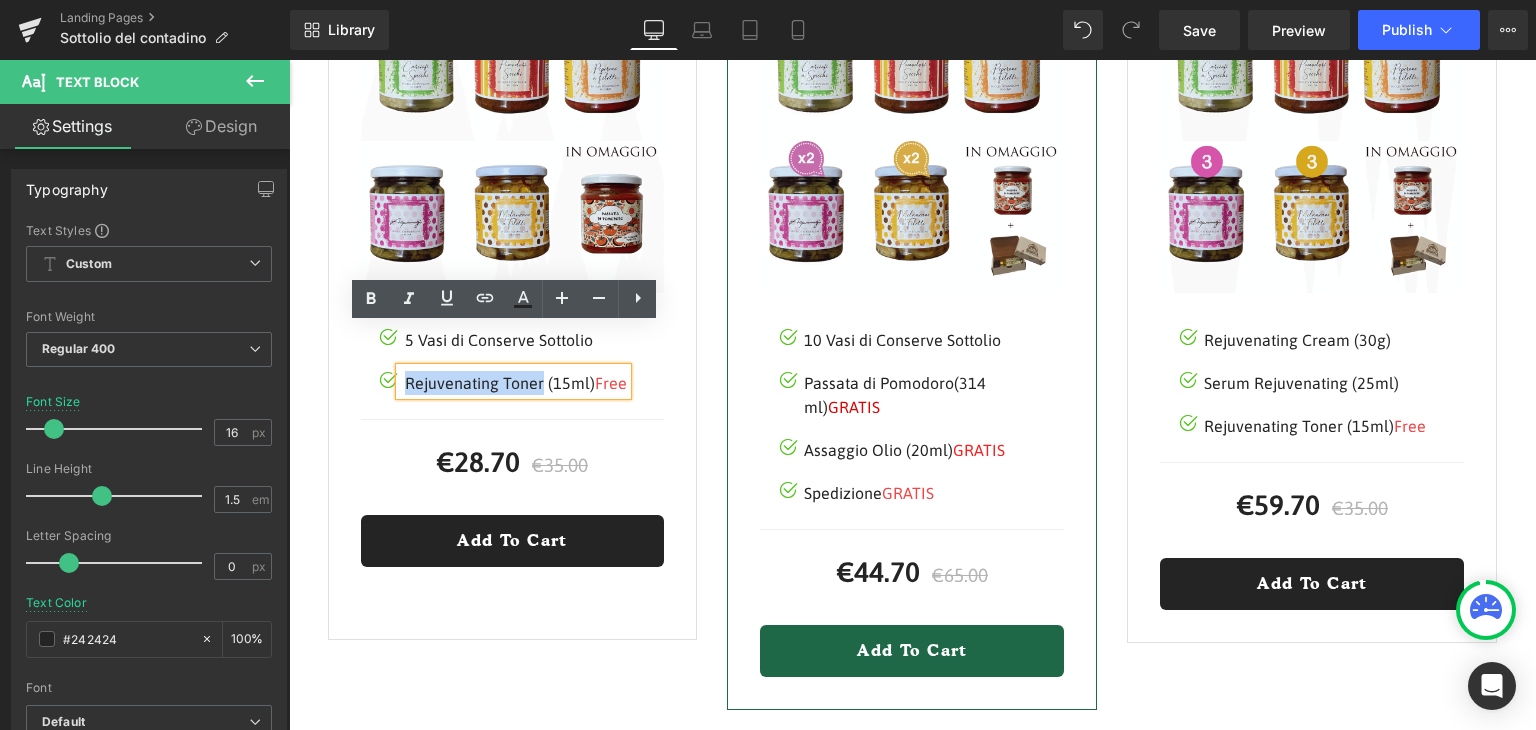 drag, startPoint x: 395, startPoint y: 341, endPoint x: 533, endPoint y: 338, distance: 138.03261 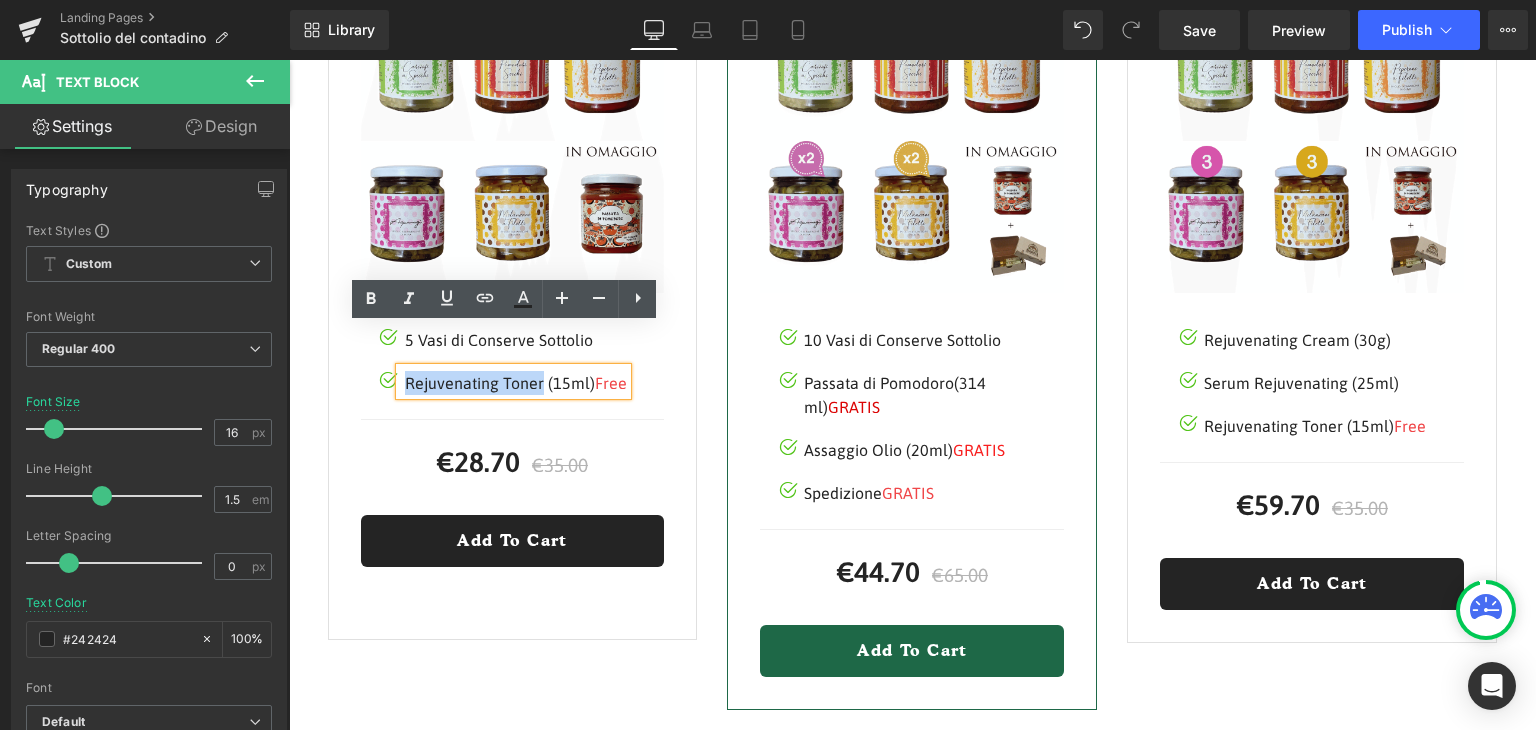 click on "Rejuvenating Toner (15ml)  Free" at bounding box center [513, 381] 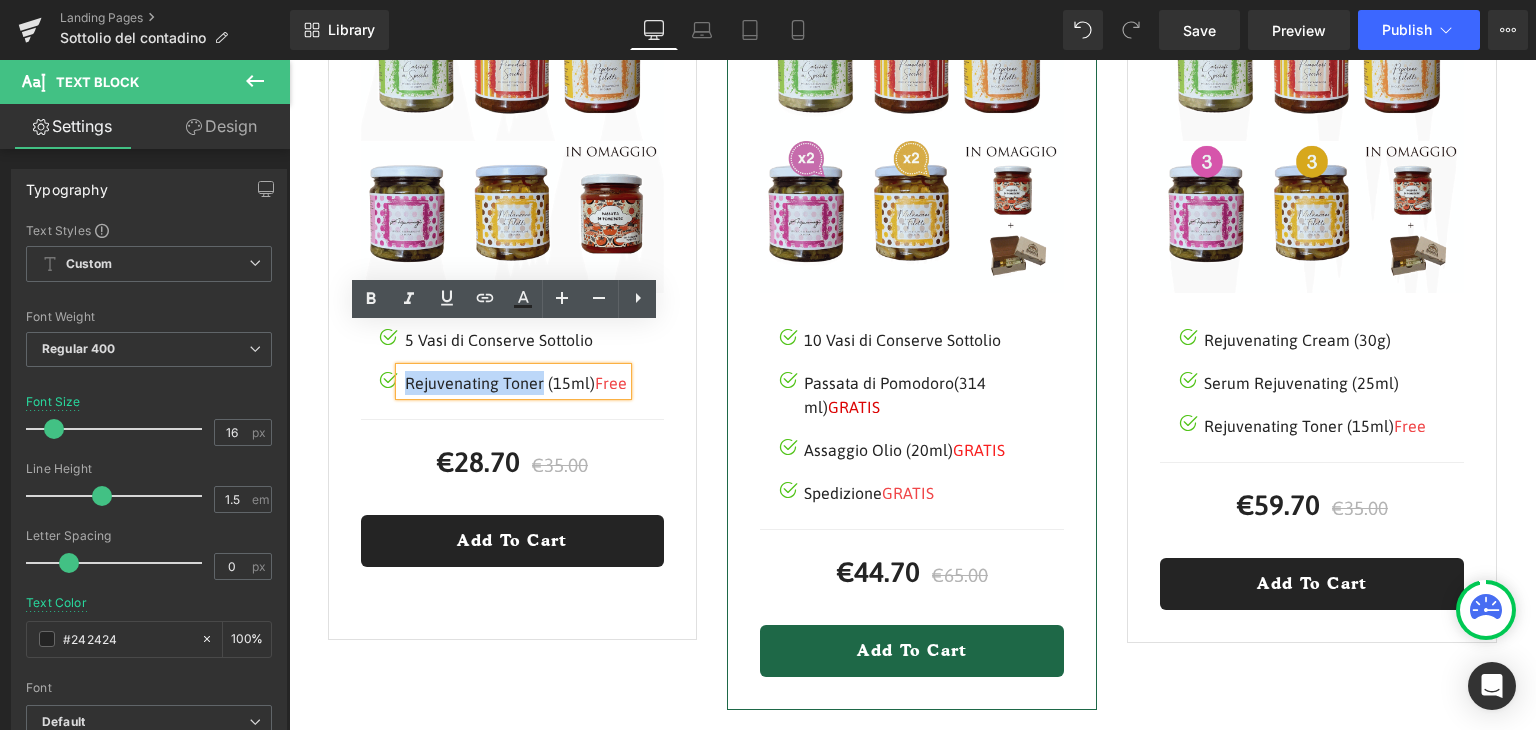 type 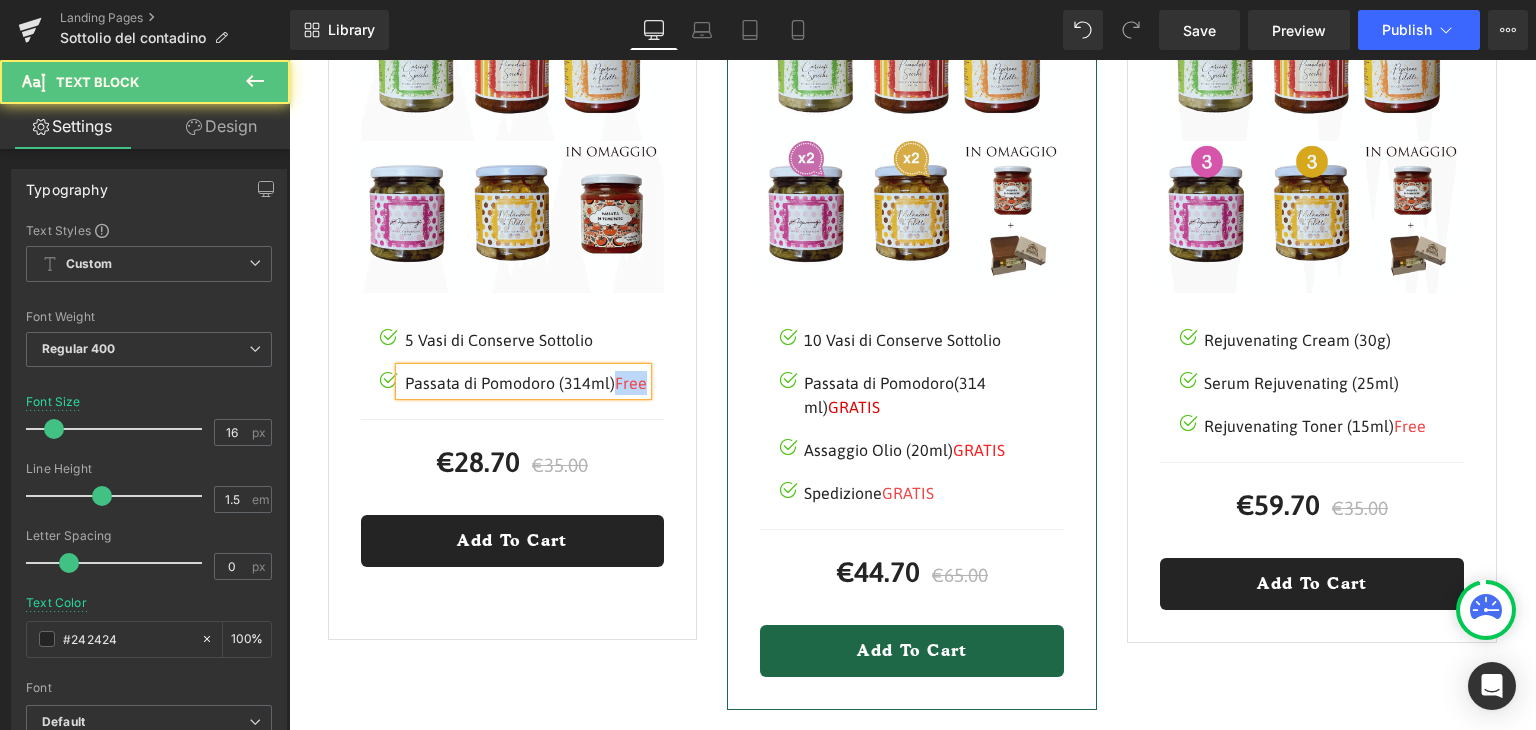 drag, startPoint x: 607, startPoint y: 342, endPoint x: 634, endPoint y: 342, distance: 27 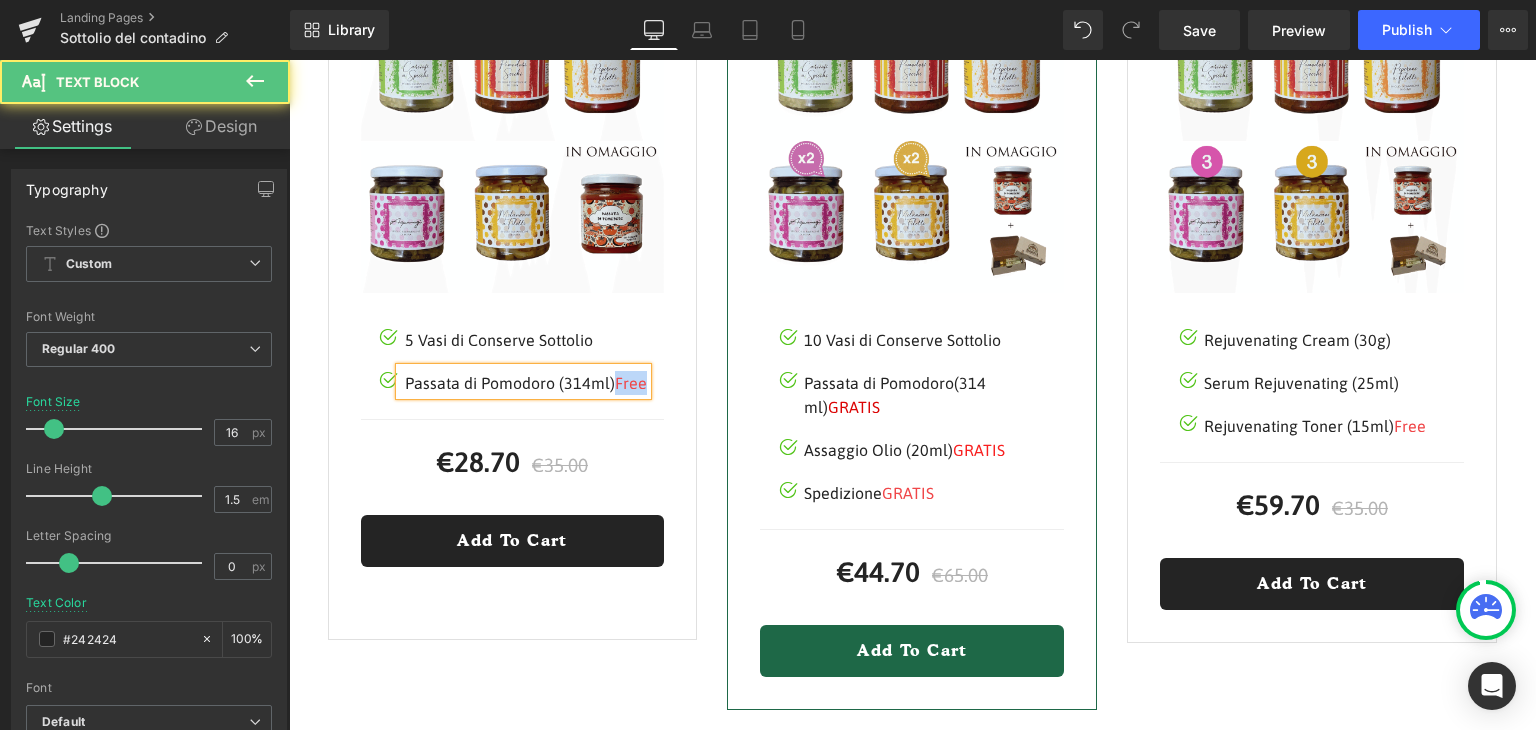 click on "Free" at bounding box center (631, 383) 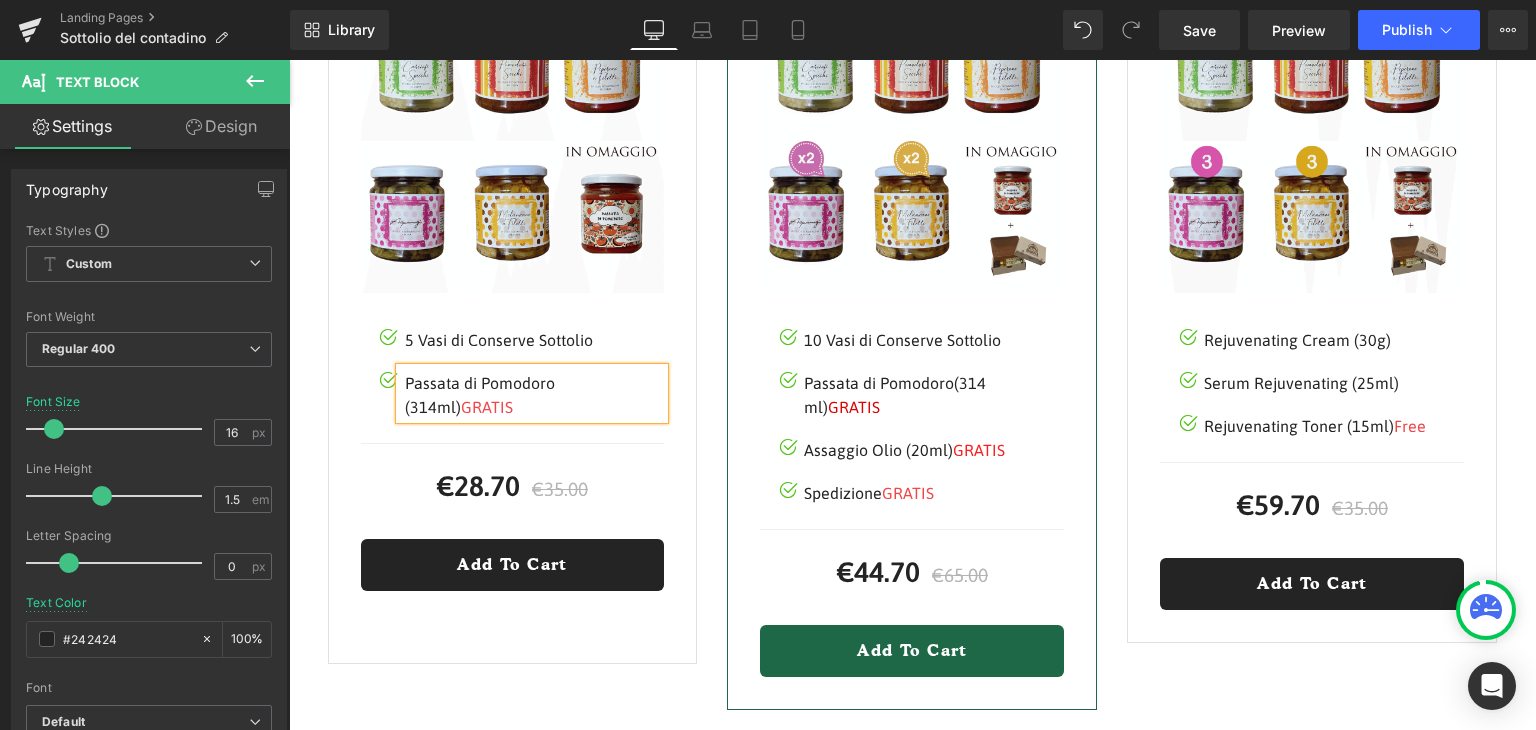 click on "Image
5 Vasi di Conserve Sottolio
Text Block
Image
Passata di Pomodoro (314ml)  GRATIS Text Block" at bounding box center [521, 380] 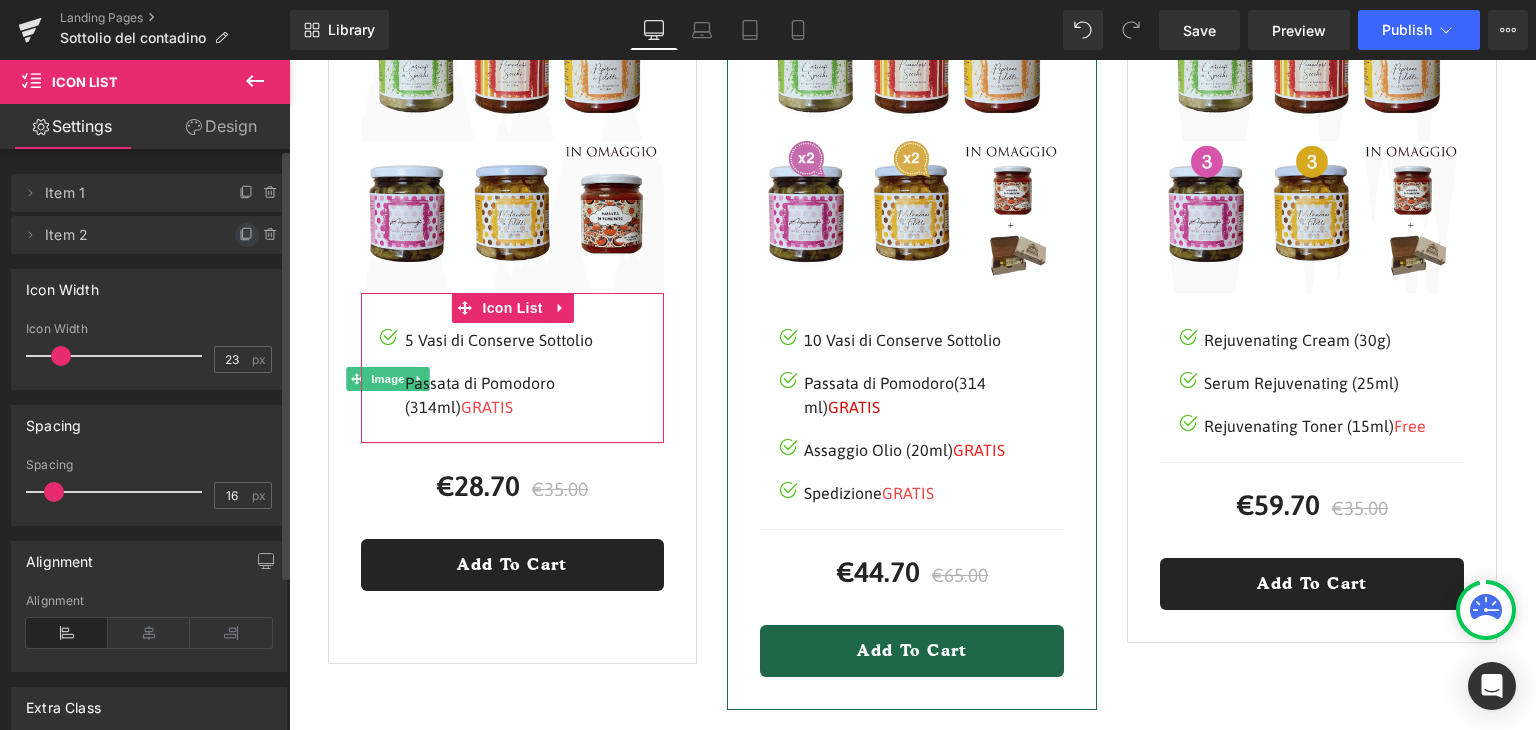 click 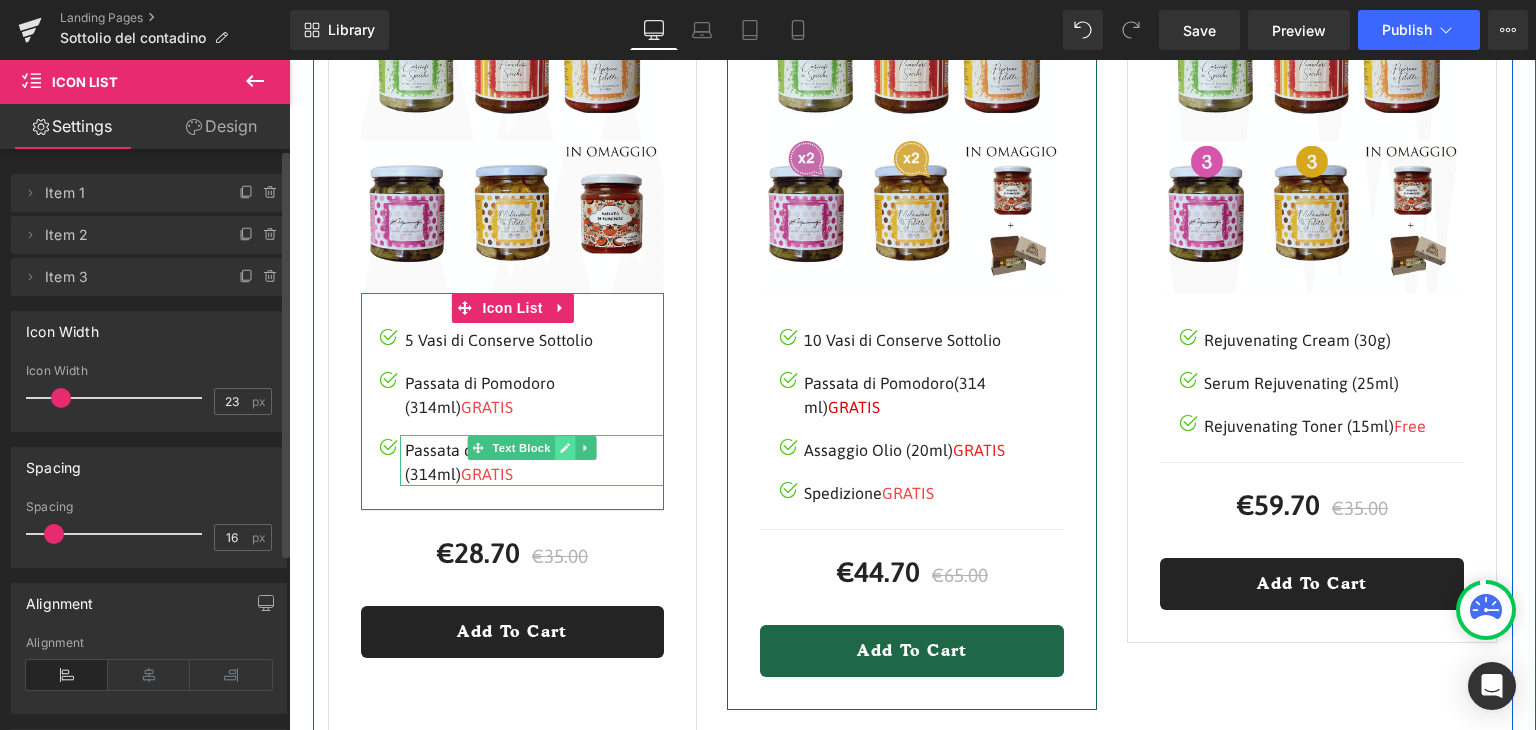 click 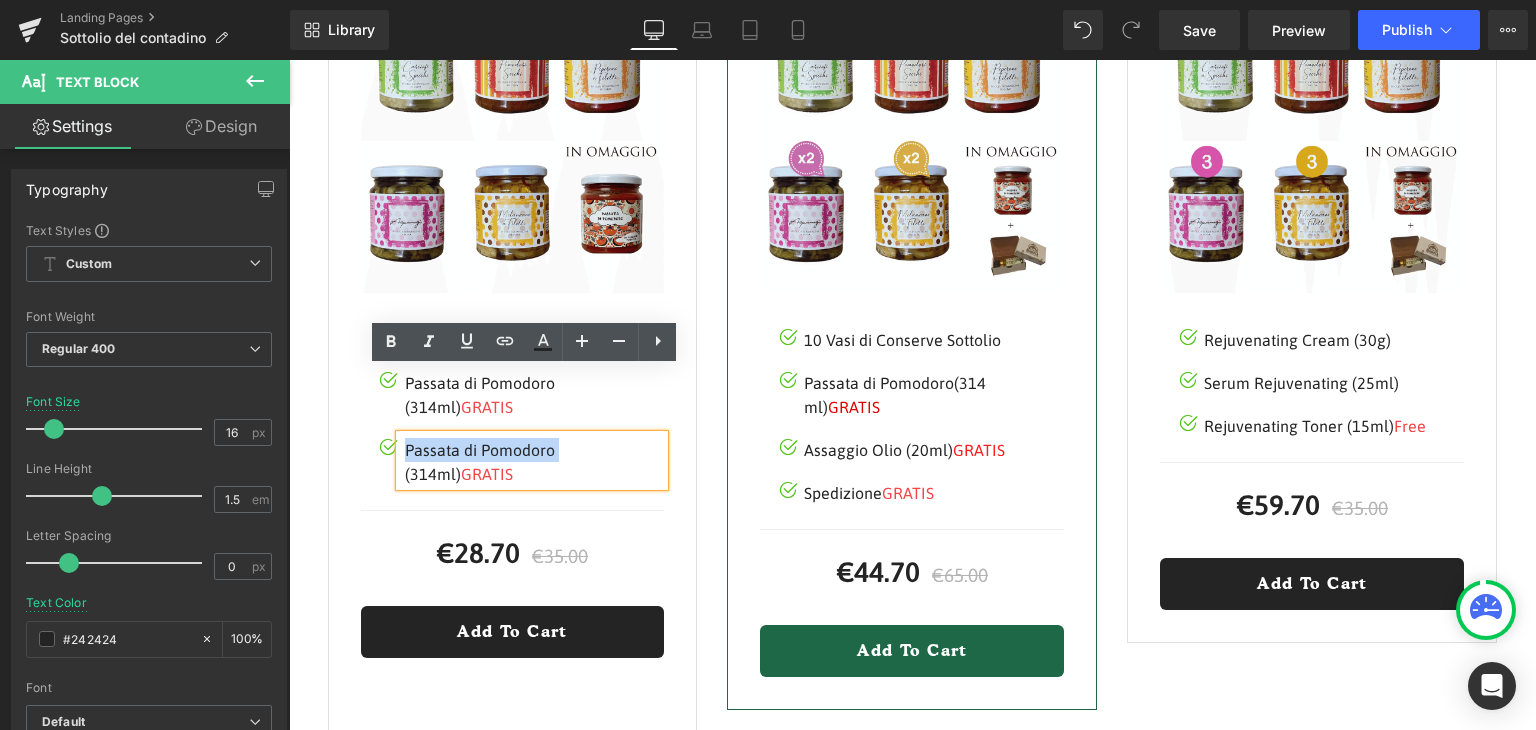 drag, startPoint x: 397, startPoint y: 389, endPoint x: 547, endPoint y: 383, distance: 150.11995 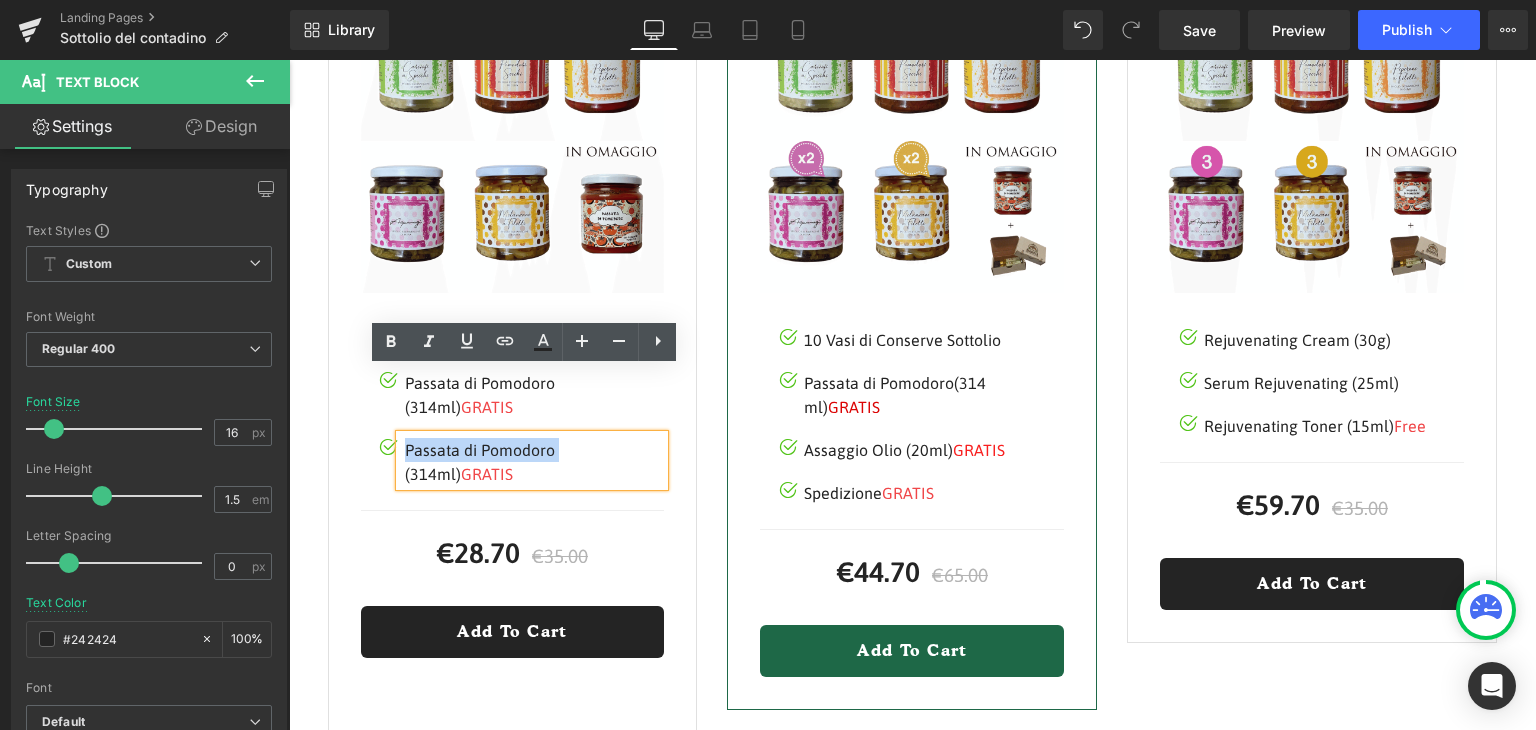 click on "Passata di Pomodoro (314ml)  GRATIS" at bounding box center [535, 462] 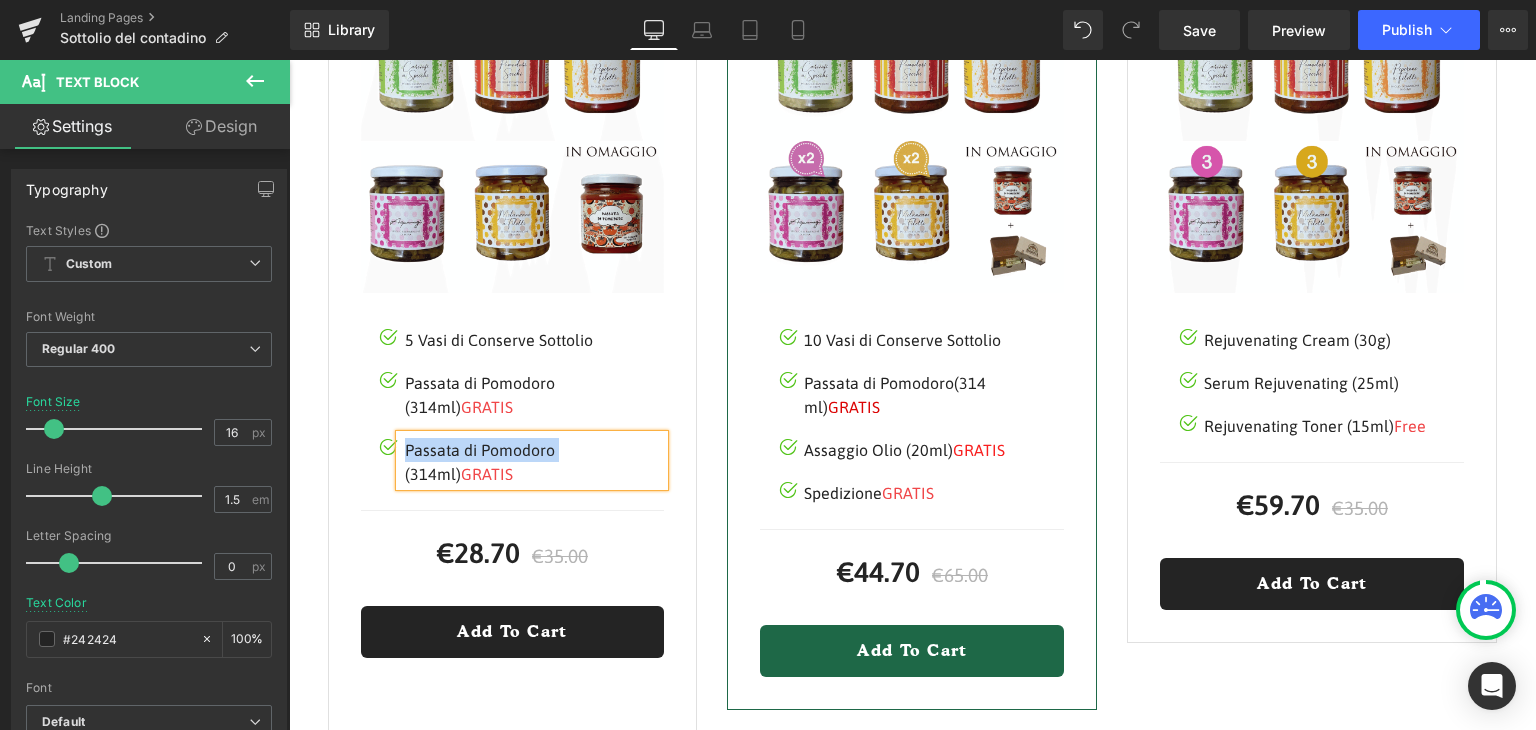 type 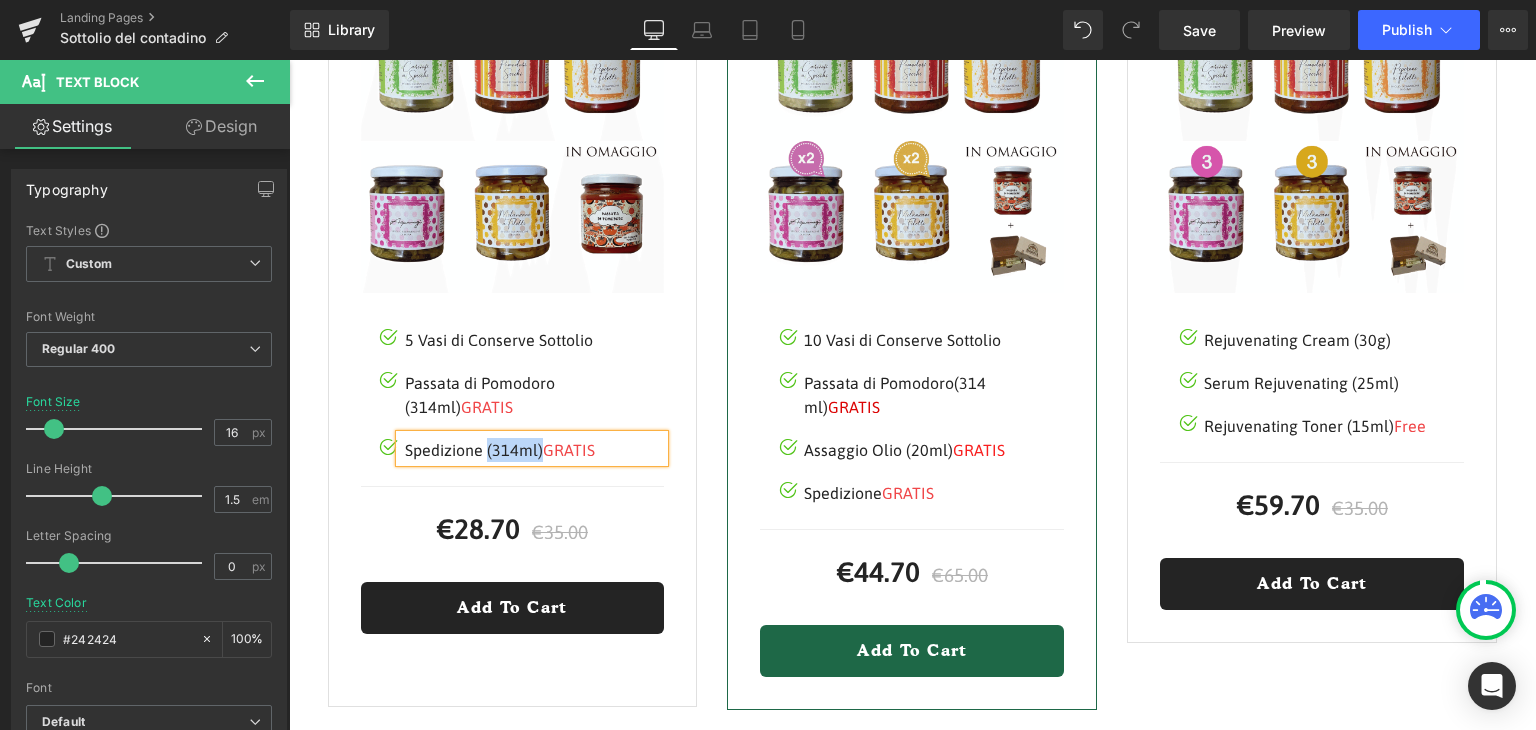 drag, startPoint x: 480, startPoint y: 379, endPoint x: 533, endPoint y: 381, distance: 53.037724 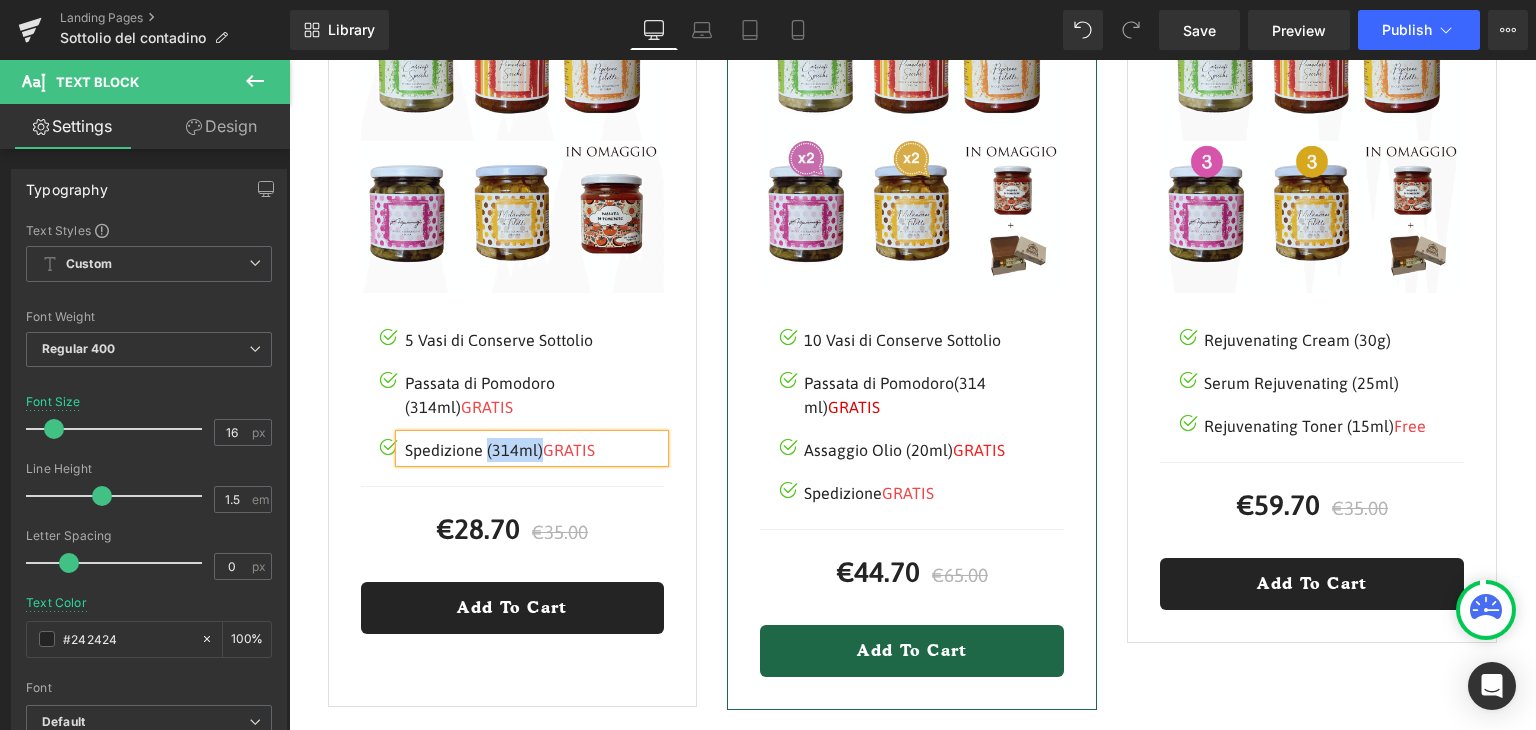 click on "Spedizione (314ml)  GRATIS" at bounding box center (535, 450) 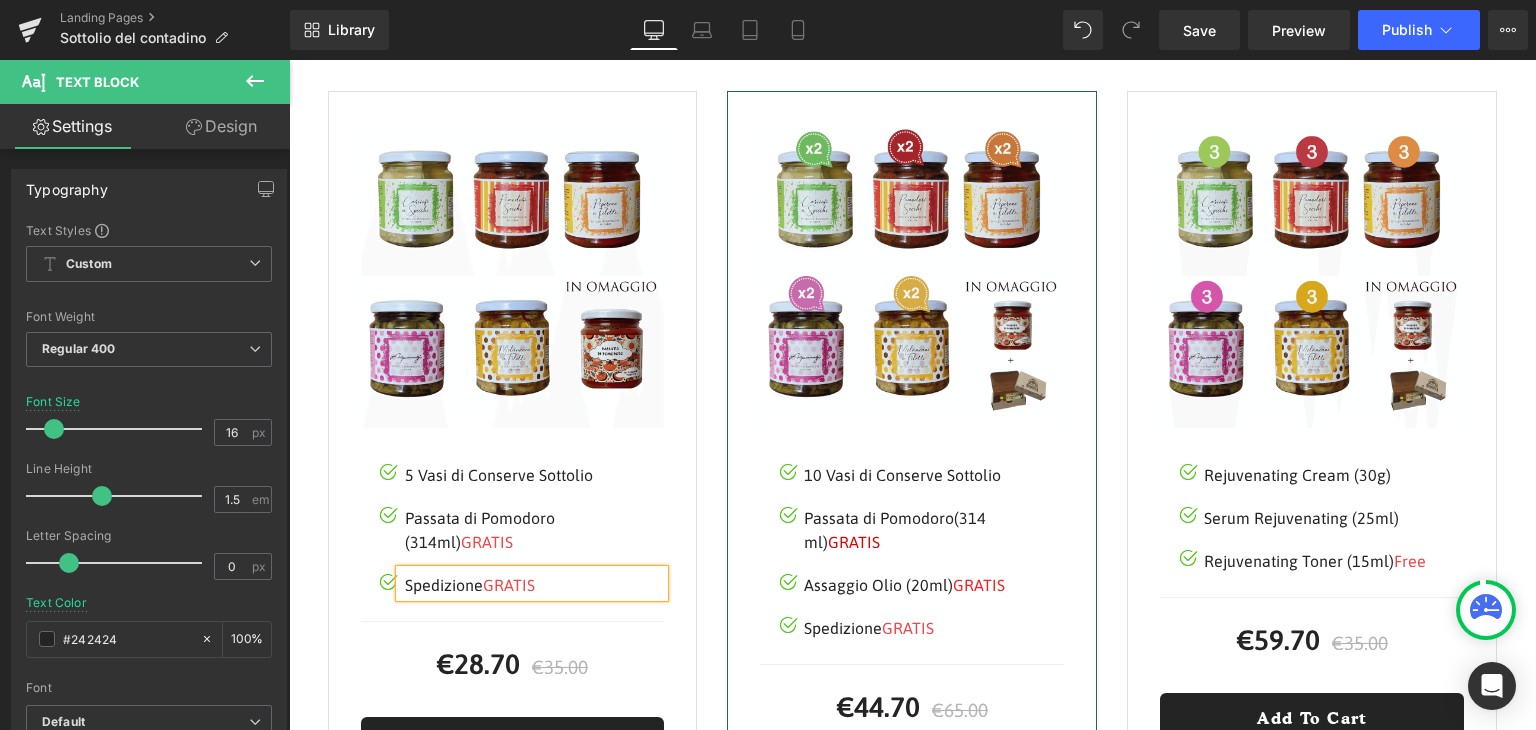 scroll, scrollTop: 2907, scrollLeft: 0, axis: vertical 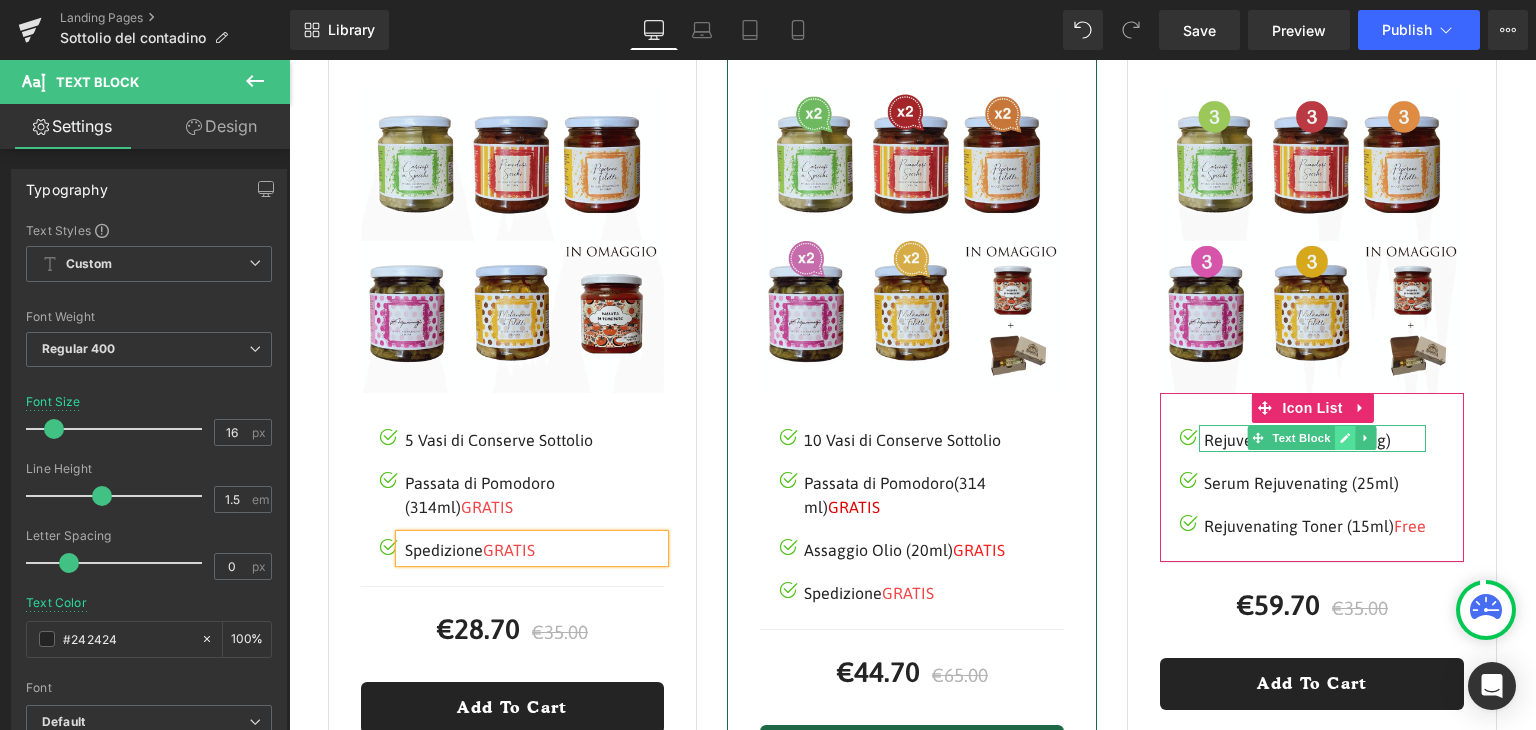 click 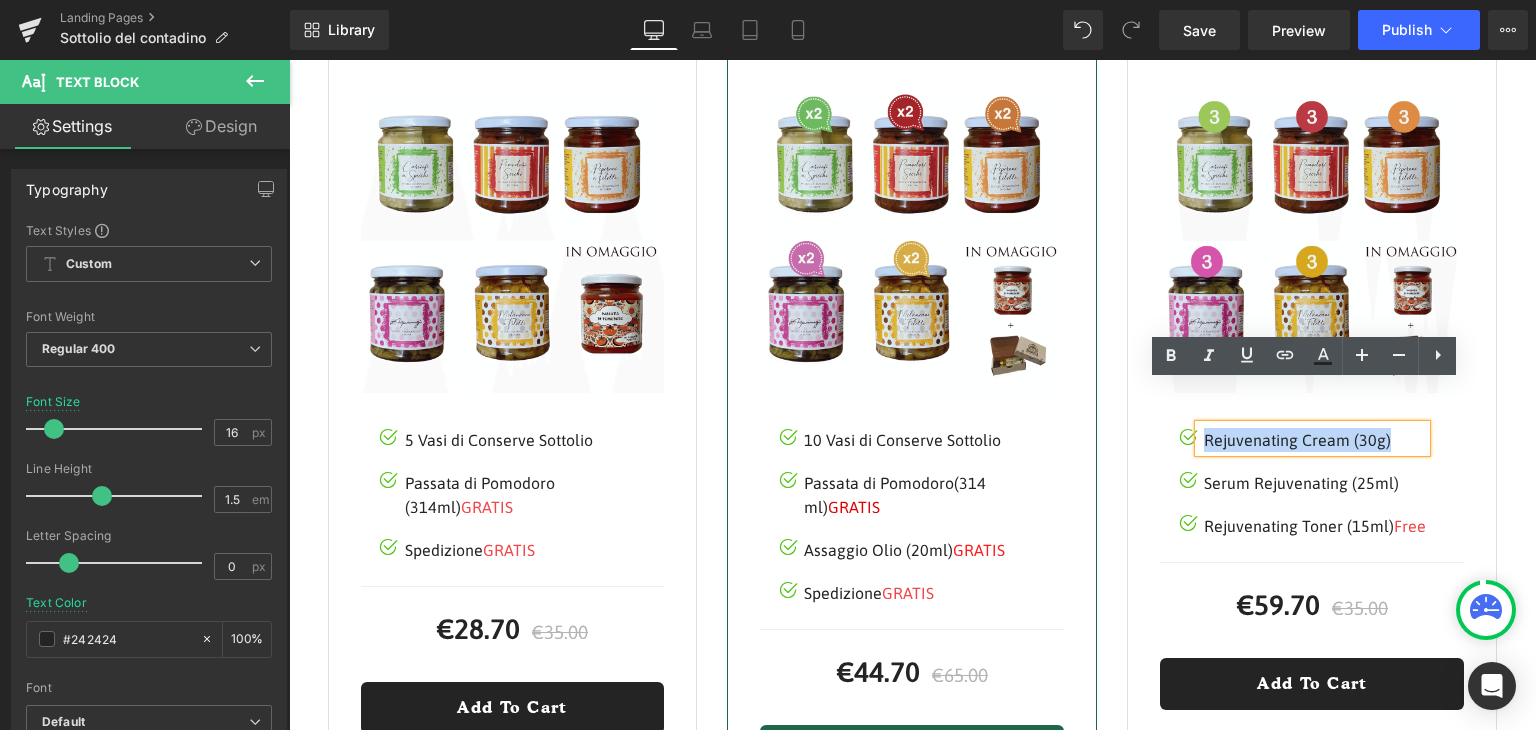 drag, startPoint x: 1212, startPoint y: 394, endPoint x: 1378, endPoint y: 392, distance: 166.01205 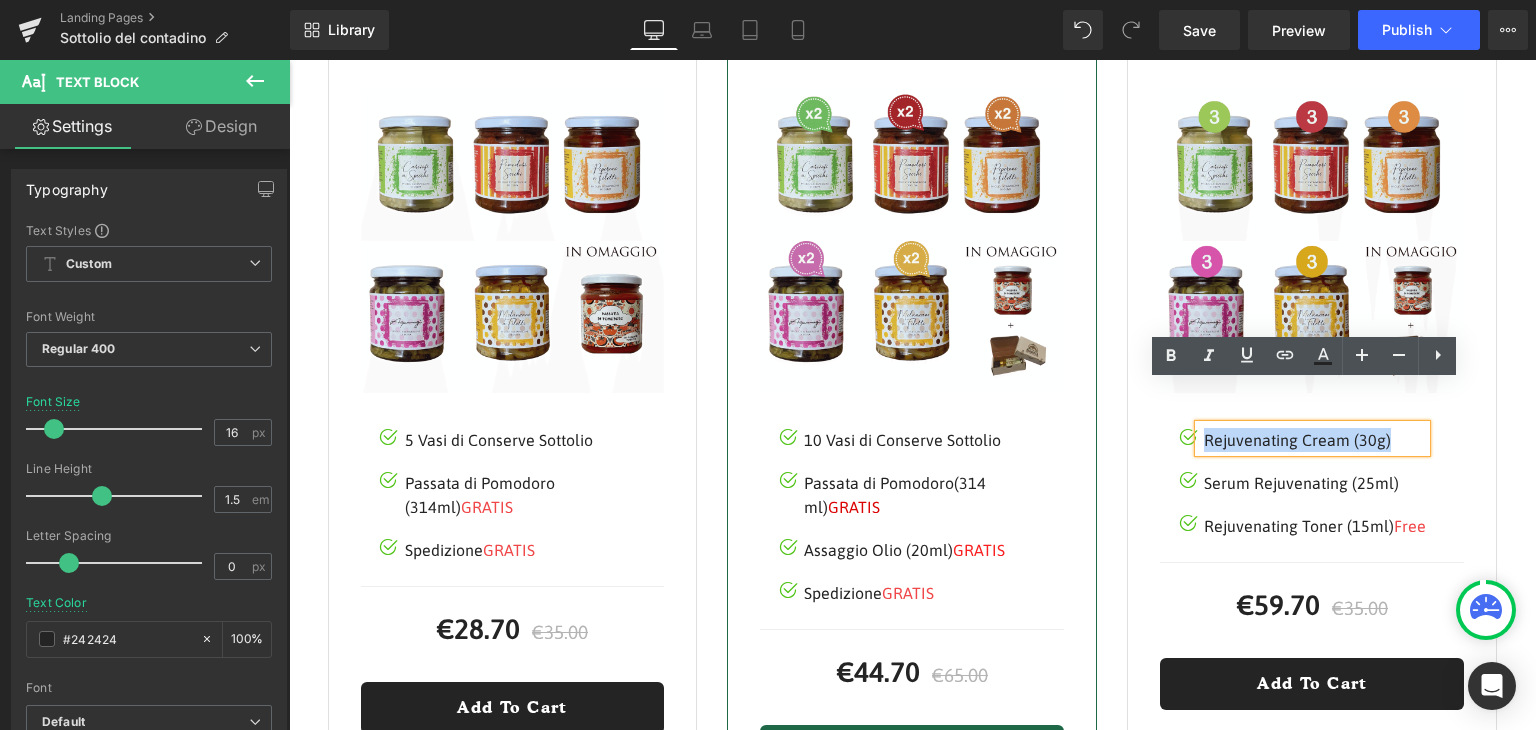 click on "Rejuvenating Cream (30g)" at bounding box center [1315, 440] 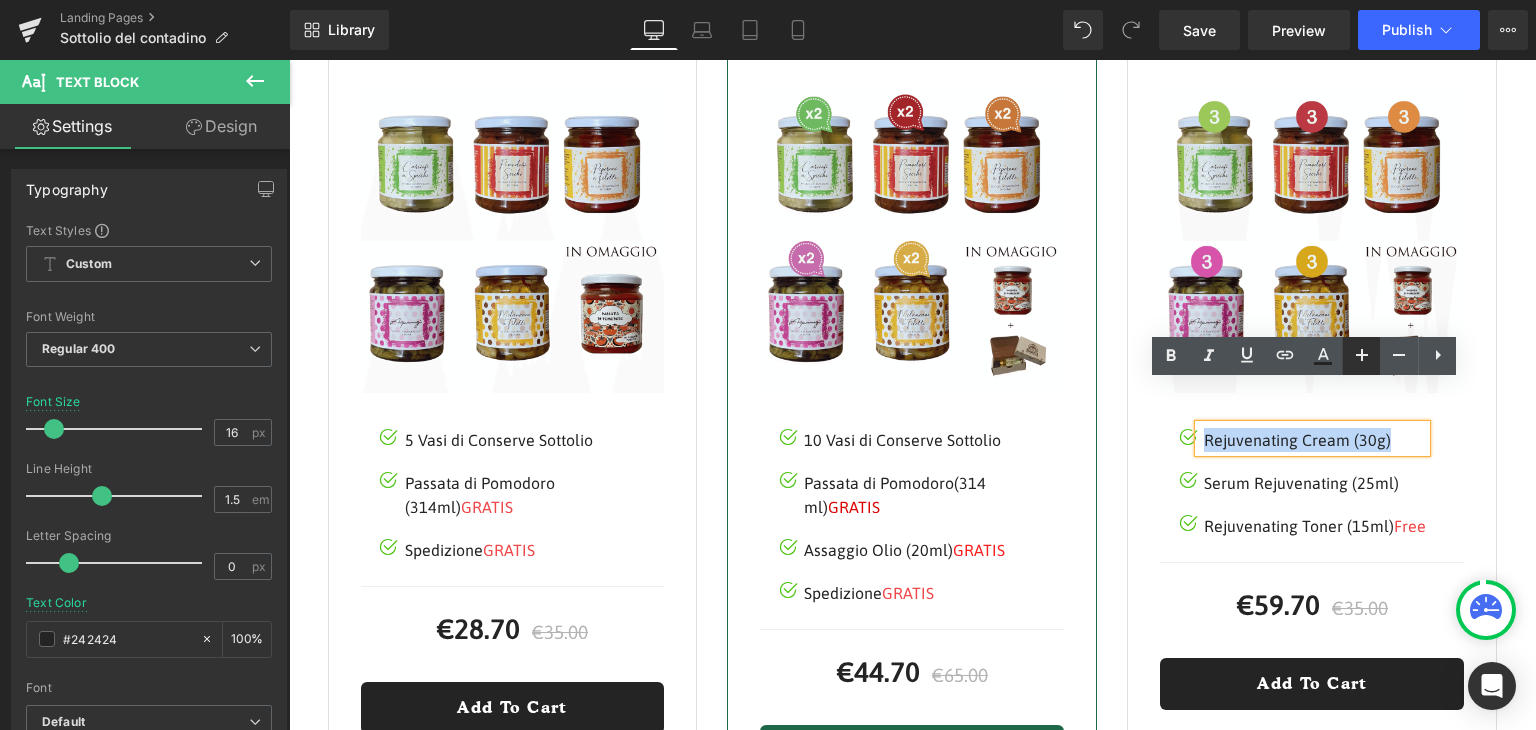 type 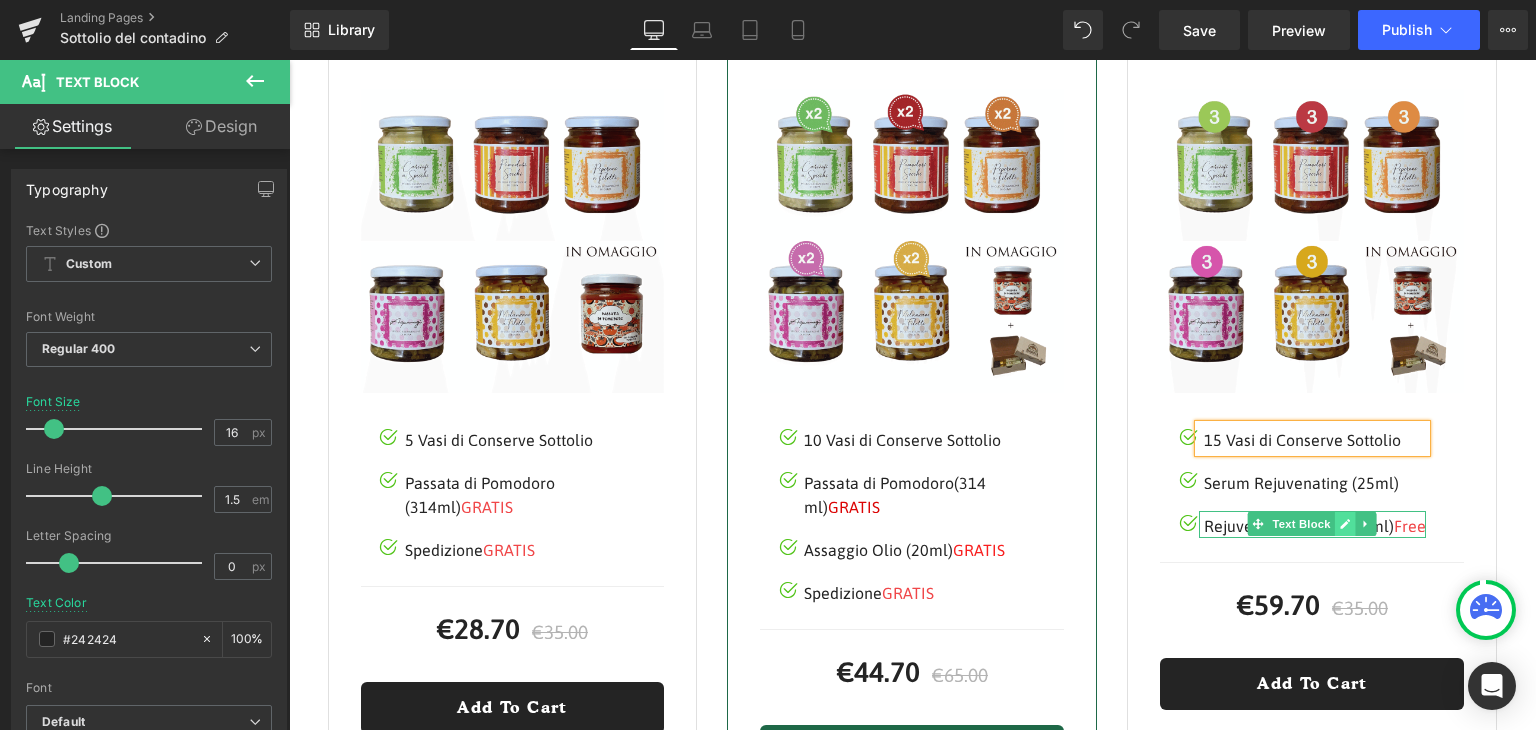 click 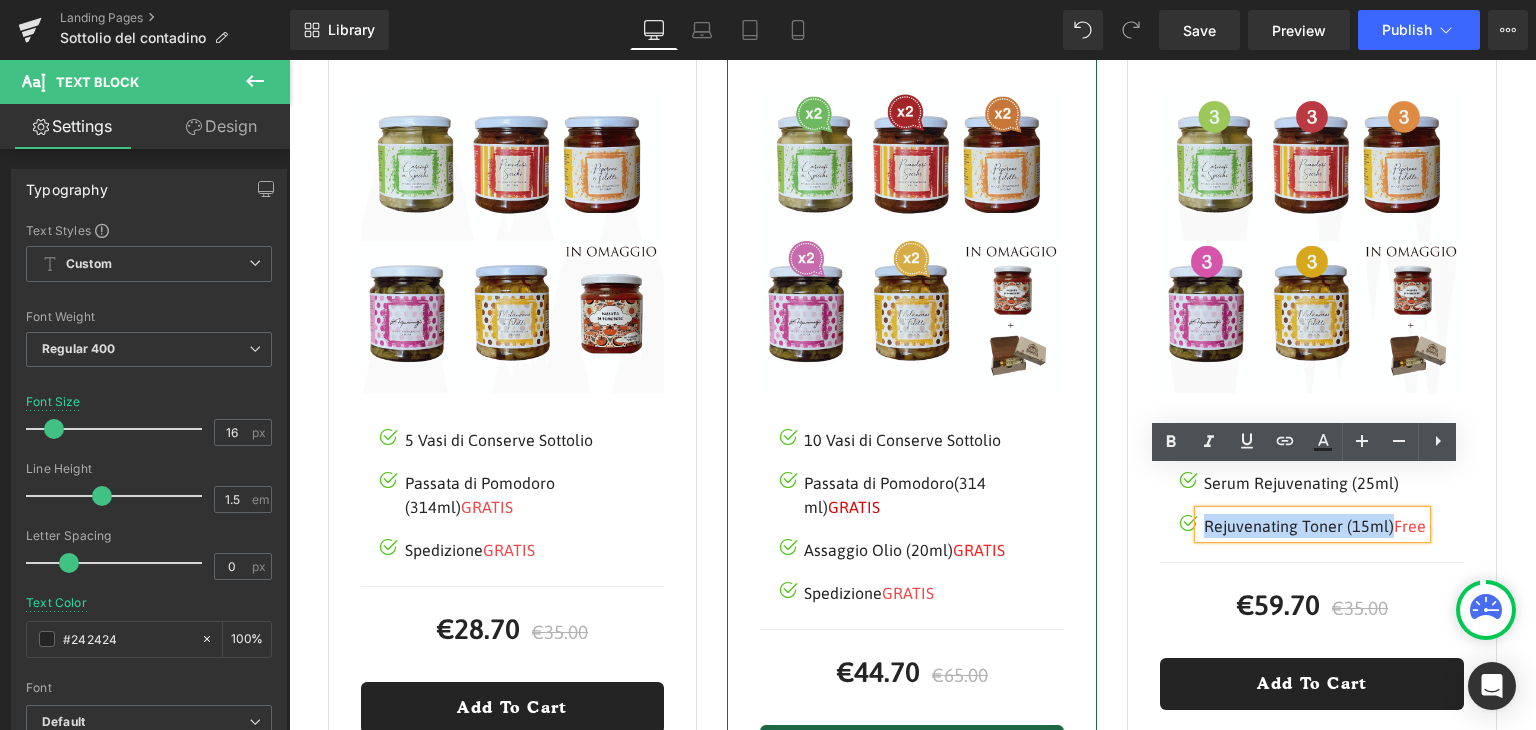 drag, startPoint x: 1199, startPoint y: 485, endPoint x: 1380, endPoint y: 485, distance: 181 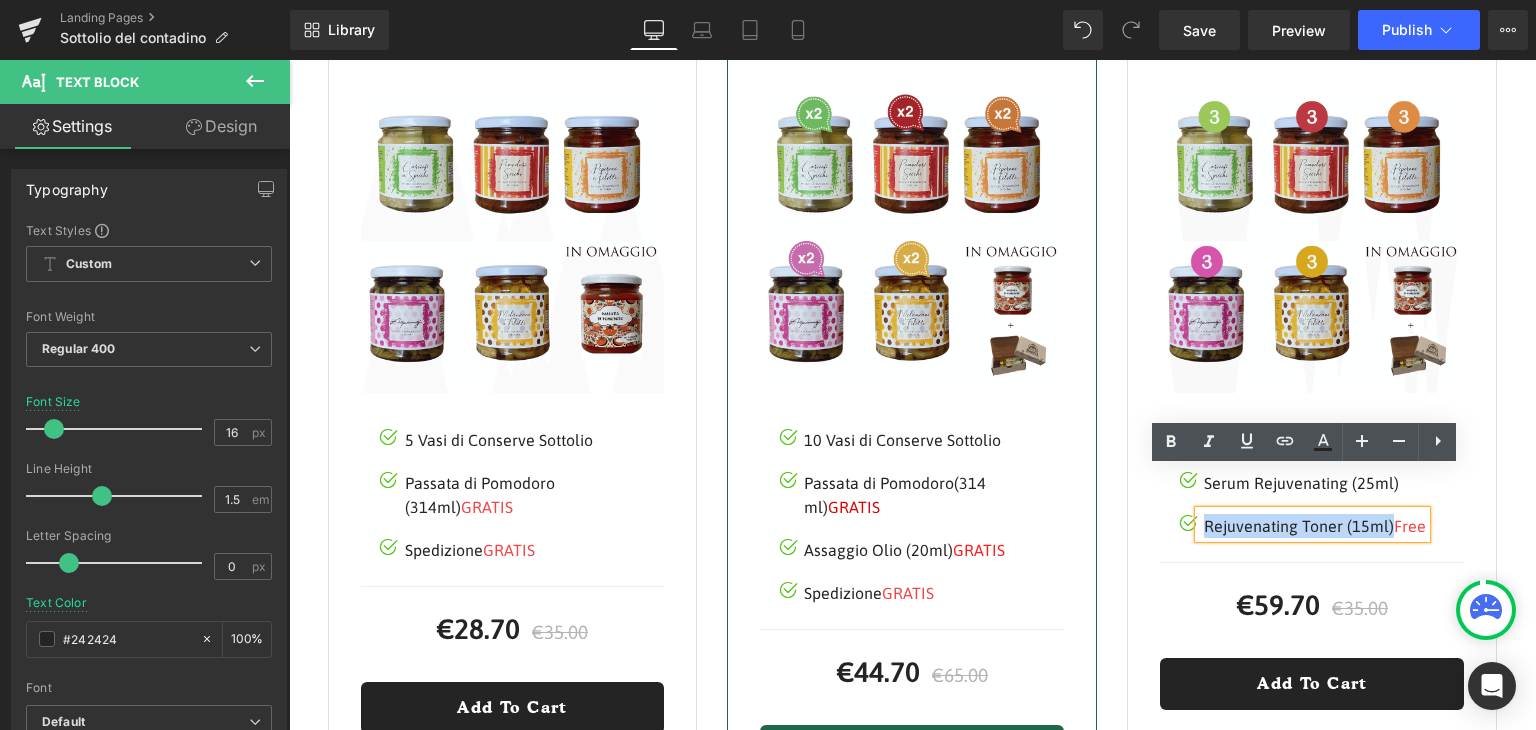 click on "Rejuvenating Toner (15ml)  Free" at bounding box center [1315, 526] 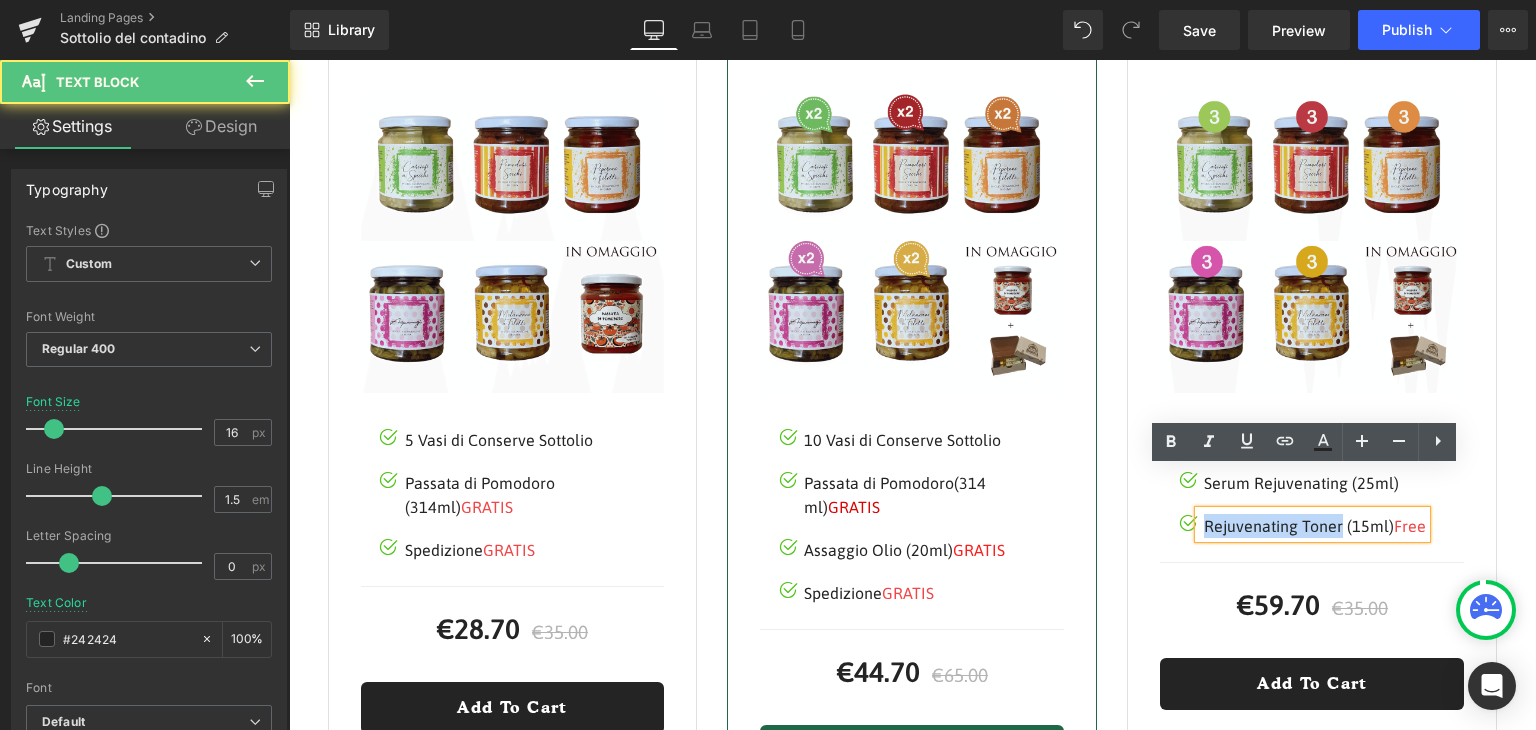 drag, startPoint x: 1199, startPoint y: 484, endPoint x: 1335, endPoint y: 477, distance: 136.18002 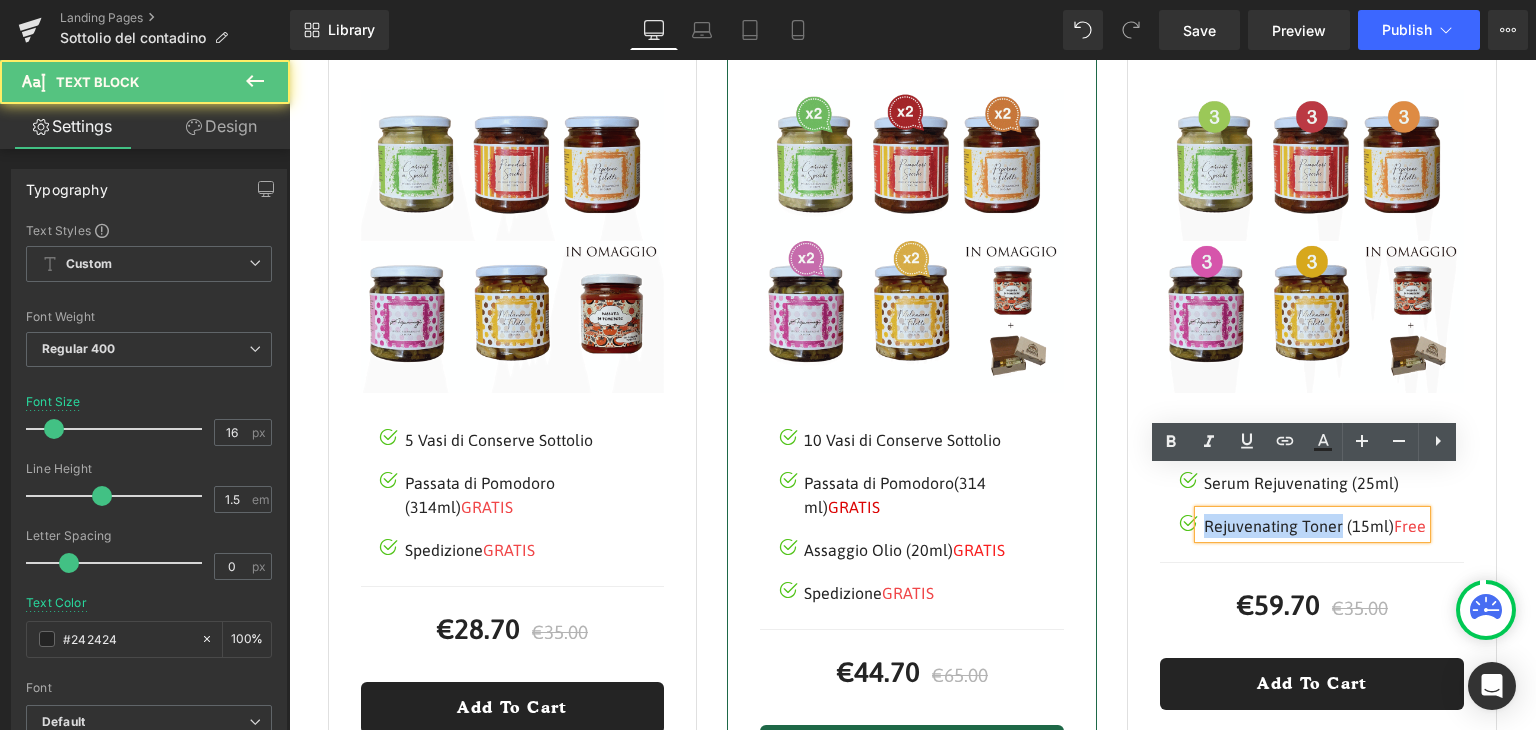 click on "Rejuvenating Toner (15ml)  Free" at bounding box center (1315, 526) 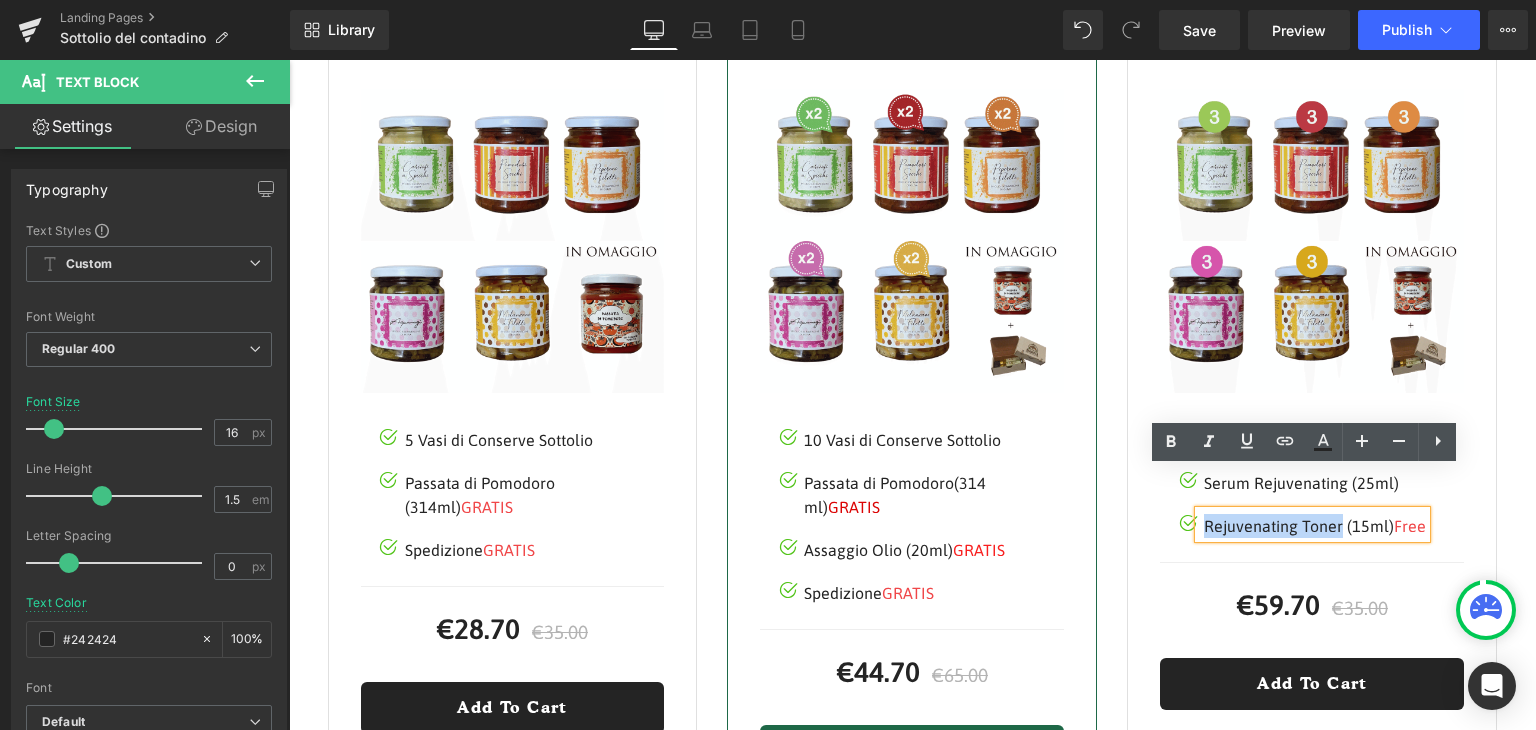 type 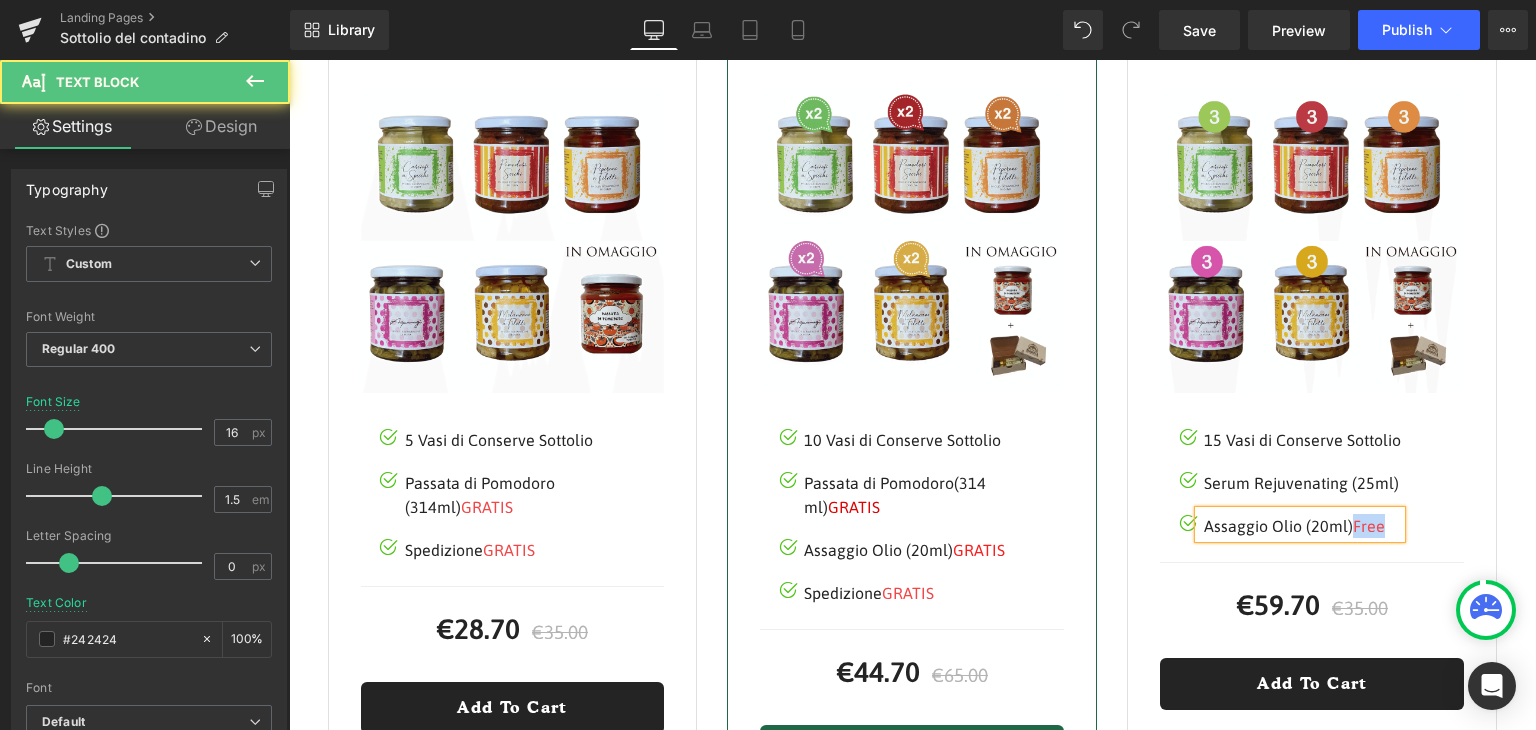 drag, startPoint x: 1344, startPoint y: 485, endPoint x: 1396, endPoint y: 481, distance: 52.153618 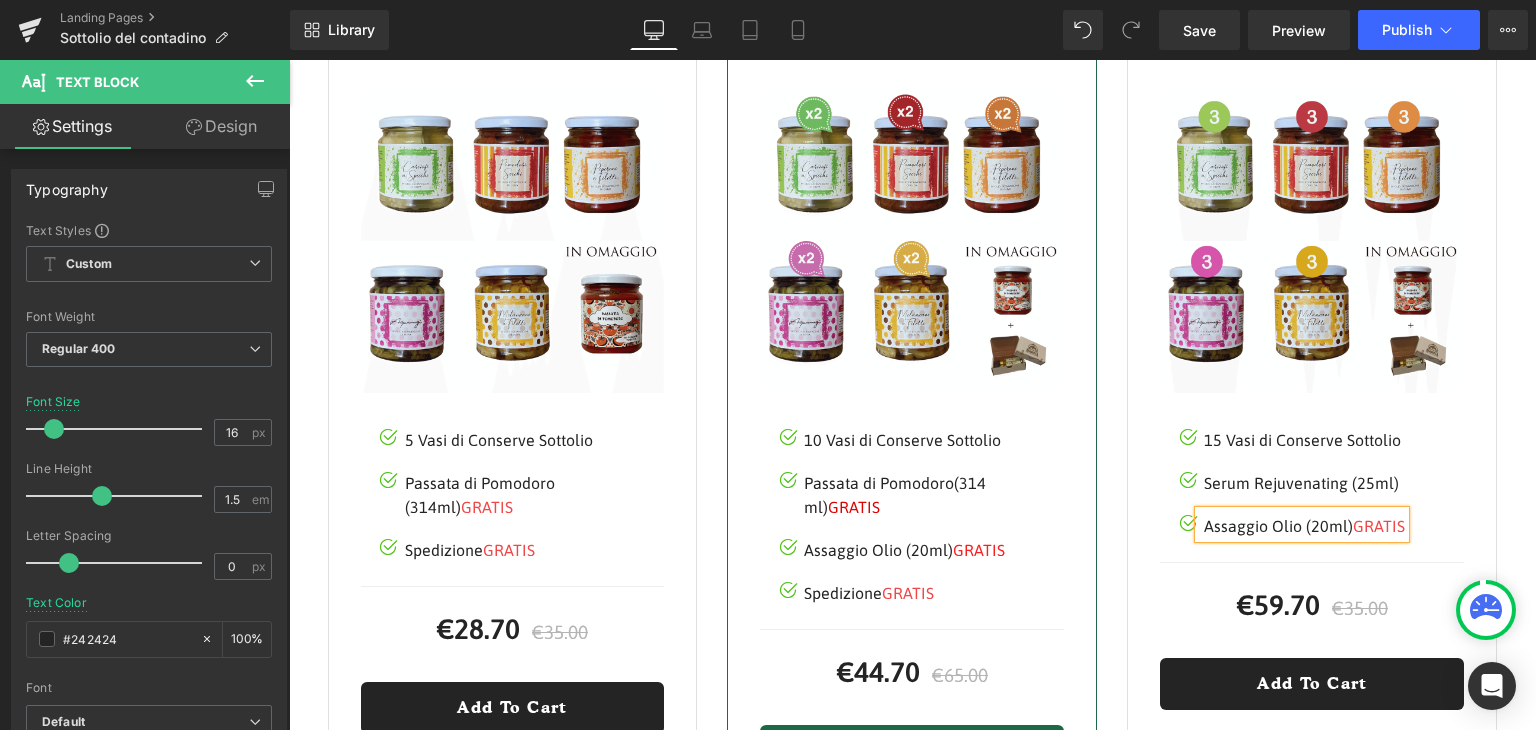 click on "Image
15 Vasi di Conserve Sottolio
Text Block
Image
Serum Rejuvenating (25ml) Text Block
Image
Assaggio Olio (20ml)  GRATIS Text Block" at bounding box center (1320, 489) 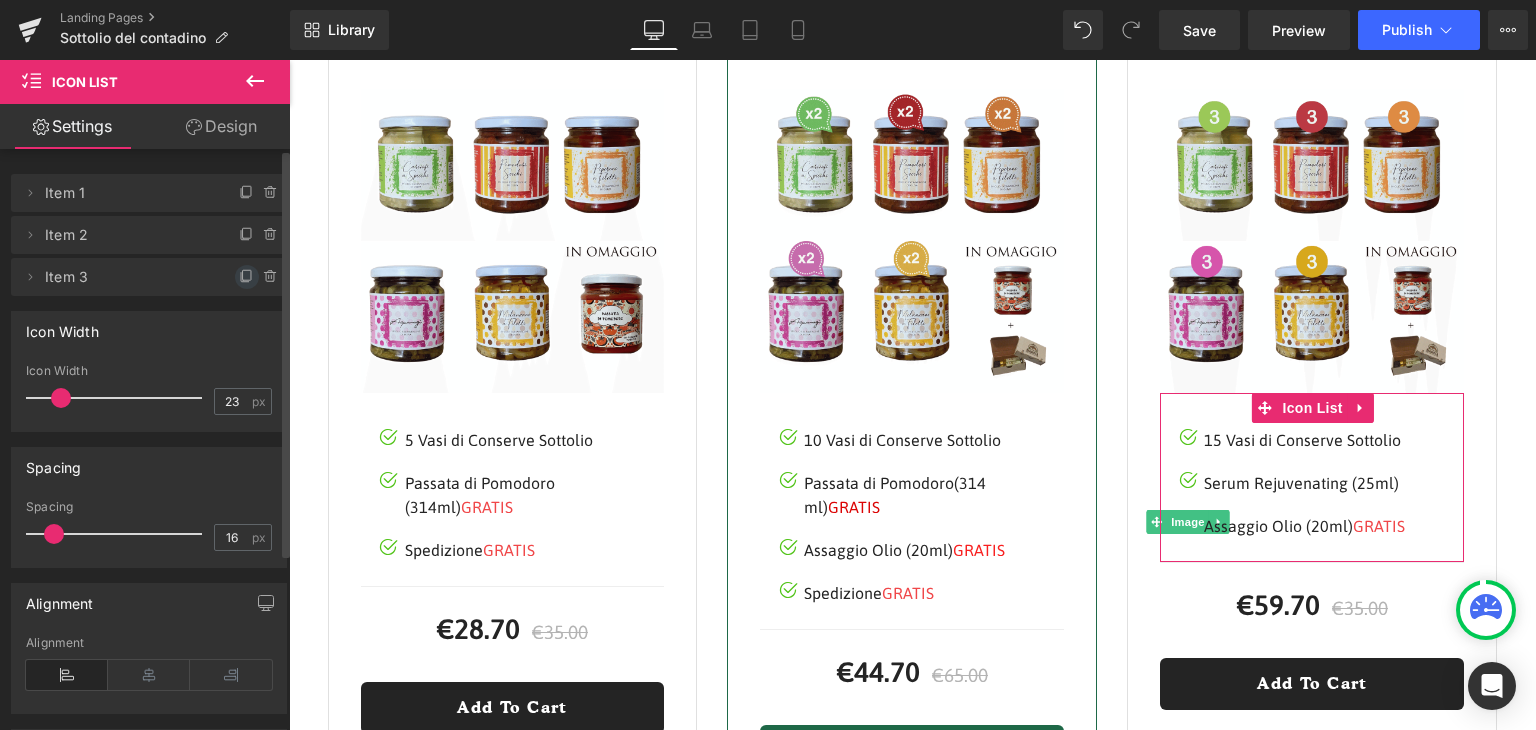 click 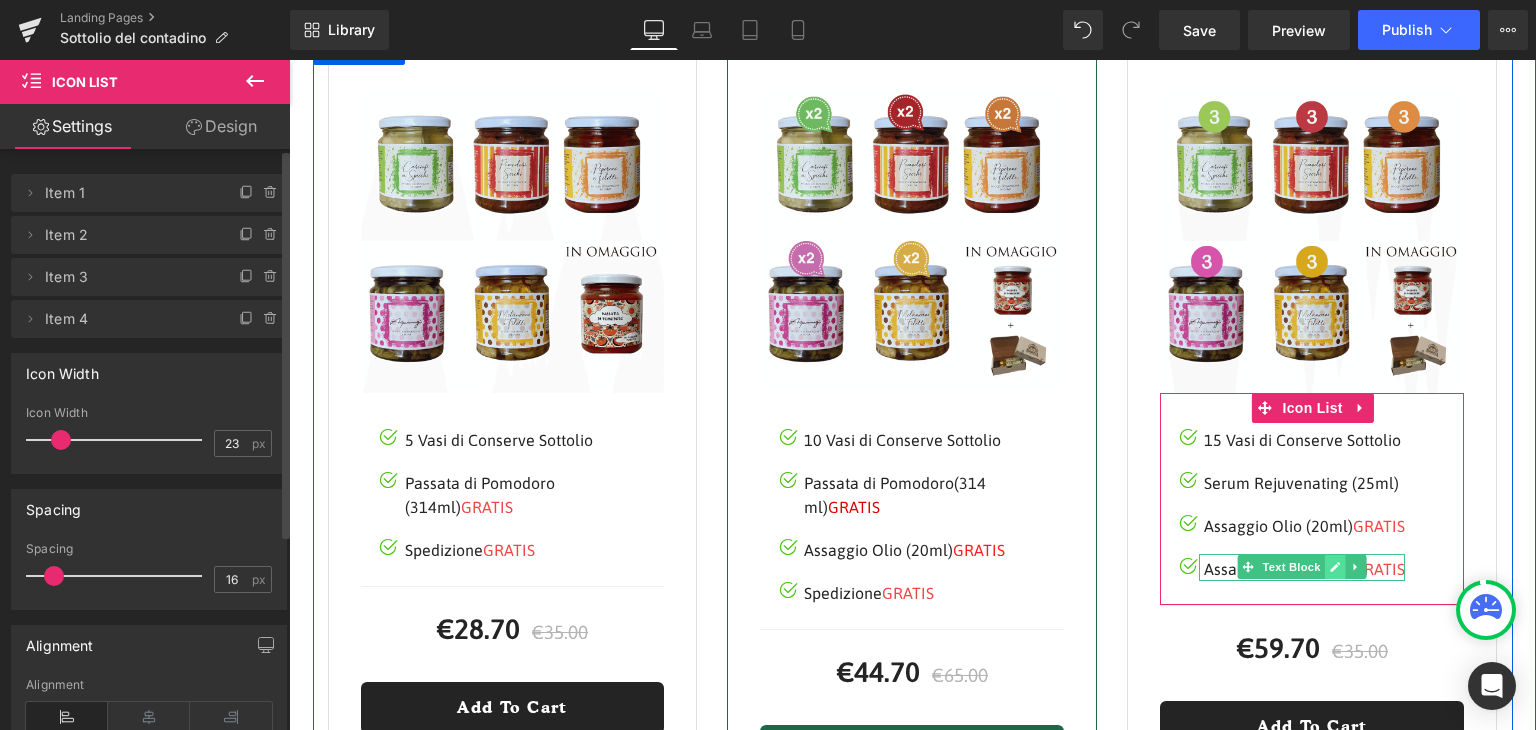 click at bounding box center (1334, 567) 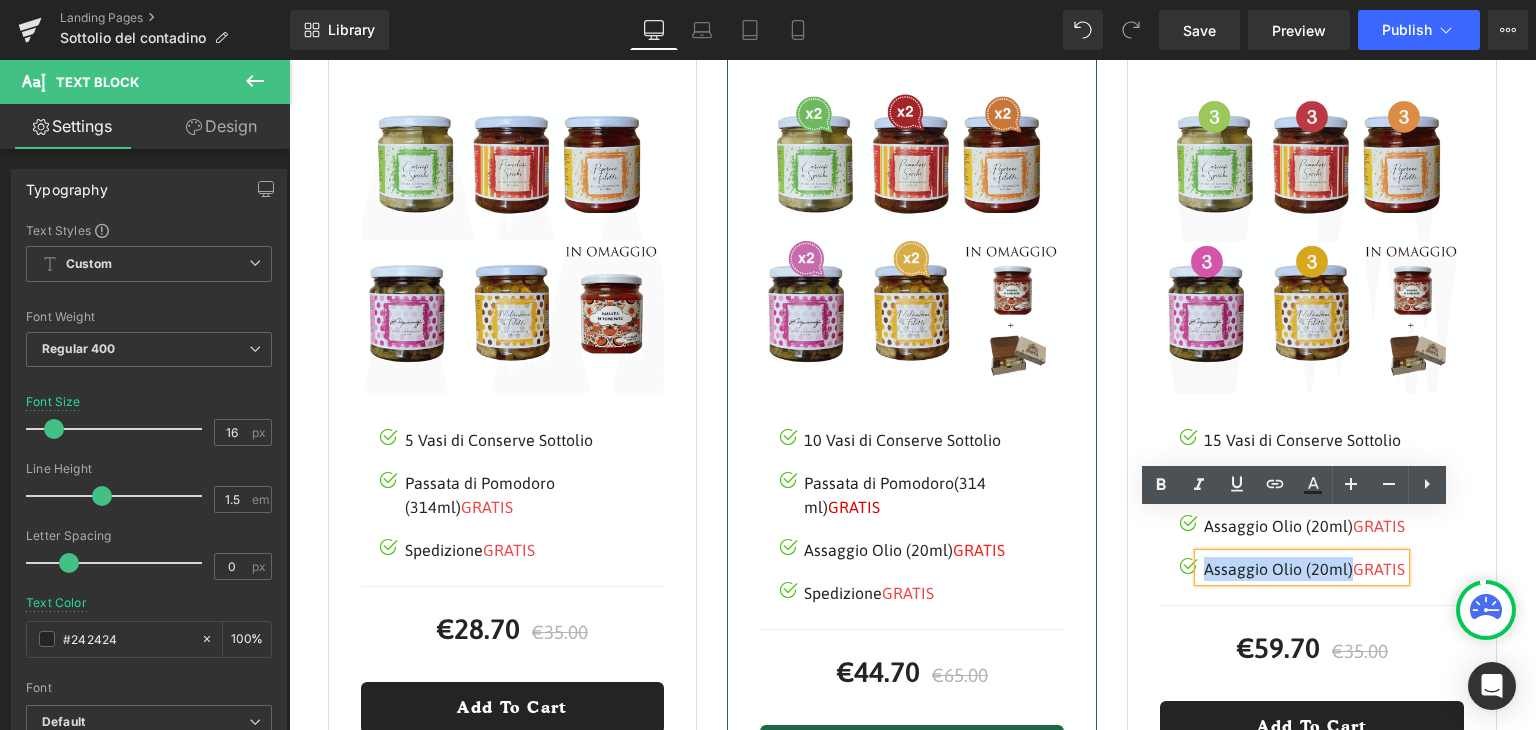 drag, startPoint x: 1196, startPoint y: 527, endPoint x: 1341, endPoint y: 531, distance: 145.05516 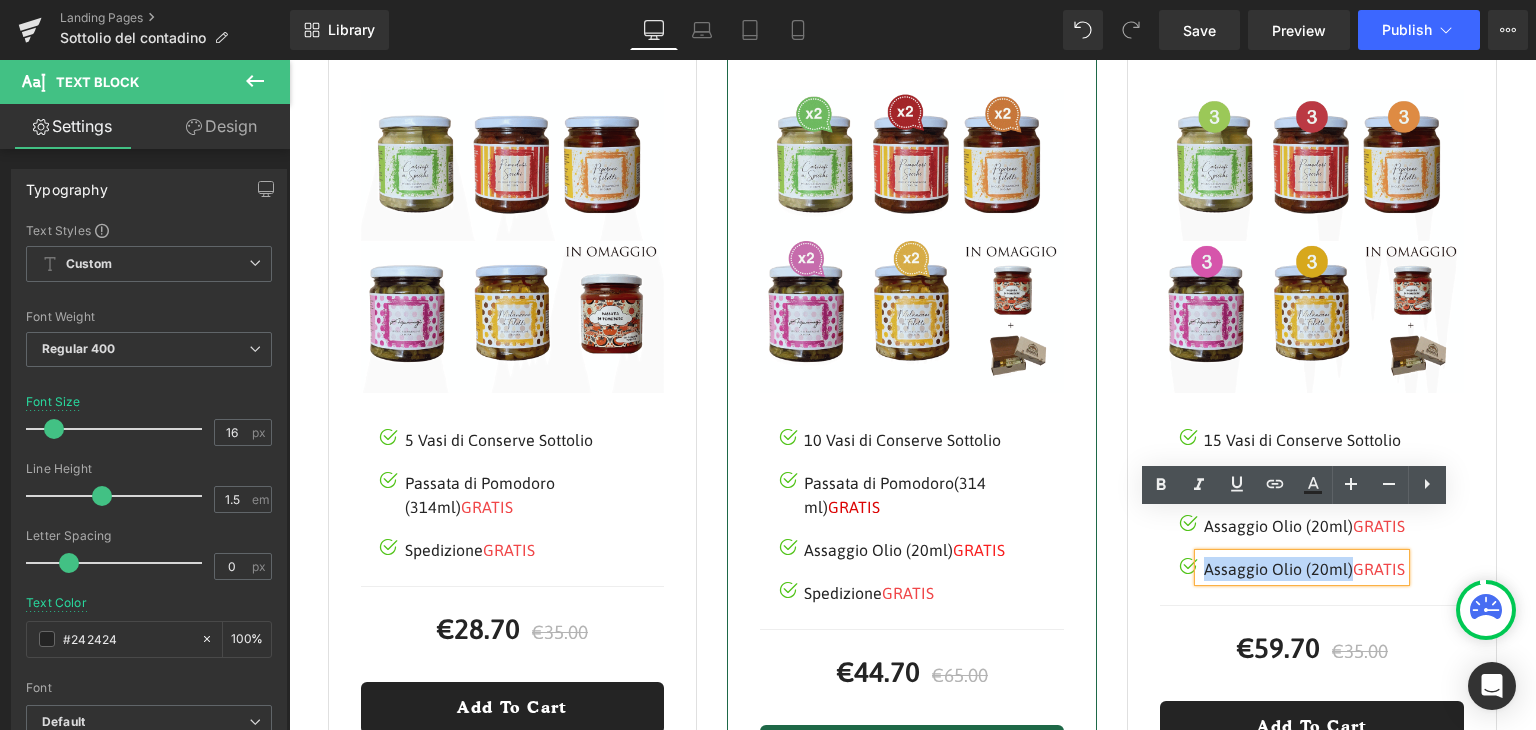 click on "Assaggio Olio (20ml)  GRATIS" at bounding box center (1304, 569) 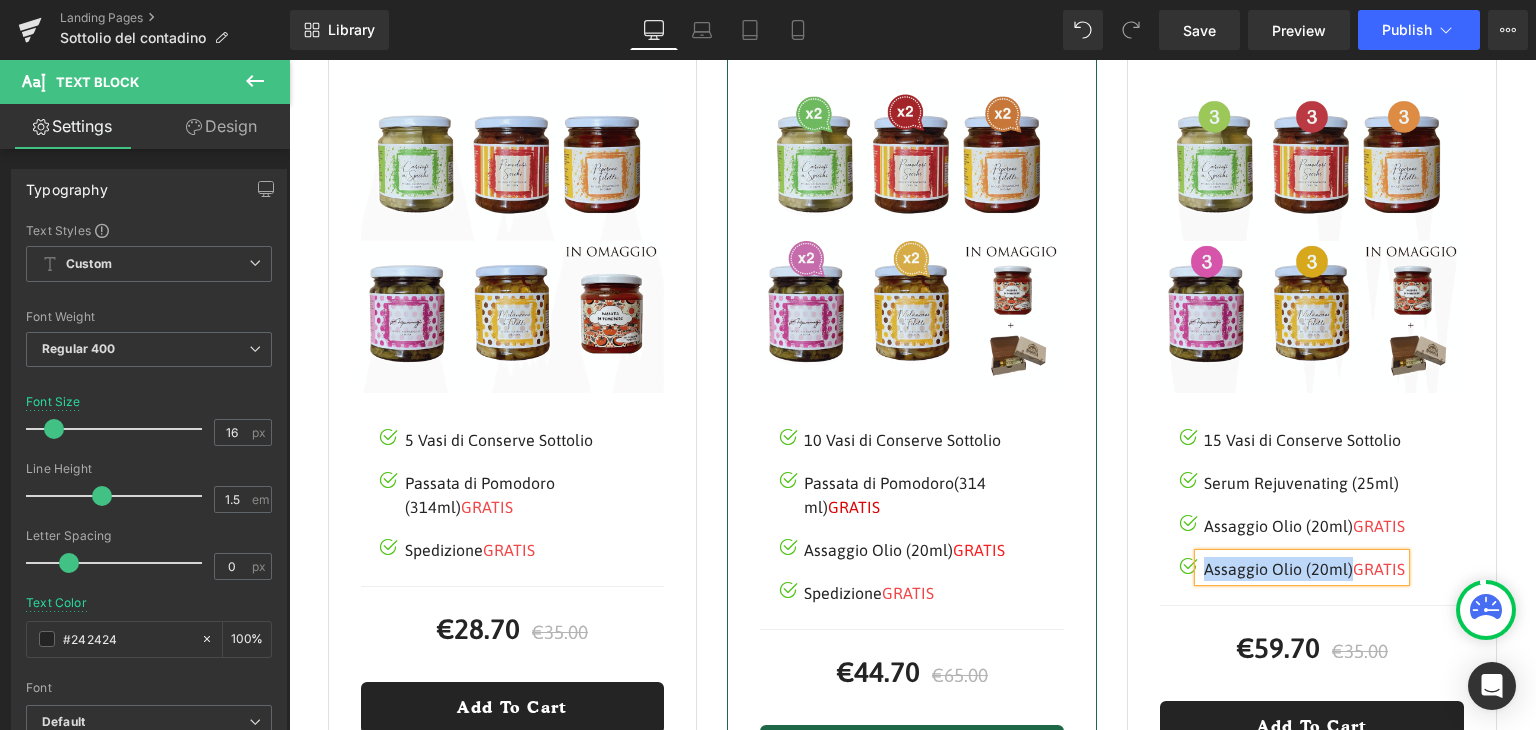 type 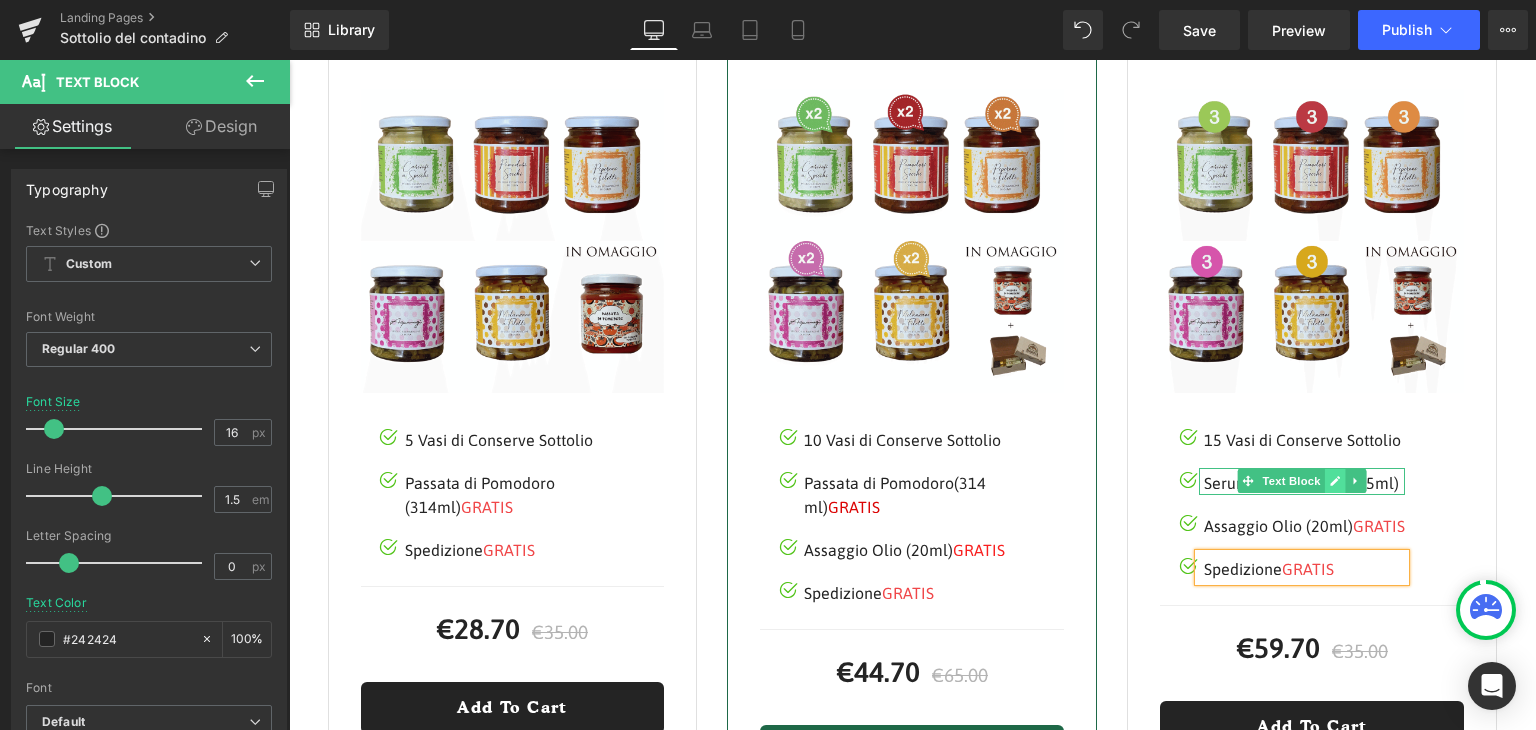 click 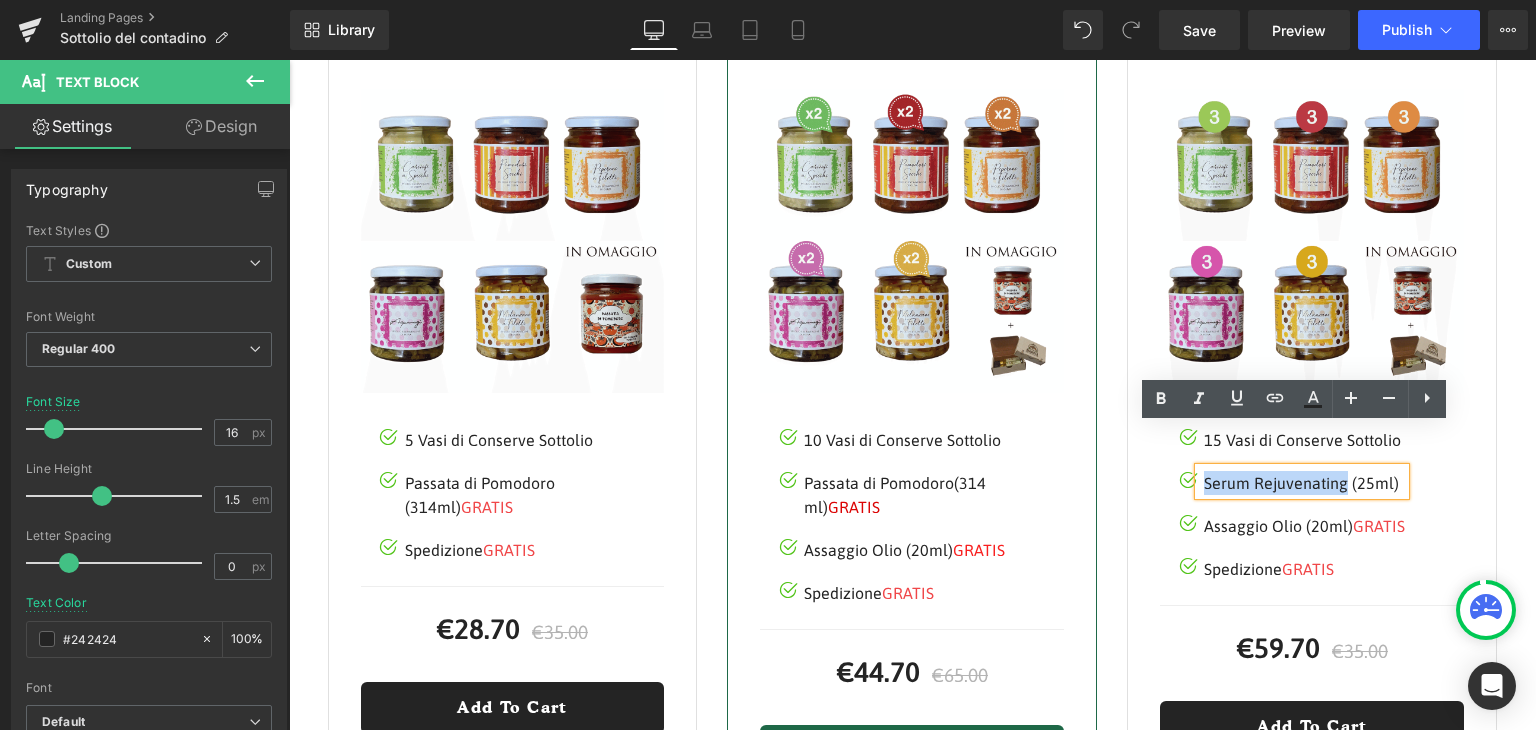 drag, startPoint x: 1233, startPoint y: 433, endPoint x: 1337, endPoint y: 437, distance: 104.0769 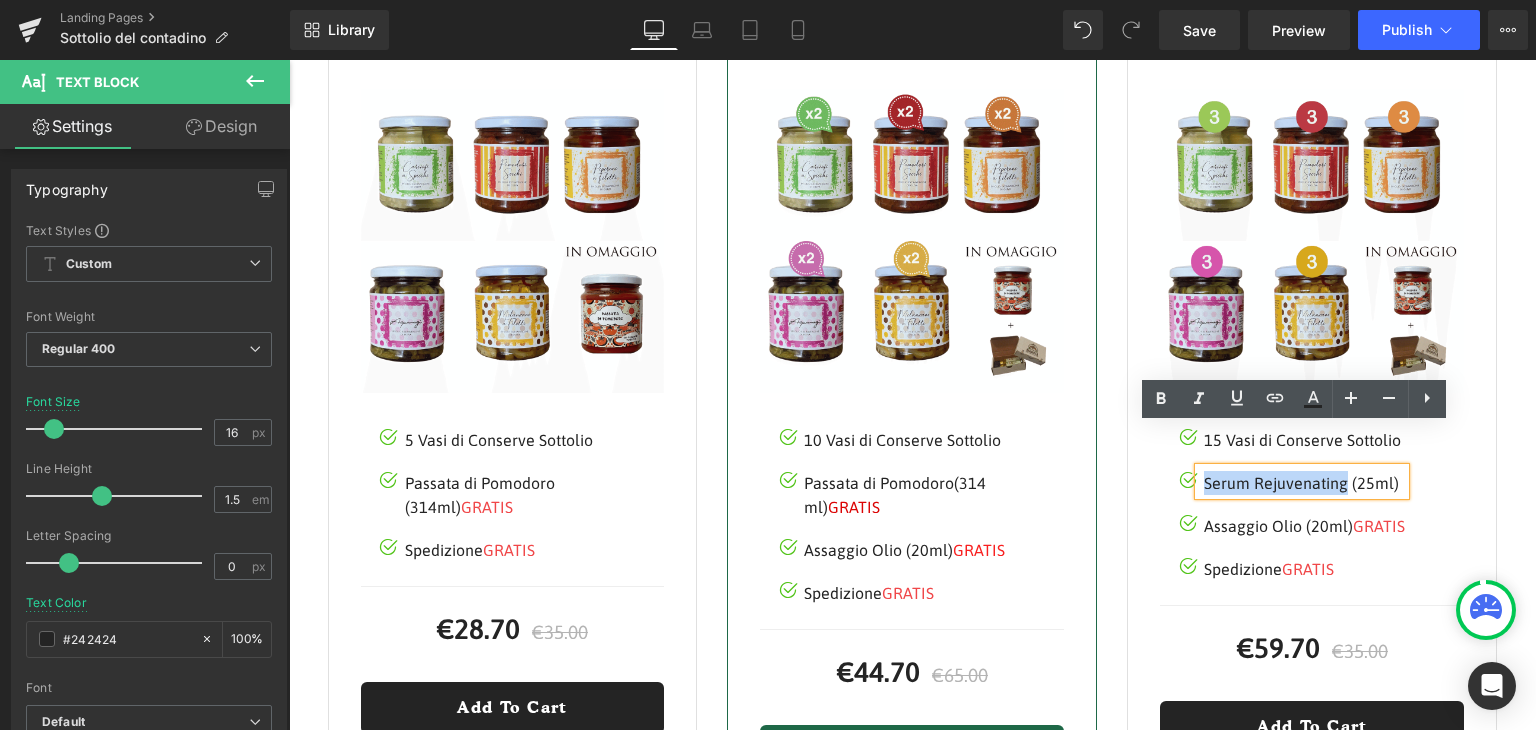 click on "Serum Rejuvenating (25ml)" at bounding box center [1304, 483] 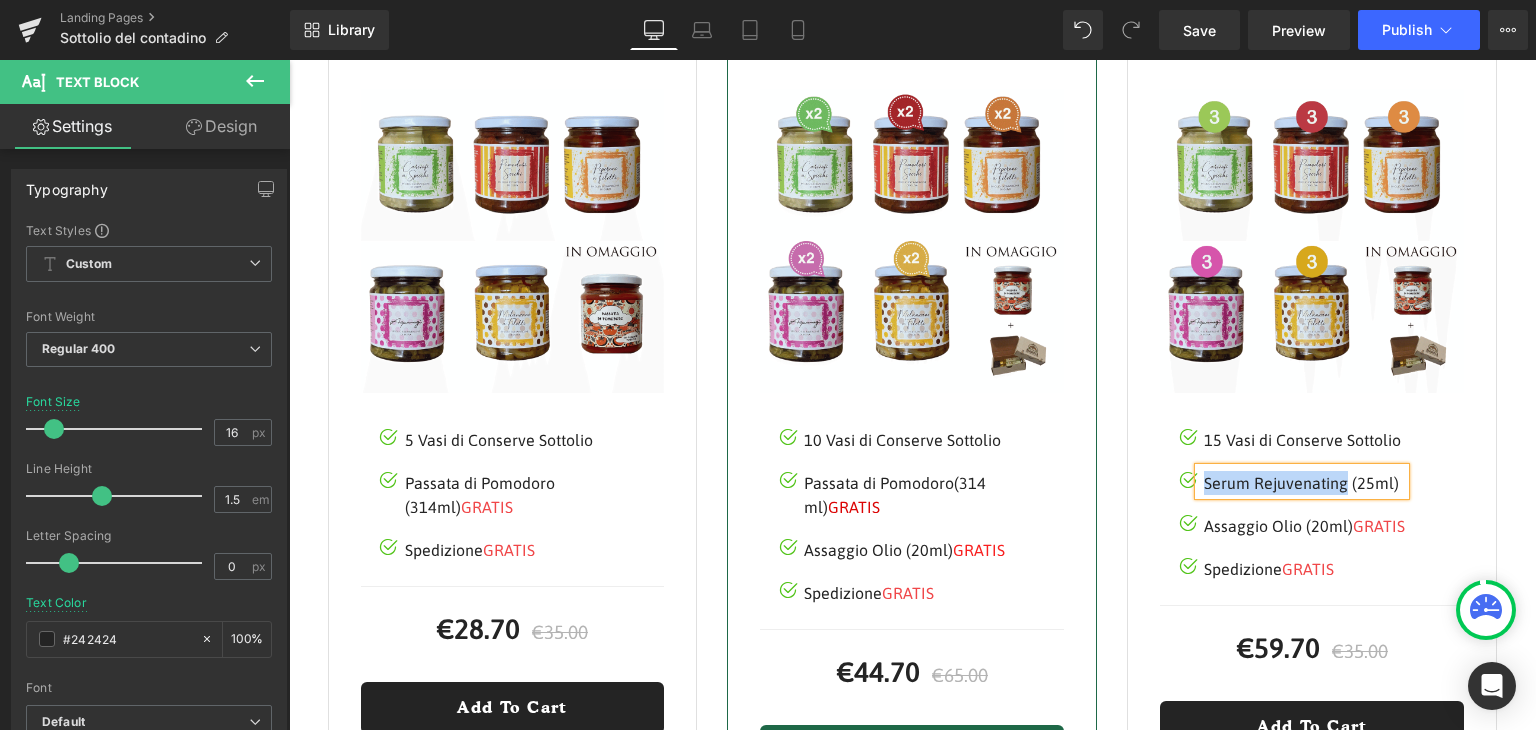 type 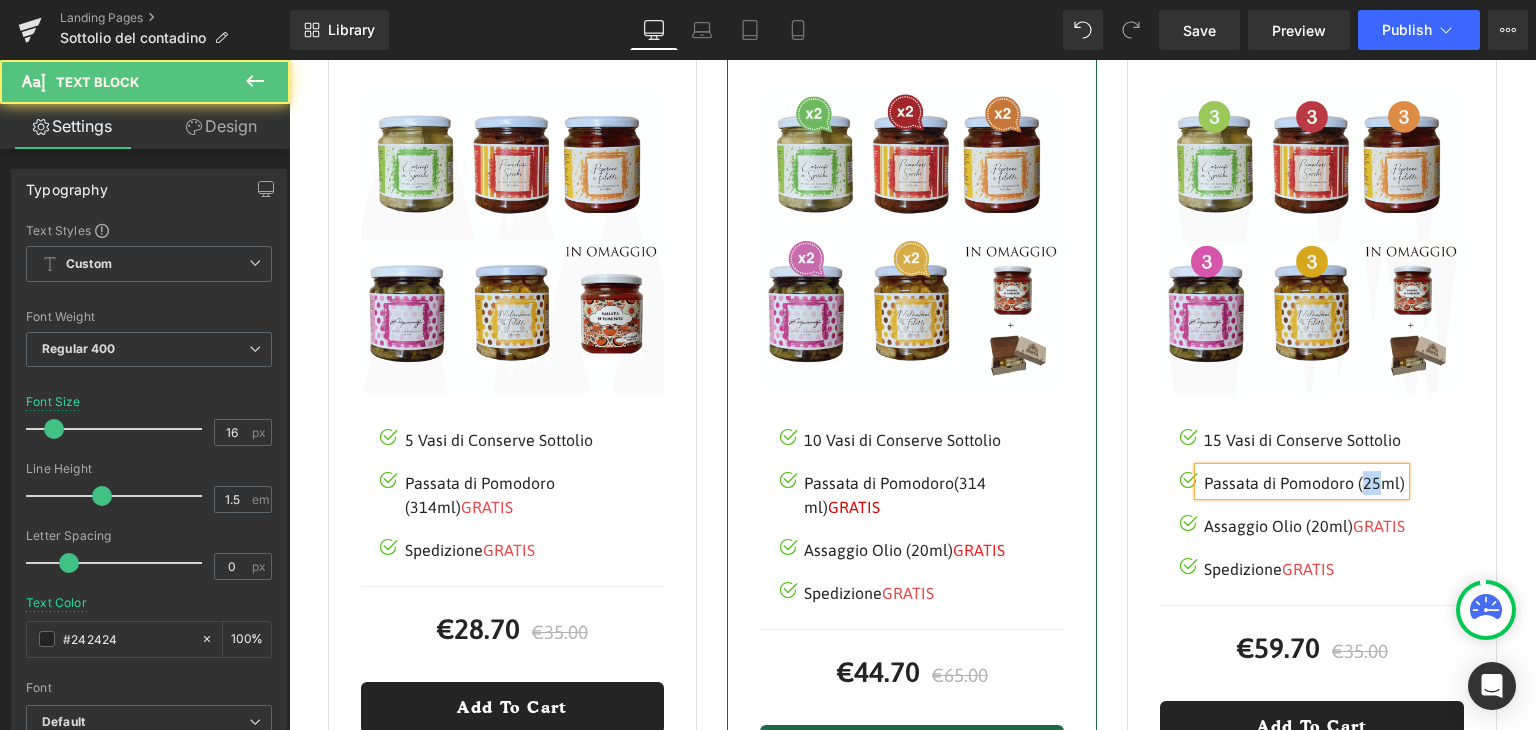 drag, startPoint x: 1352, startPoint y: 441, endPoint x: 1367, endPoint y: 439, distance: 15.132746 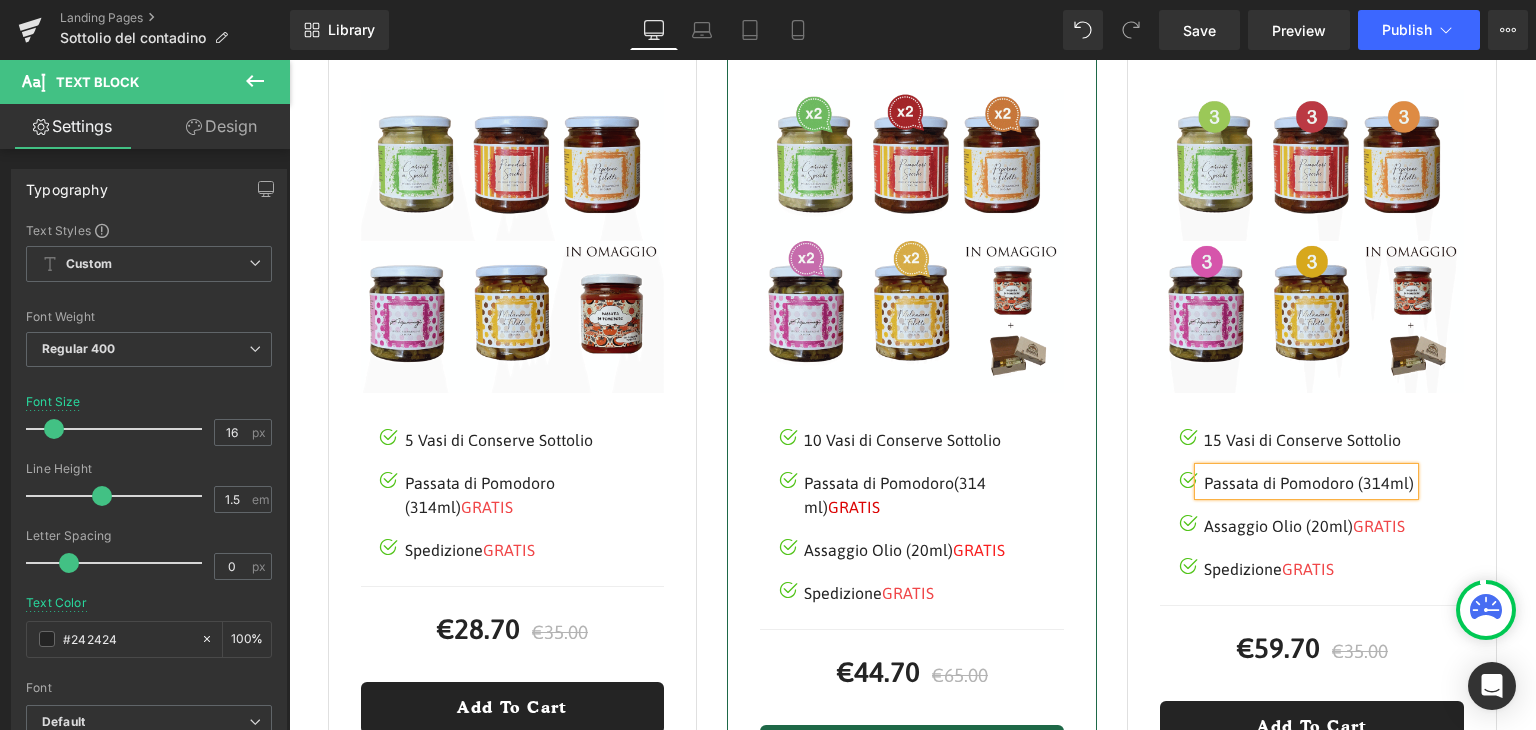 click on "Passata di Pomodoro (314ml)" at bounding box center (1306, 481) 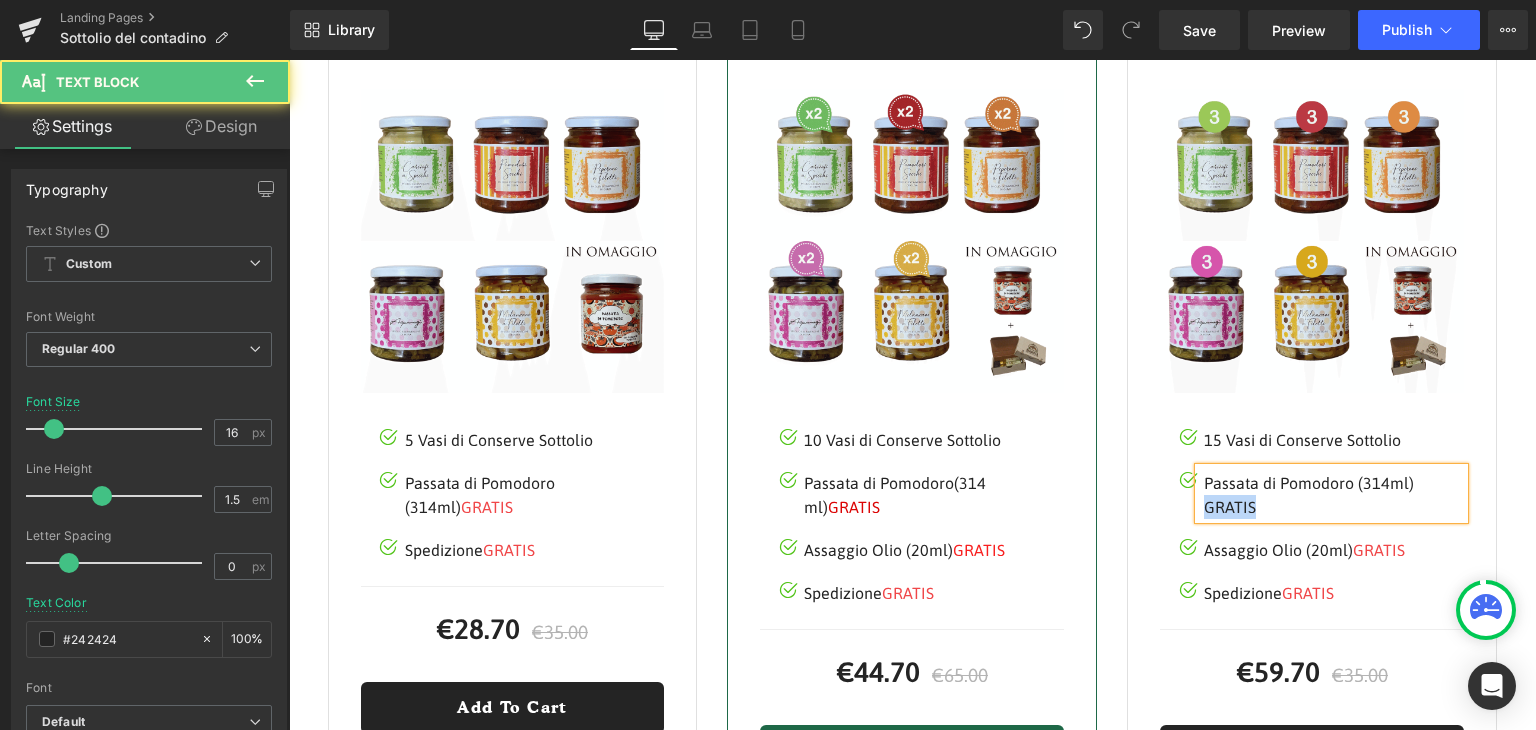 drag, startPoint x: 1407, startPoint y: 447, endPoint x: 1456, endPoint y: 445, distance: 49.0408 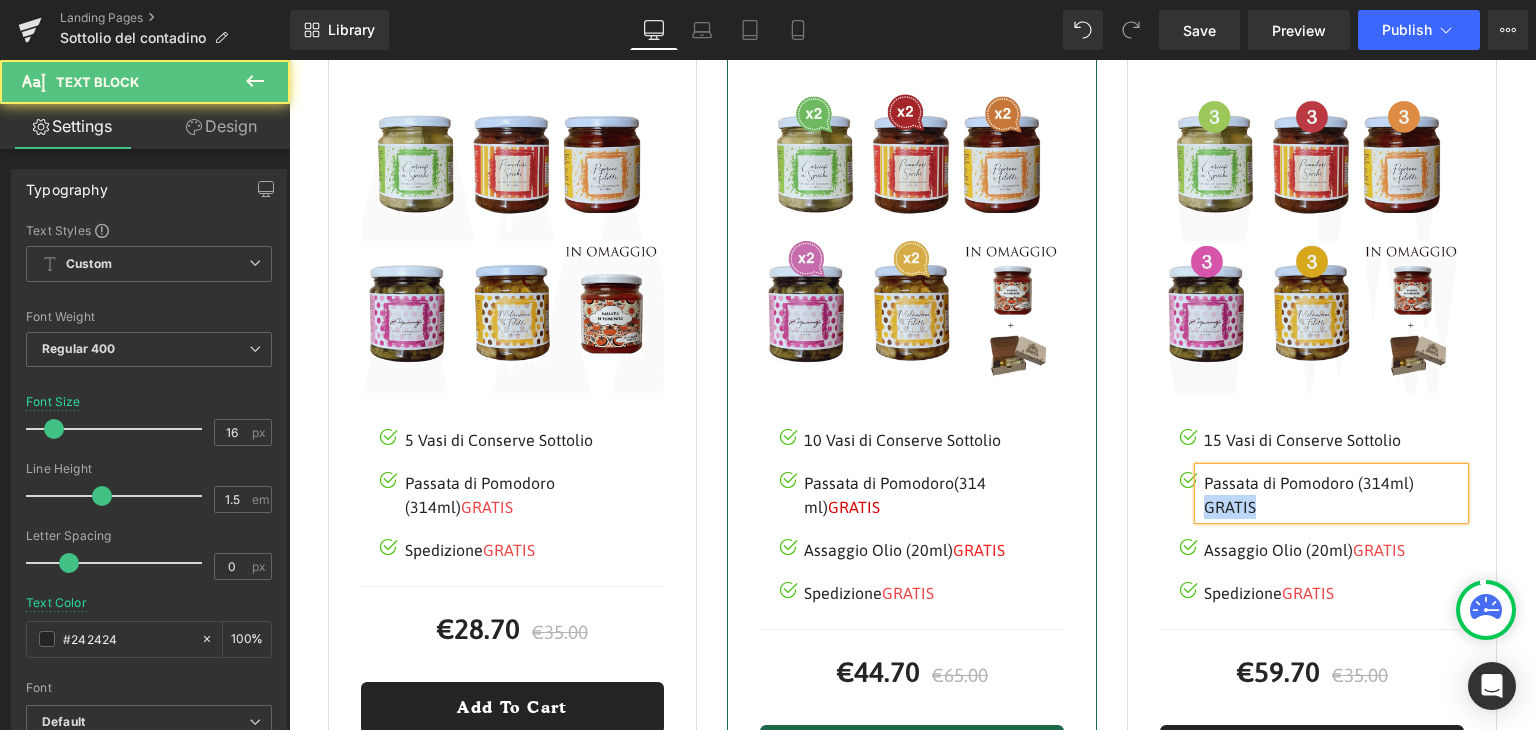 click on "Passata di Pomodoro (314ml) GRATIS" at bounding box center (1334, 495) 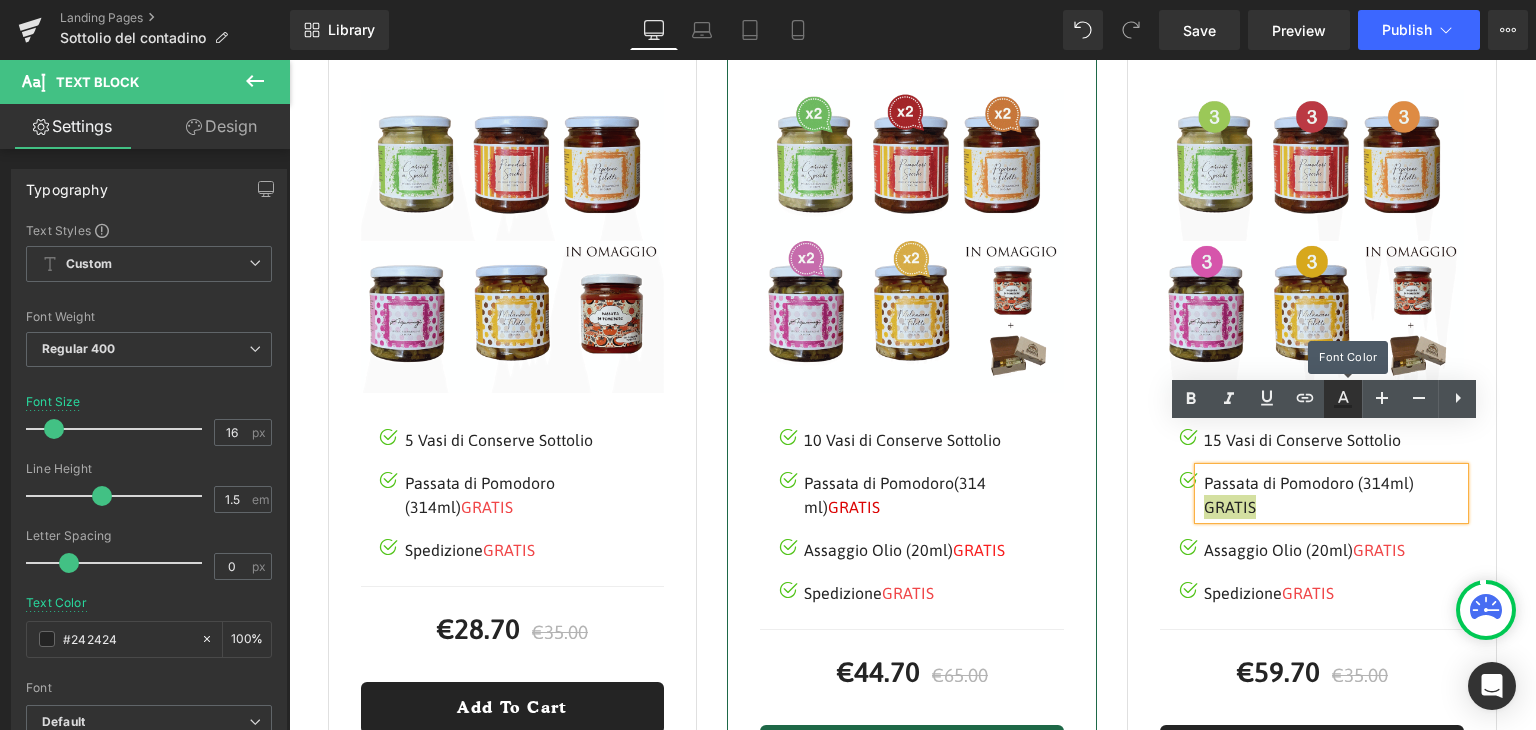 click at bounding box center (1343, 399) 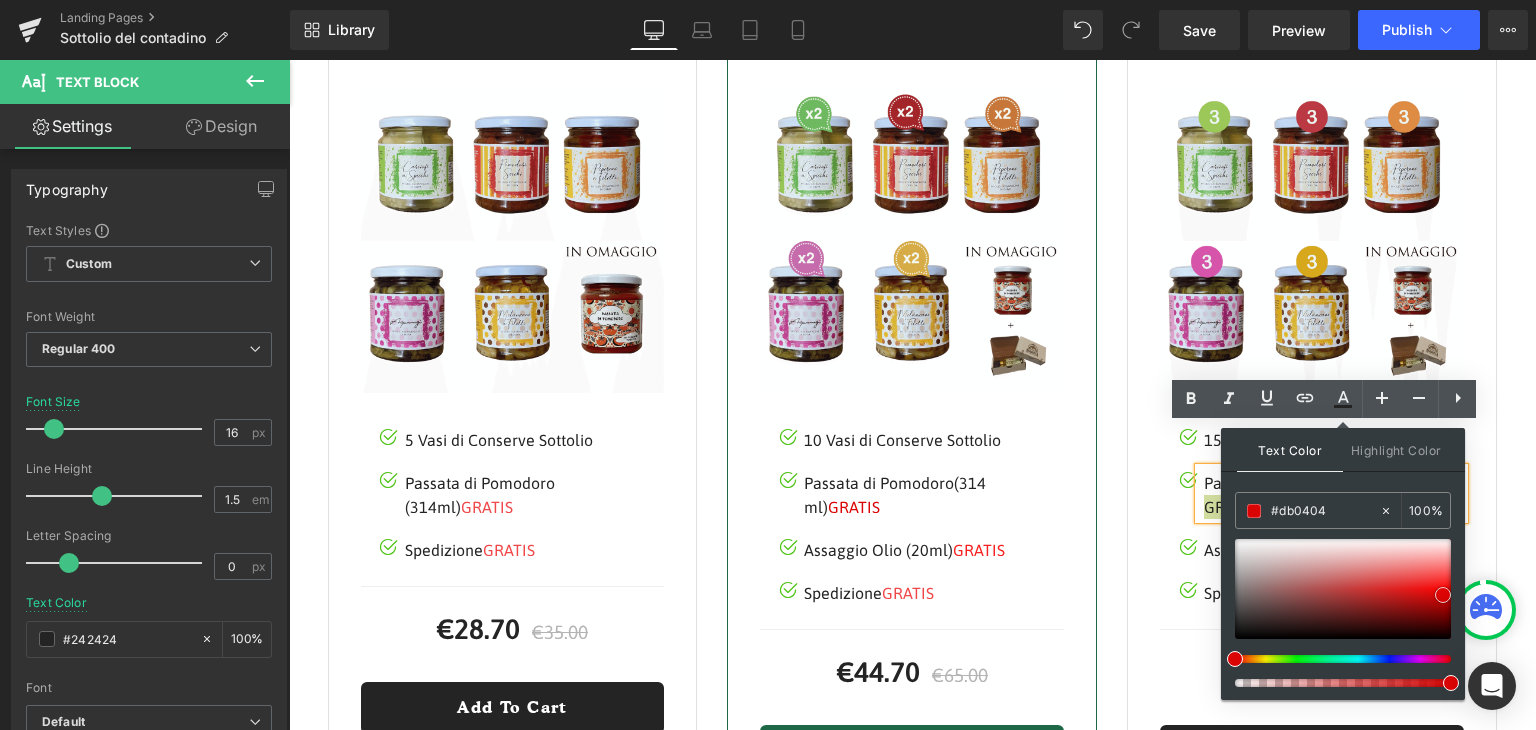 type on "#fa2d2d" 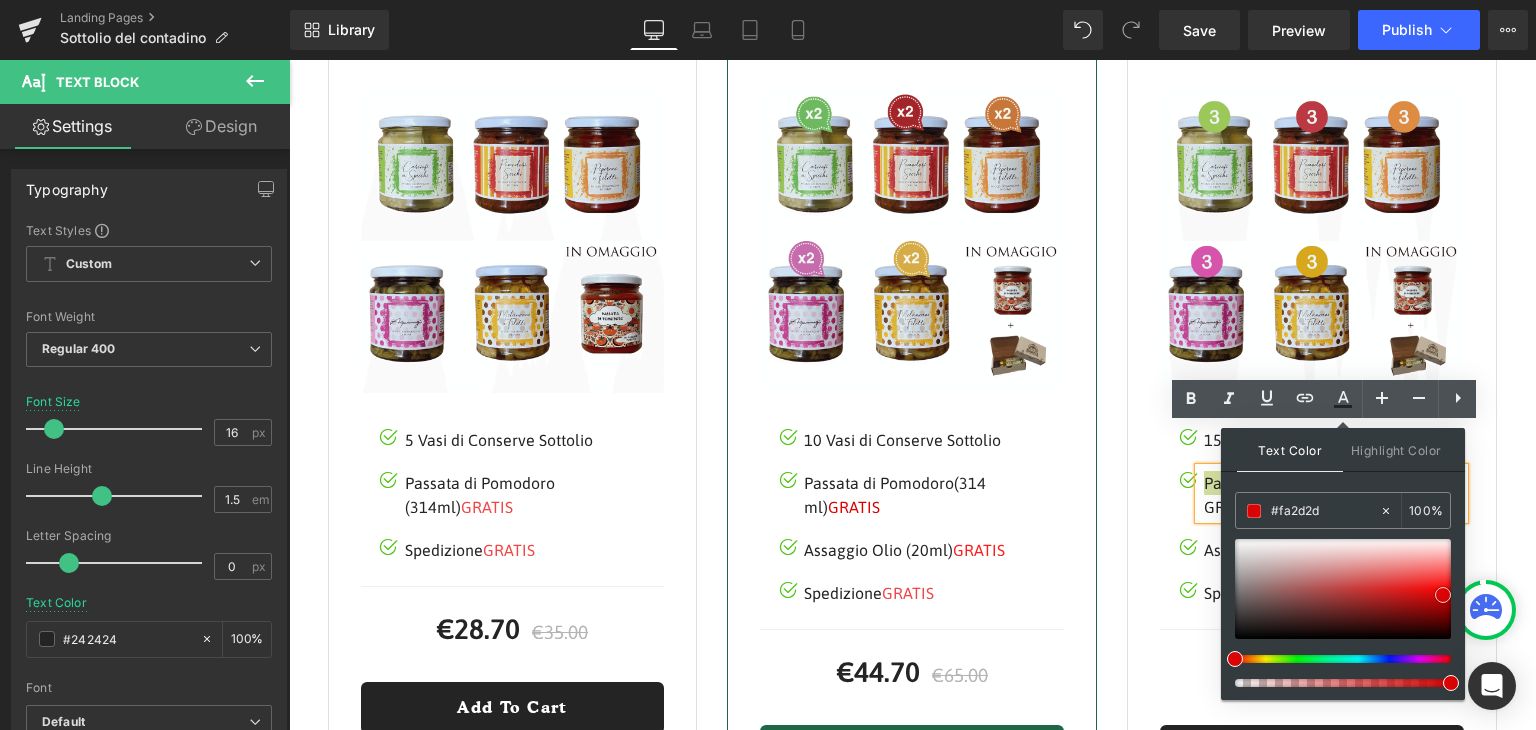 click at bounding box center [1343, 589] 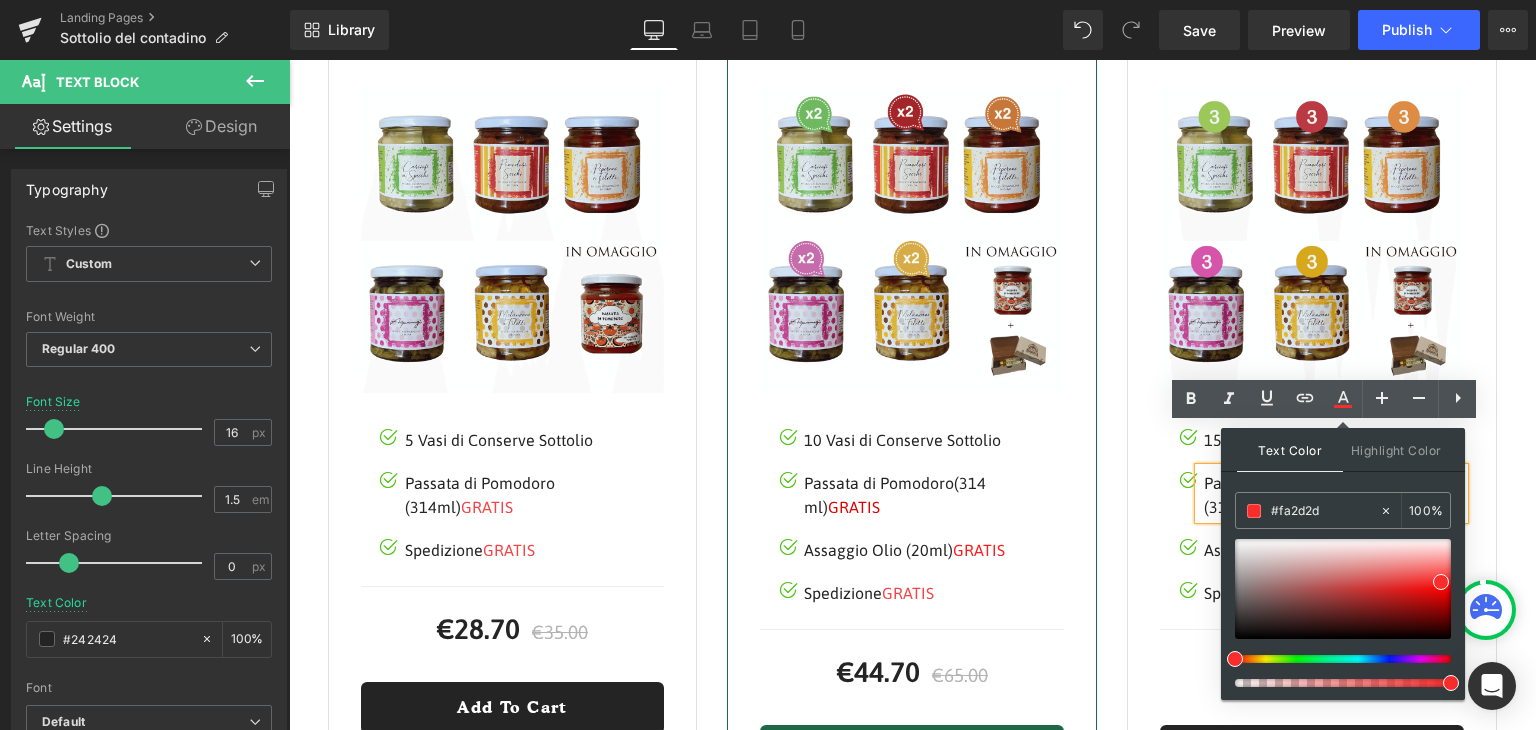 click on "Sale Off
(P) Image
Image
15 Vasi di Conserve Sottolio
Text Block
Image
Passata di Pomodoro (314ml)  GRATIS Text Block
Image
Assaggio Olio (20ml)" at bounding box center [1312, 433] 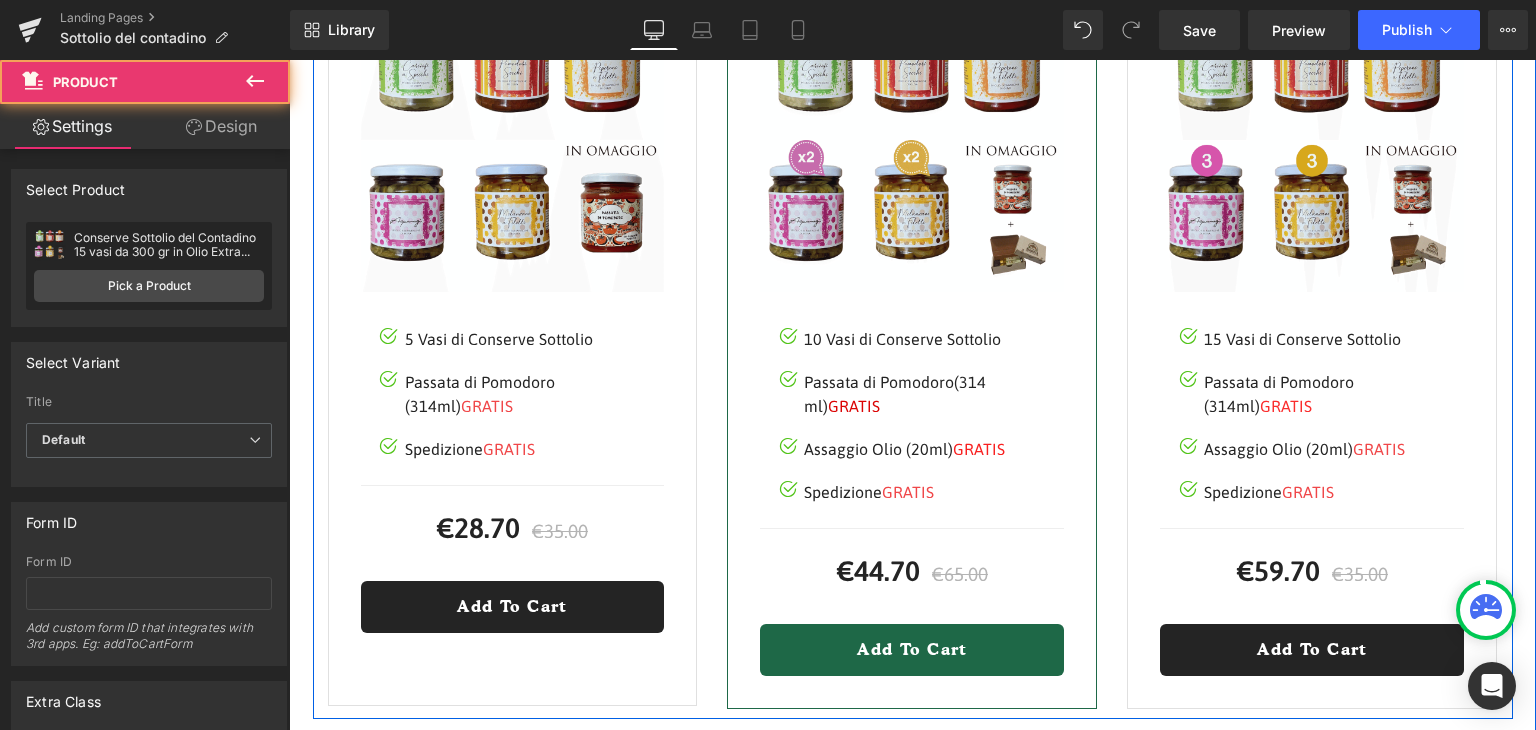 scroll, scrollTop: 3107, scrollLeft: 0, axis: vertical 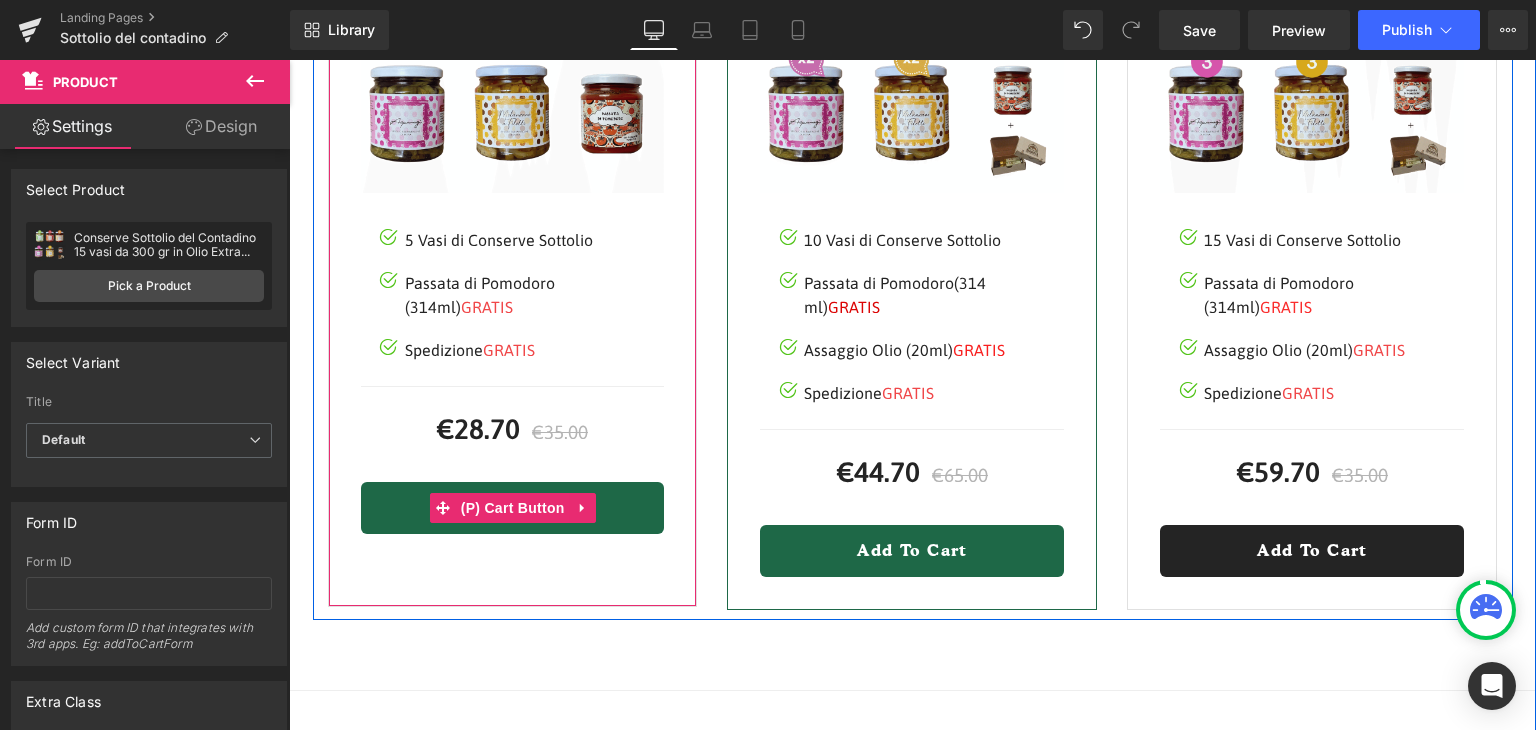 click on "Add To Cart" at bounding box center [513, 508] 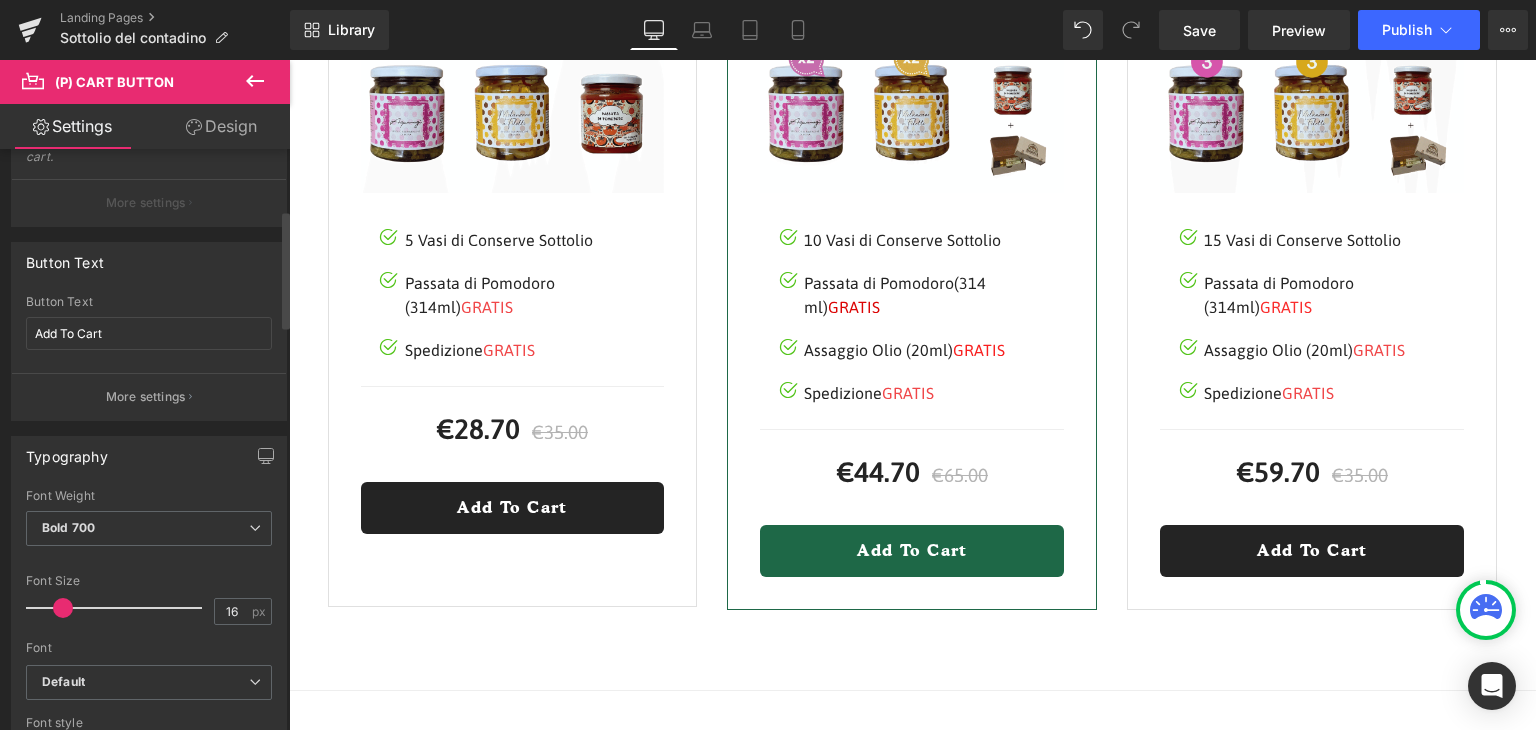 scroll, scrollTop: 300, scrollLeft: 0, axis: vertical 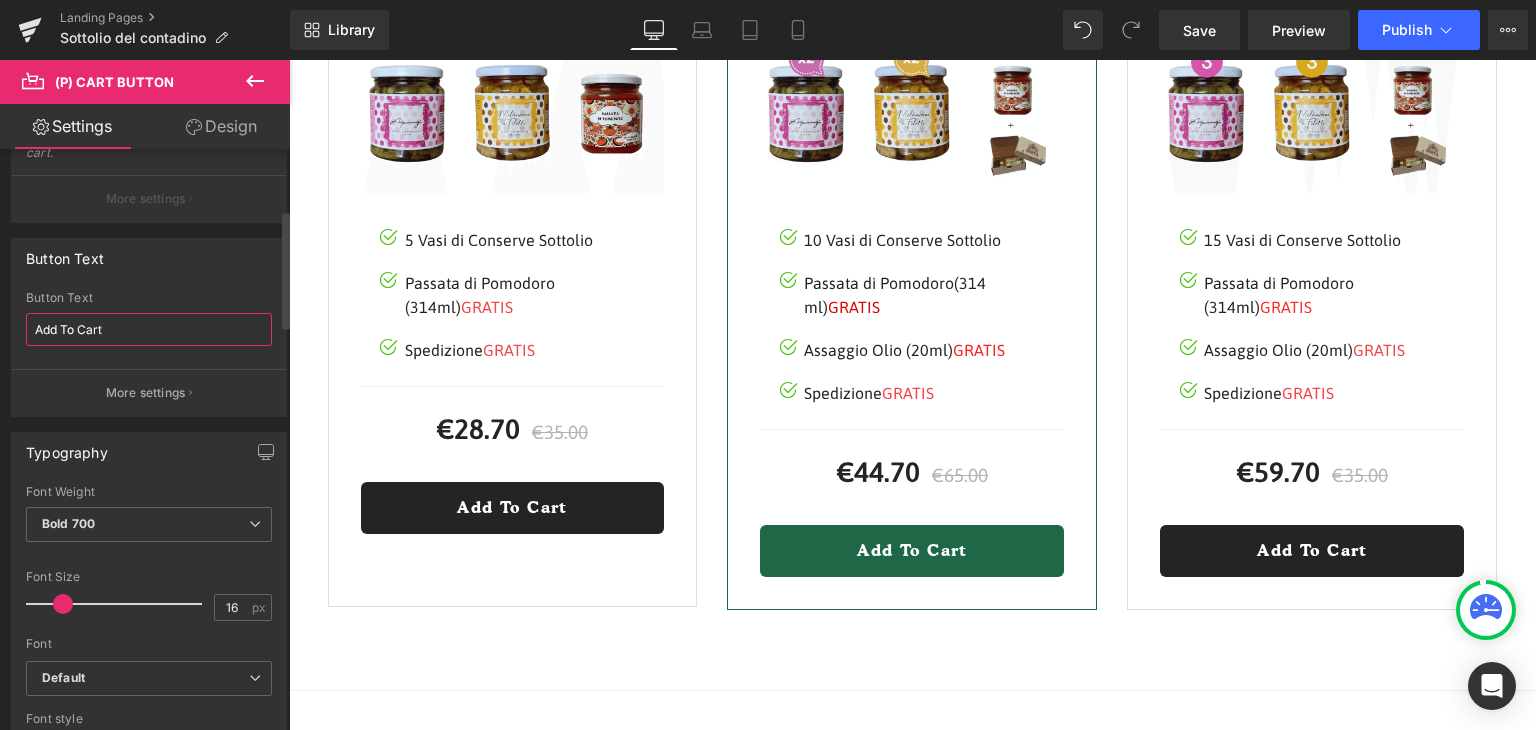 drag, startPoint x: 142, startPoint y: 332, endPoint x: 0, endPoint y: 322, distance: 142.35168 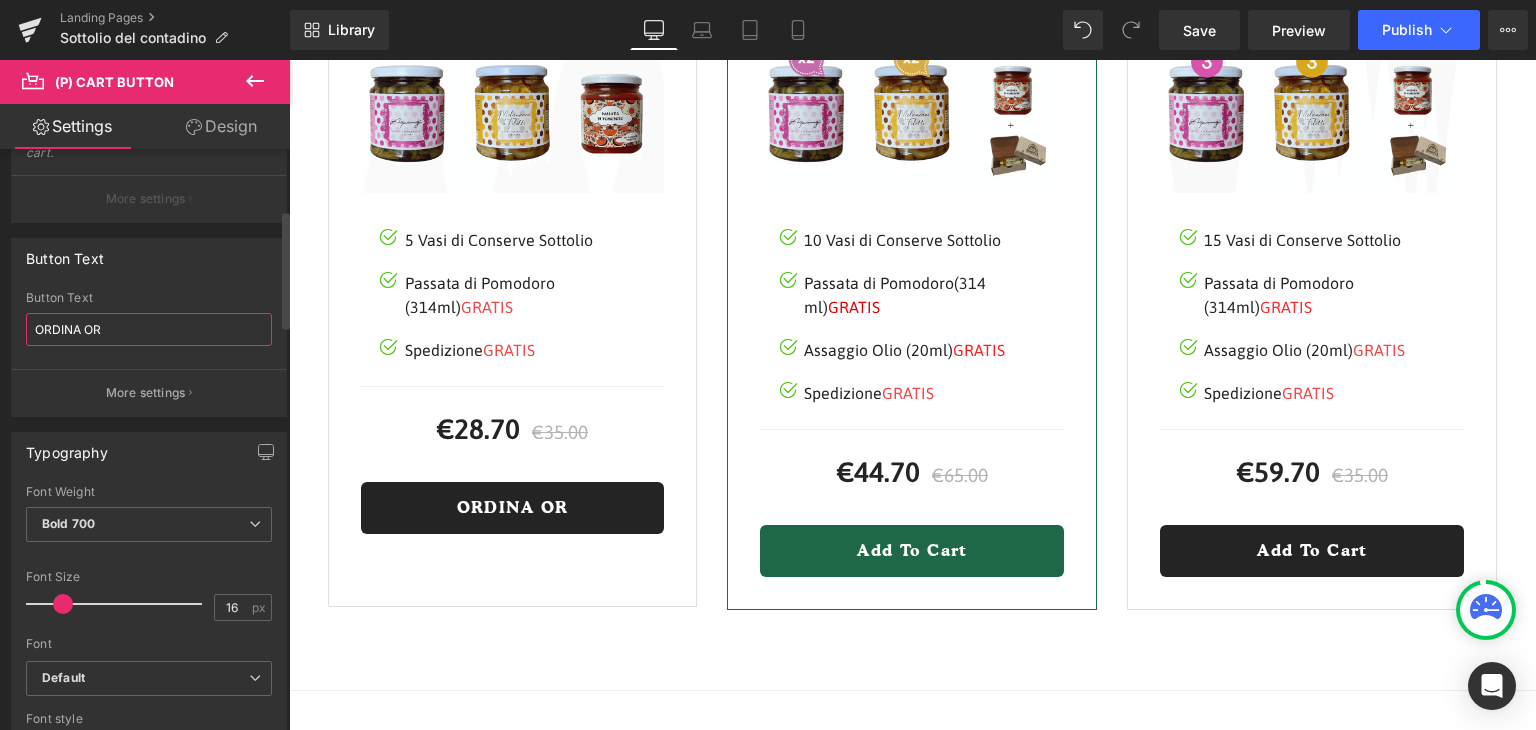 type on "ORDINA ORA" 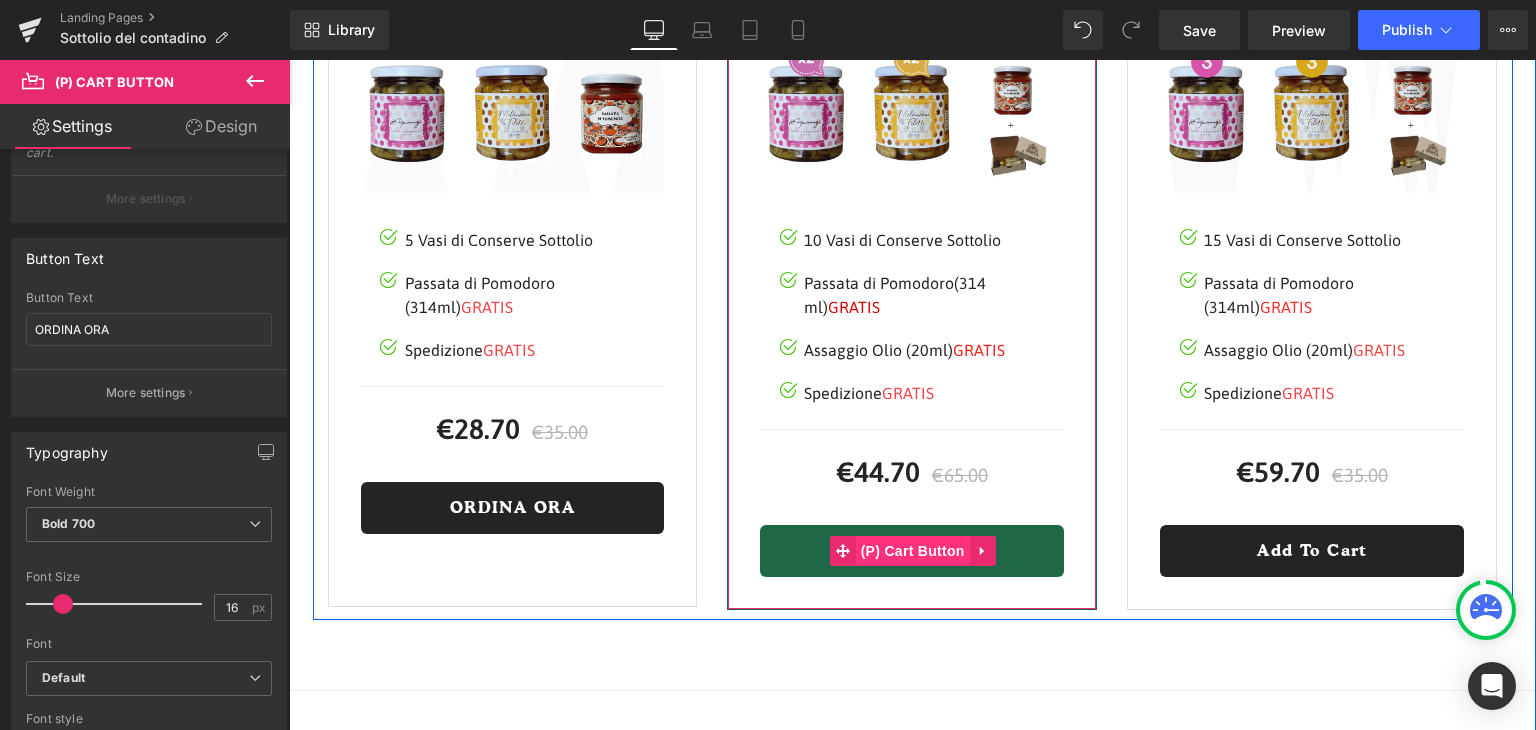 click on "(P) Cart Button" at bounding box center [913, 551] 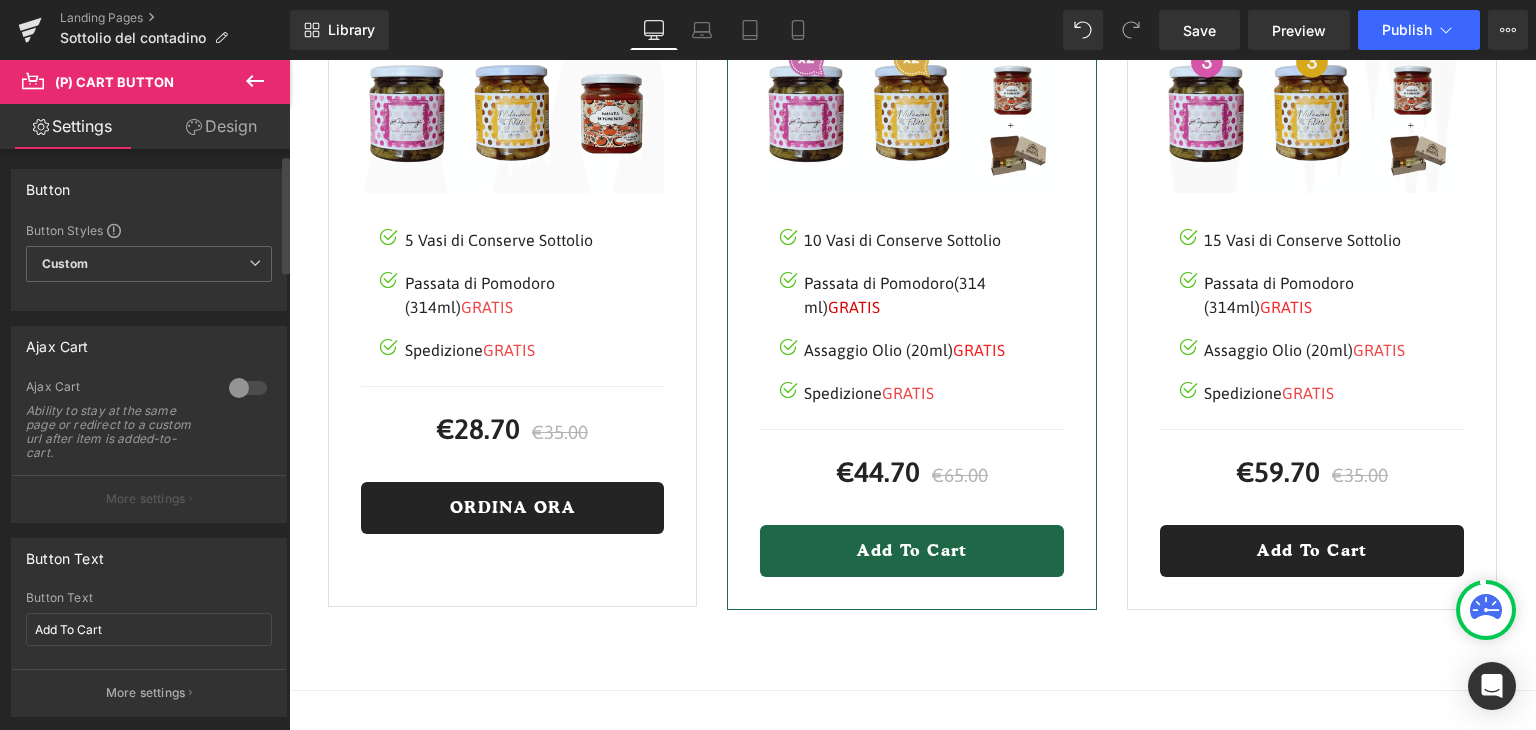 scroll, scrollTop: 100, scrollLeft: 0, axis: vertical 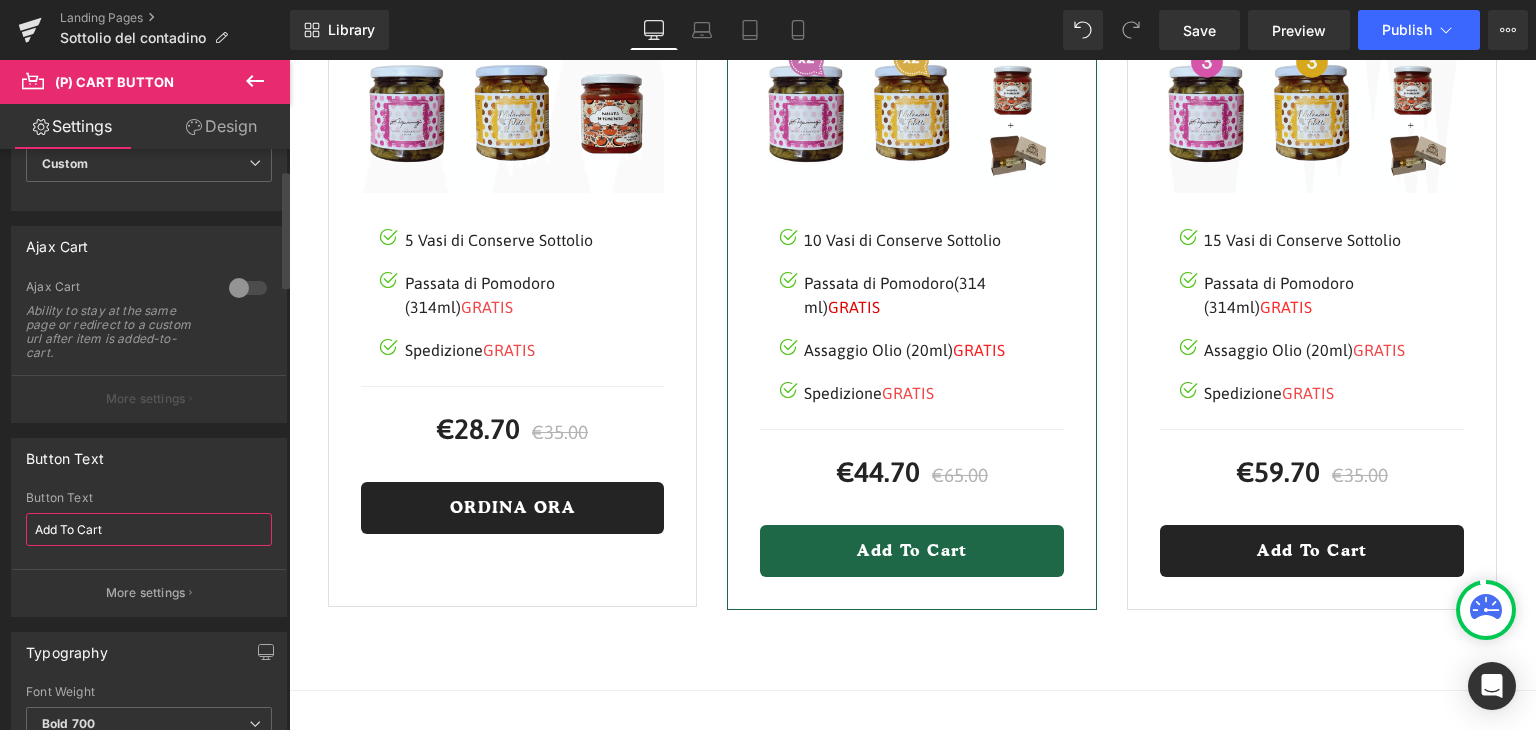 drag, startPoint x: 160, startPoint y: 529, endPoint x: 0, endPoint y: 455, distance: 176.28386 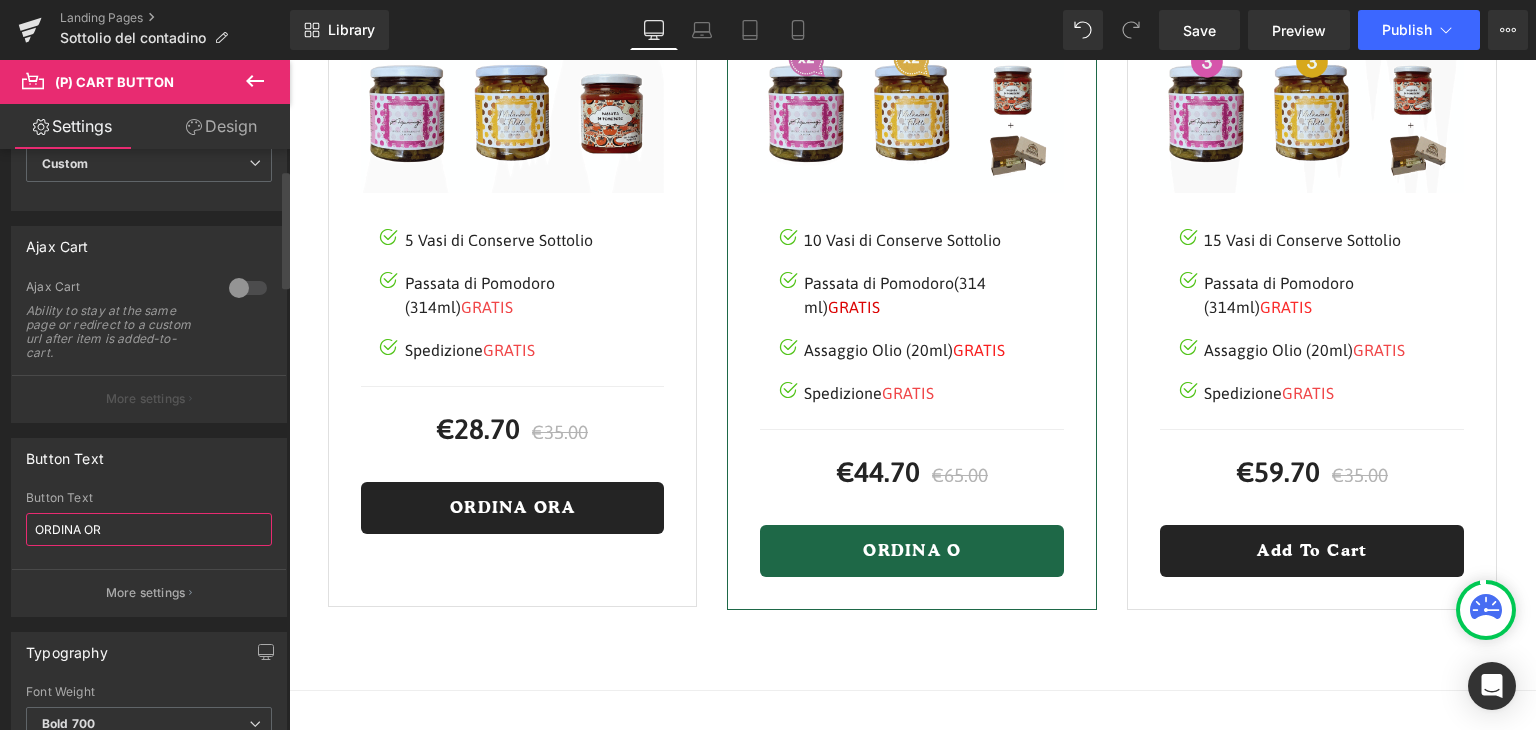 type on "ORDINA ORA" 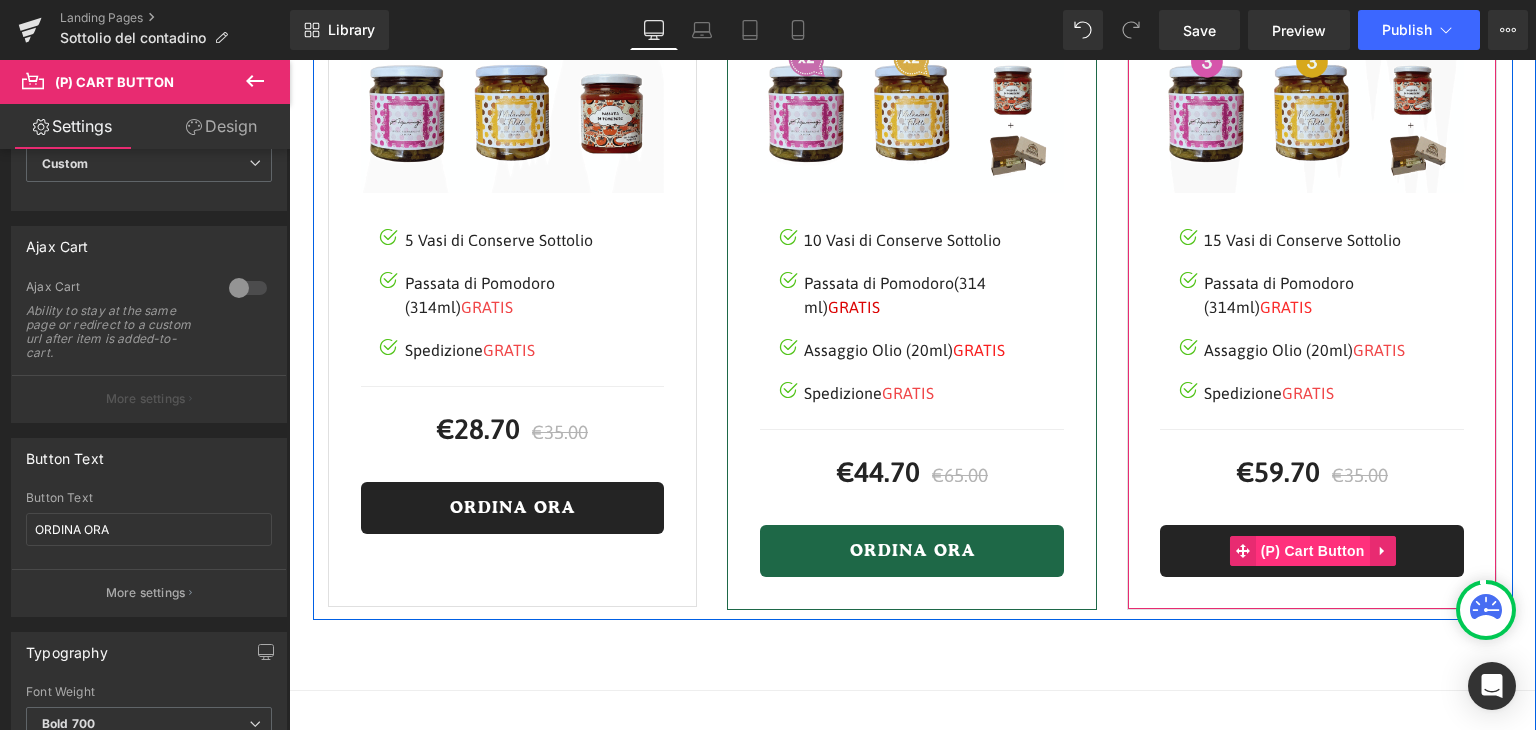 click on "(P) Cart Button" at bounding box center [1313, 551] 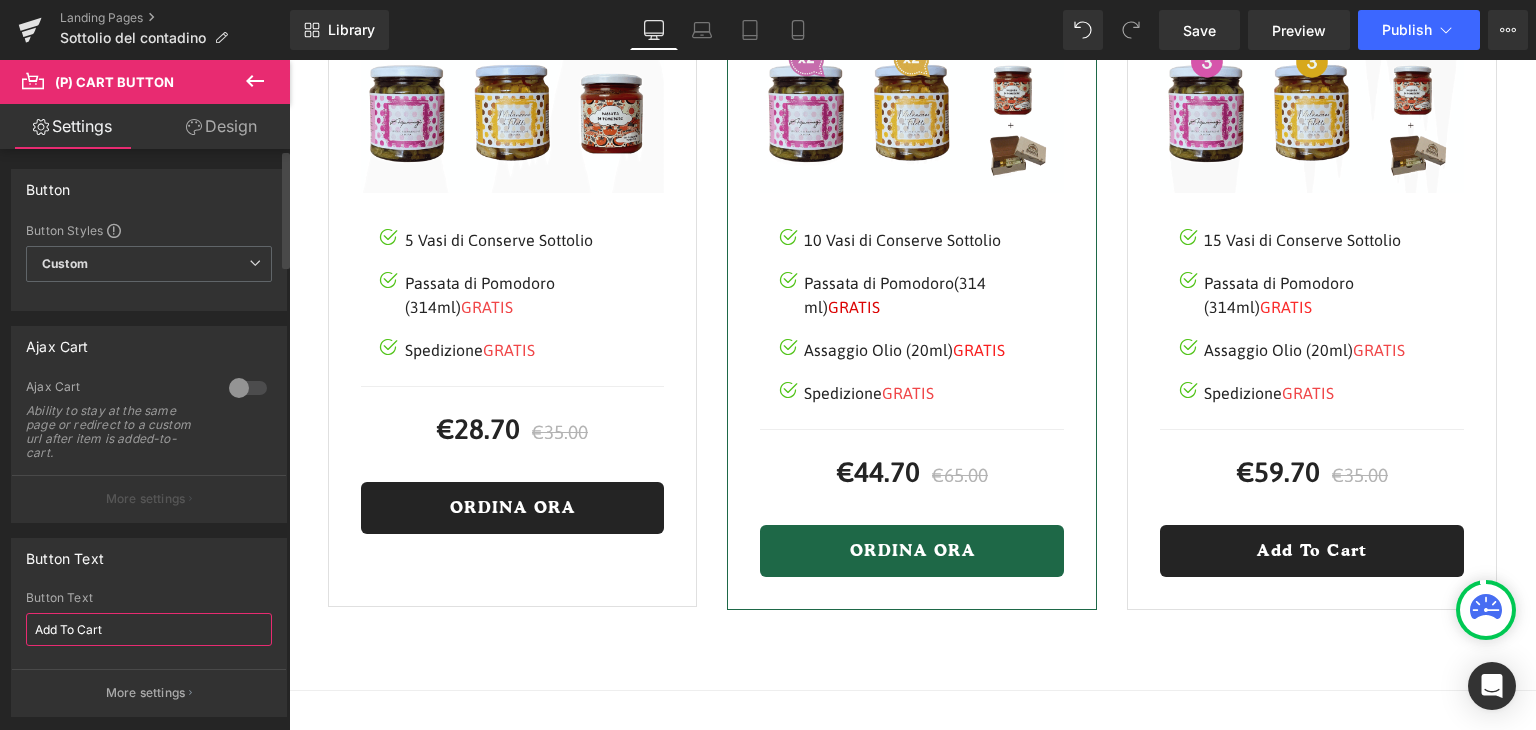 drag, startPoint x: 122, startPoint y: 630, endPoint x: 0, endPoint y: 616, distance: 122.80065 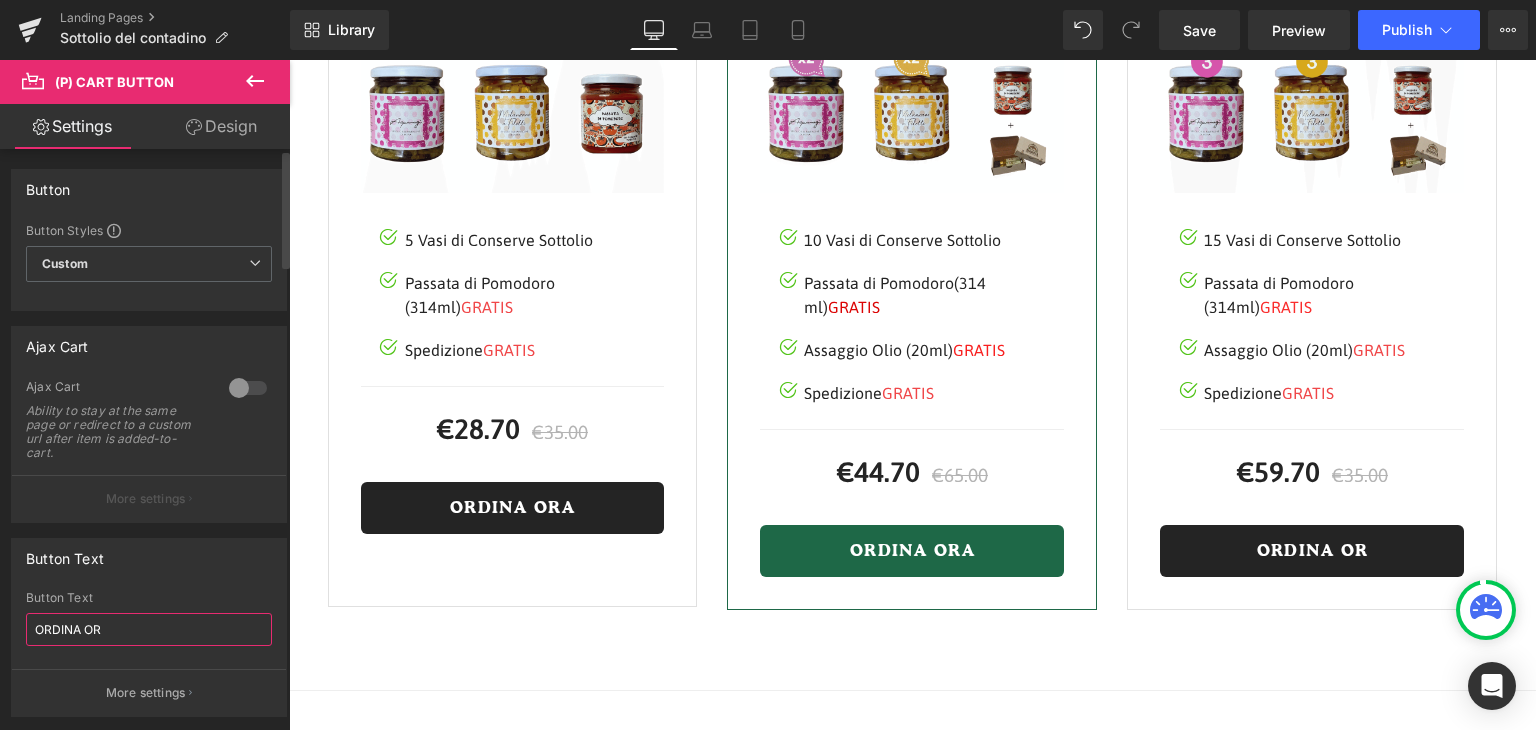 type on "ORDINA ORA" 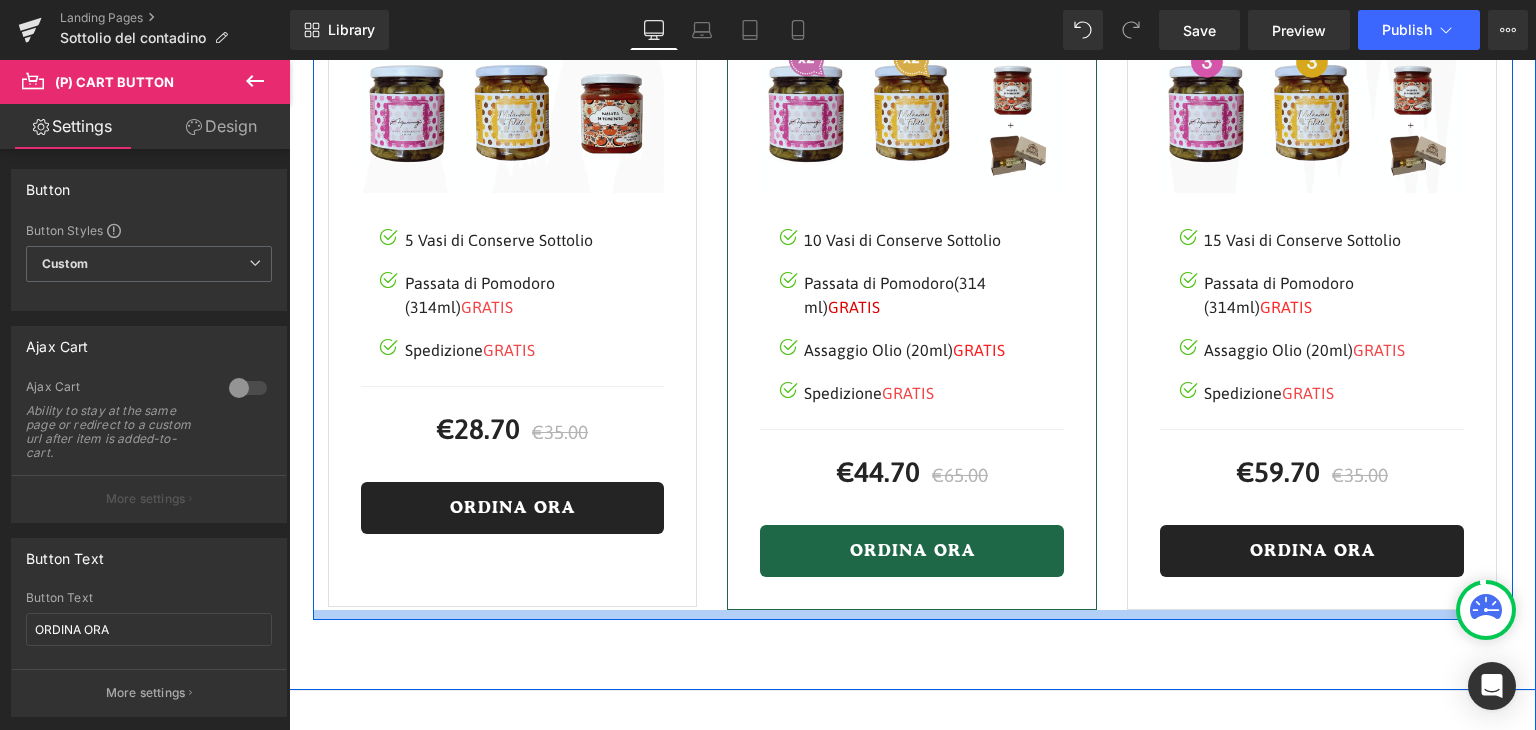 click at bounding box center [913, 615] 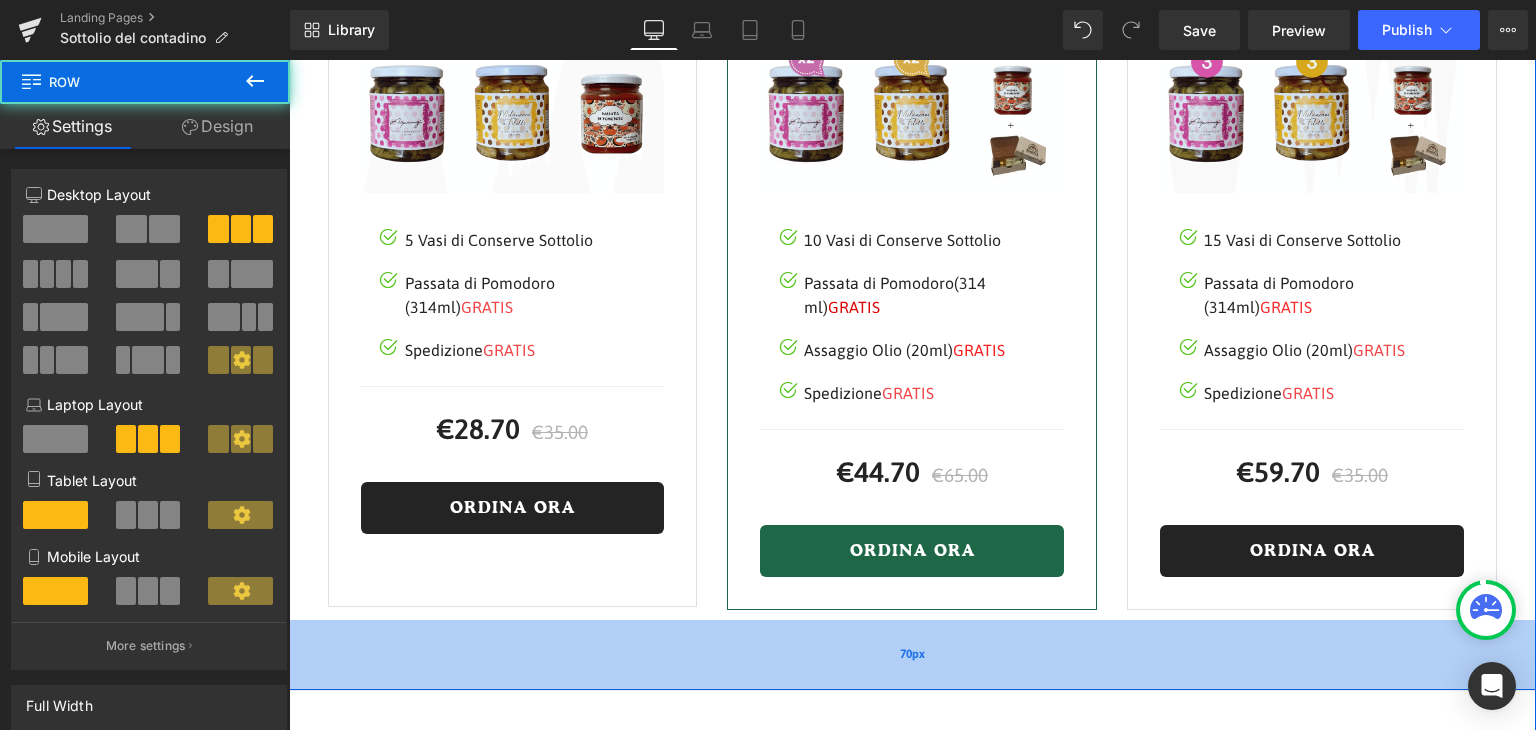 click on "70px" at bounding box center [912, 655] 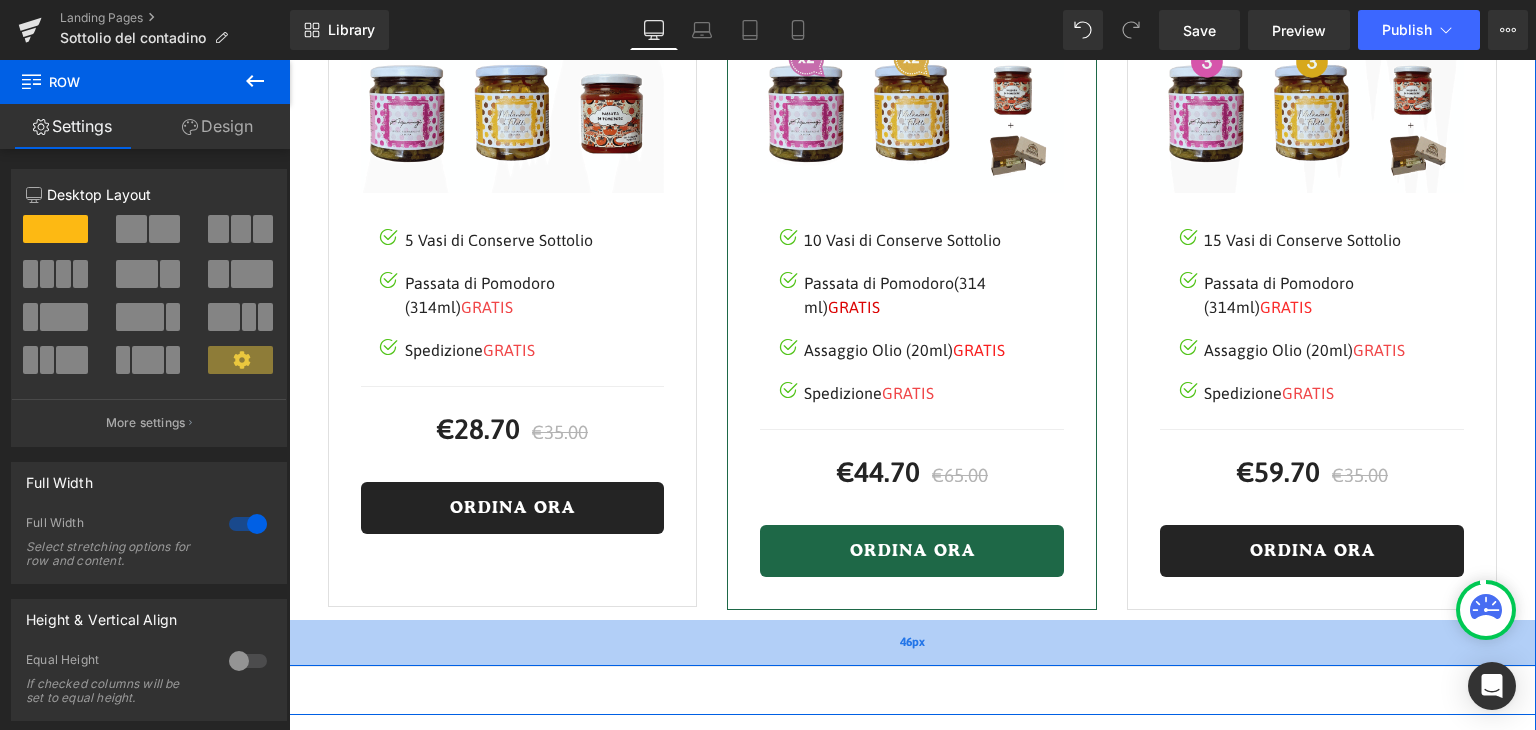 drag, startPoint x: 996, startPoint y: 617, endPoint x: 1002, endPoint y: 588, distance: 29.614185 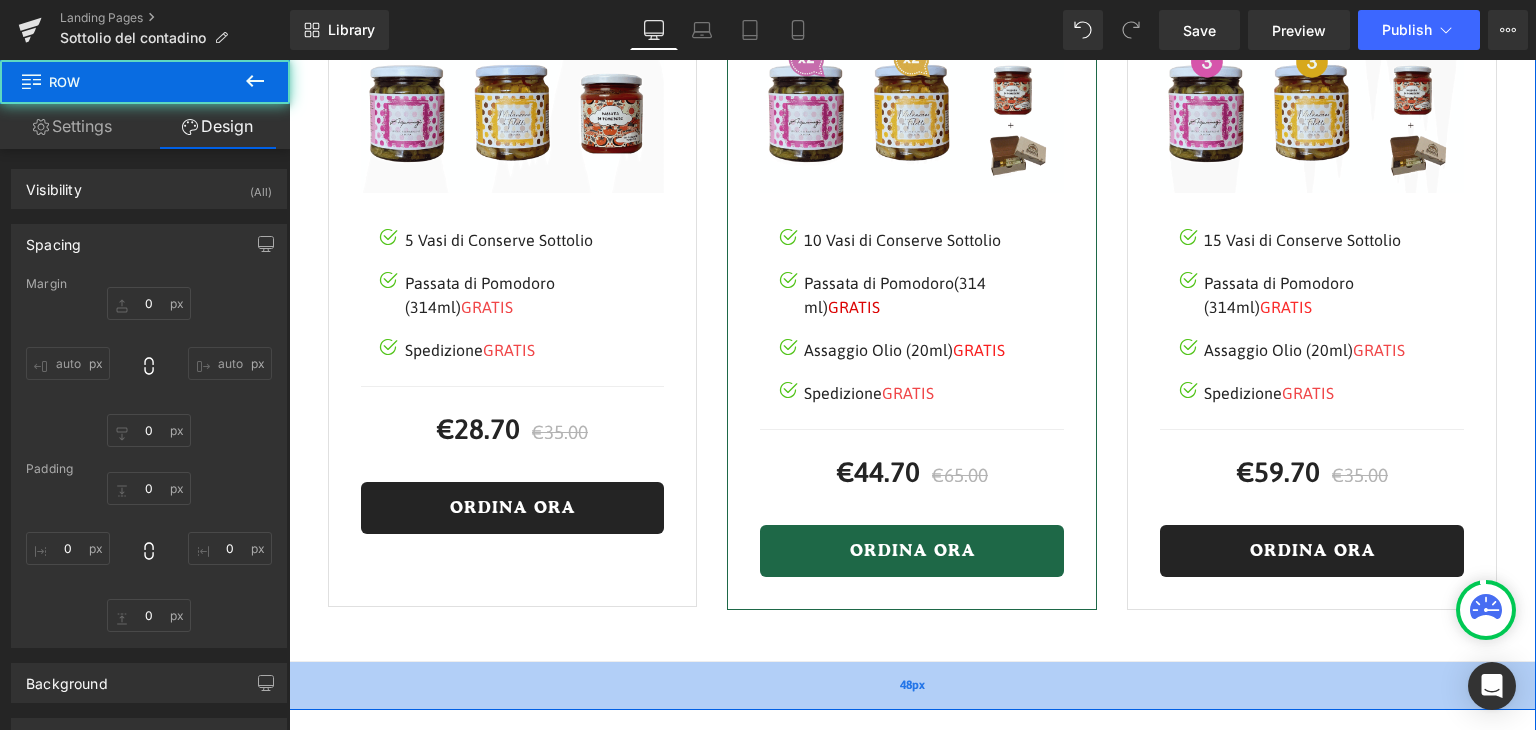 type on "0" 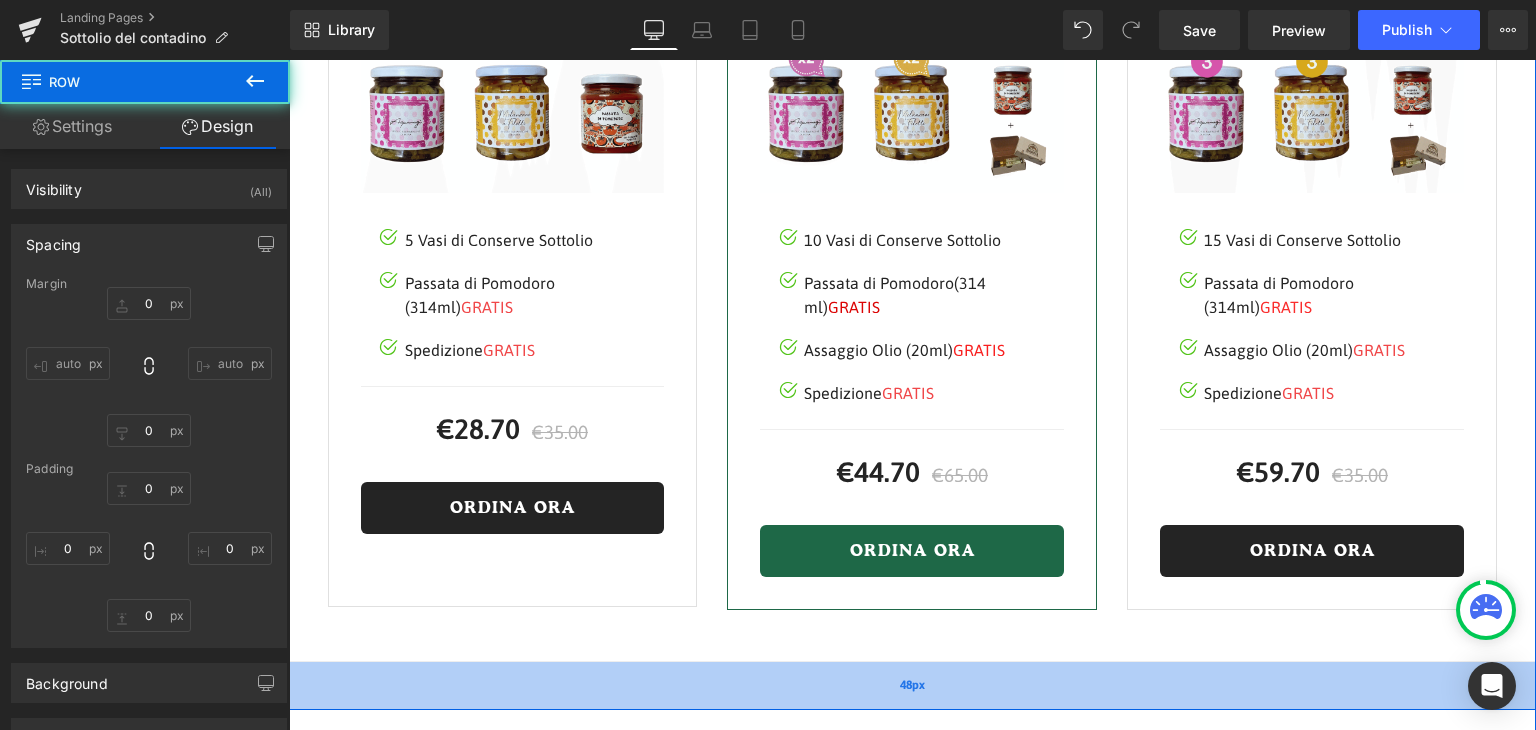 type on "0" 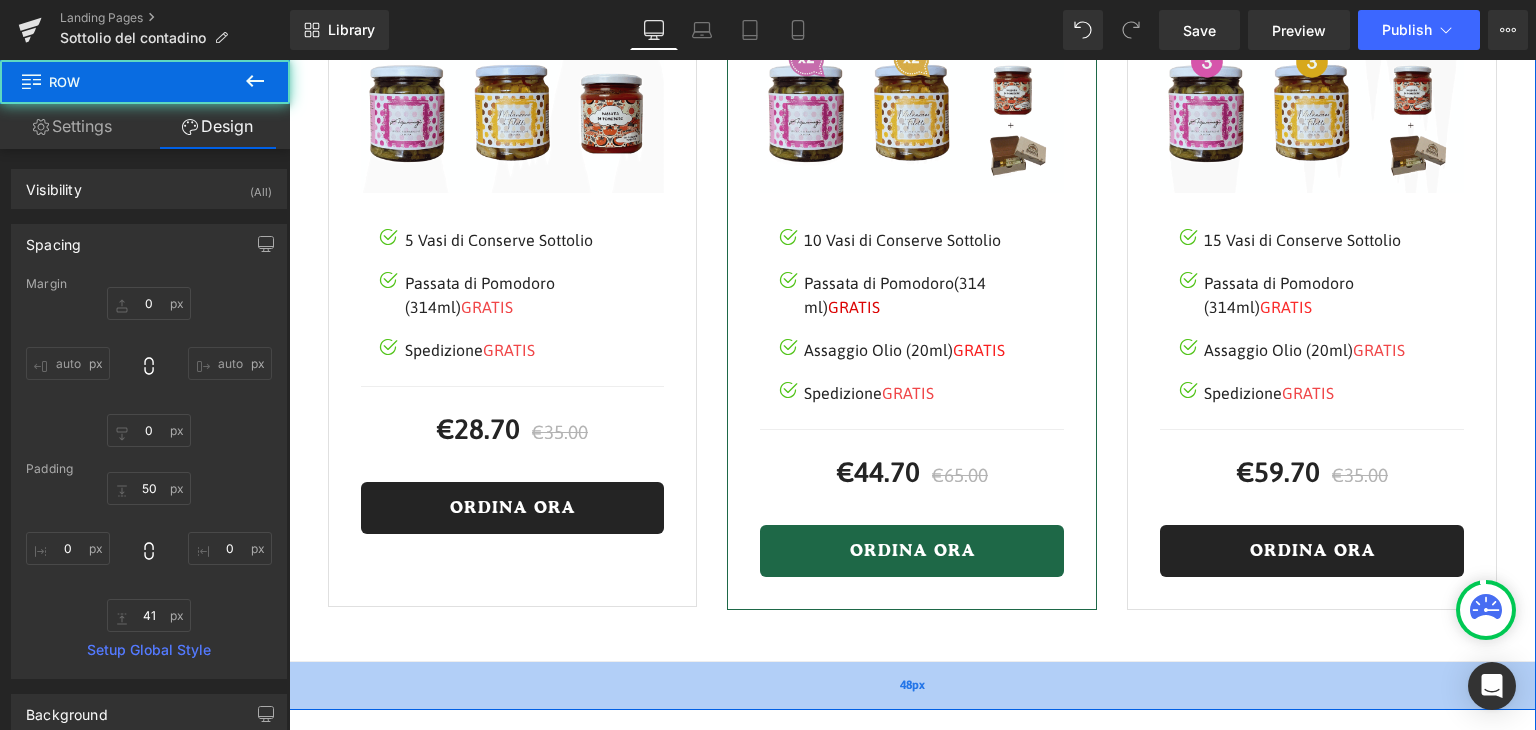 click on "48px" at bounding box center (912, 686) 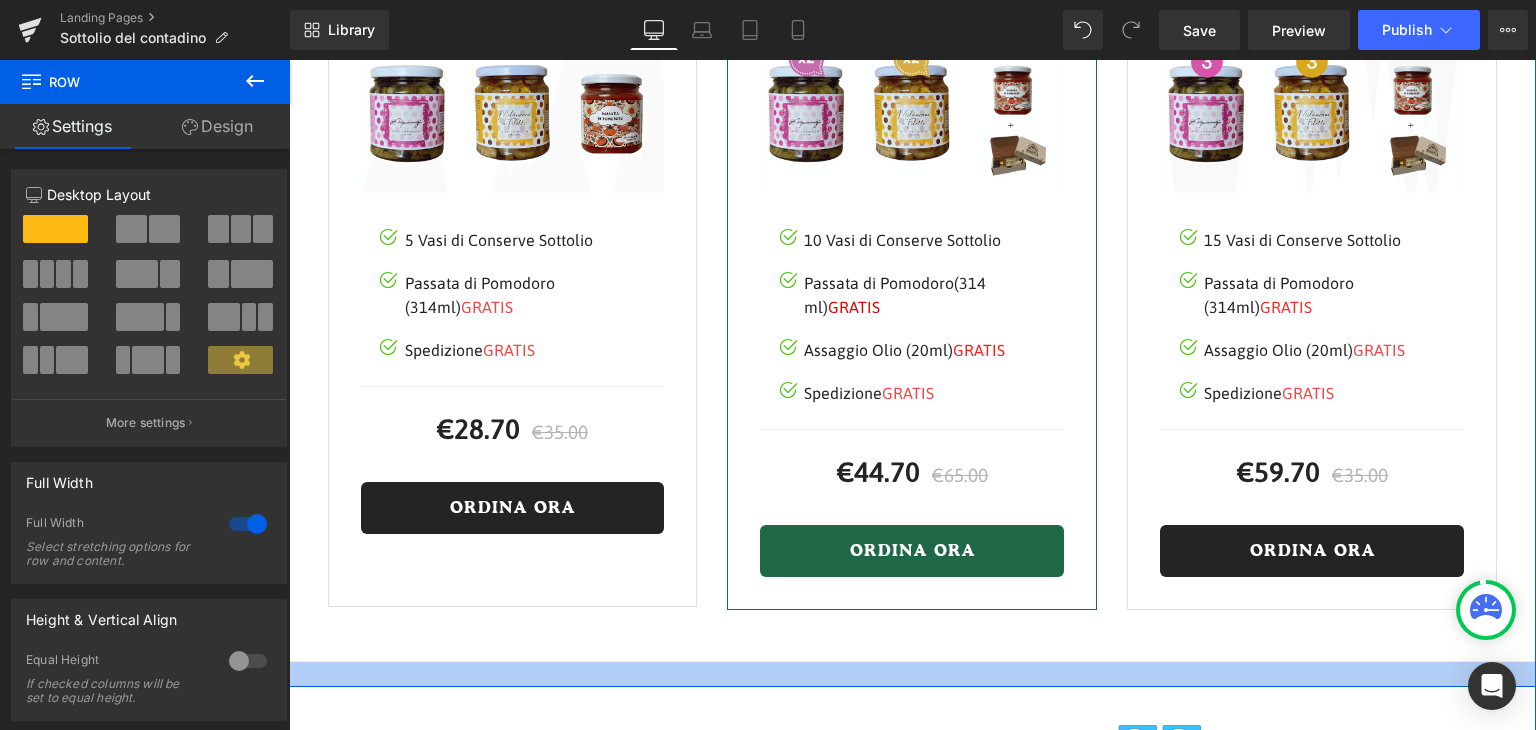 drag, startPoint x: 1008, startPoint y: 632, endPoint x: 1023, endPoint y: 609, distance: 27.45906 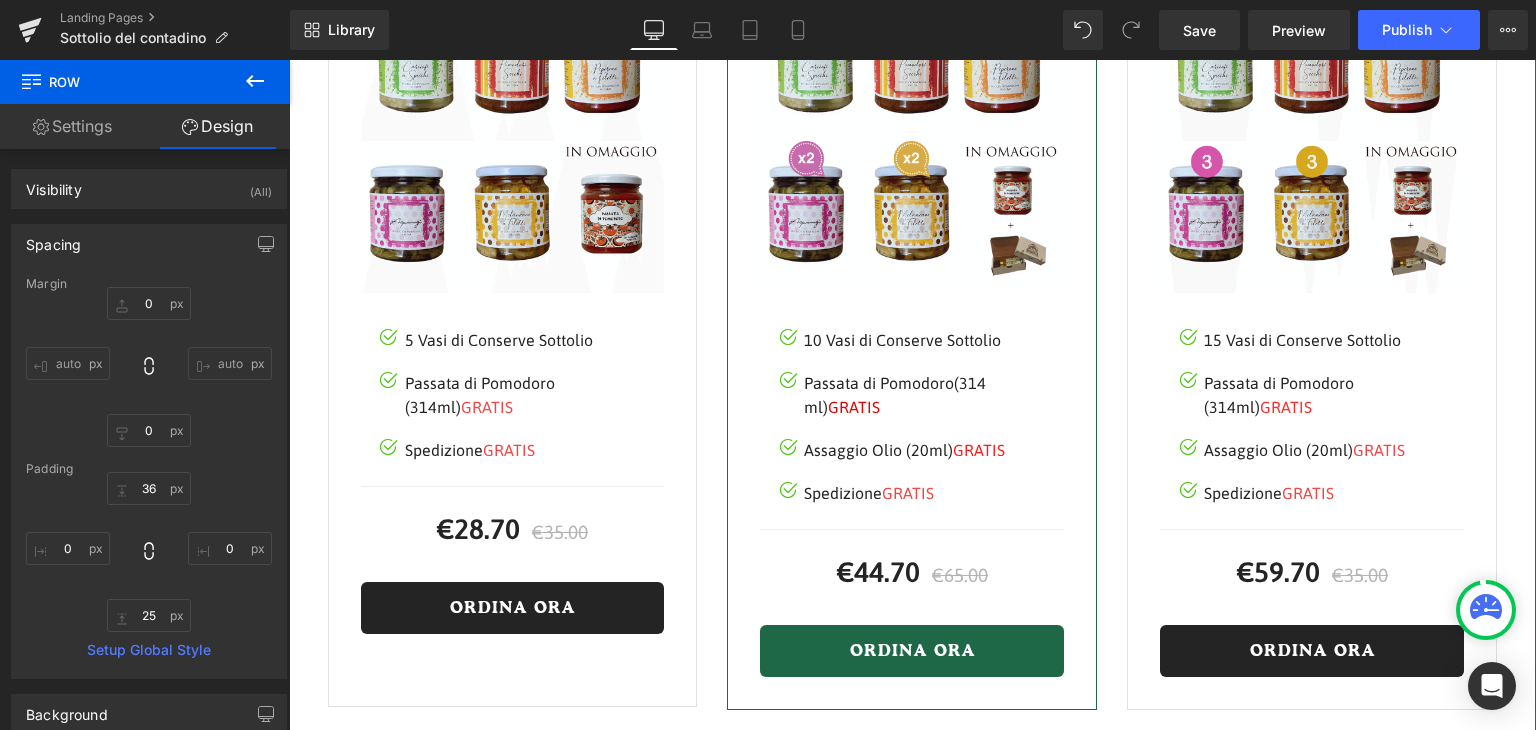 scroll, scrollTop: 2707, scrollLeft: 0, axis: vertical 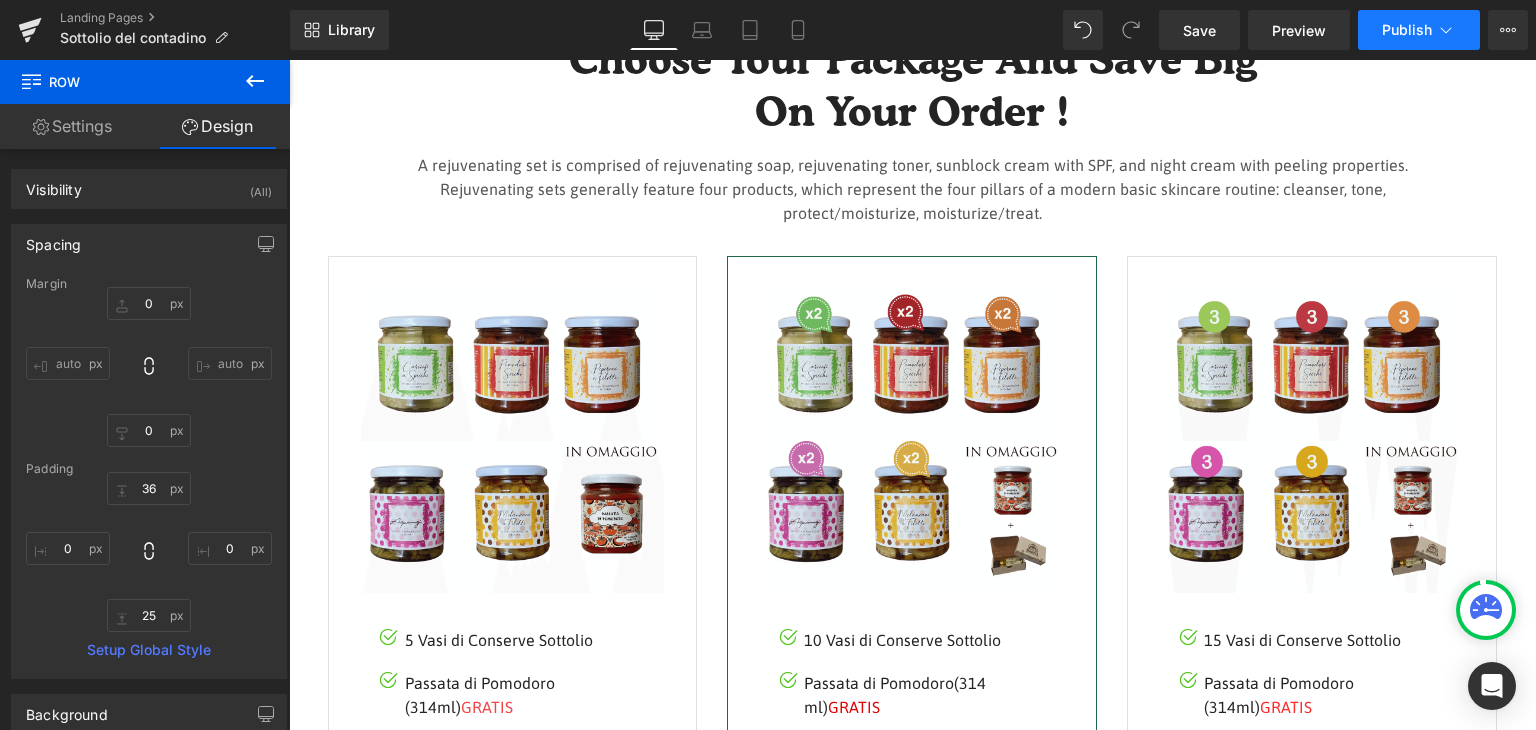click 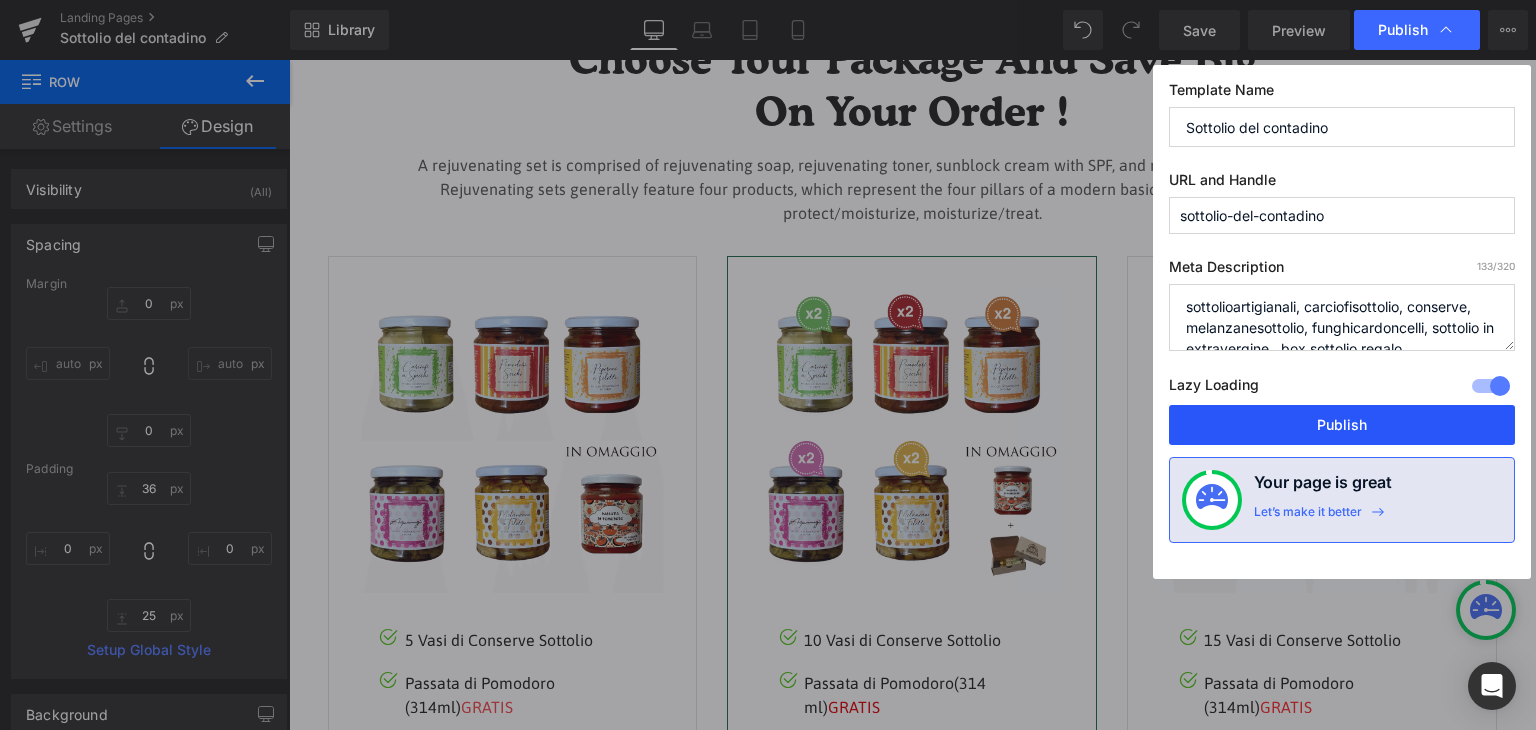 click on "Publish" at bounding box center (1342, 425) 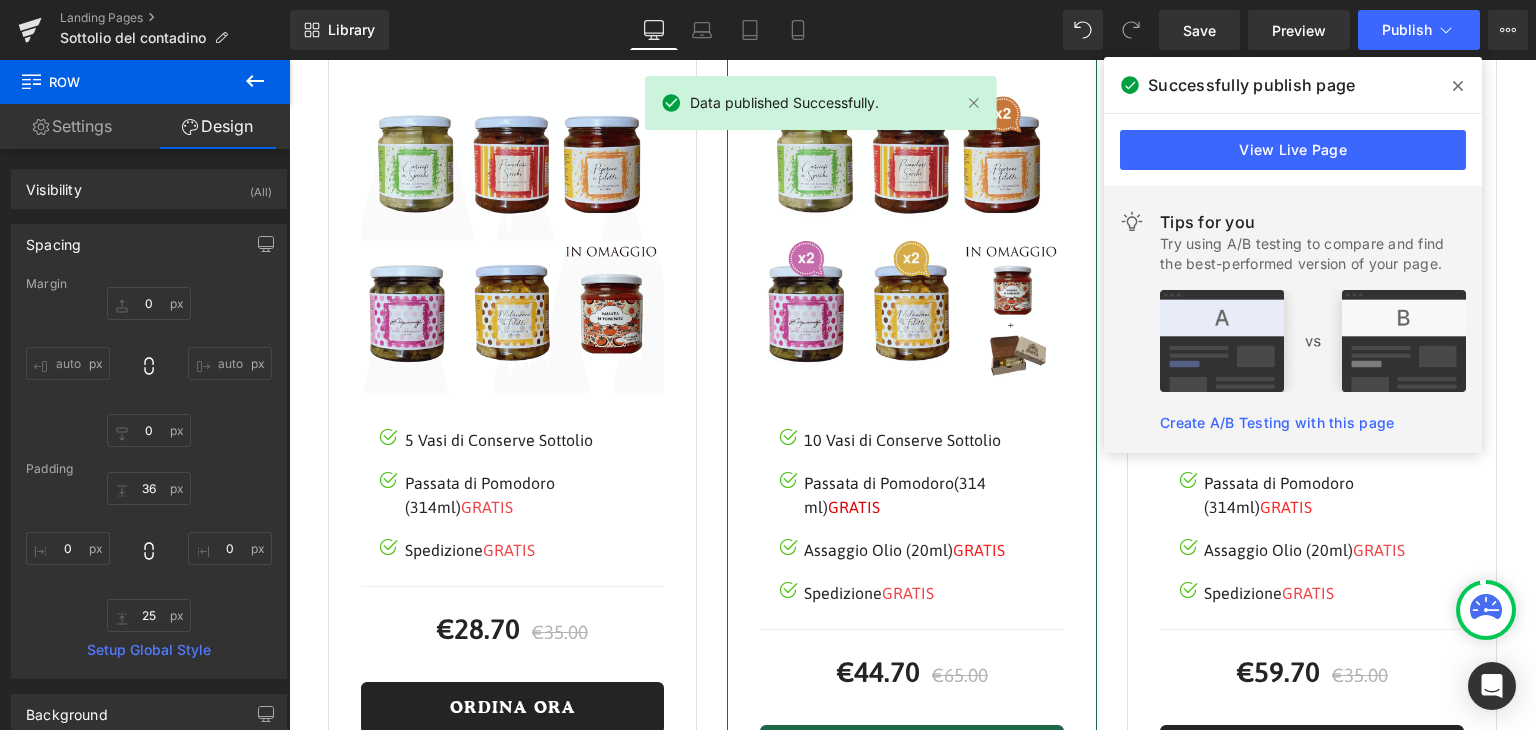 scroll, scrollTop: 2507, scrollLeft: 0, axis: vertical 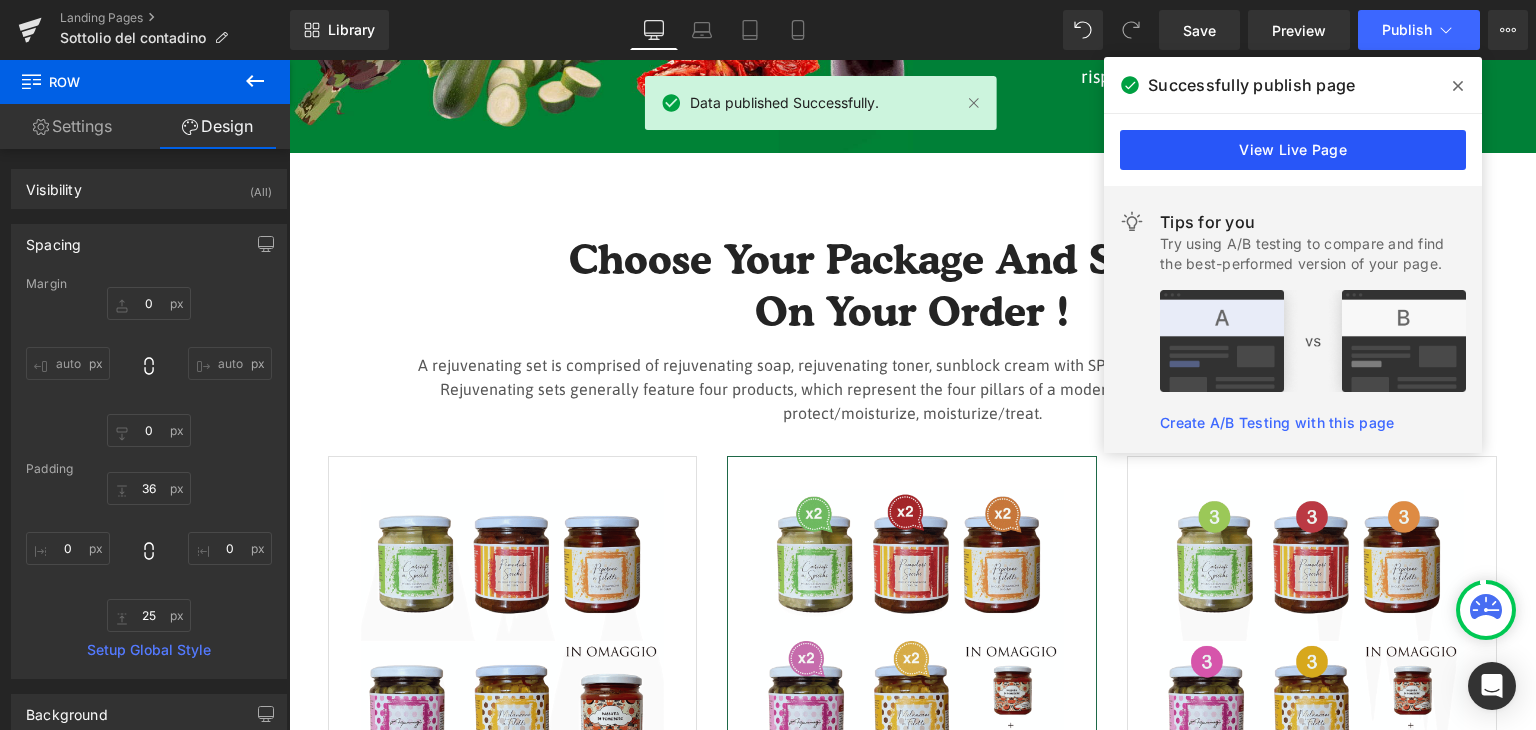click on "View Live Page" at bounding box center (1293, 150) 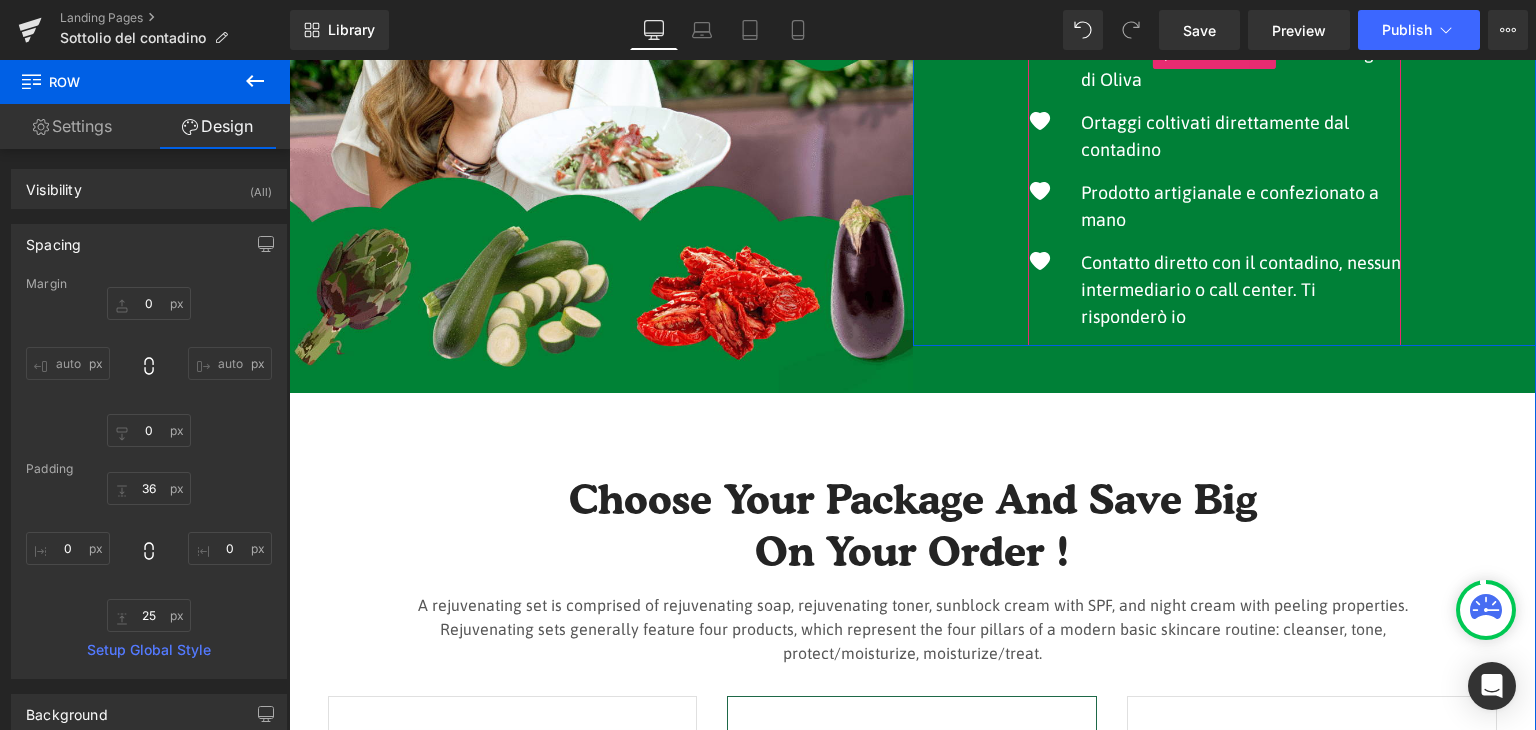 scroll, scrollTop: 2407, scrollLeft: 0, axis: vertical 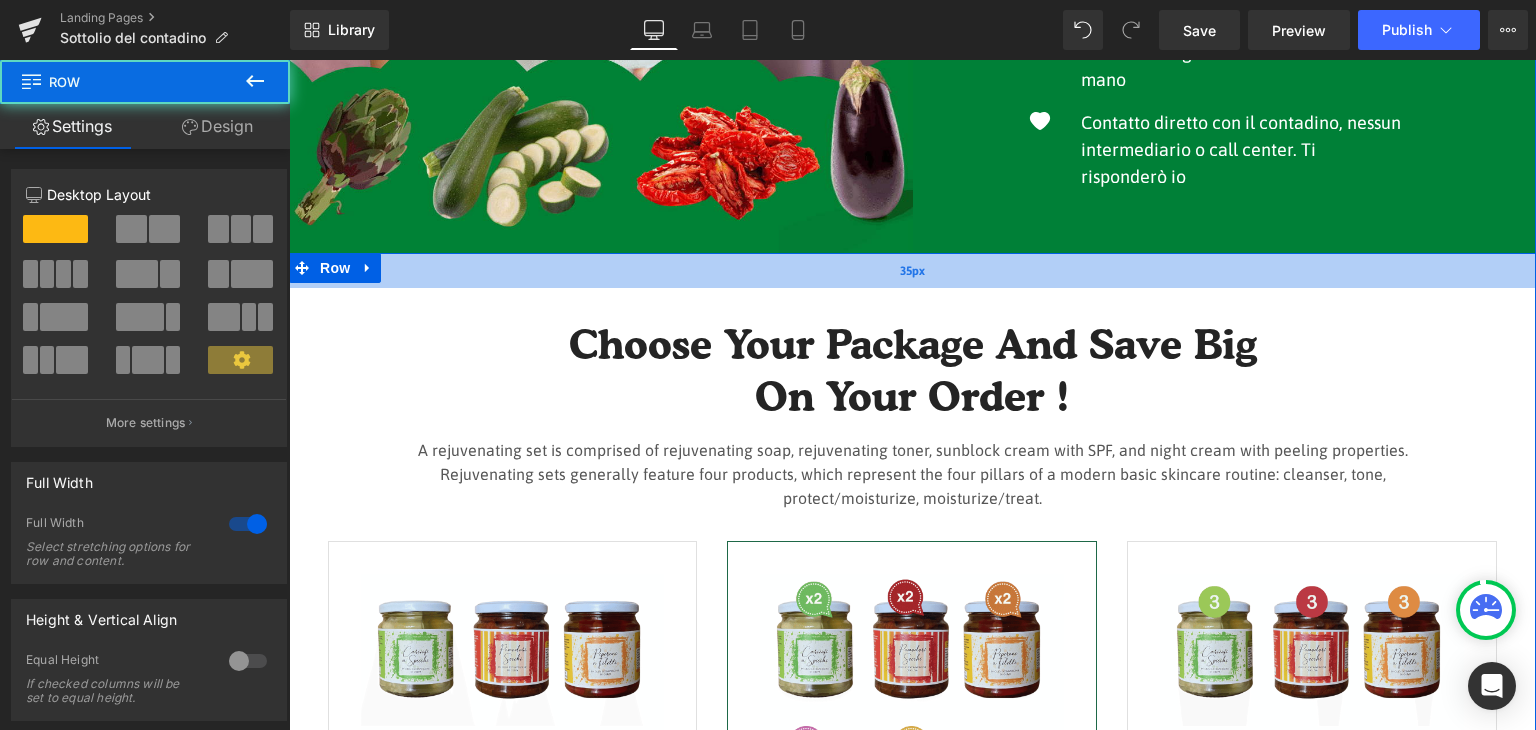 drag, startPoint x: 857, startPoint y: 238, endPoint x: 871, endPoint y: 223, distance: 20.518284 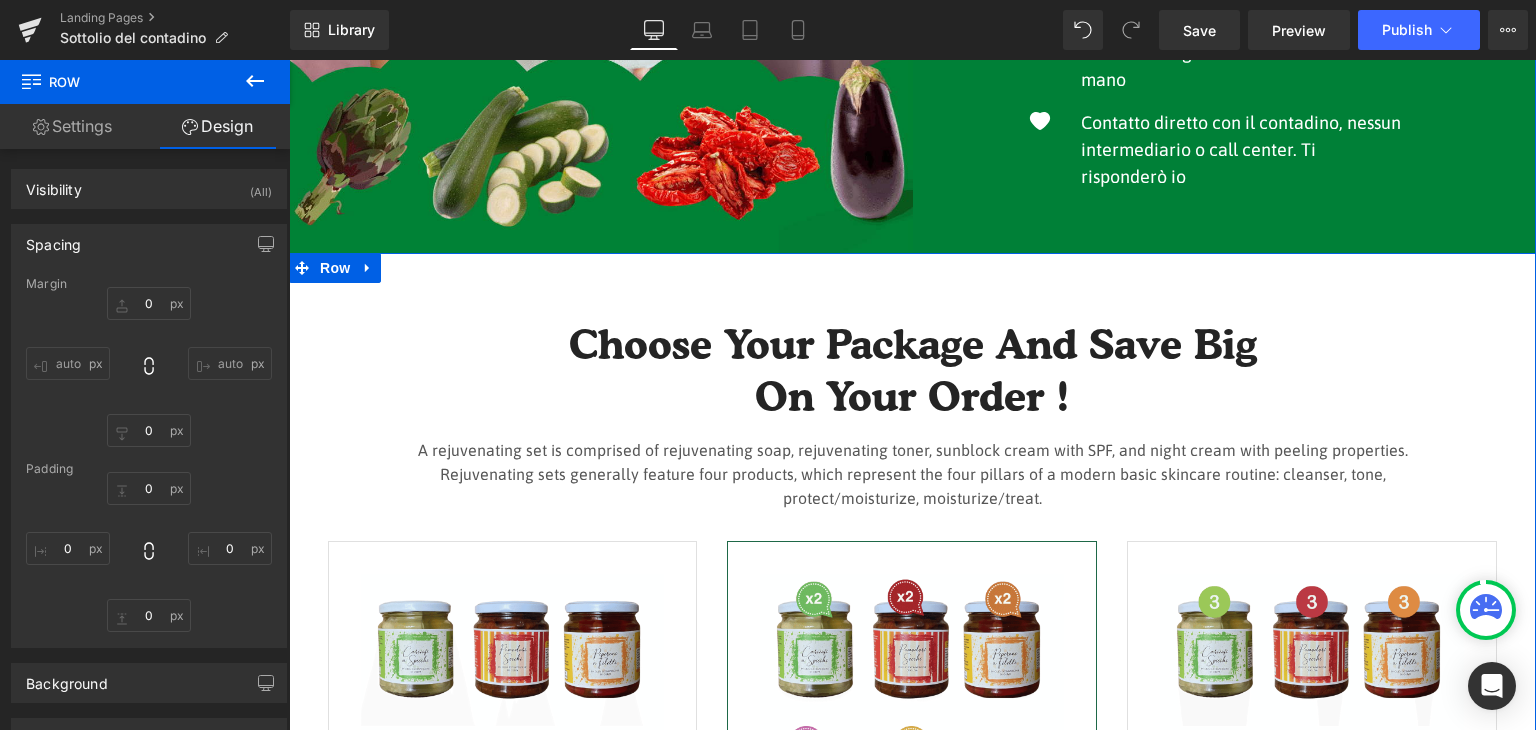 type on "0" 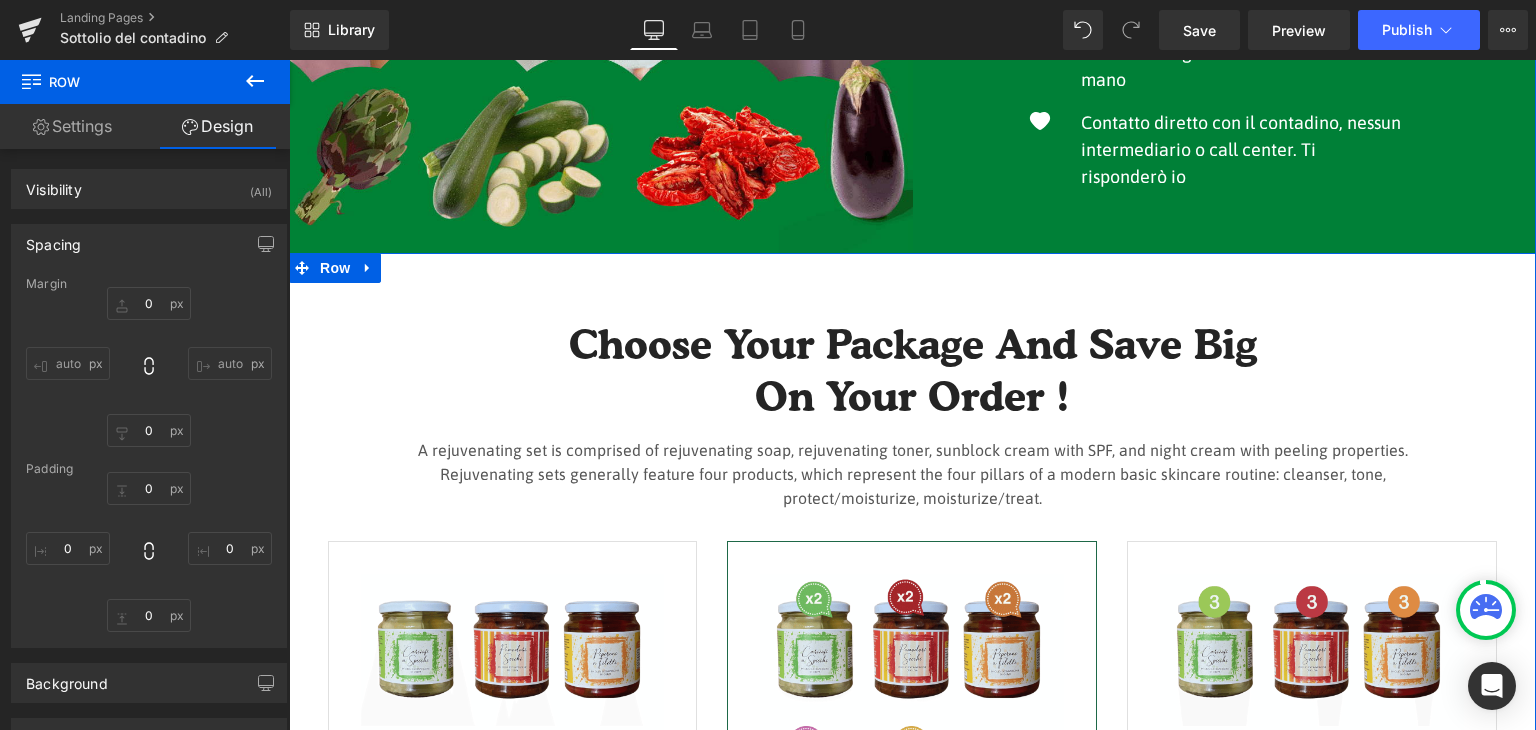 type on "0" 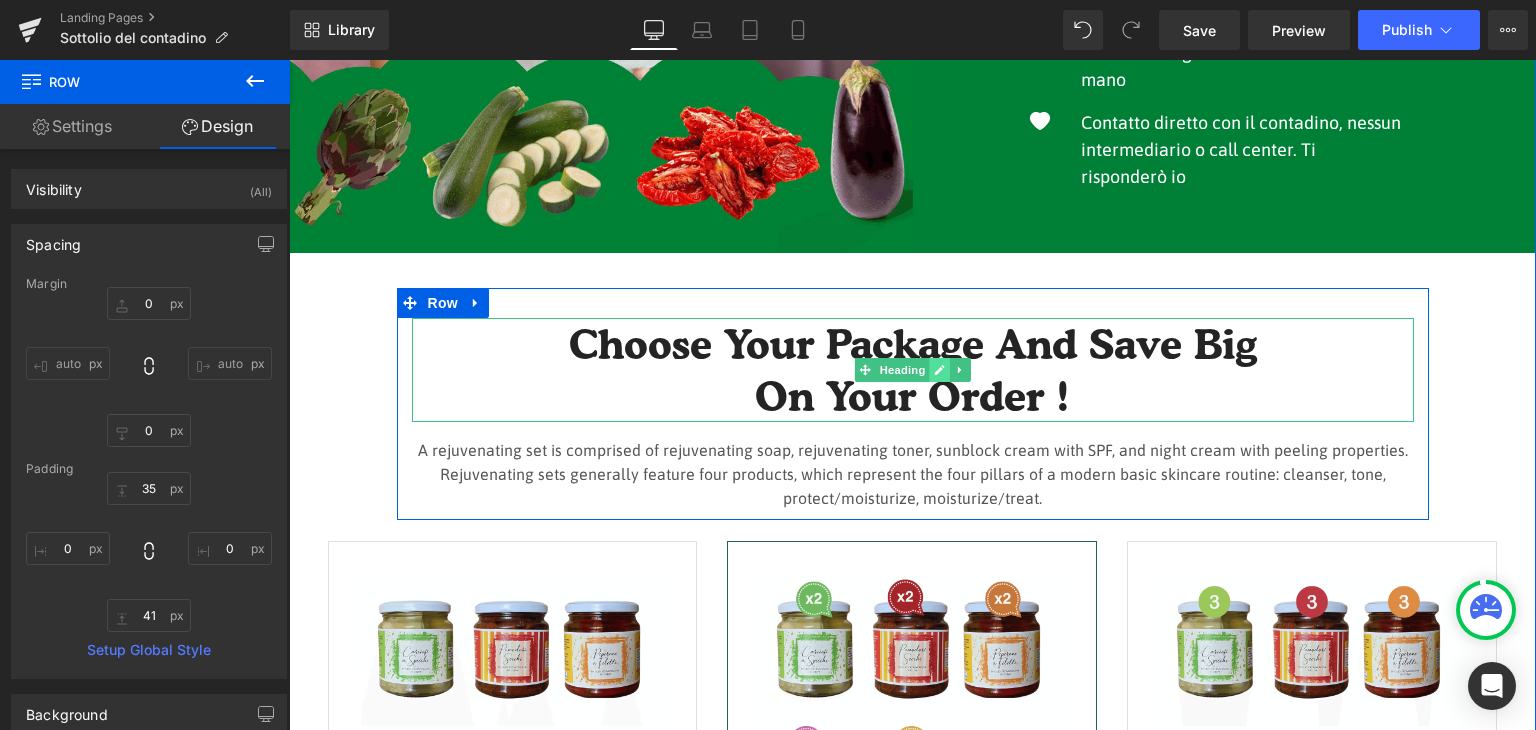 click 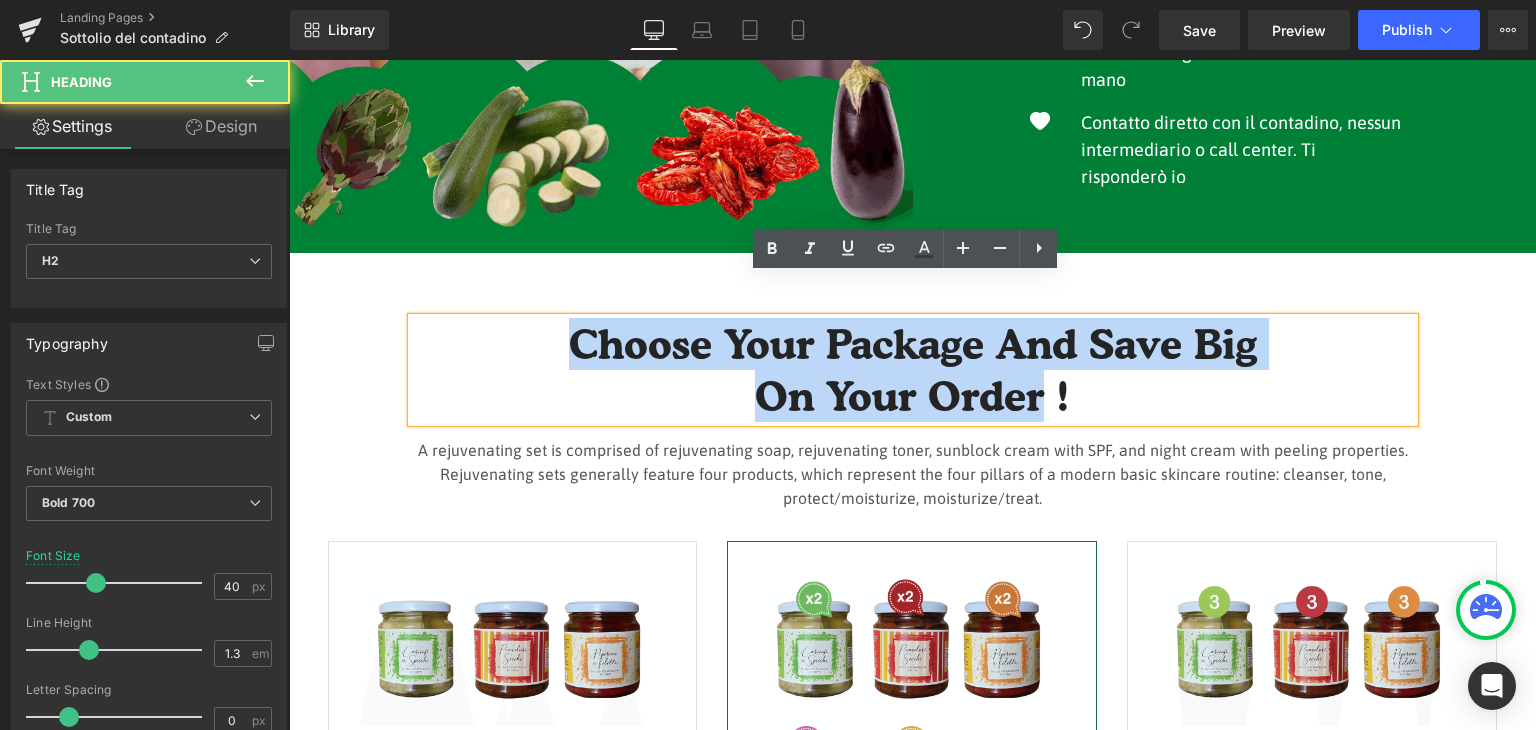 drag, startPoint x: 992, startPoint y: 357, endPoint x: 541, endPoint y: 245, distance: 464.69882 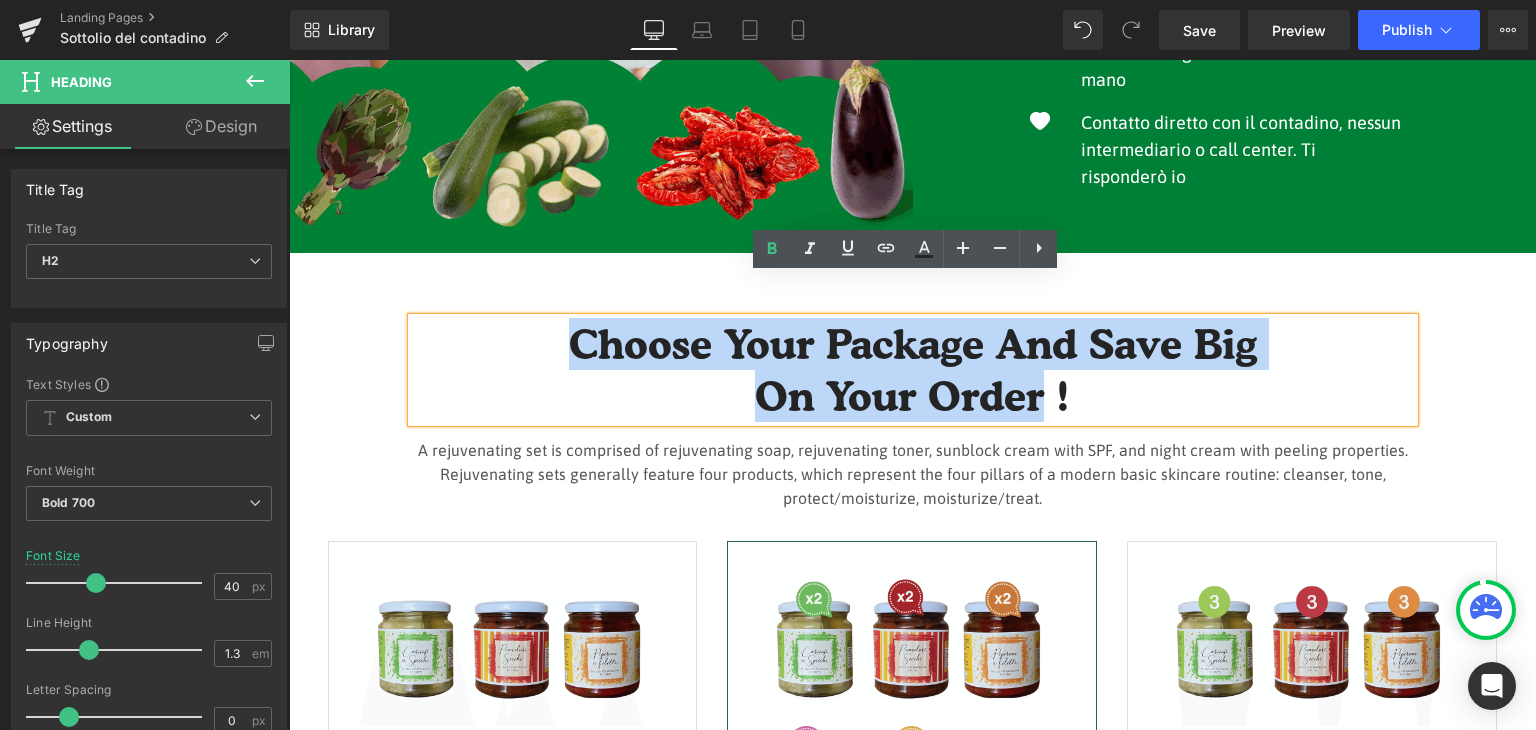 type 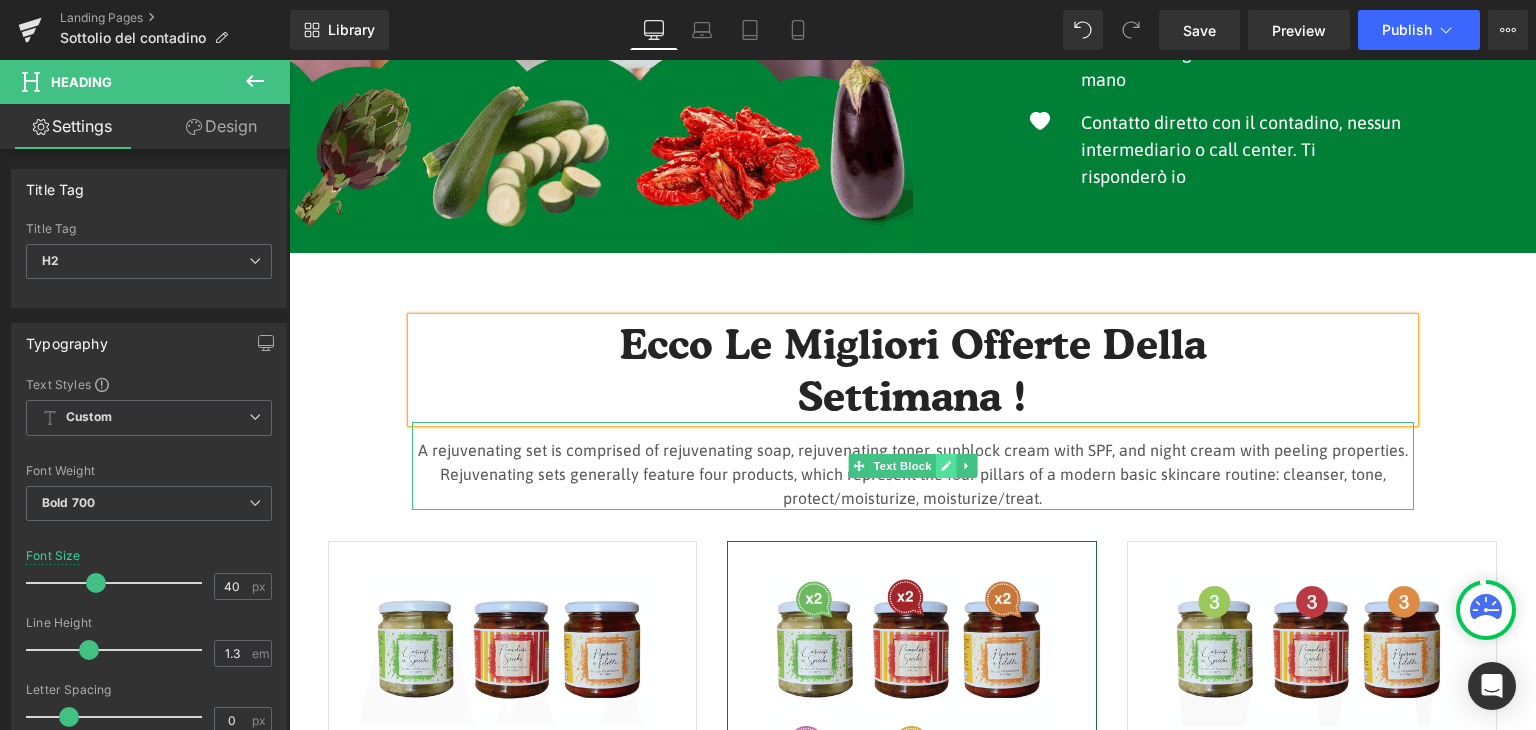 click 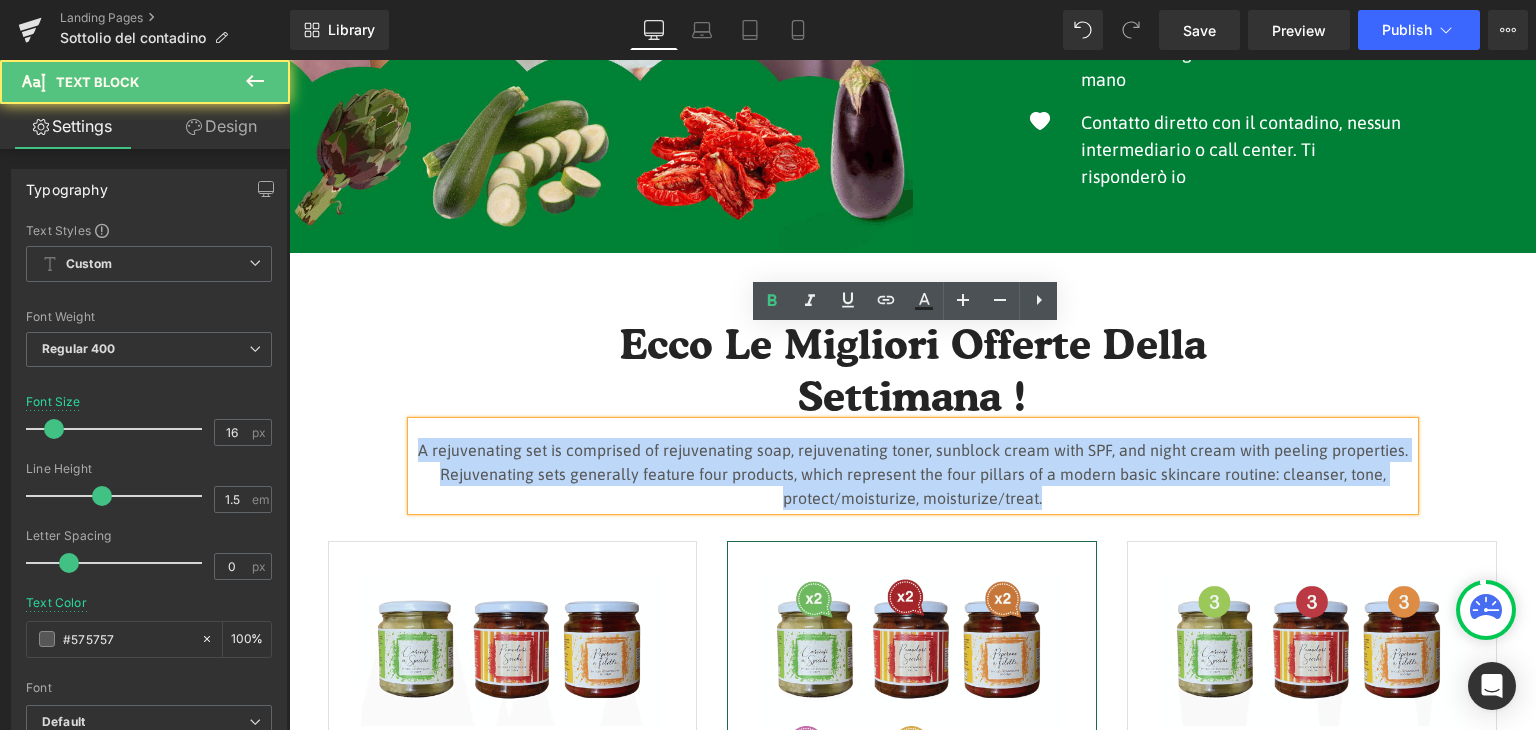 drag, startPoint x: 1032, startPoint y: 404, endPoint x: 373, endPoint y: 354, distance: 660.8941 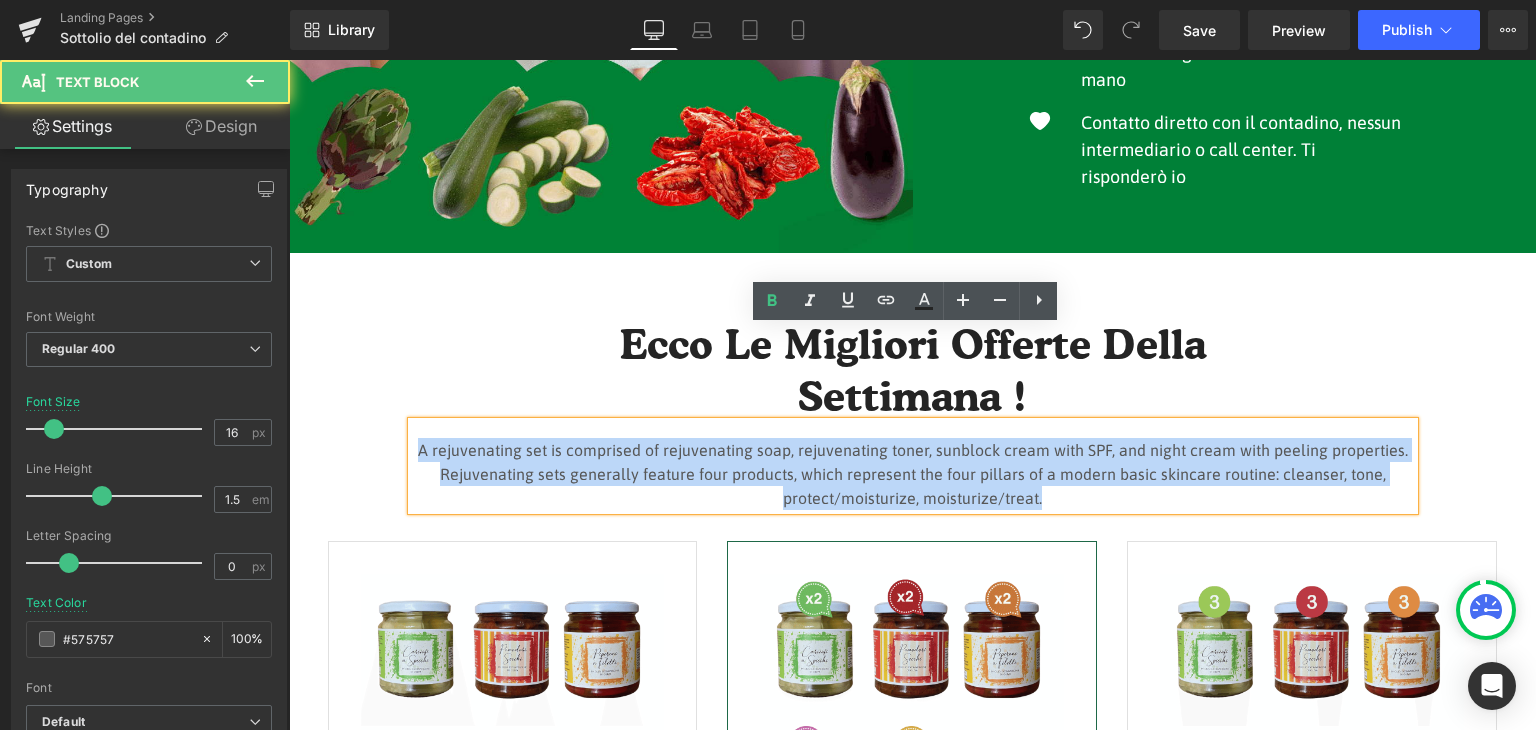 click on "Ecco Le Migliori Offerte Della Settimana ! Heading         A rejuvenating set is comprised of rejuvenating soap, rejuvenating toner, sunblock cream with SPF, and night cream with peeling properties. Rejuvenating sets generally feature four products, which represent the four pillars of a modern basic skincare routine: cleanser, tone, protect/moisturize, moisturize/treat.  Text Block         Row
Sale Off
(P) Image
Image
10 Vasi di Conserve Sottolio
Text Block" at bounding box center (912, 796) 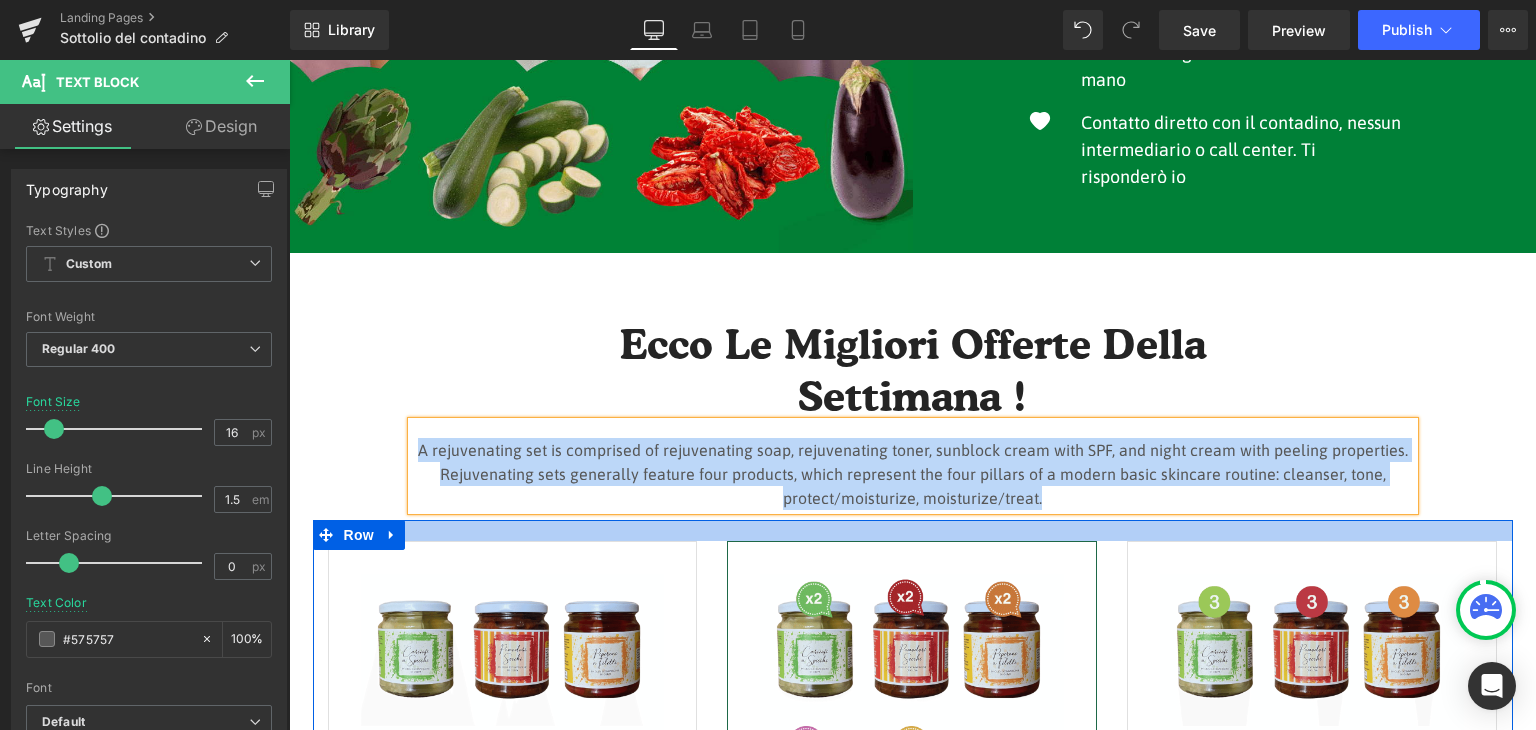 type 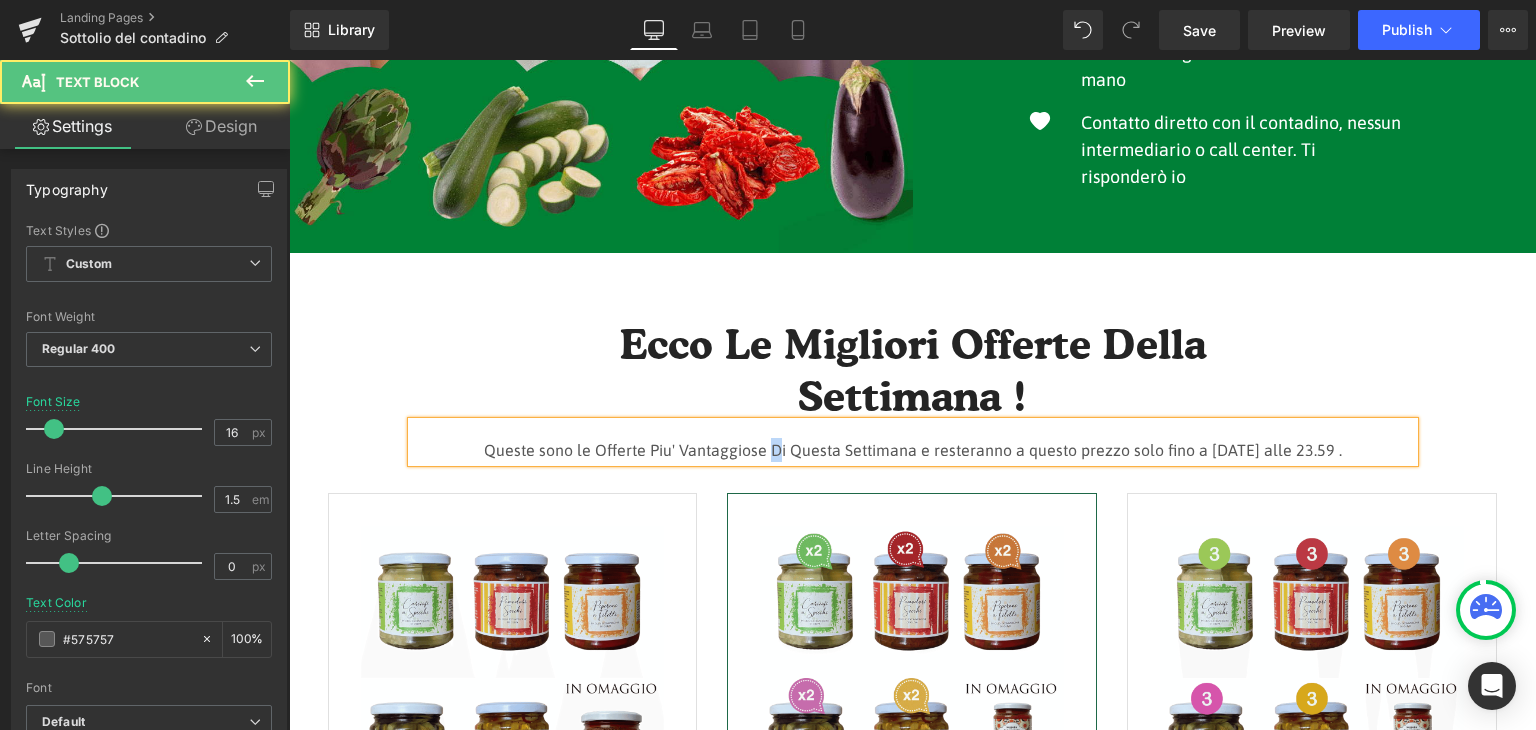 drag, startPoint x: 754, startPoint y: 356, endPoint x: 765, endPoint y: 355, distance: 11.045361 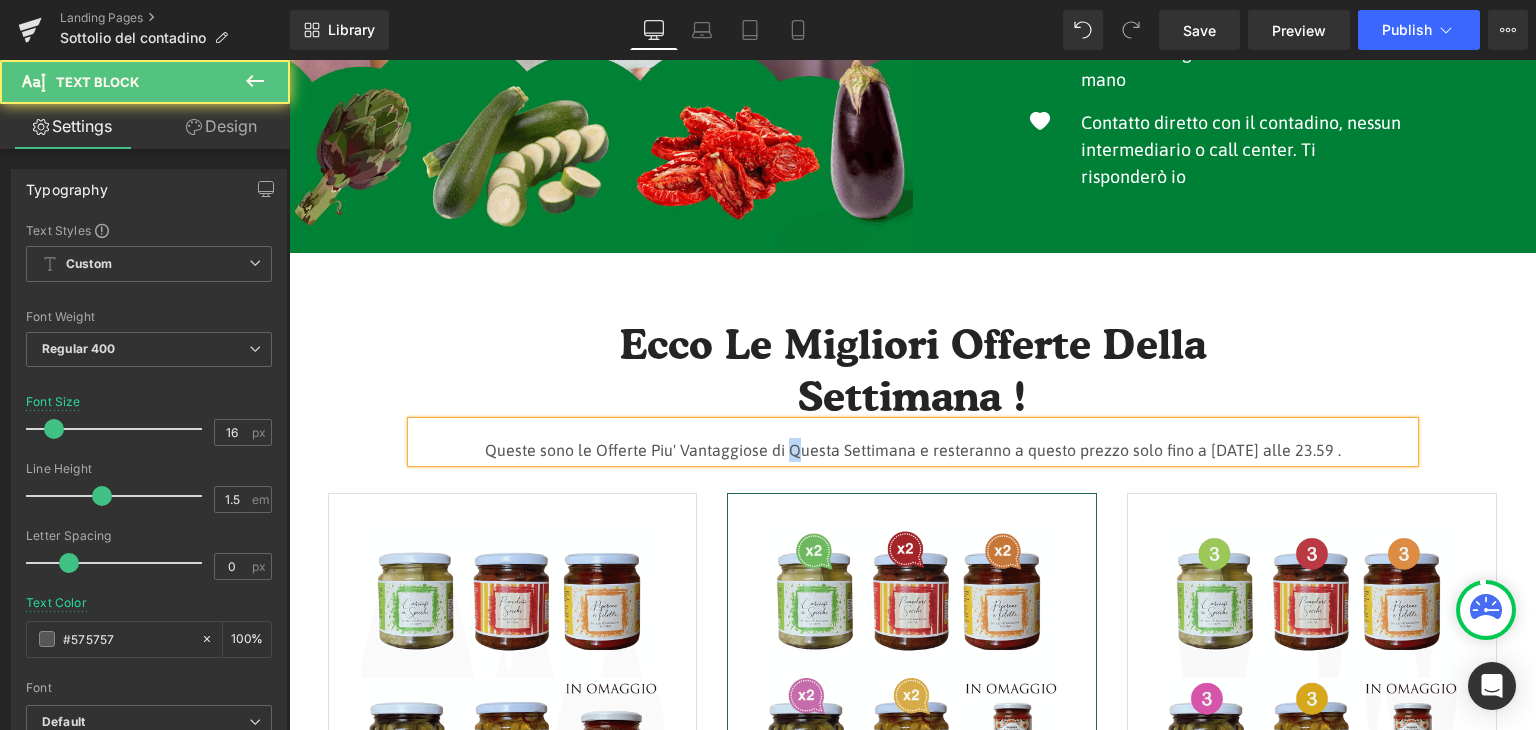 click on "Queste sono le Offerte Piu' Vantaggiose di Questa Settimana e resteranno a questo prezzo solo fino a [DATE] alle 23.59 ." at bounding box center [913, 450] 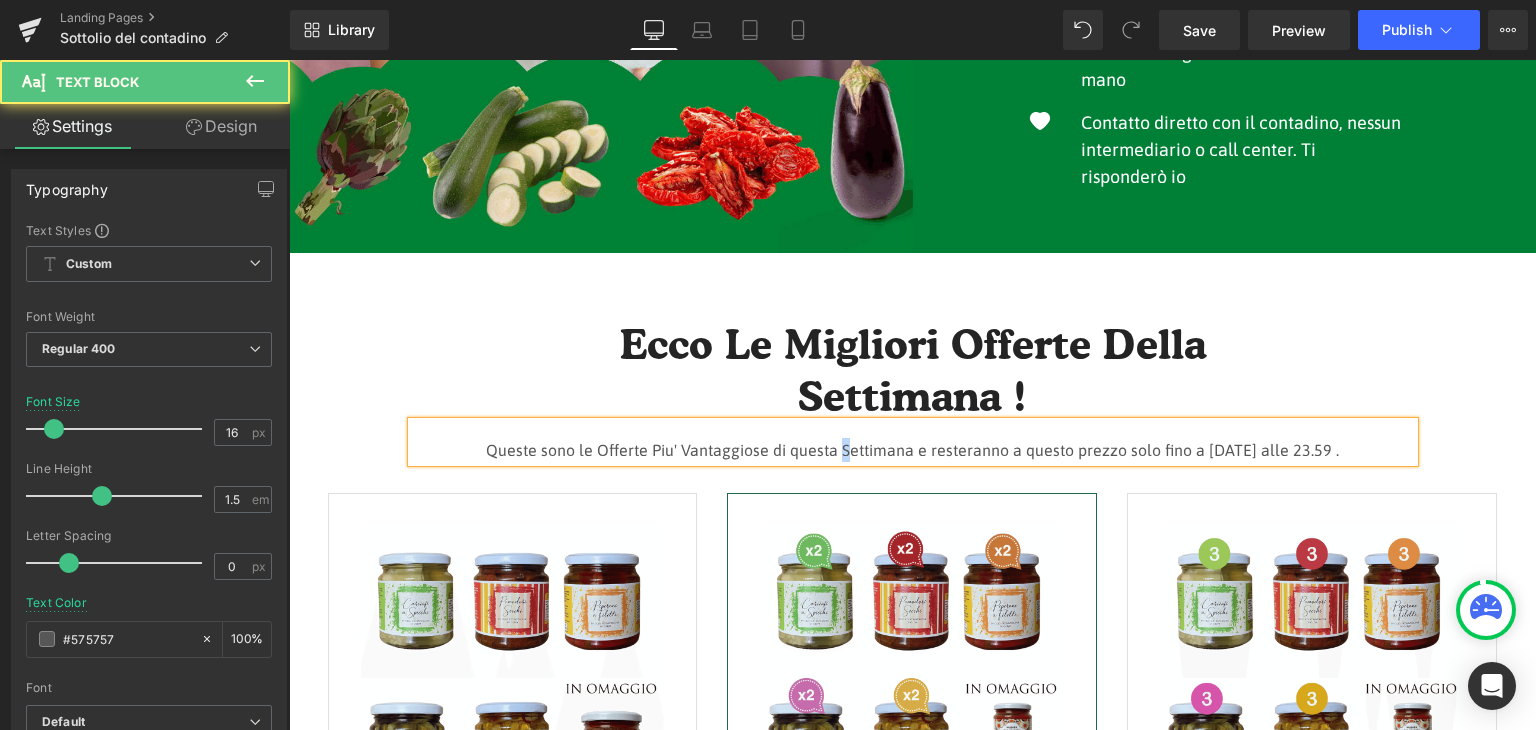 click on "Queste sono le Offerte Piu' Vantaggiose di questa Settimana e resteranno a questo prezzo solo fino a [DATE] alle 23.59 ." at bounding box center [913, 450] 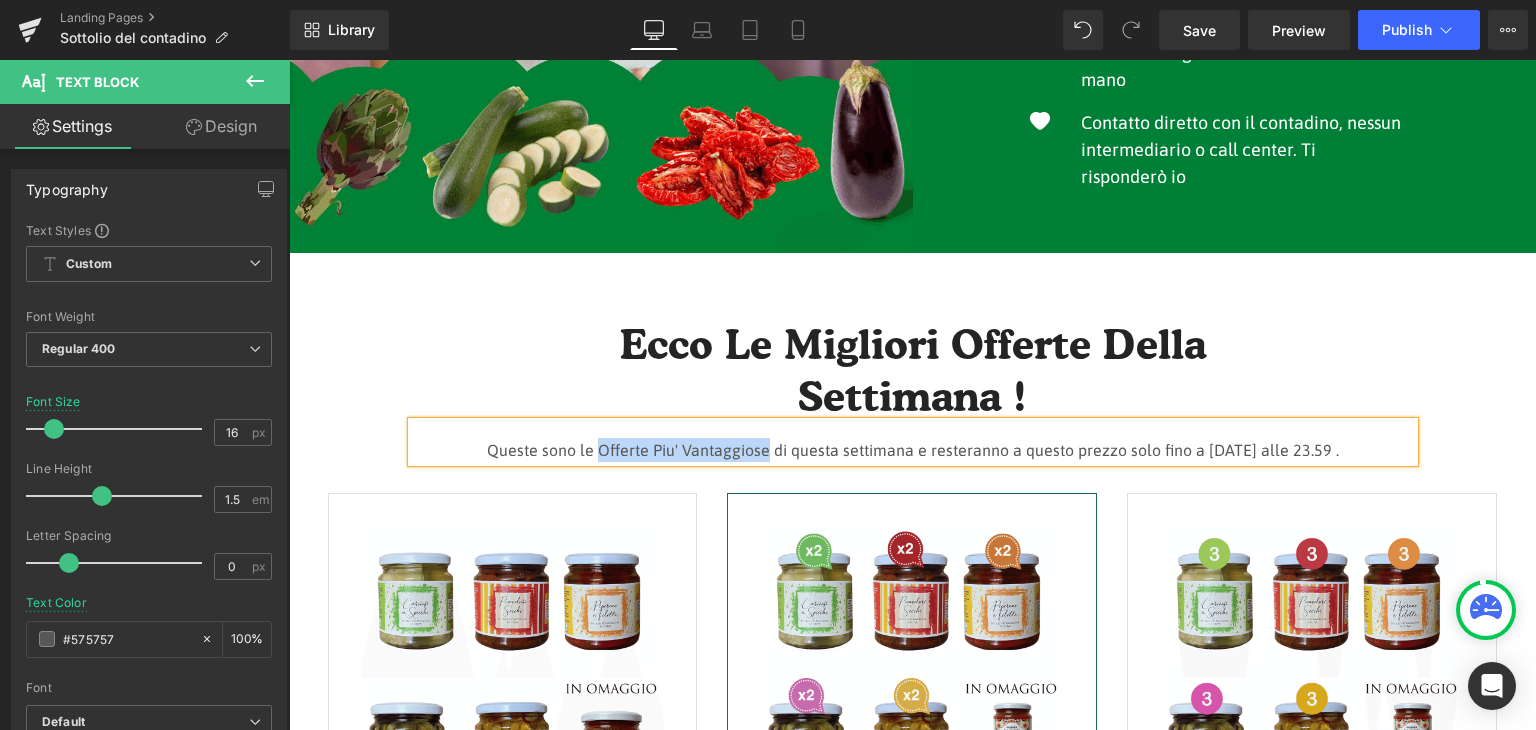 drag, startPoint x: 586, startPoint y: 352, endPoint x: 751, endPoint y: 352, distance: 165 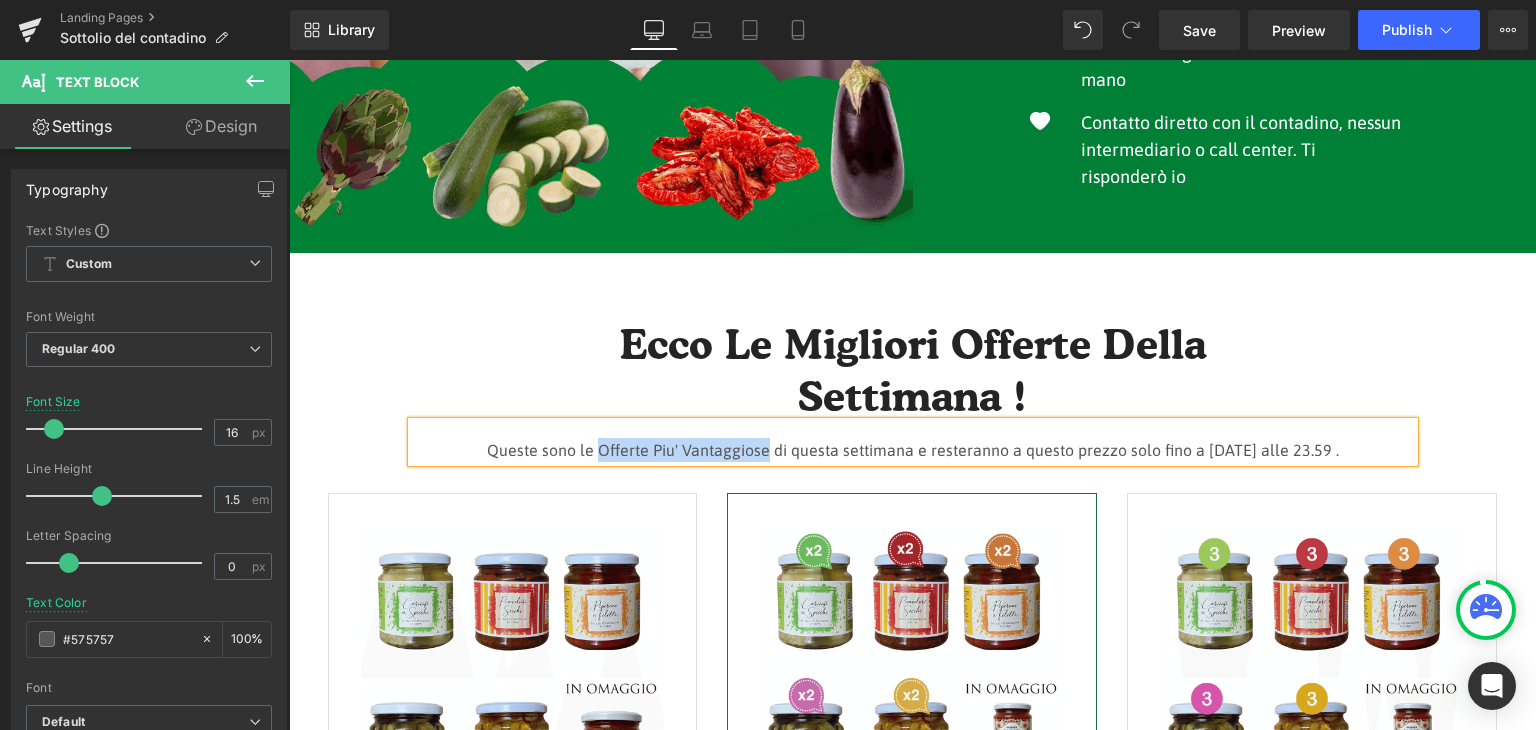 click on "Queste sono le Offerte Piu' Vantaggiose di questa settimana e resteranno a questo prezzo solo fino a [DATE] alle 23.59 ." at bounding box center [913, 450] 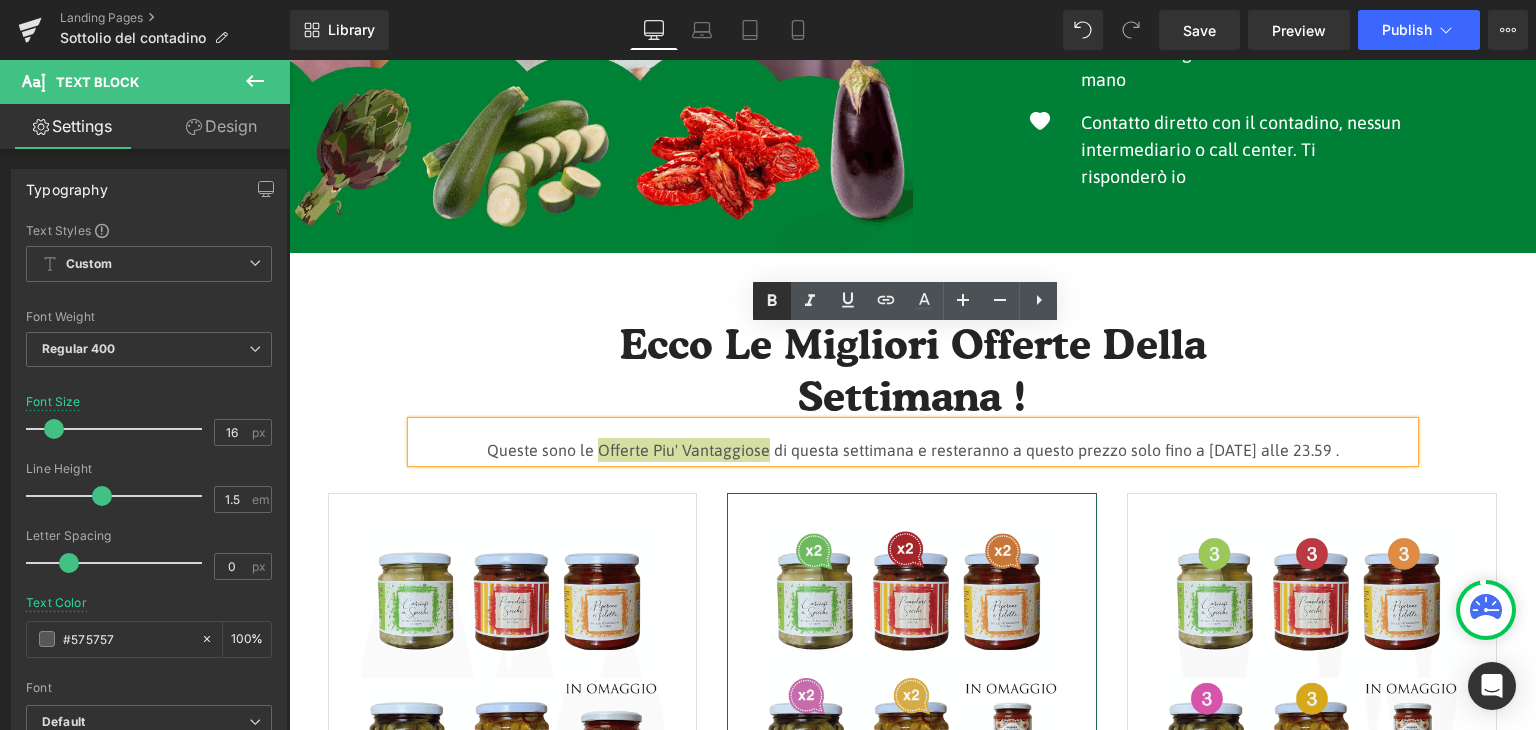 click 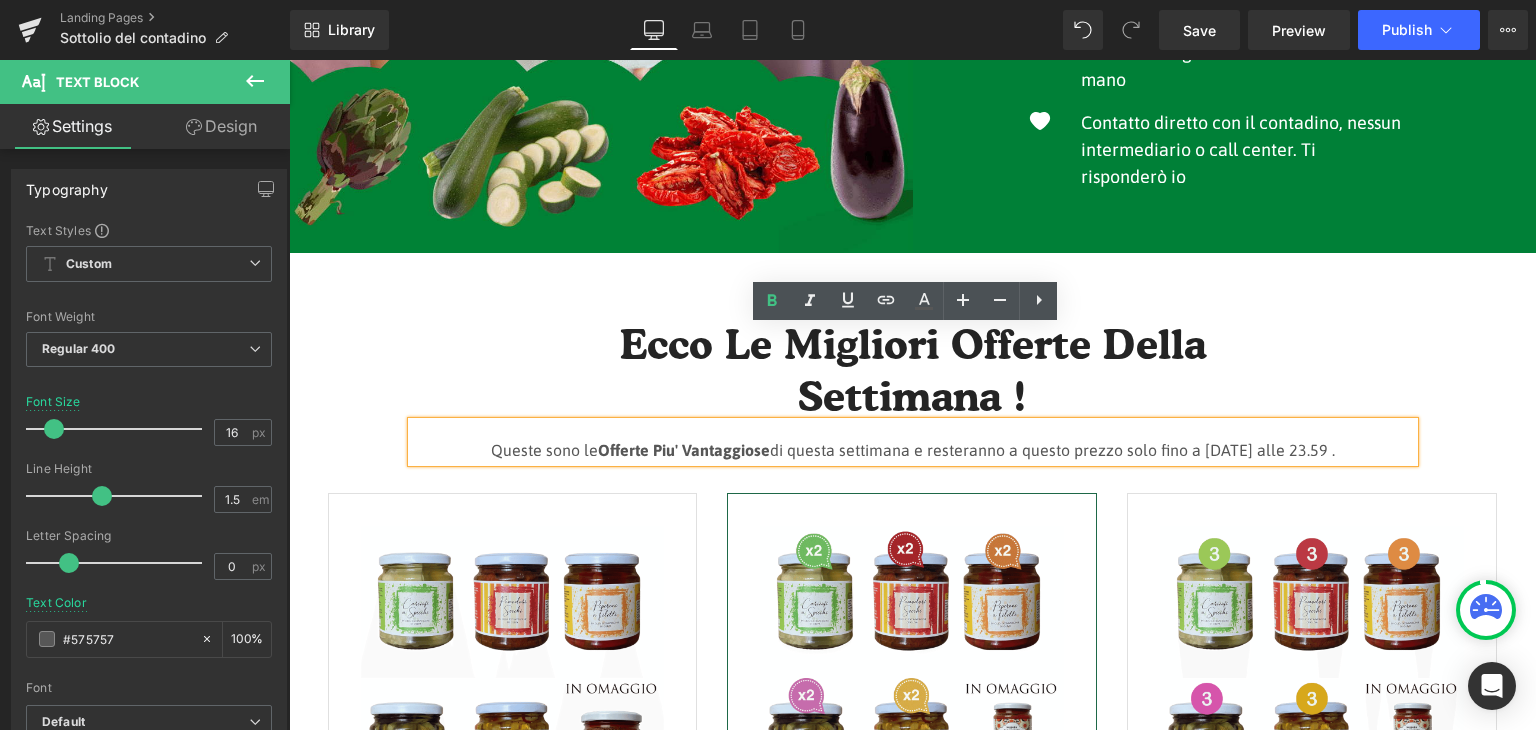 click at bounding box center [289, 60] 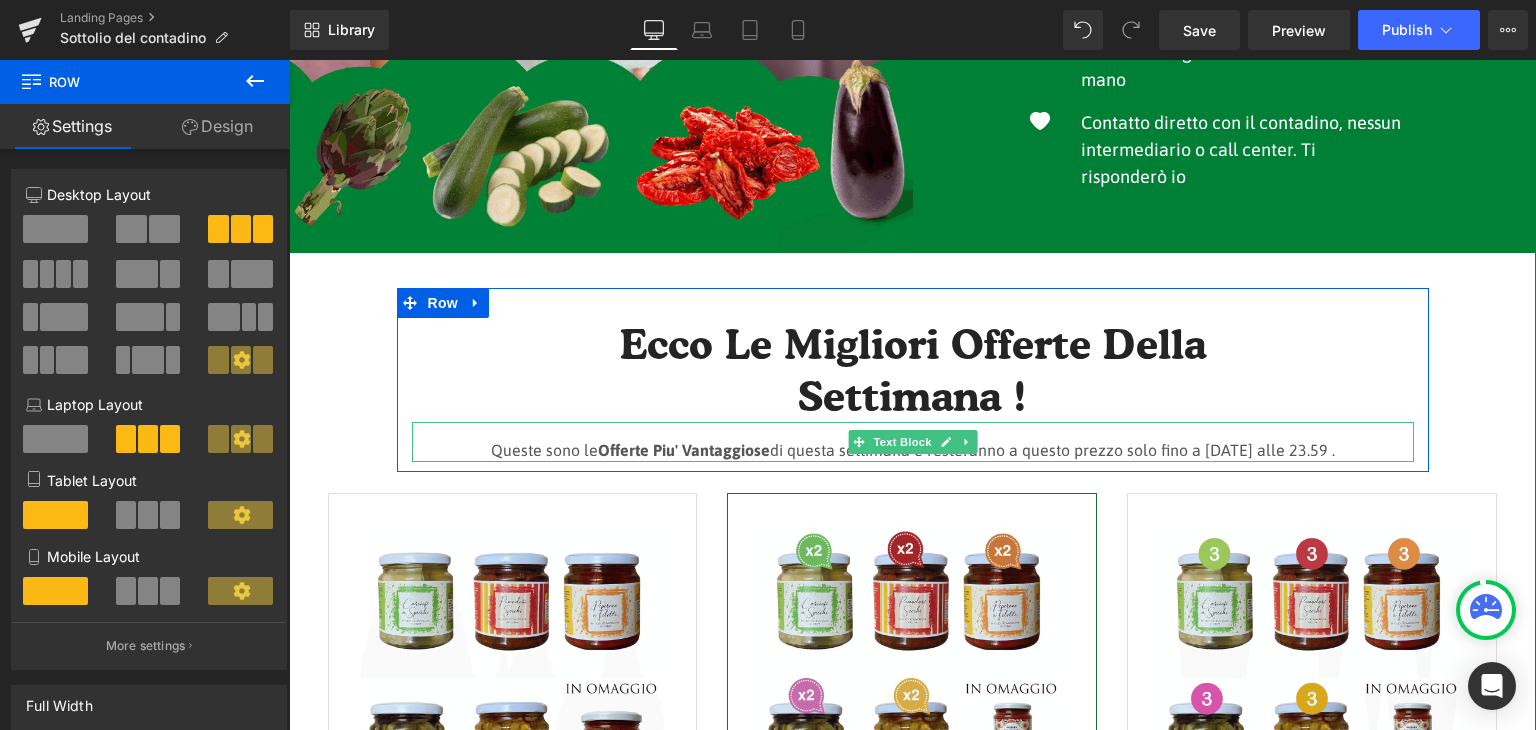 click on "Queste sono le  Offerte Piu' Vantaggiose  di questa settimana e resteranno a questo prezzo solo fino a [DATE] alle 23.59 ." at bounding box center (913, 450) 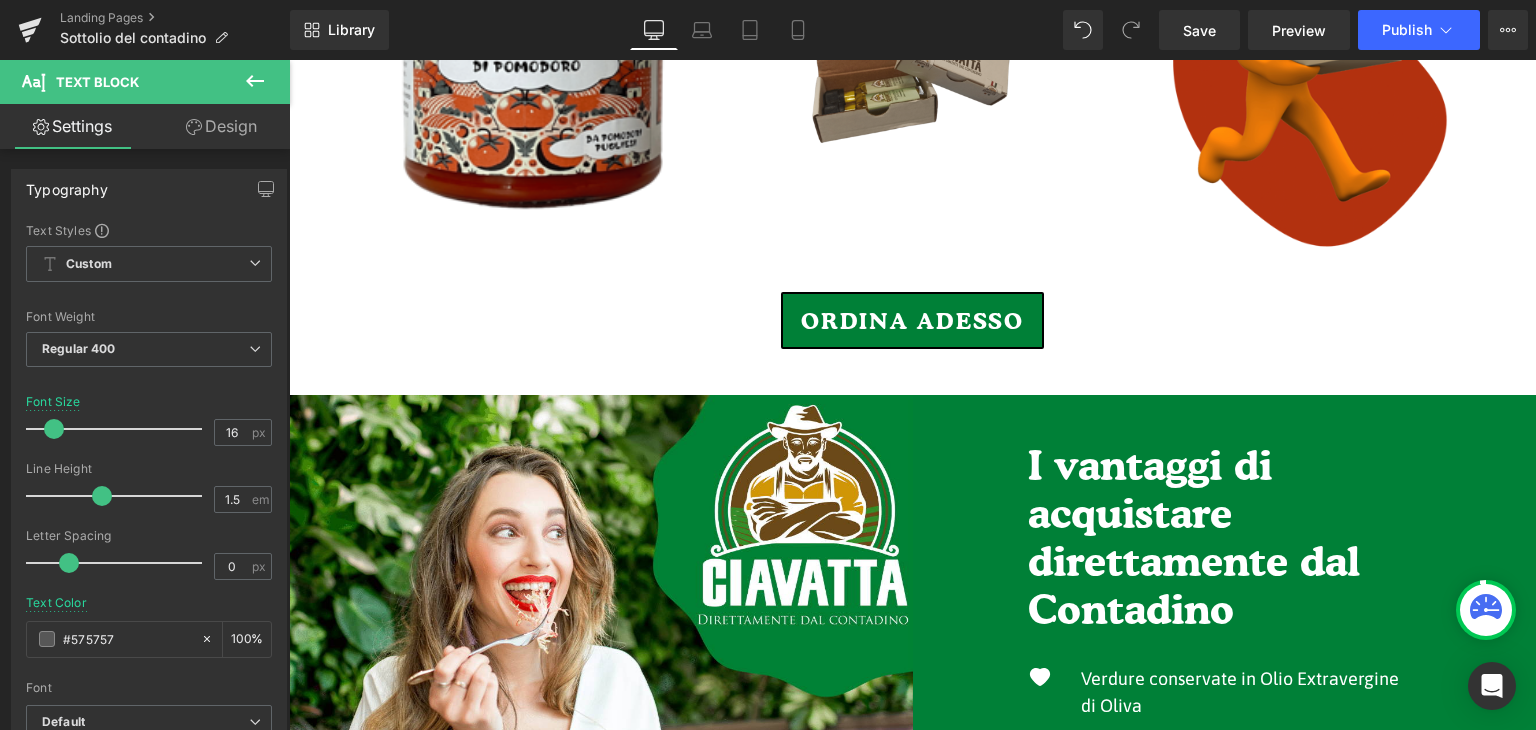 scroll, scrollTop: 1607, scrollLeft: 0, axis: vertical 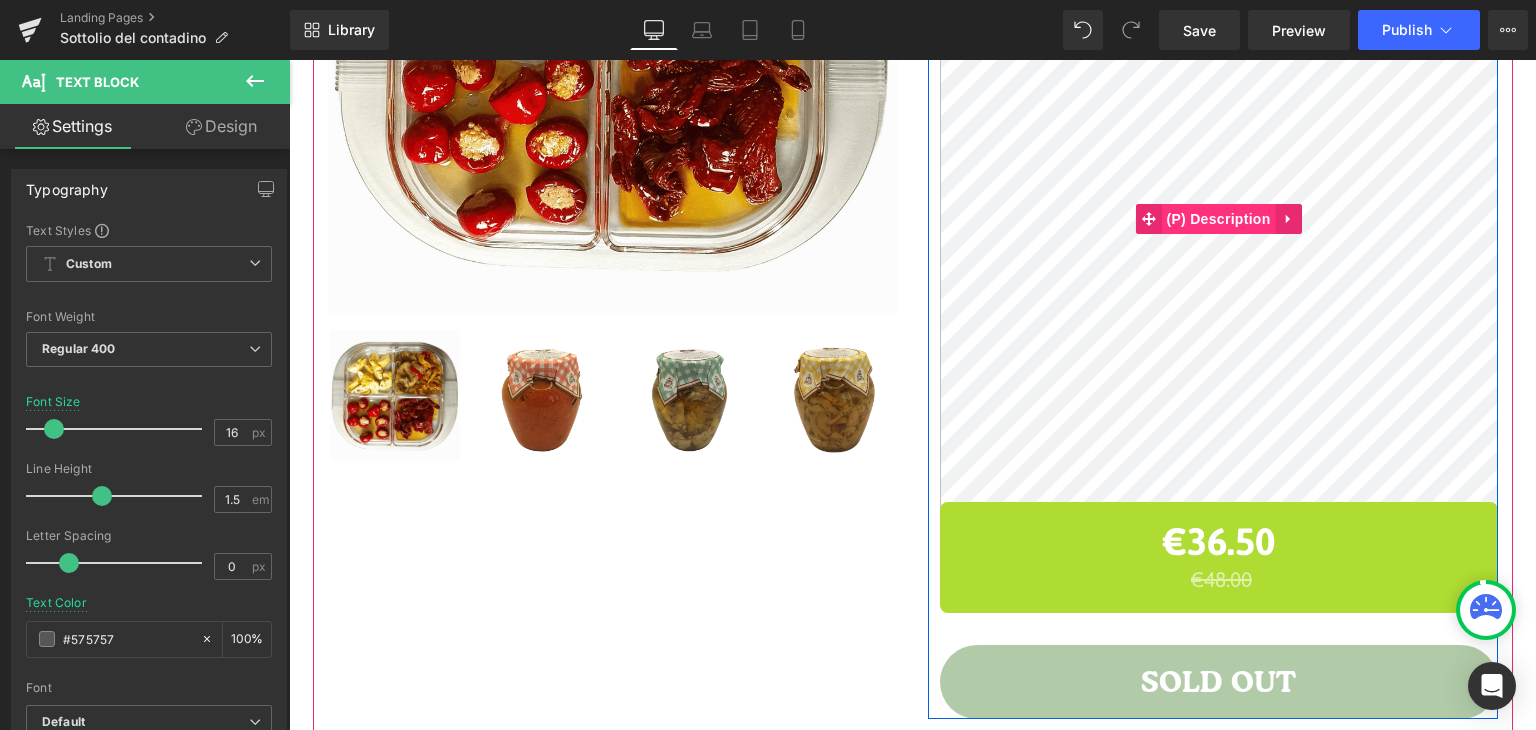 click on "(P) Description" at bounding box center [1218, 219] 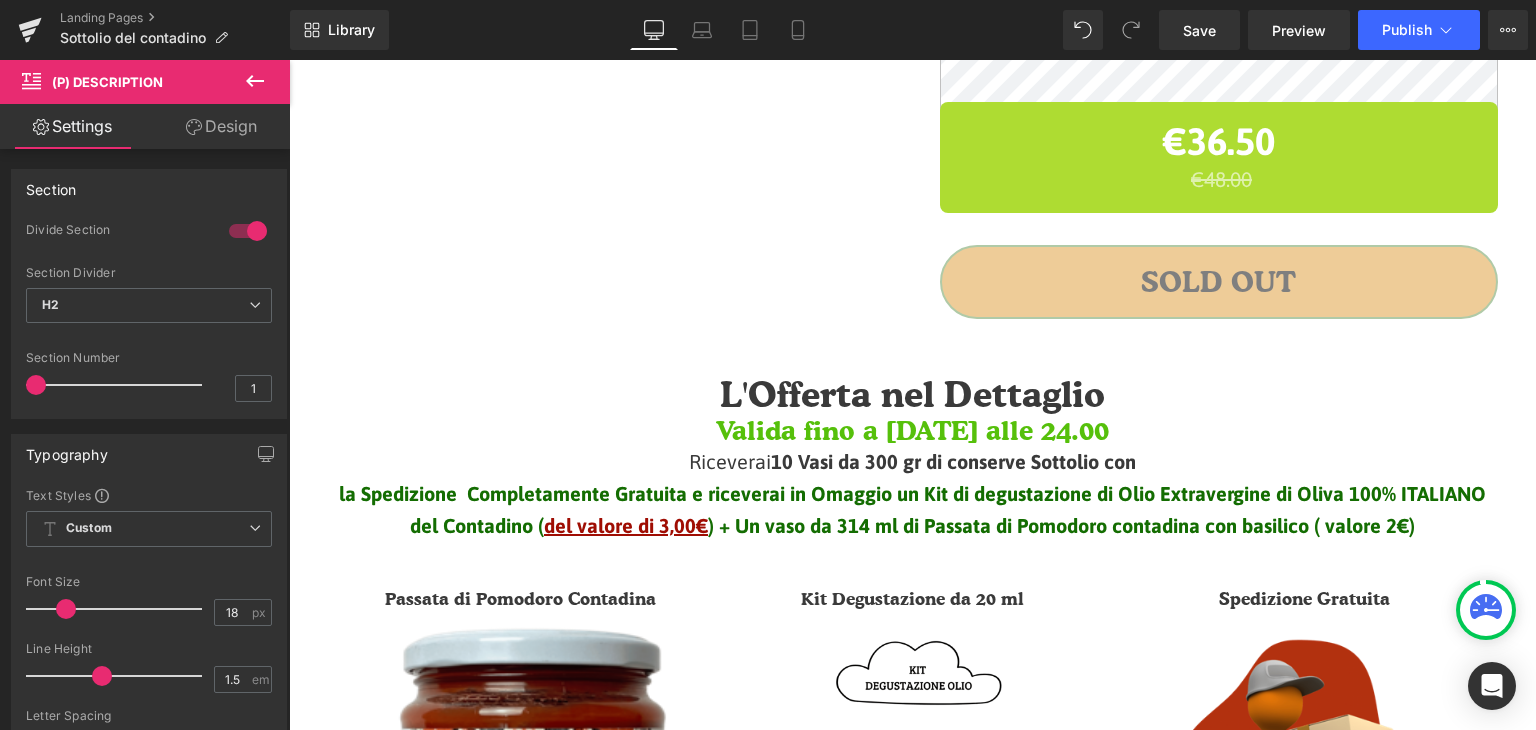 scroll, scrollTop: 607, scrollLeft: 0, axis: vertical 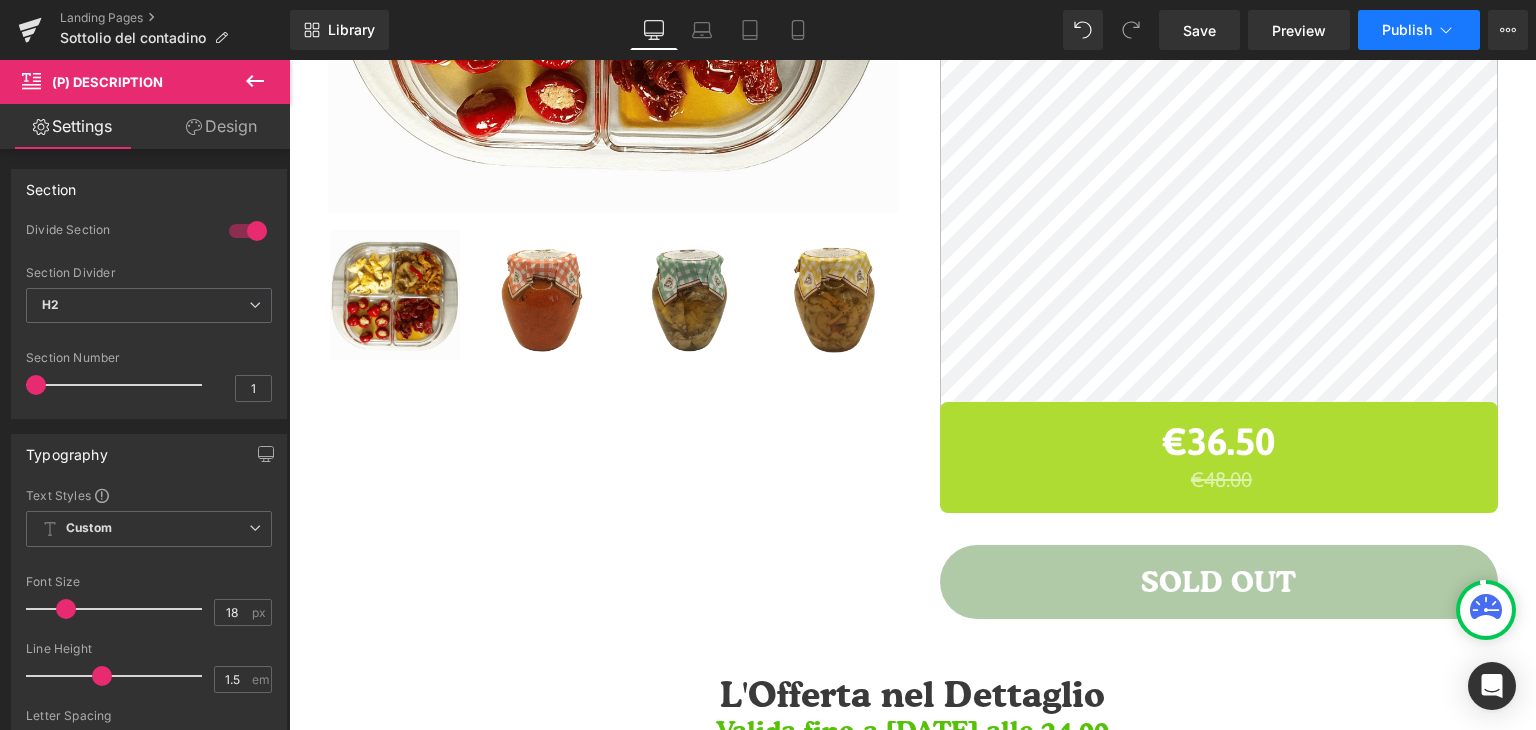 click on "Publish" at bounding box center [1407, 30] 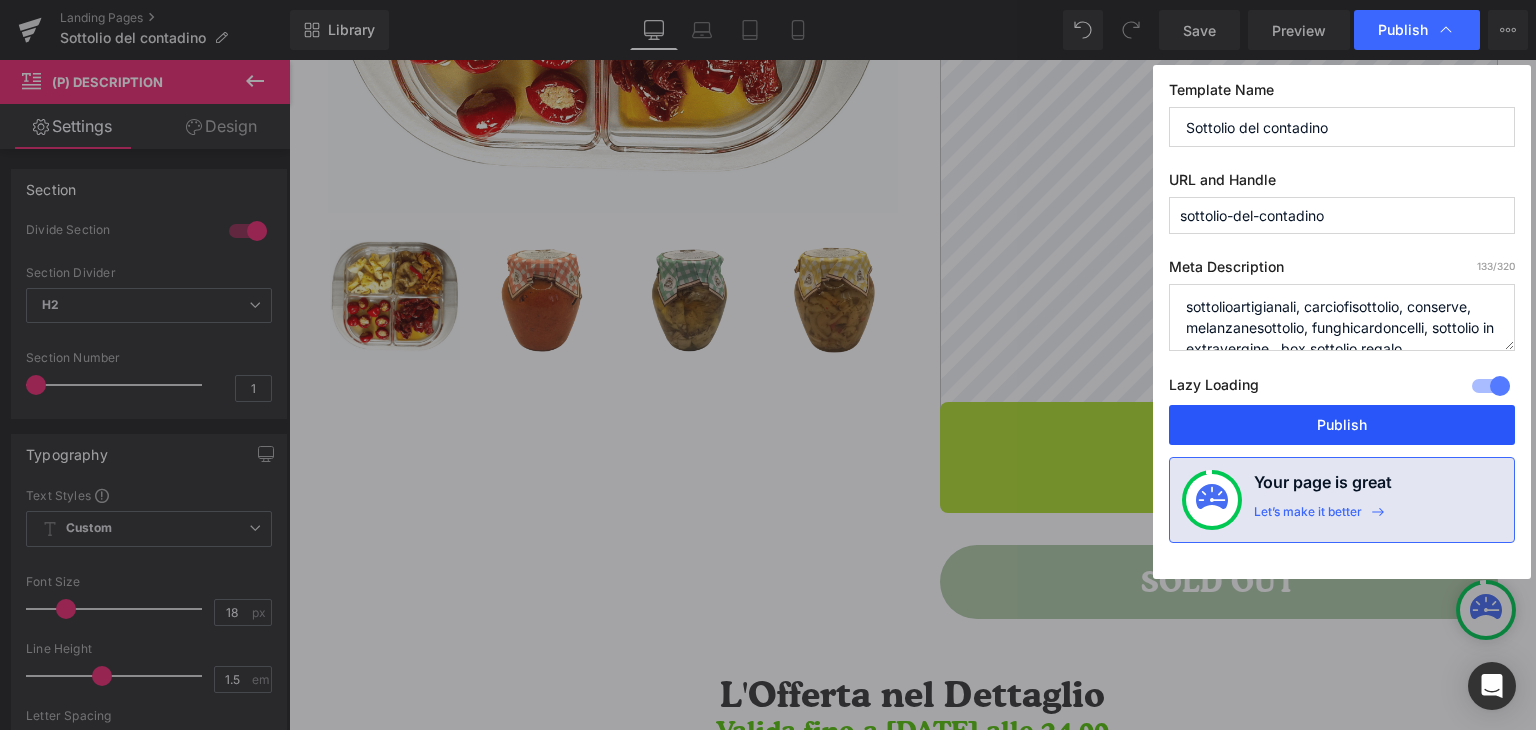 drag, startPoint x: 1308, startPoint y: 421, endPoint x: 1022, endPoint y: 357, distance: 293.07336 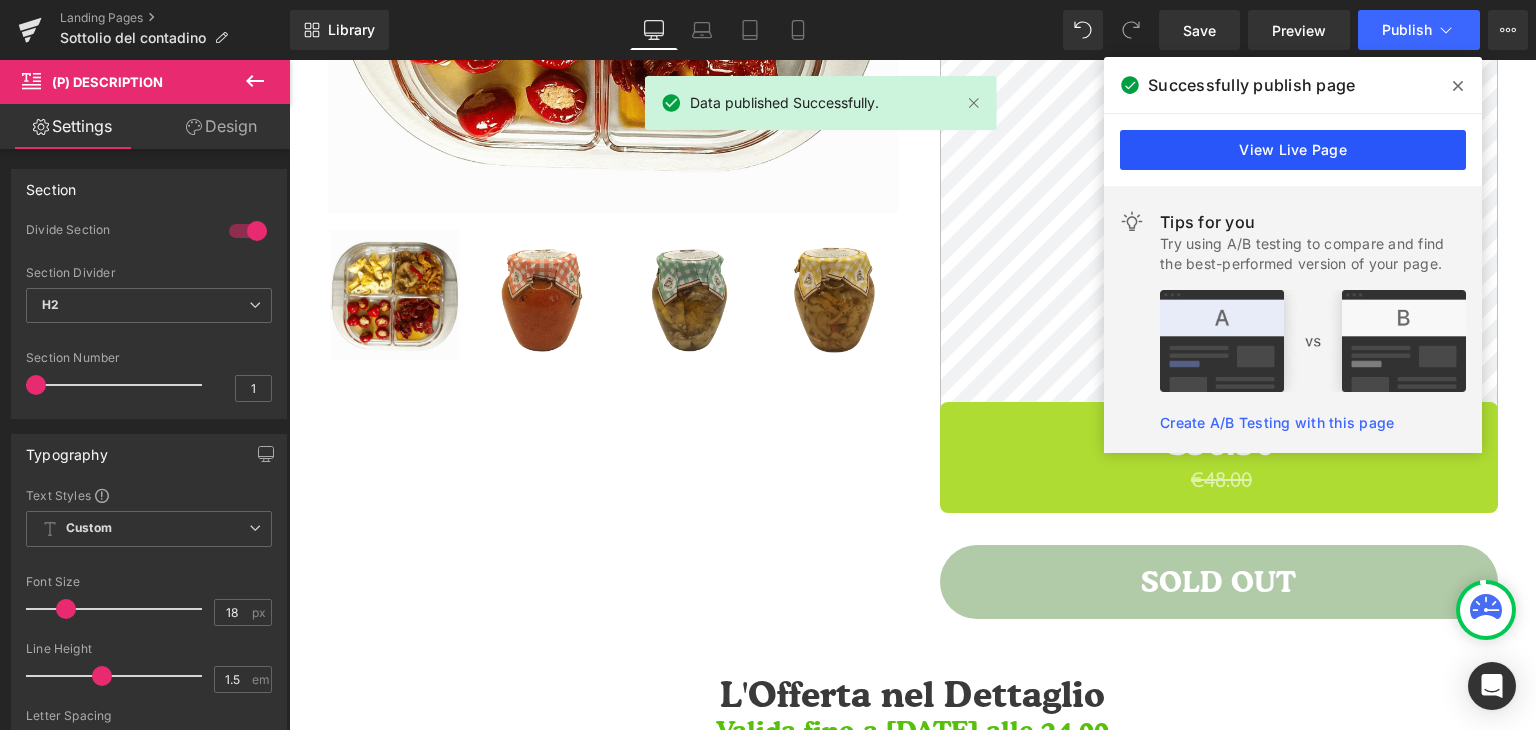 click on "View Live Page" at bounding box center (1293, 150) 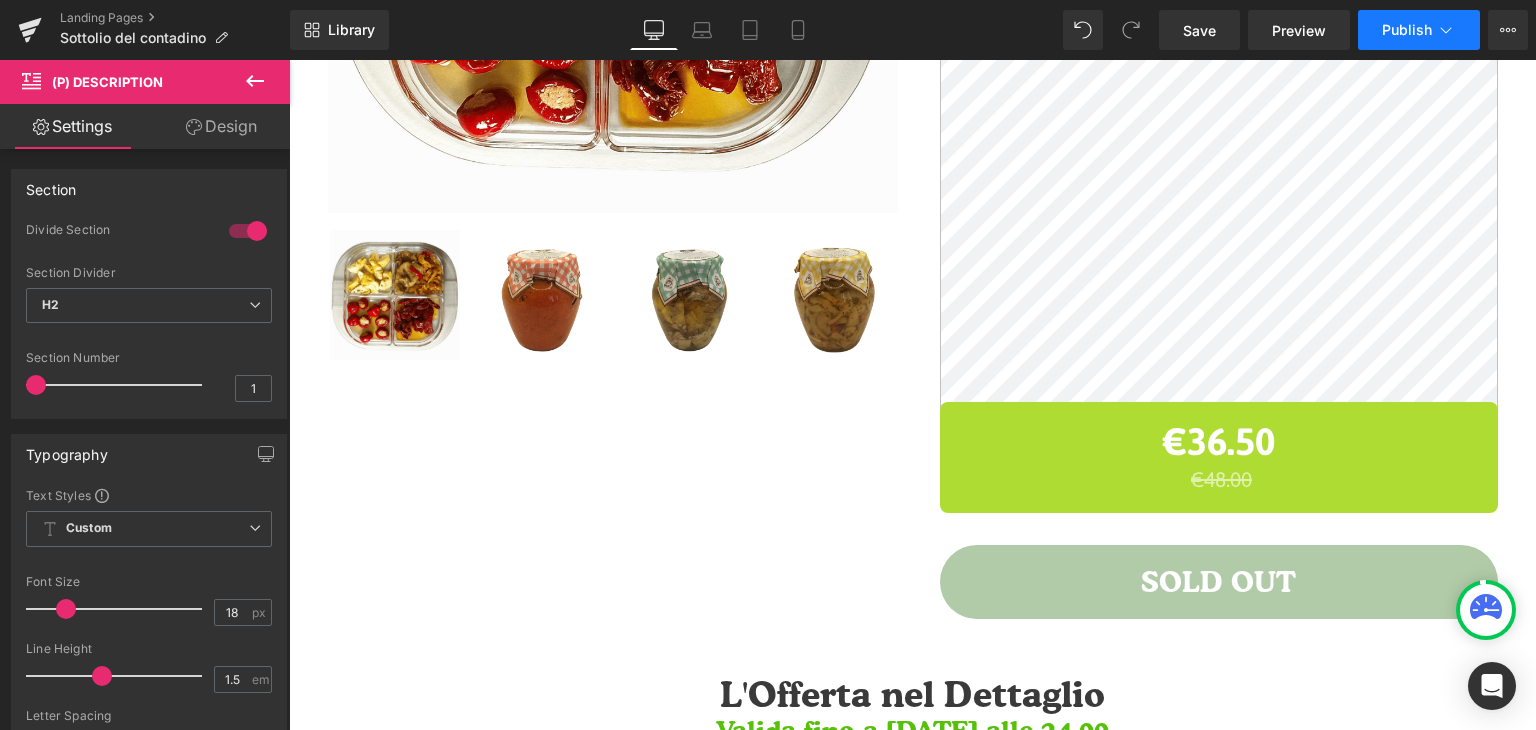 click 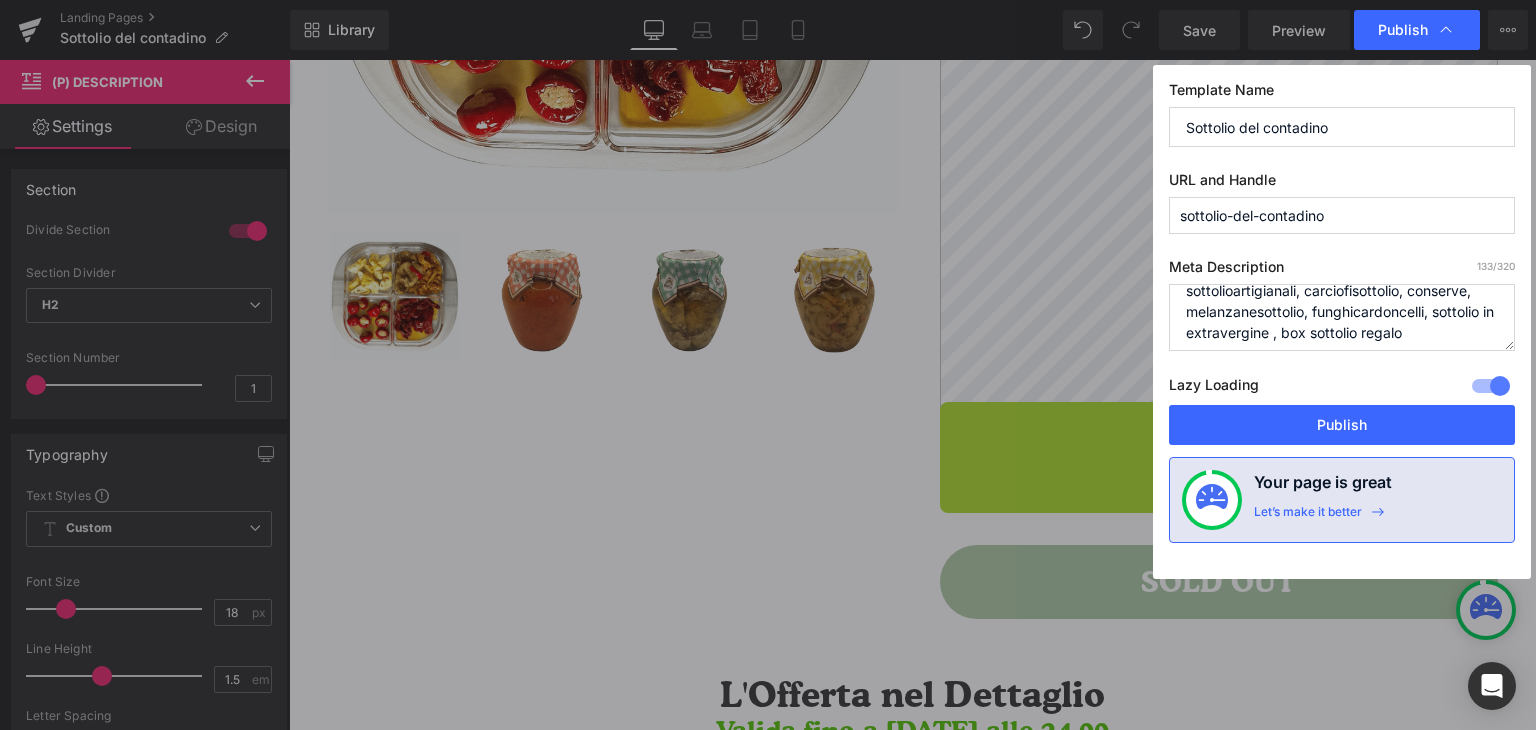 scroll, scrollTop: 21, scrollLeft: 0, axis: vertical 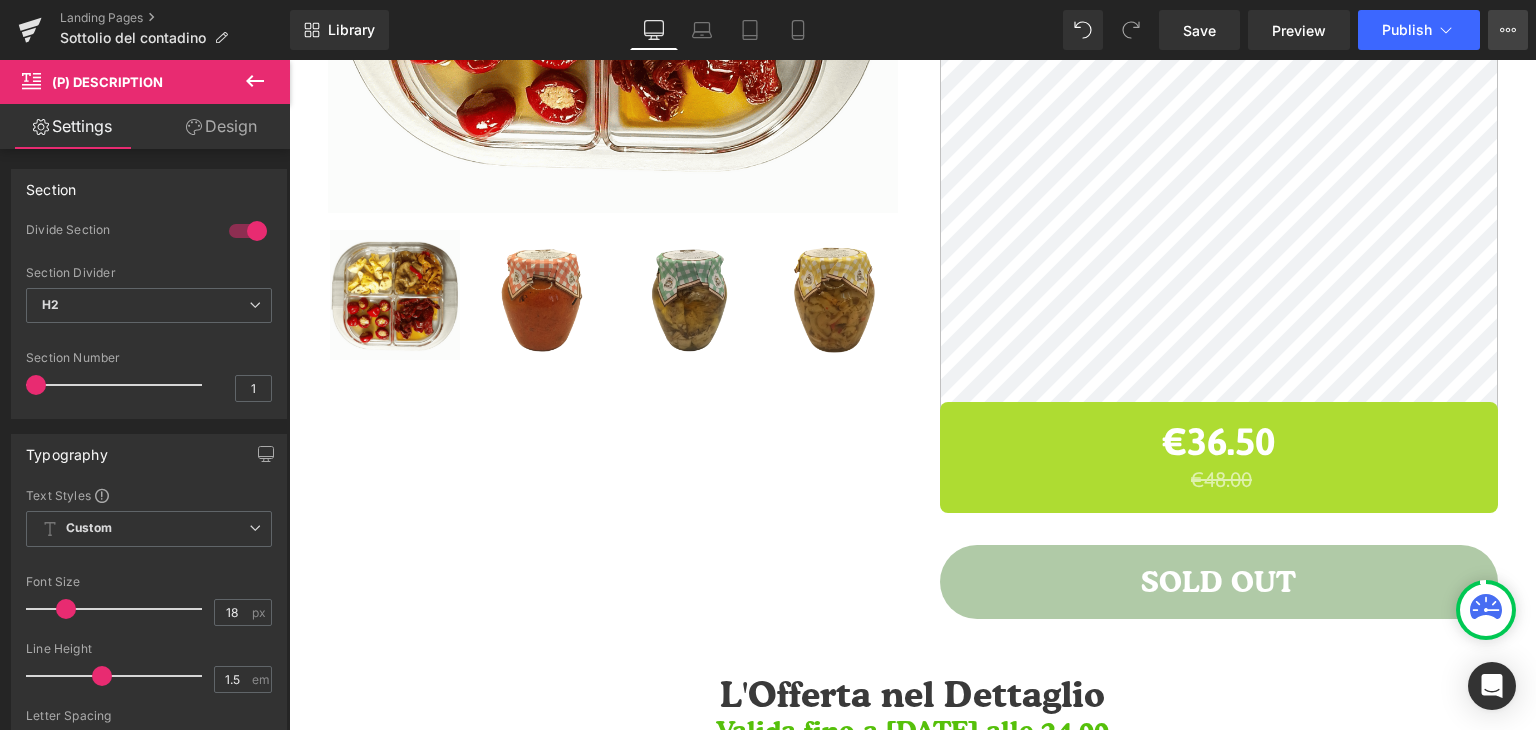 click on "View Live Page View with current Template Save Template to Library Schedule Publish  Optimize  Publish Settings Shortcuts" at bounding box center [1508, 30] 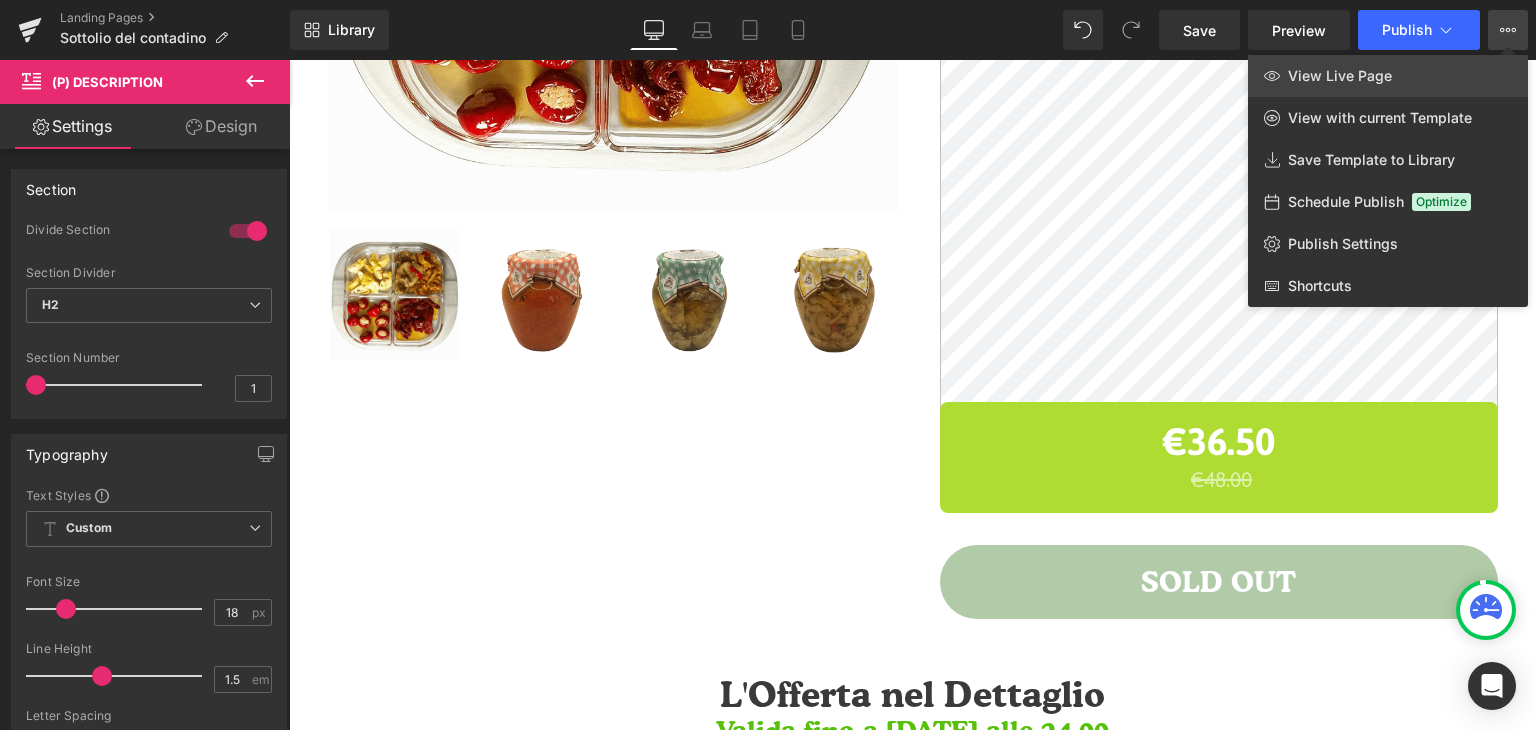 click on "View Live Page" at bounding box center (1388, 76) 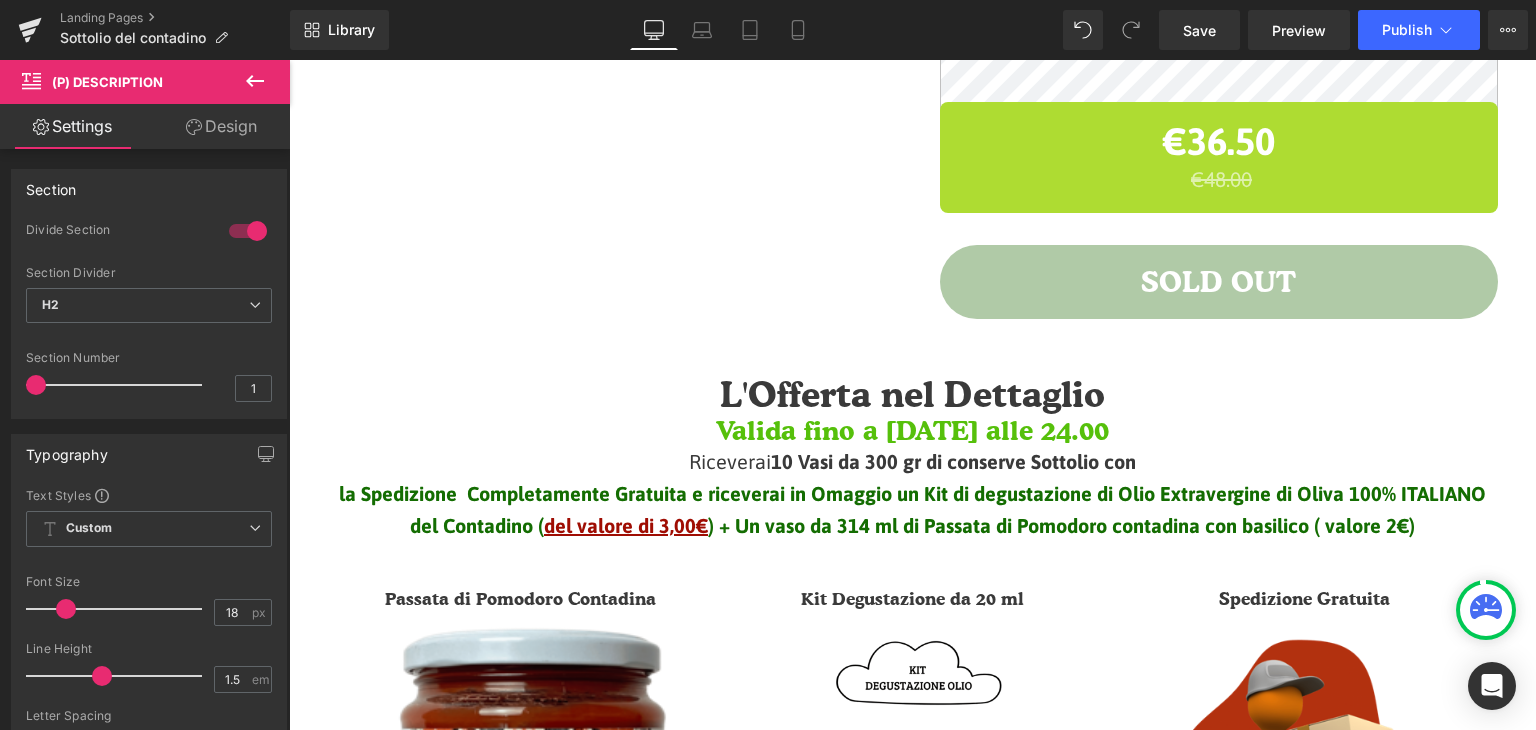 scroll, scrollTop: 1507, scrollLeft: 0, axis: vertical 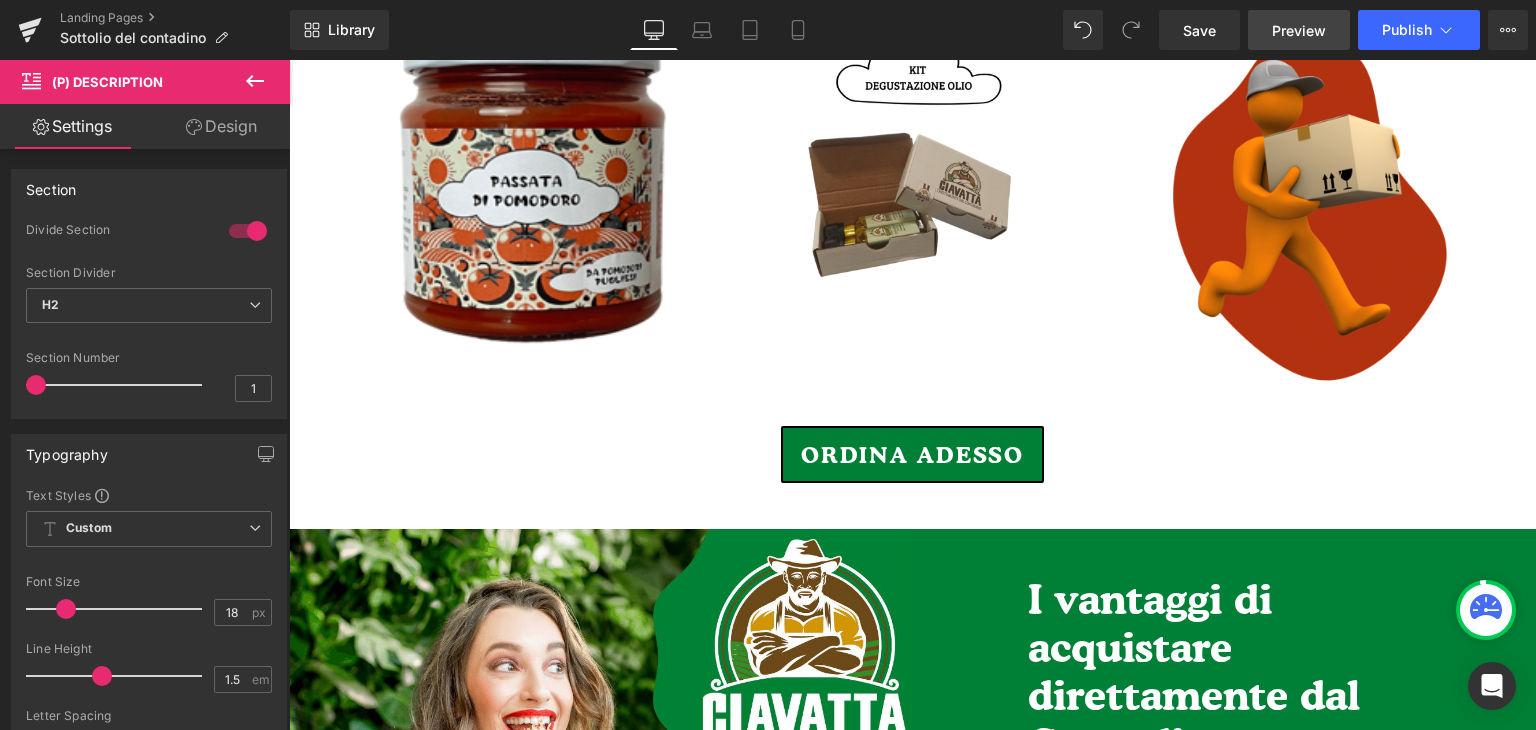click on "Preview" at bounding box center (1299, 30) 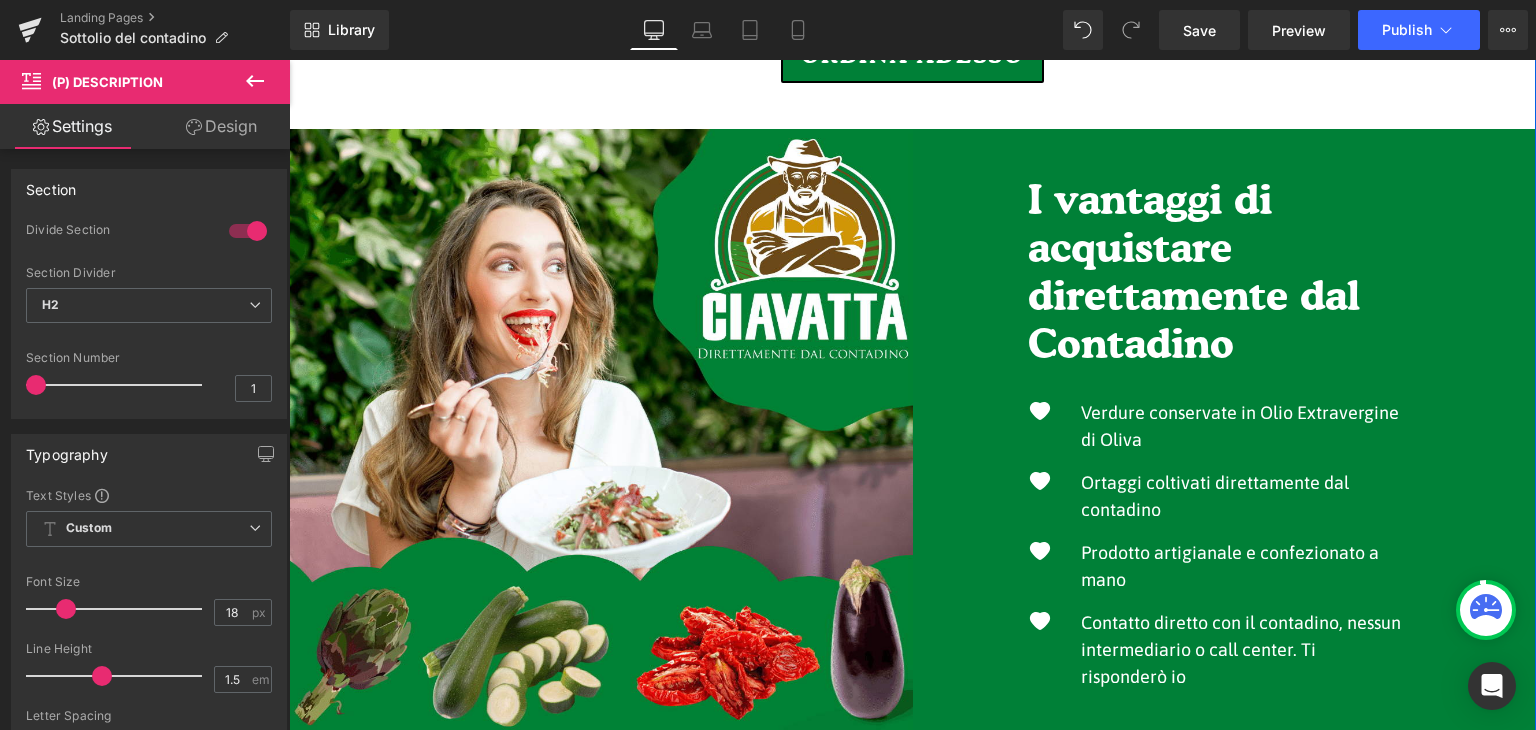 scroll, scrollTop: 1107, scrollLeft: 0, axis: vertical 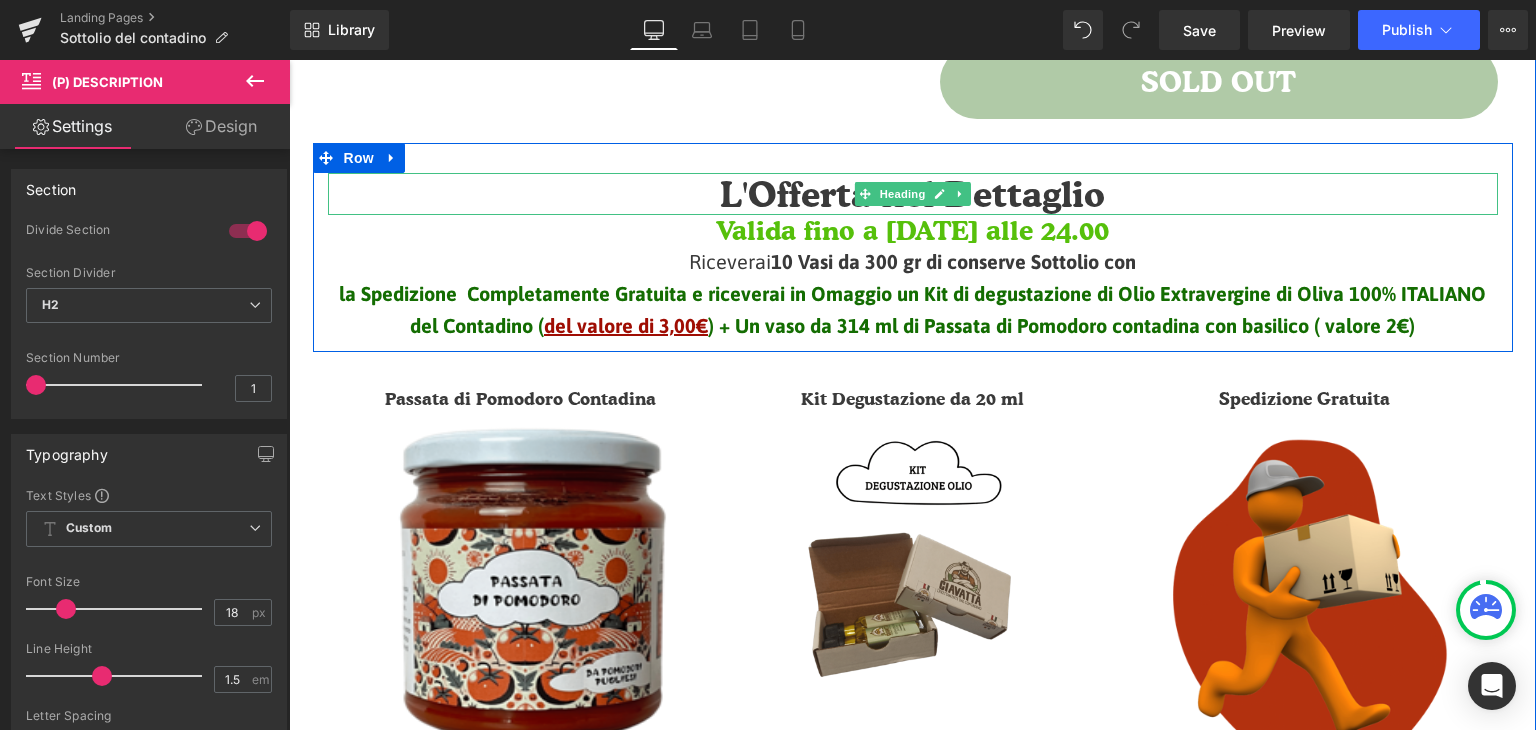click 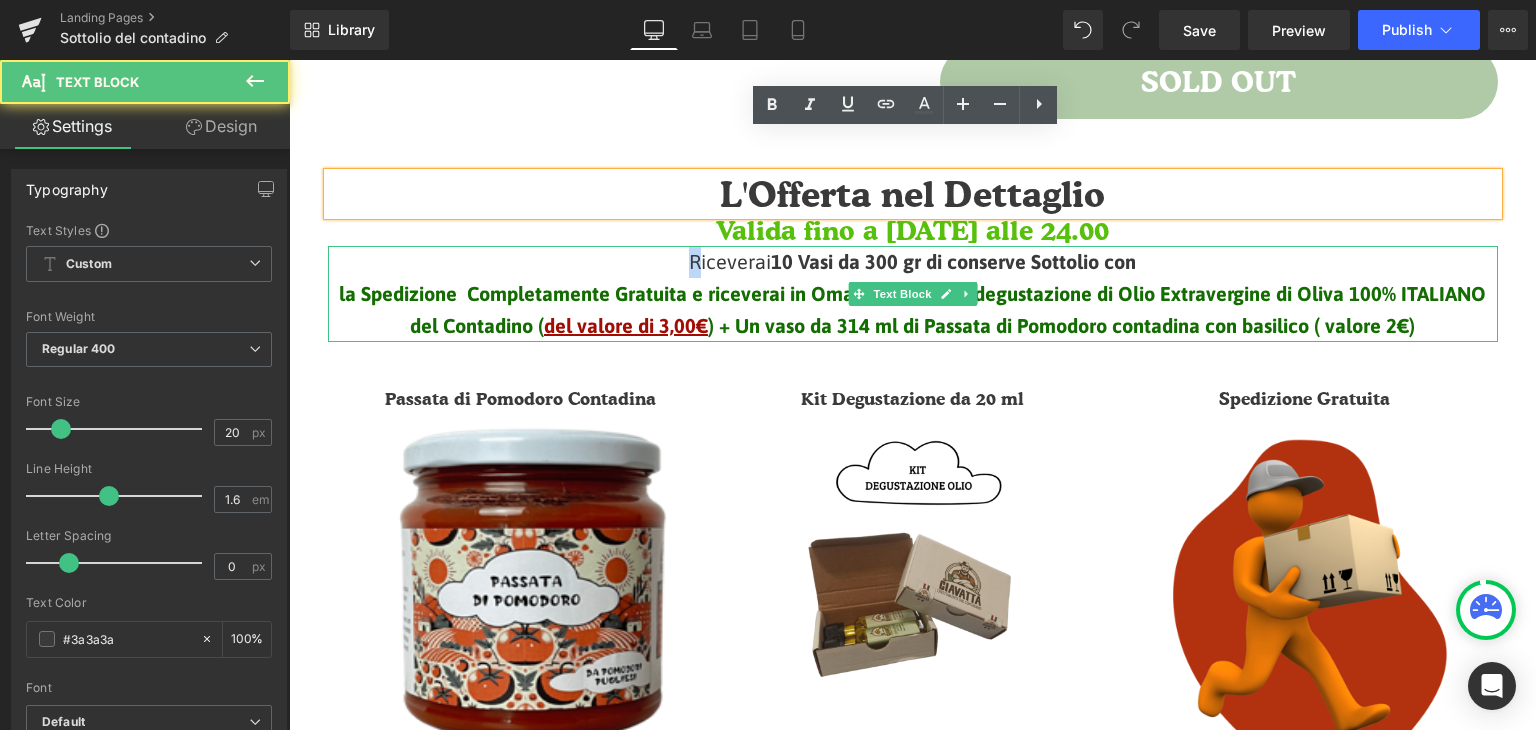drag, startPoint x: 691, startPoint y: 223, endPoint x: 680, endPoint y: 223, distance: 11 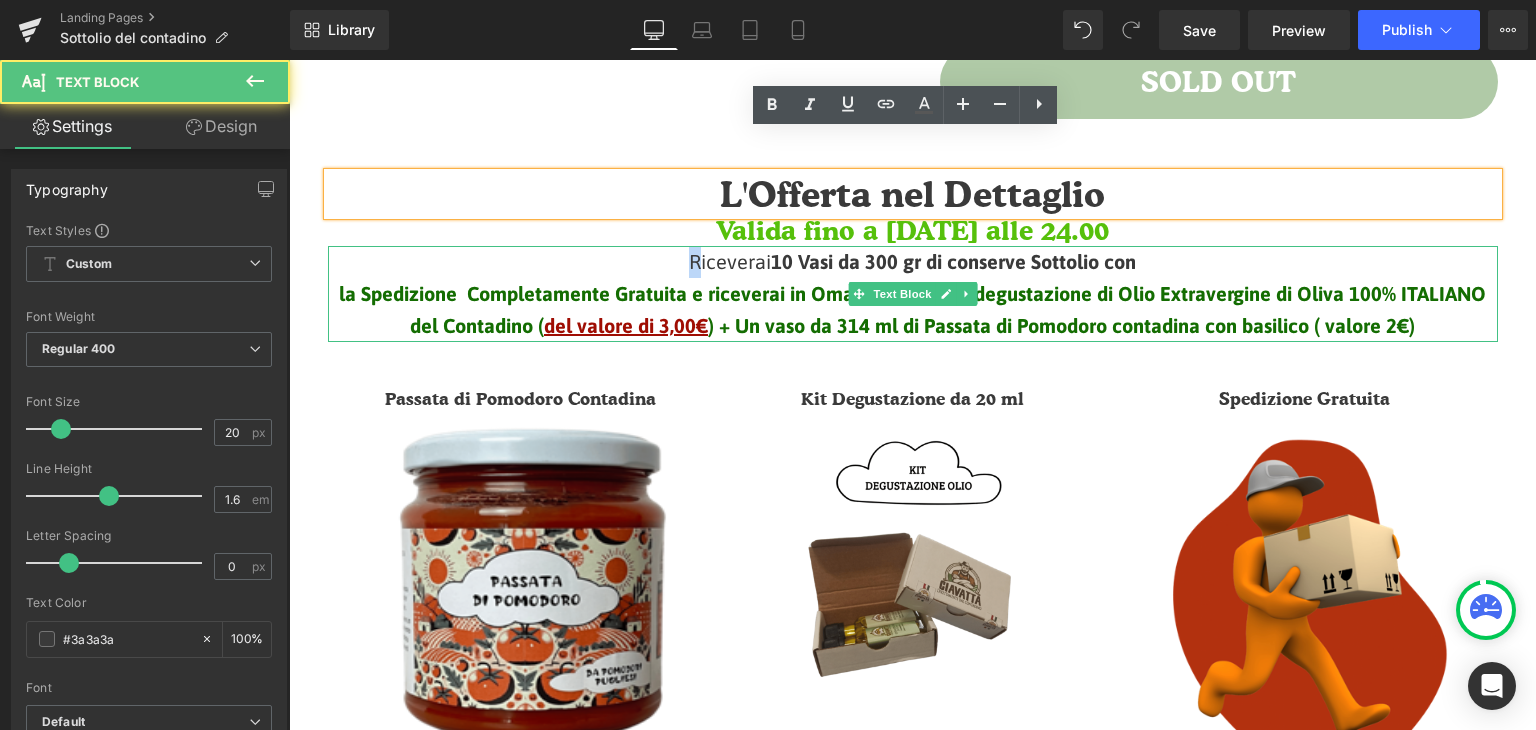 click on "Riceverai  10 Vasi da 300 gr di conserve Sottolio con" at bounding box center (913, 262) 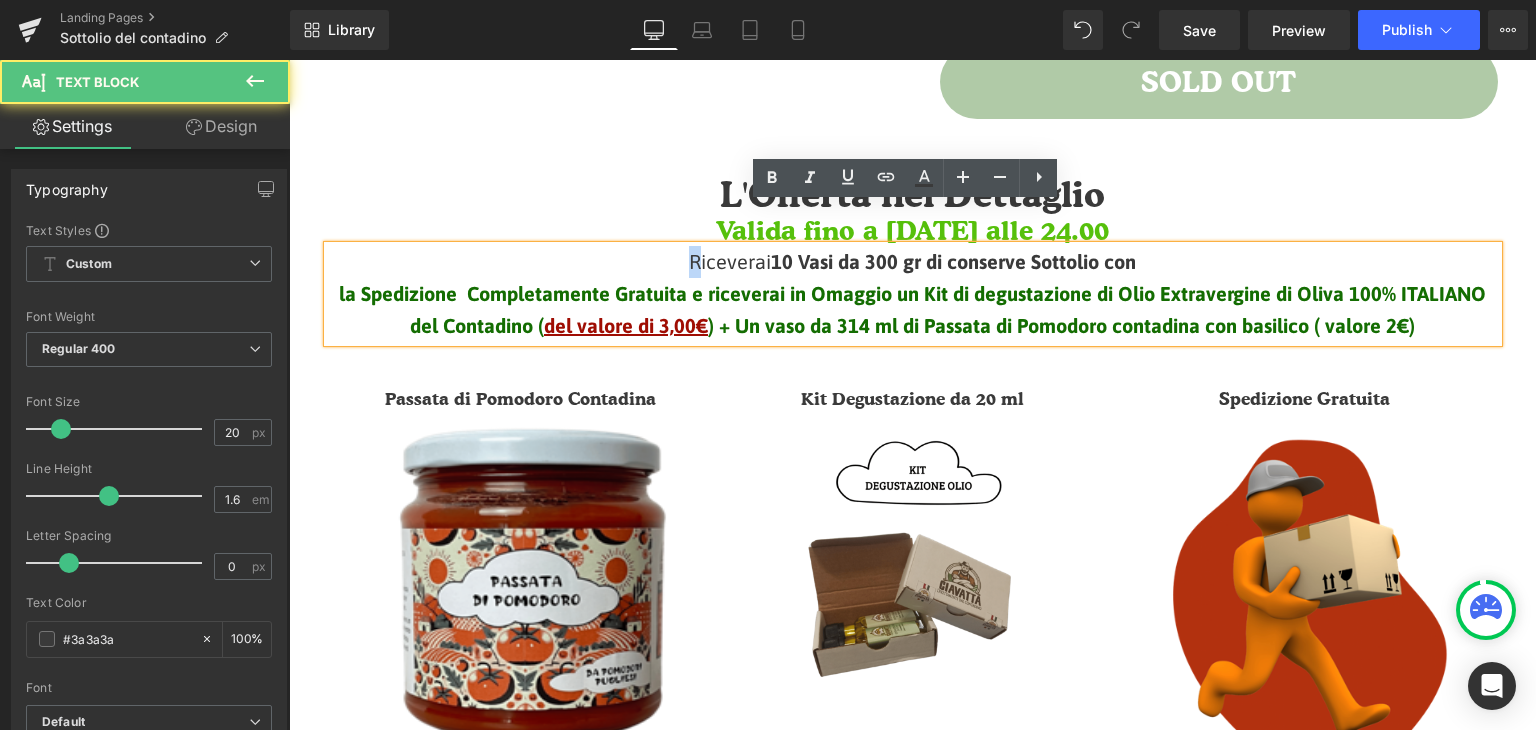 type 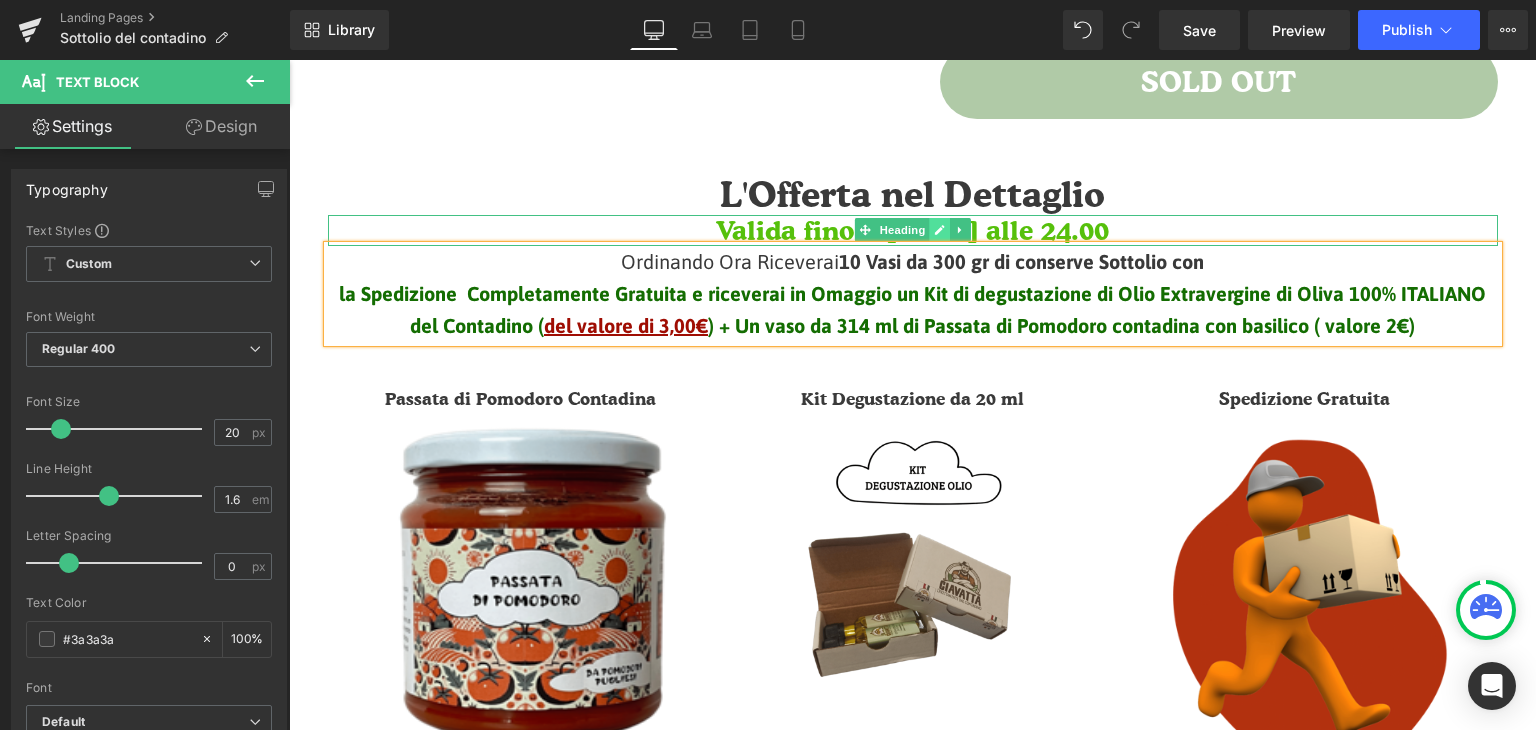click 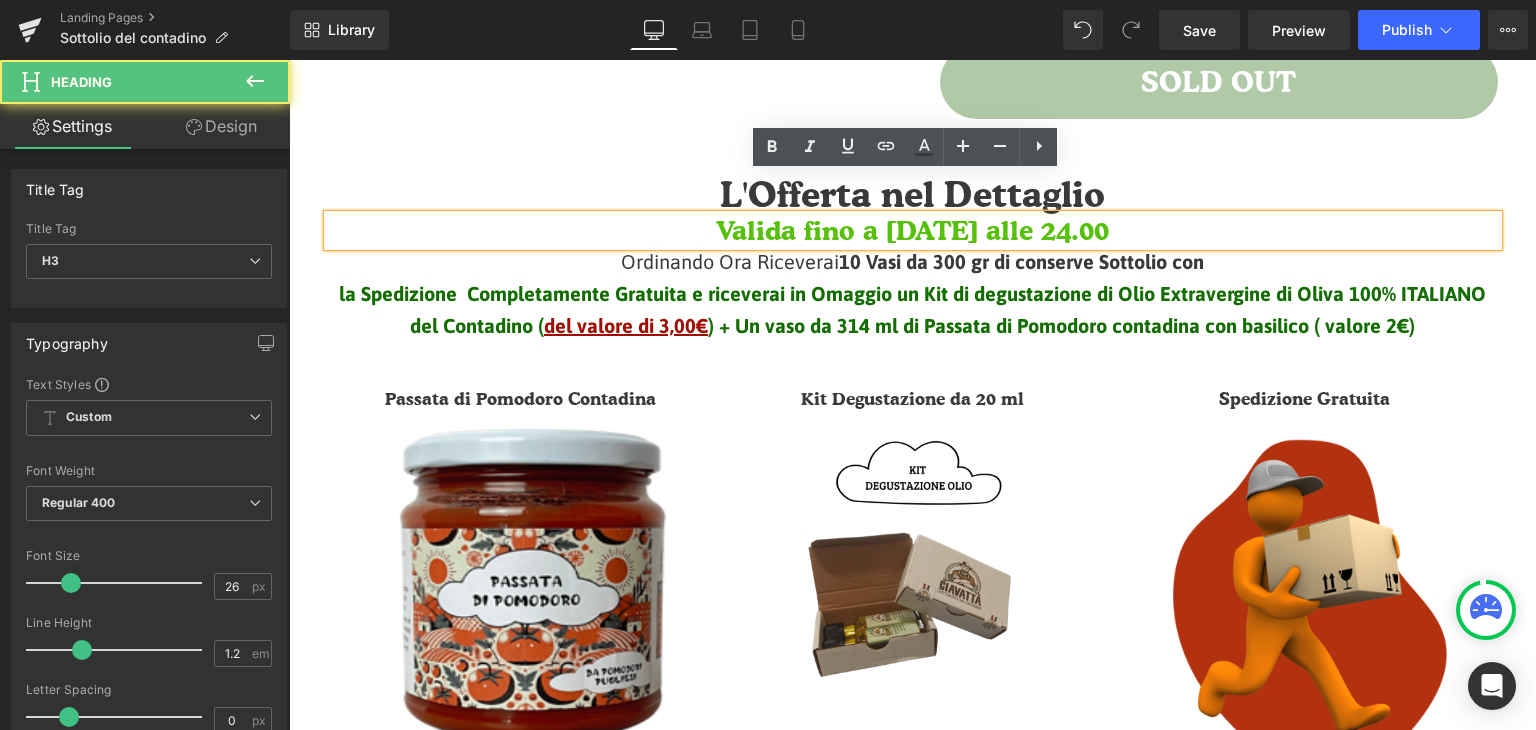 drag, startPoint x: 1072, startPoint y: 192, endPoint x: 724, endPoint y: 182, distance: 348.14365 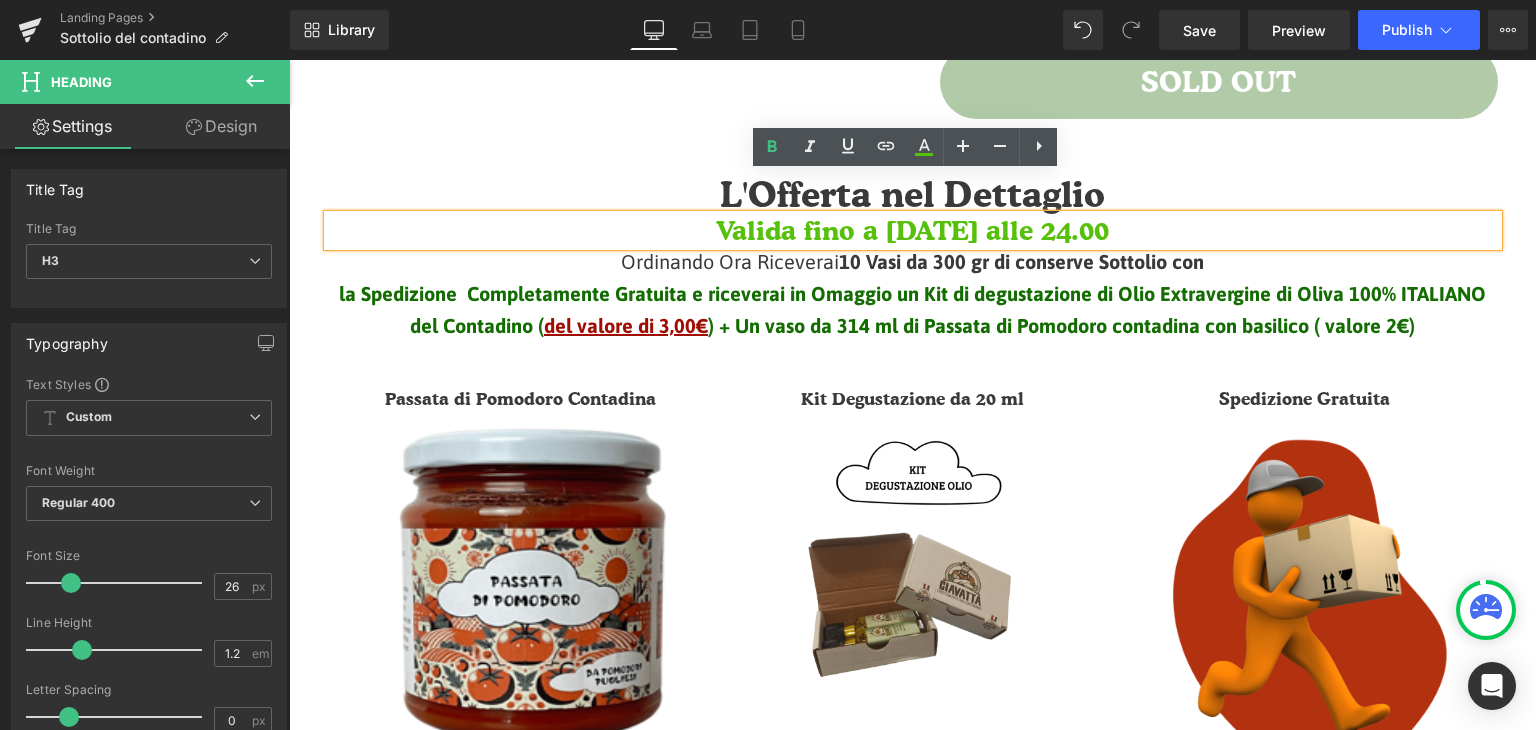 type 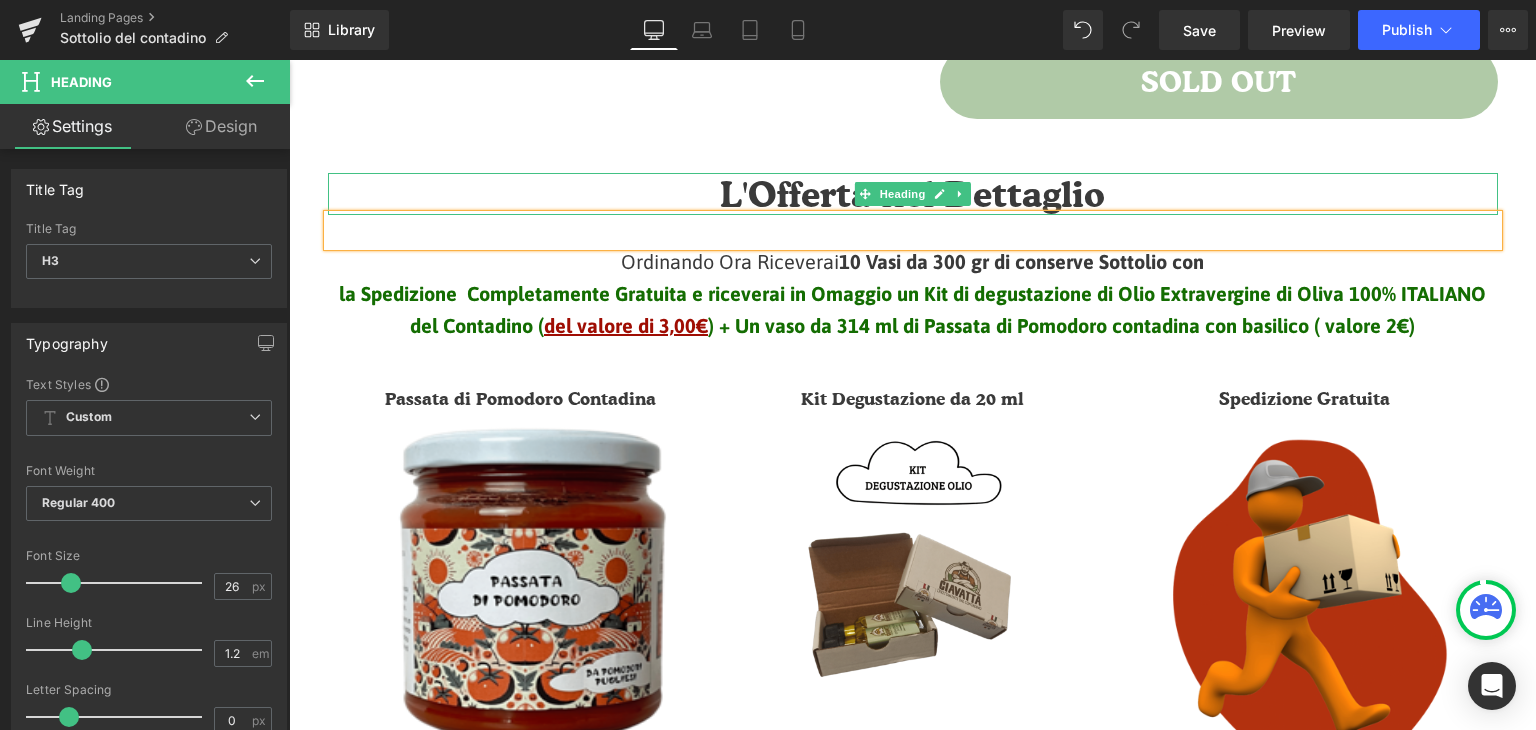 click on "L'Offerta nel Dettaglio" at bounding box center (913, 194) 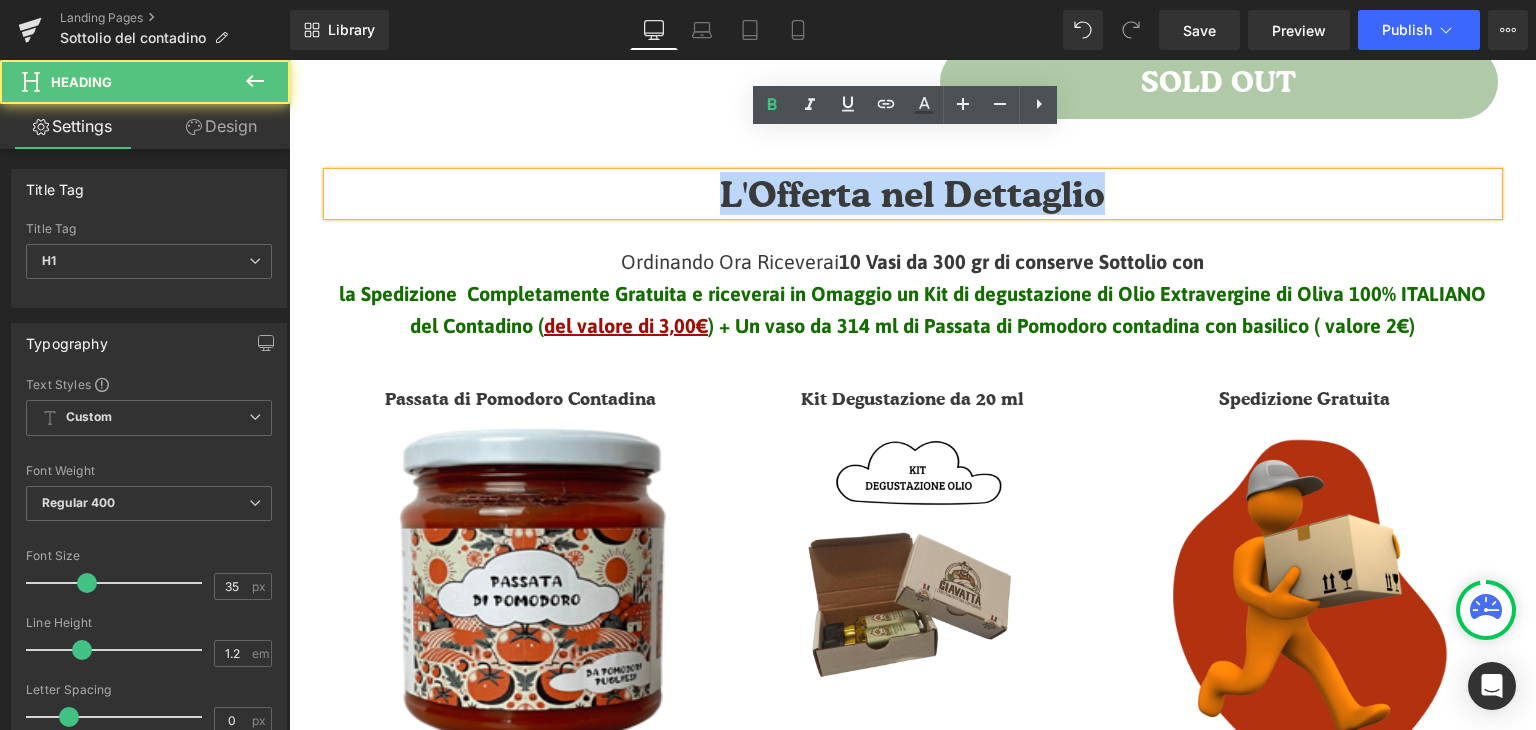 drag, startPoint x: 1074, startPoint y: 149, endPoint x: 661, endPoint y: 150, distance: 413.00122 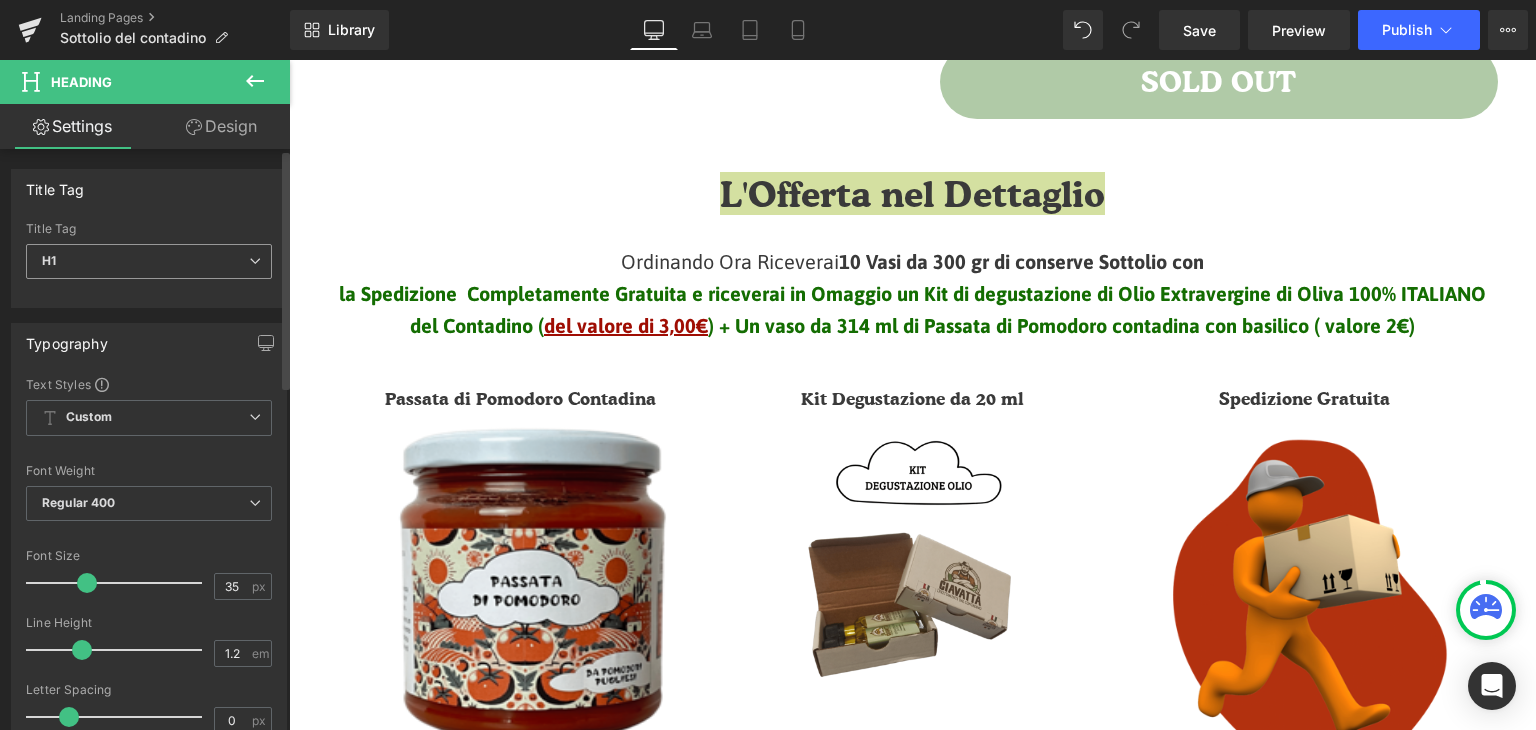click on "H1" at bounding box center [149, 261] 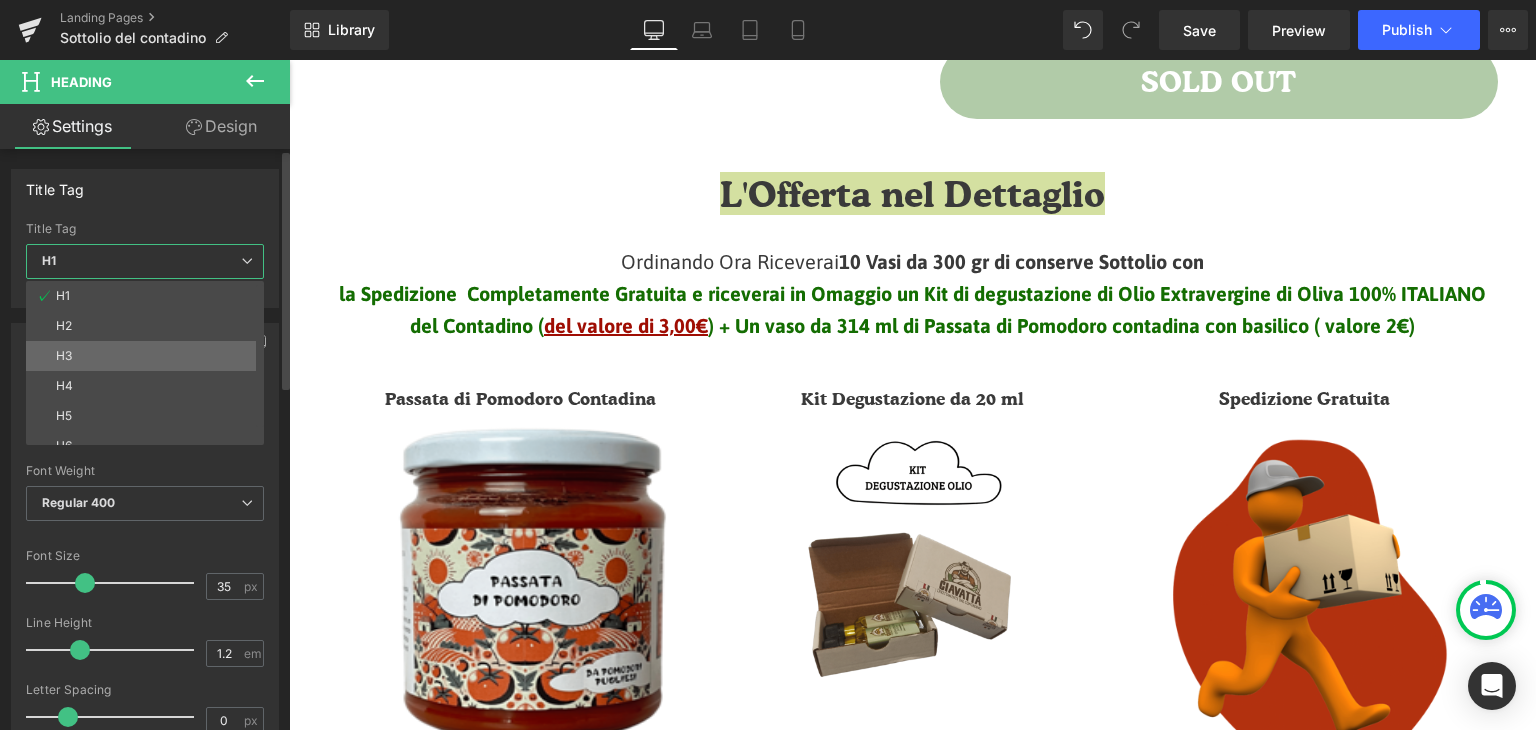 click on "H3" at bounding box center (149, 356) 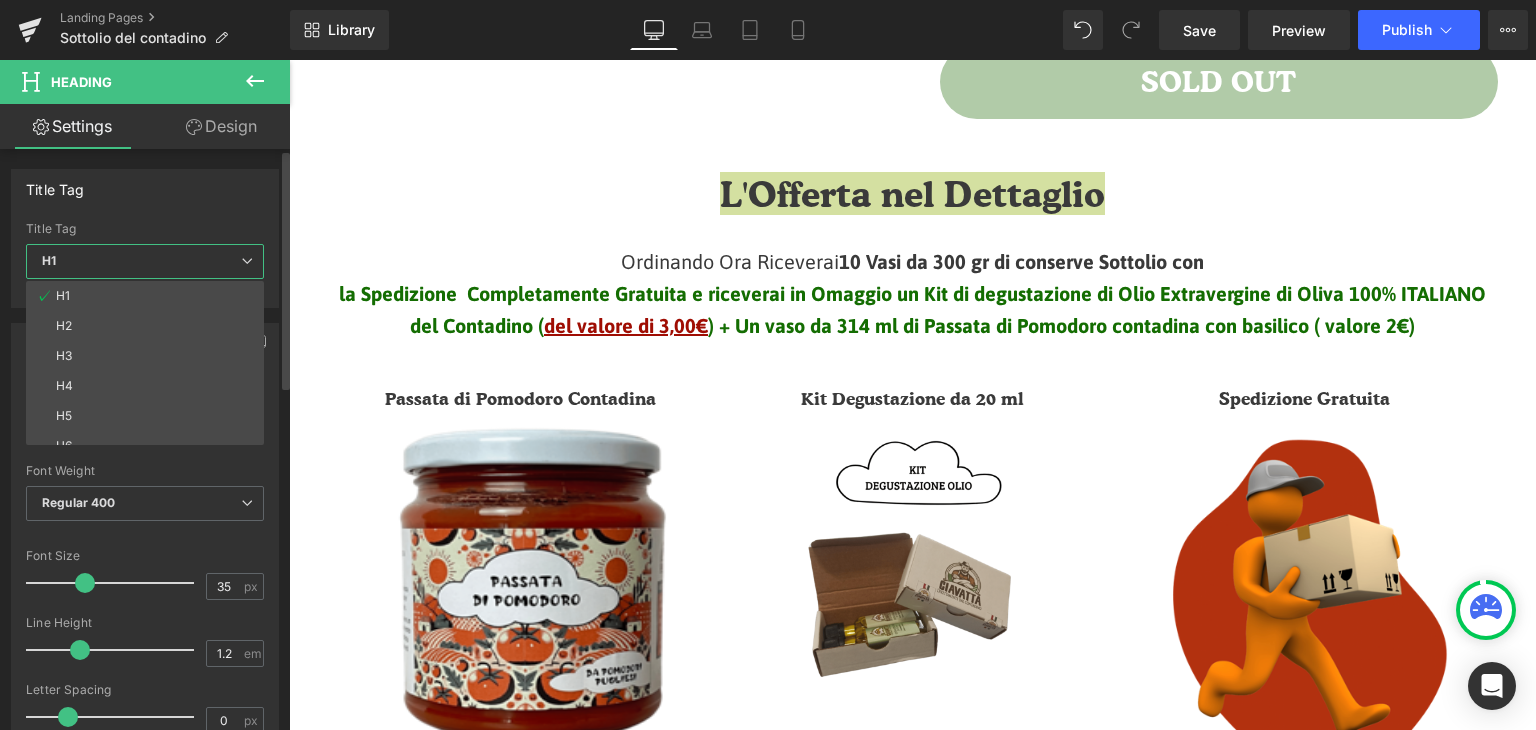type on "26" 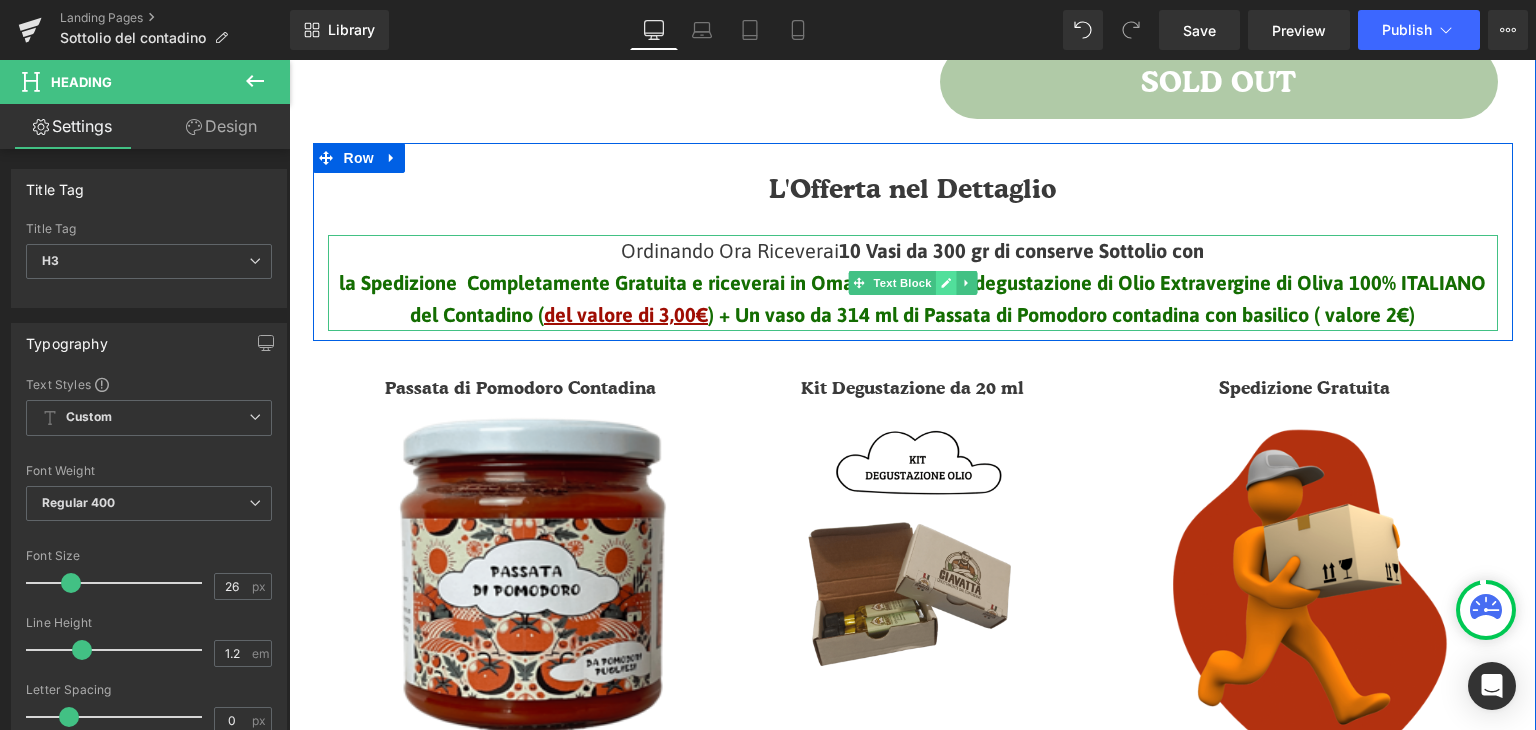 click at bounding box center (945, 283) 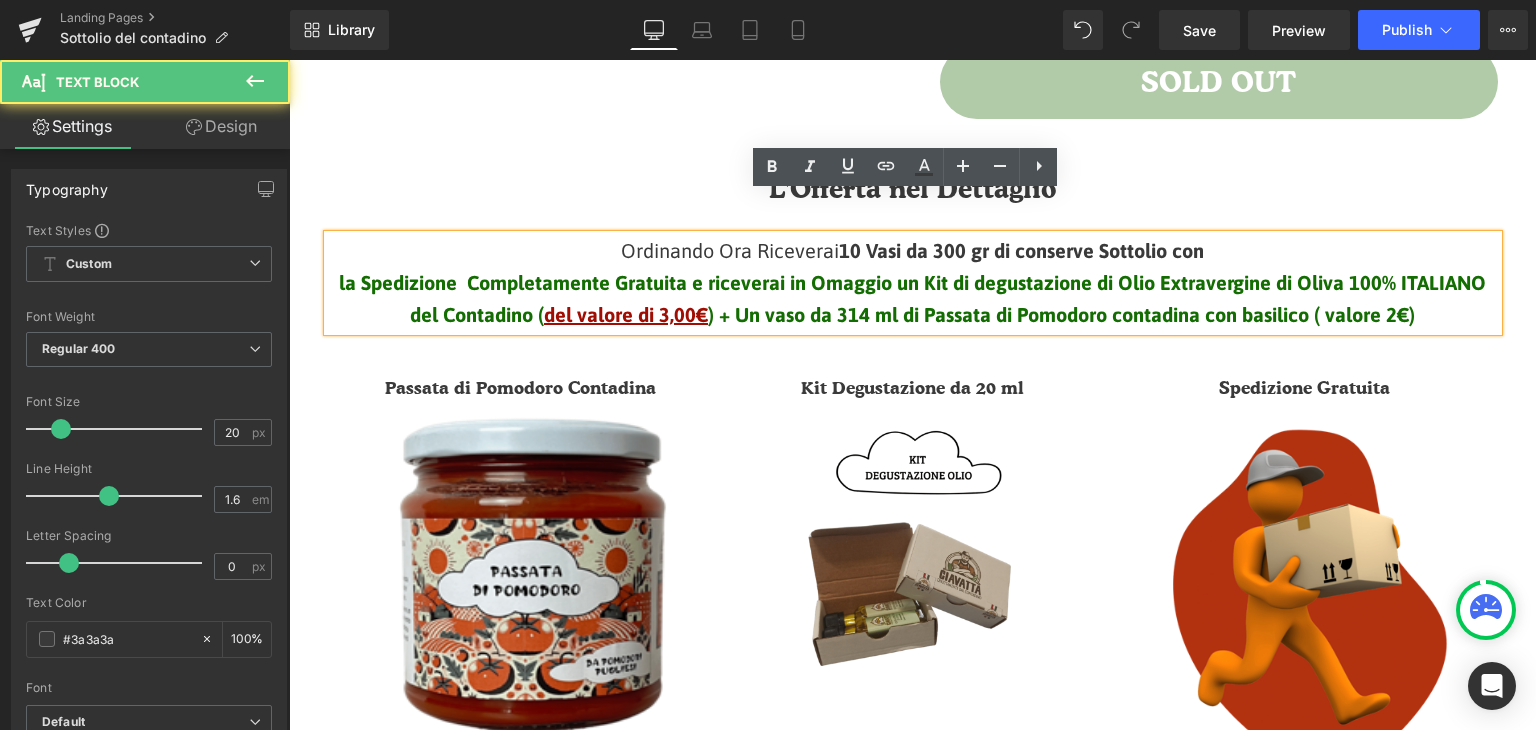 click on "la Spedizione  Completamente Gratuita e riceverai in Omaggio un Kit di degustazione di Olio Extravergine di Oliva 100% ITALIANO del Contadino (" at bounding box center (912, 298) 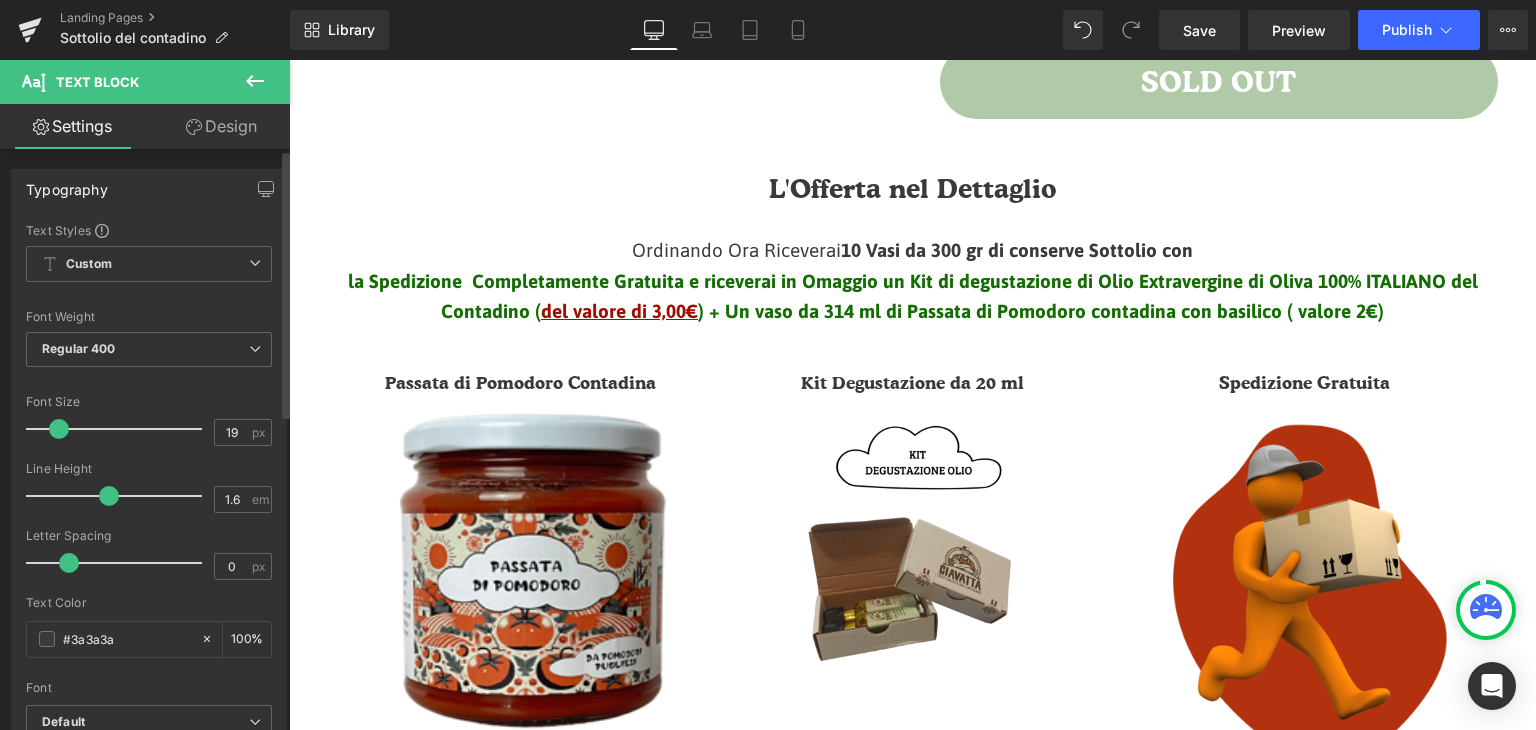 type on "18" 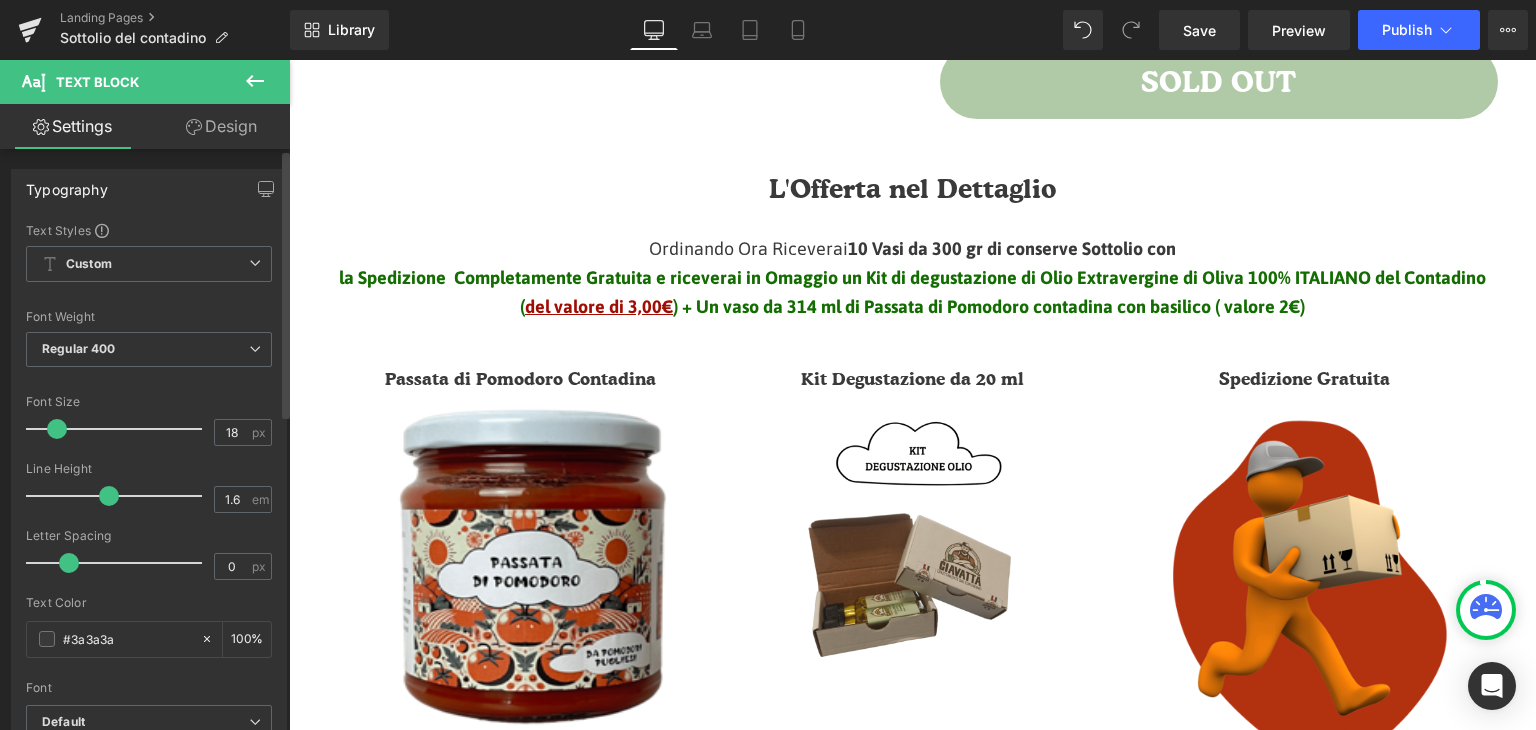click at bounding box center [57, 429] 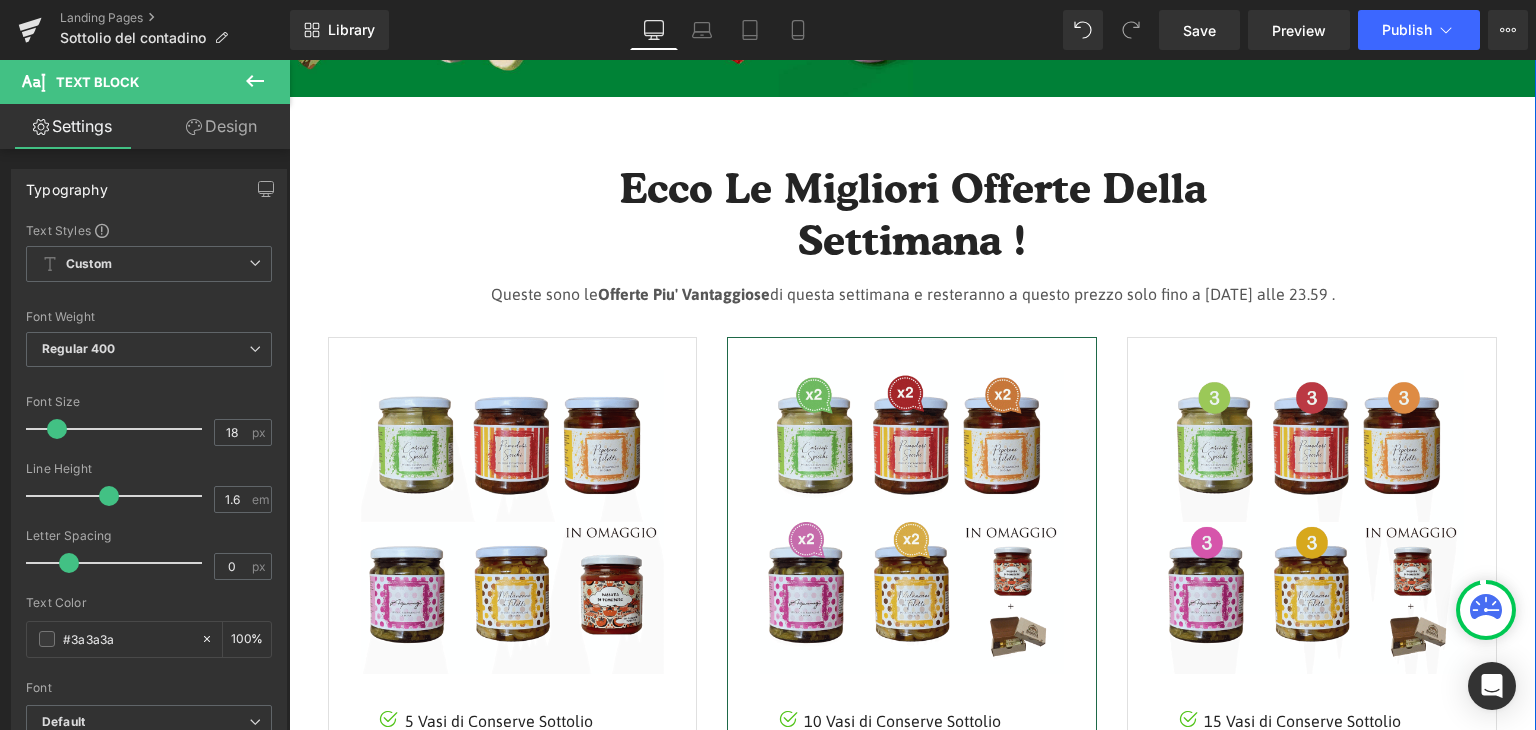 scroll, scrollTop: 2307, scrollLeft: 0, axis: vertical 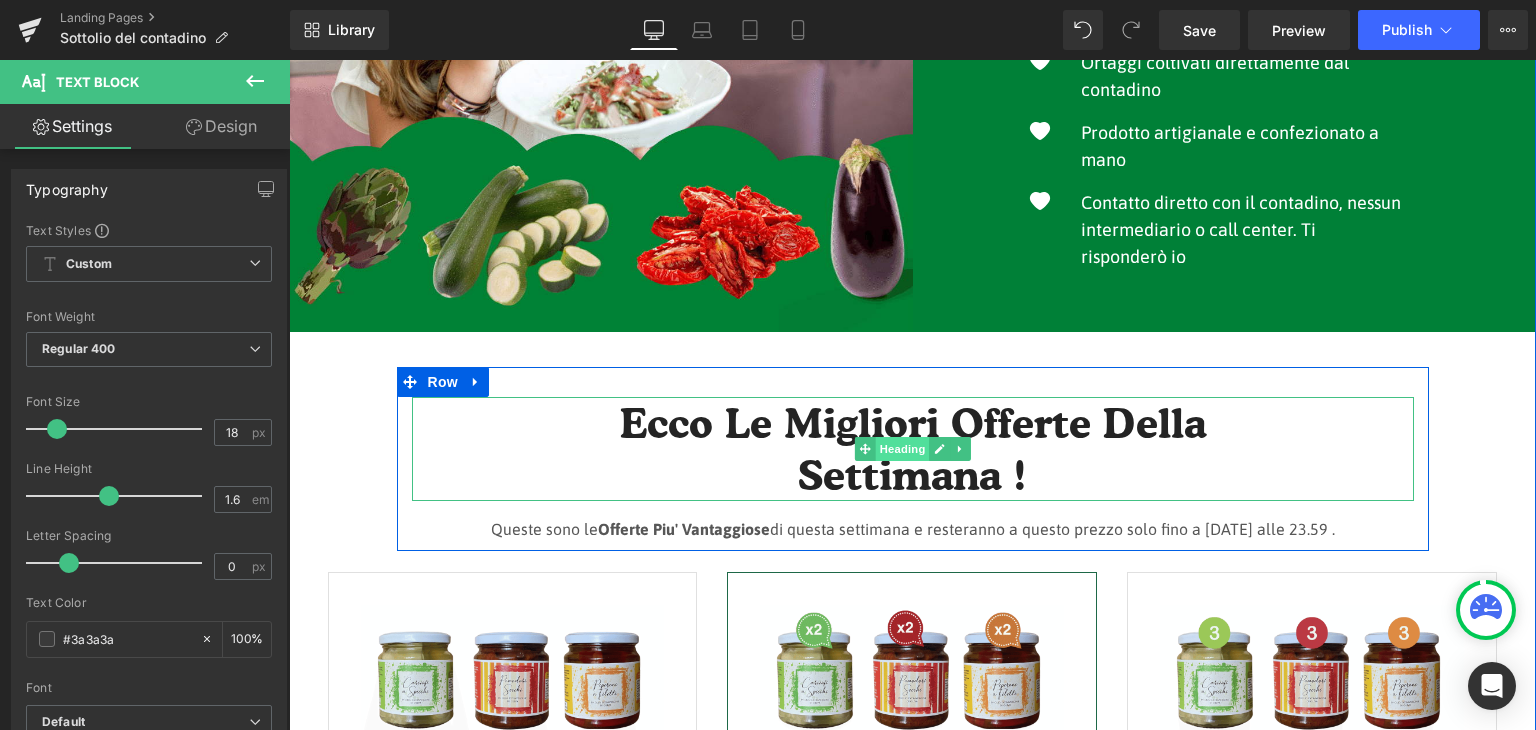 click on "Heading" at bounding box center (902, 449) 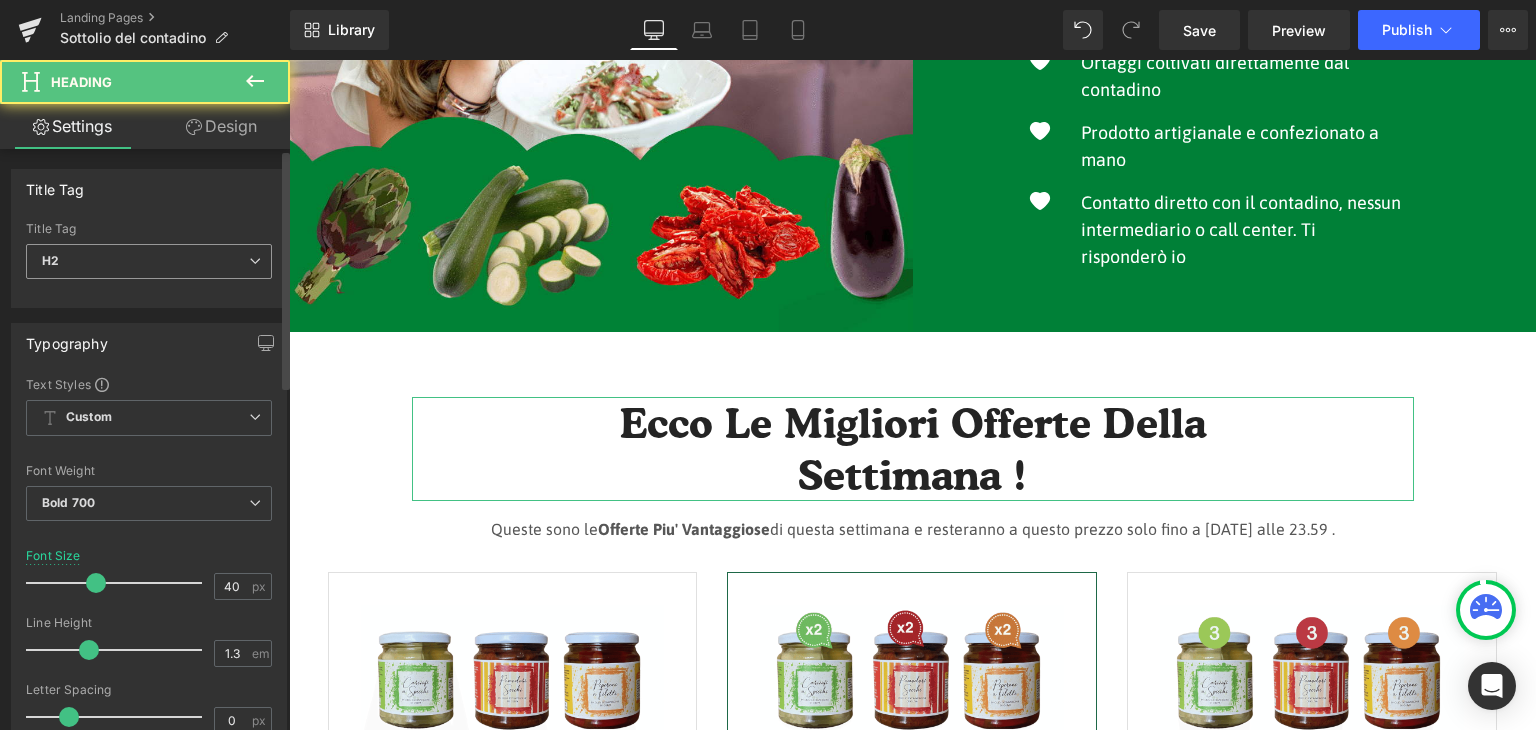 click on "H2
H1 H2 H3 H4 H5 H6" at bounding box center [149, 266] 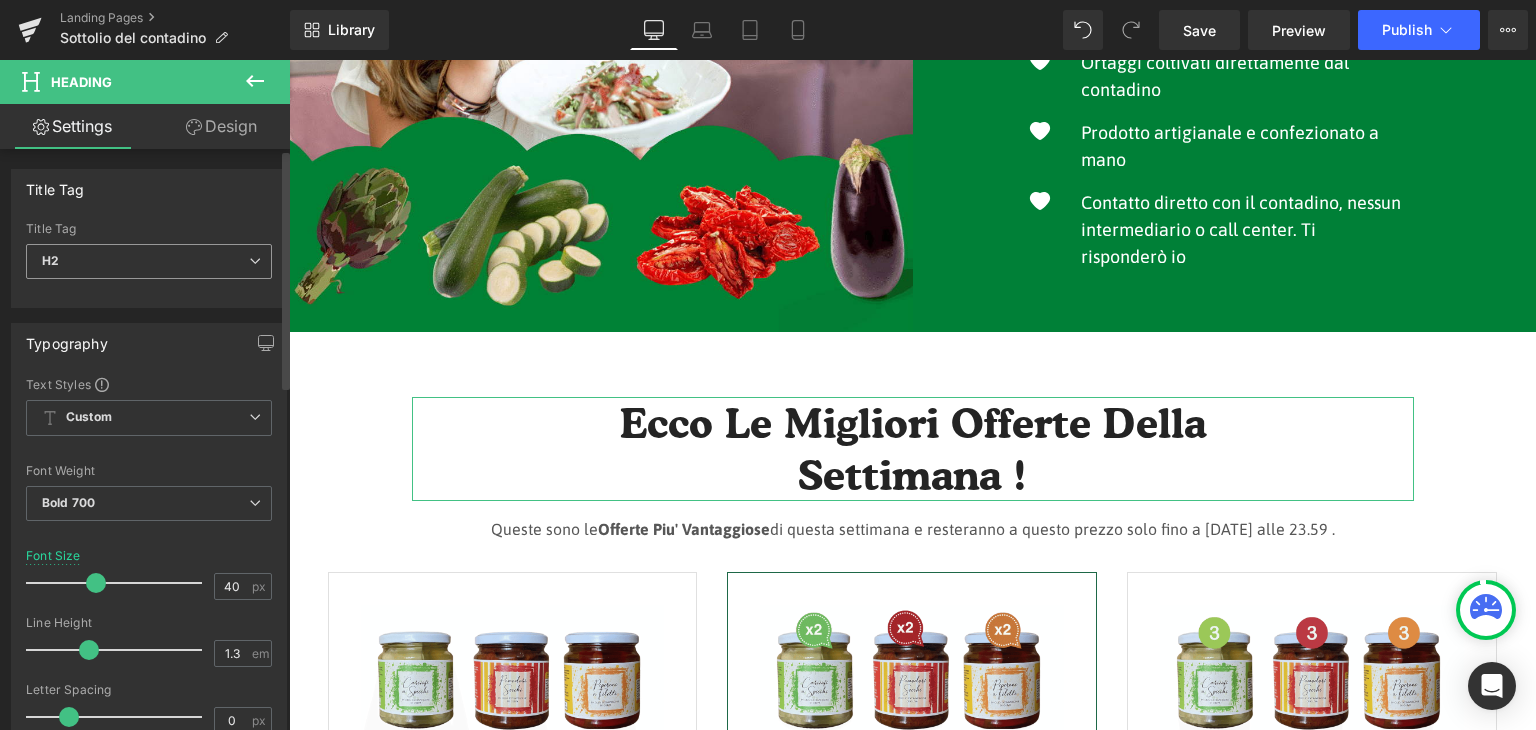click on "H2" at bounding box center [149, 261] 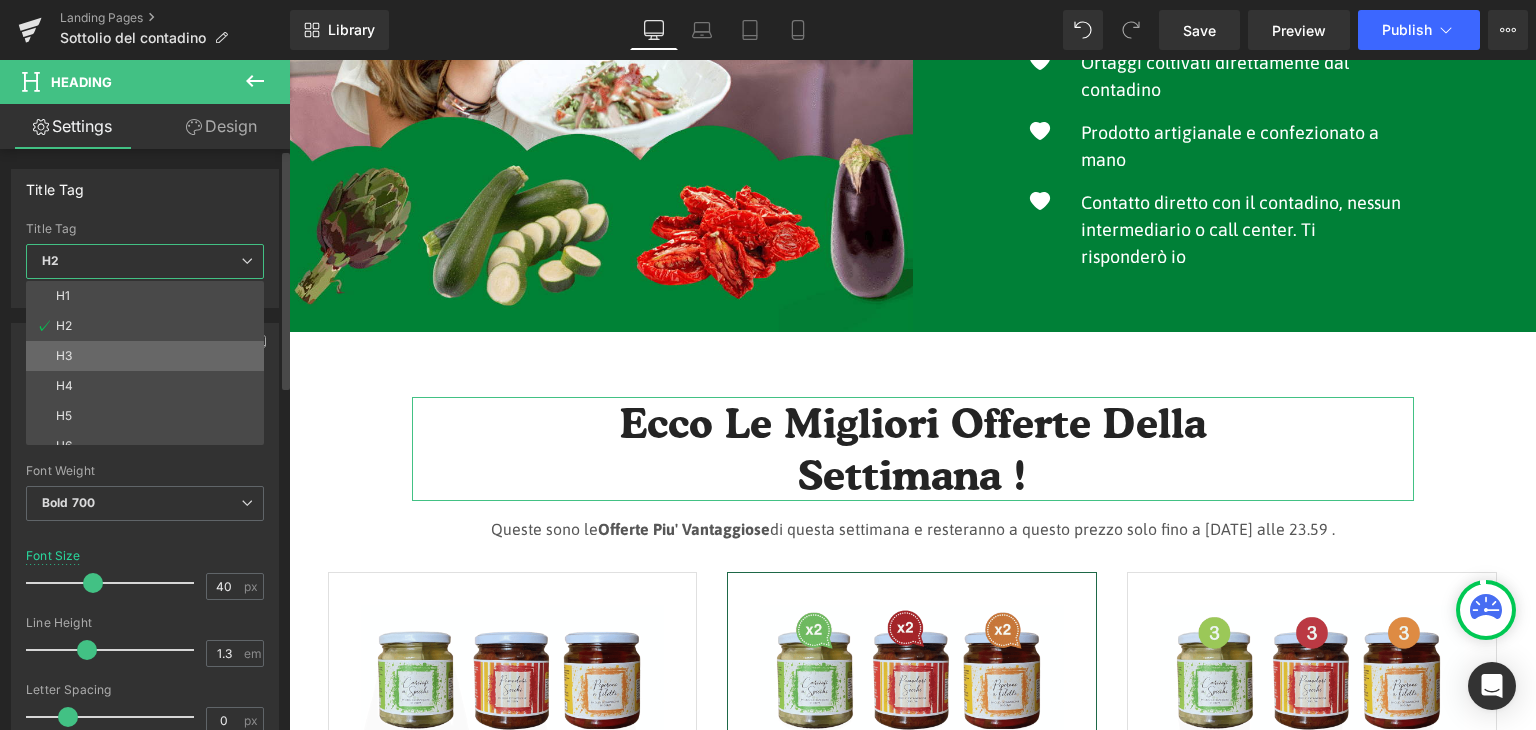 click on "H3" at bounding box center (149, 356) 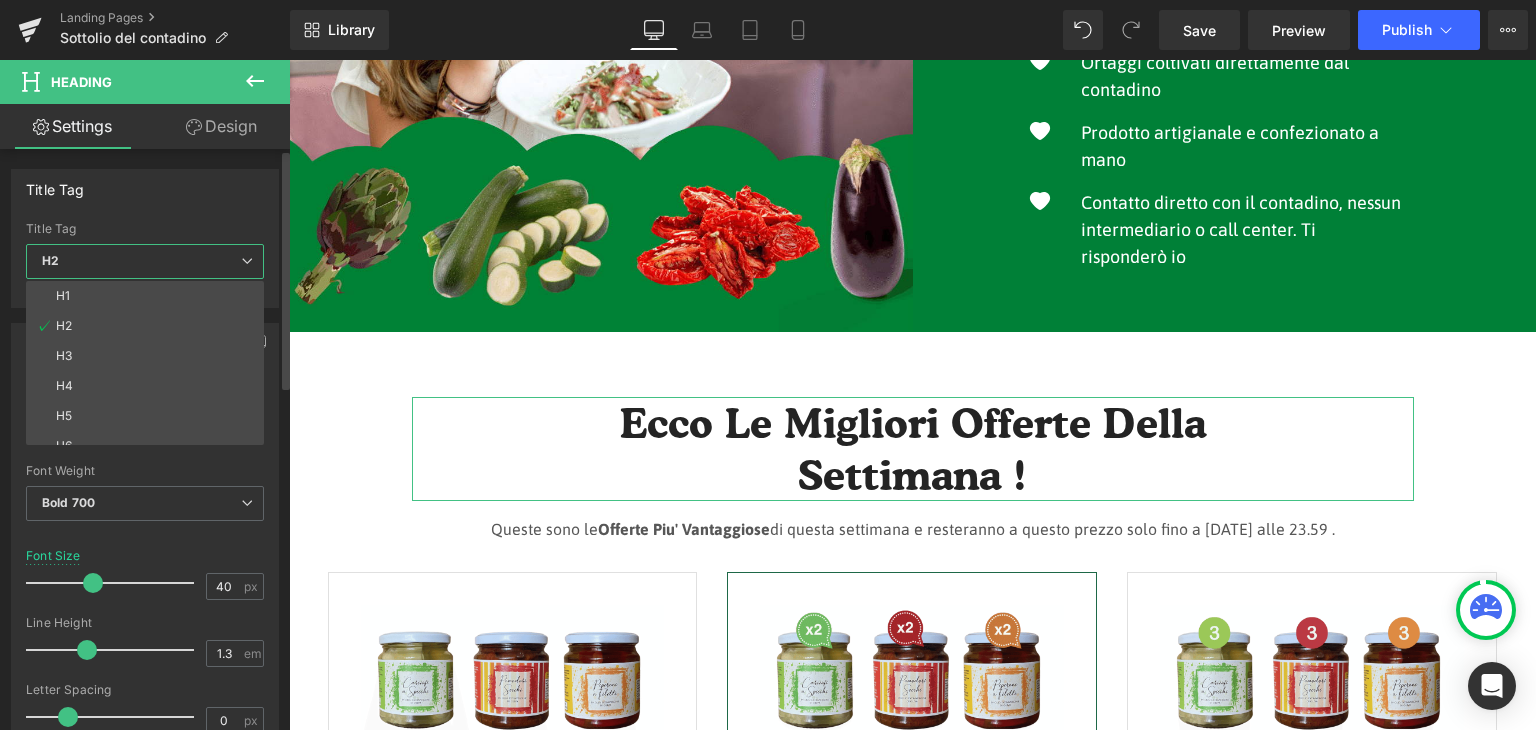 type on "26" 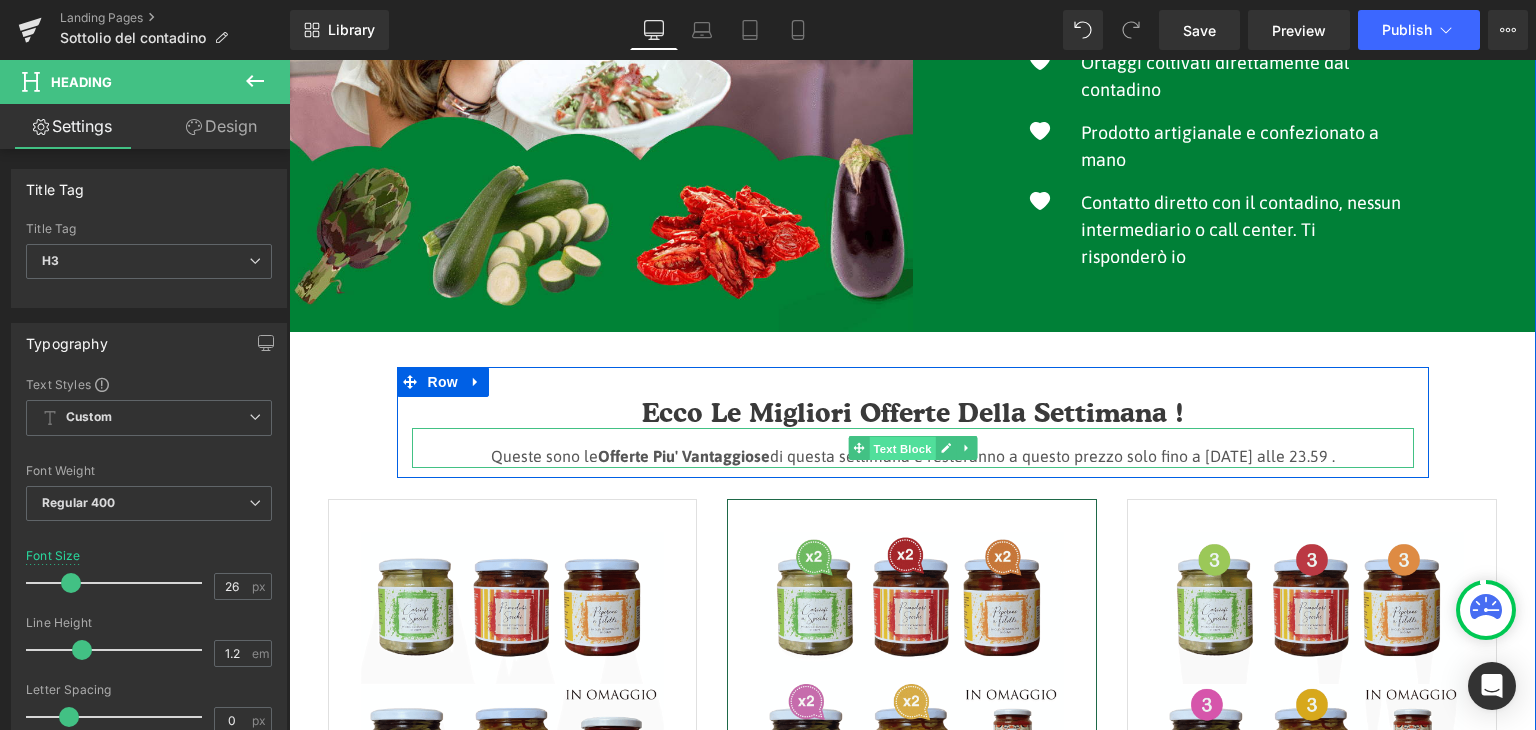 click on "Text Block" at bounding box center (902, 449) 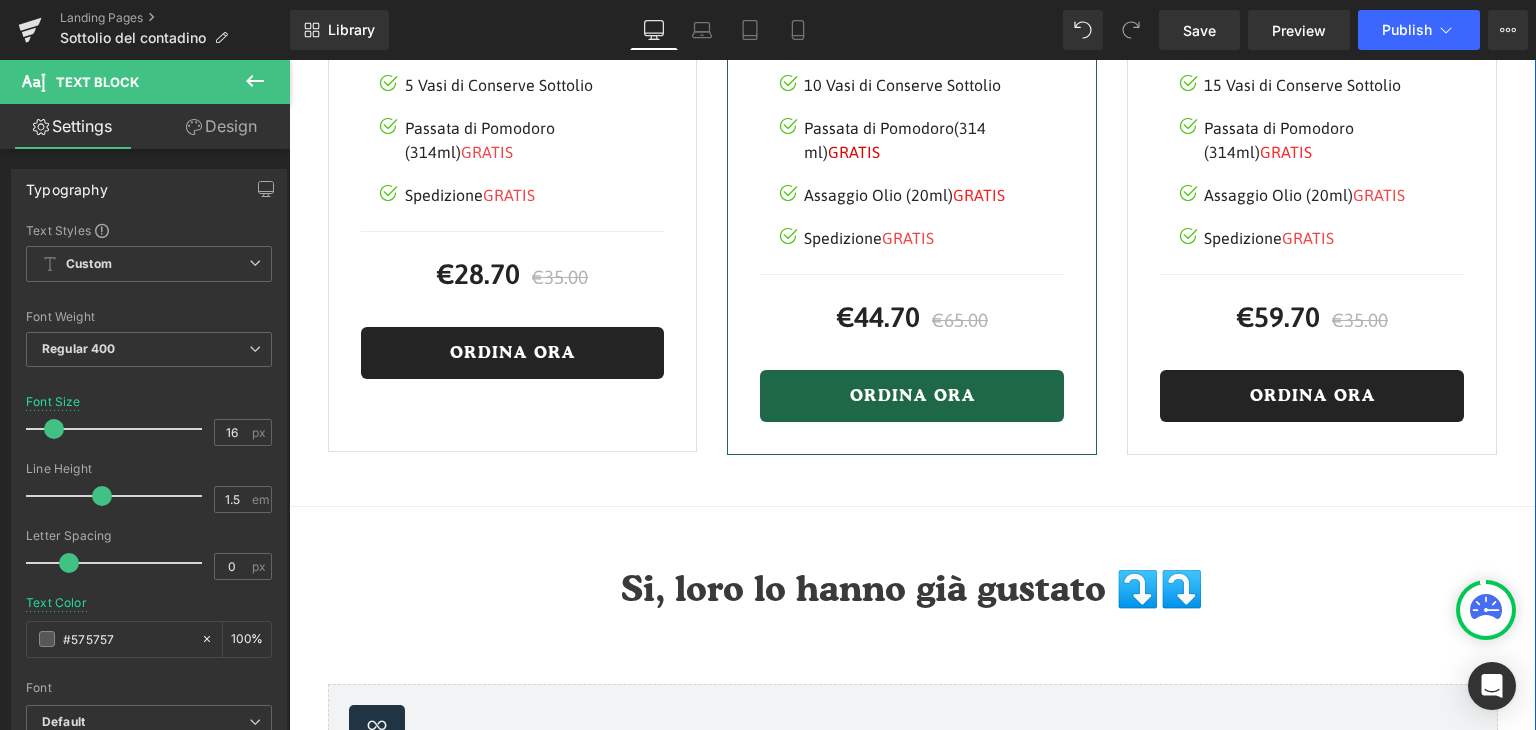 scroll, scrollTop: 3107, scrollLeft: 0, axis: vertical 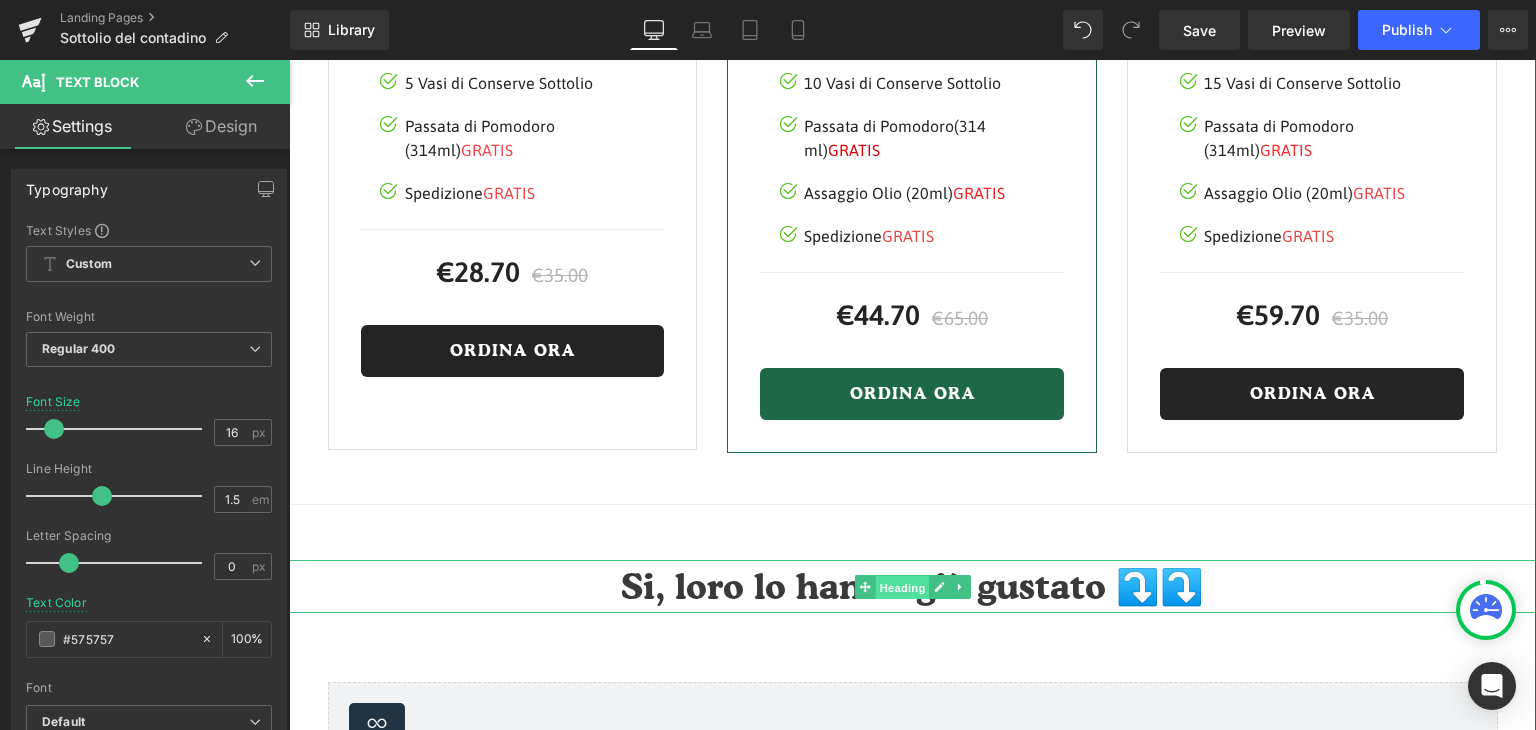 click on "Heading" at bounding box center (902, 587) 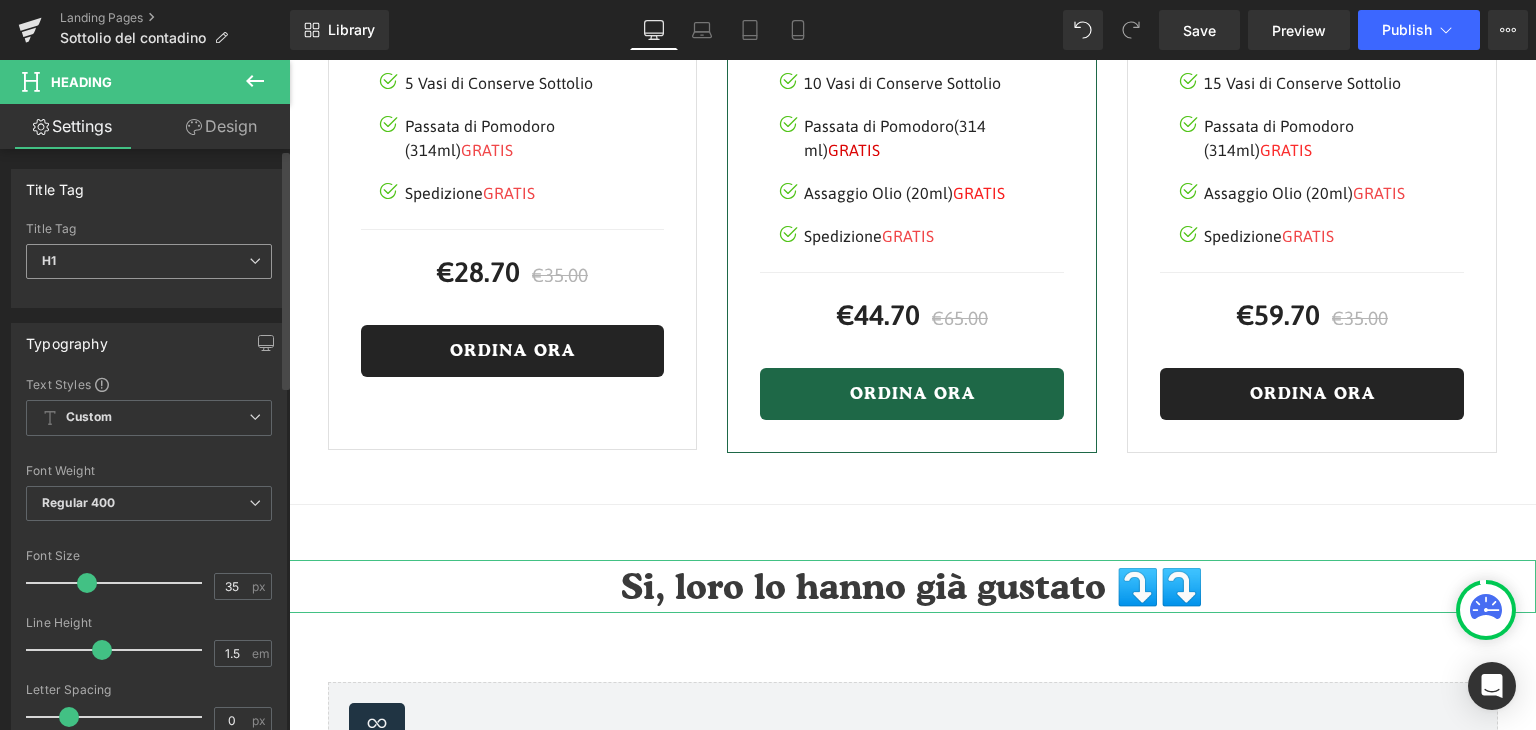 click on "H1" at bounding box center [149, 261] 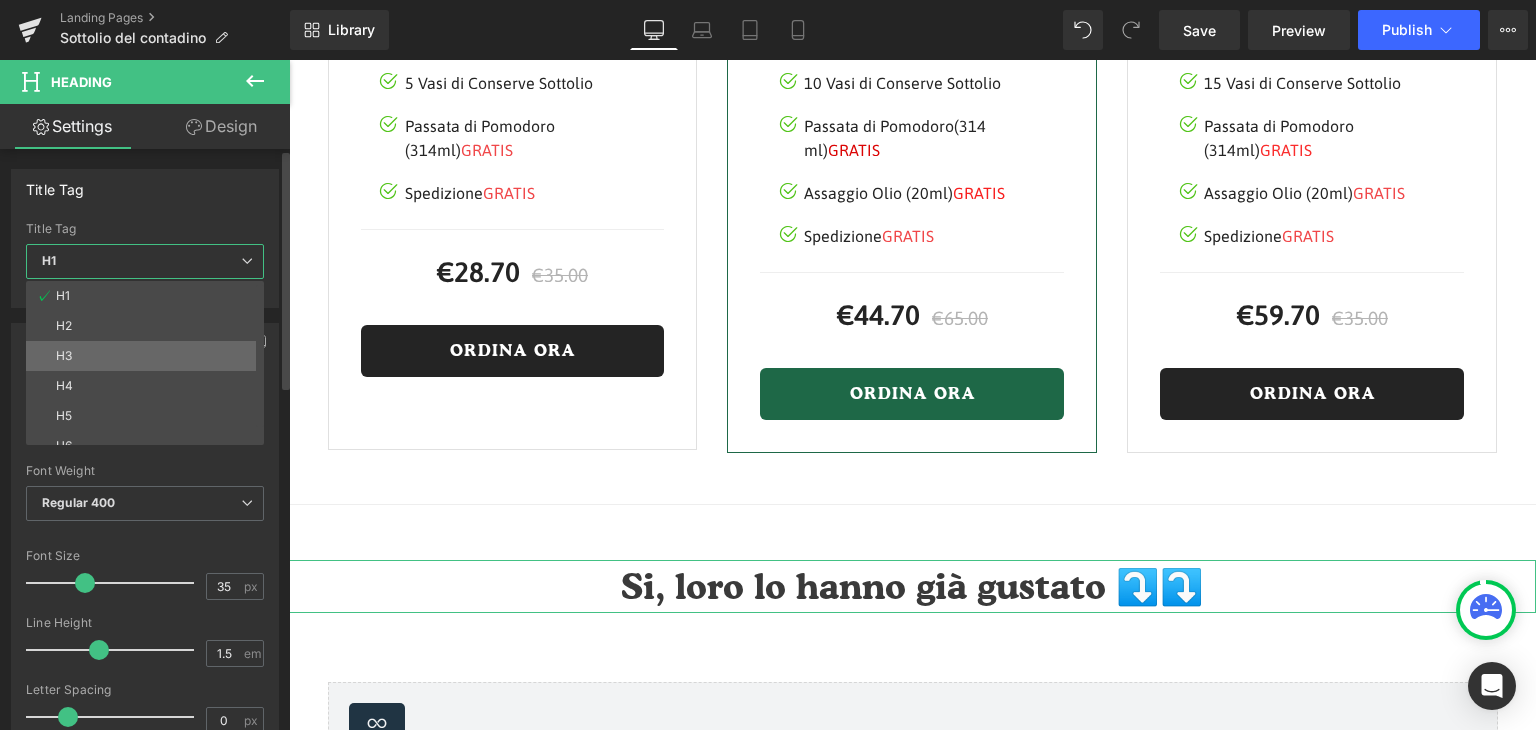 click on "H3" at bounding box center [149, 356] 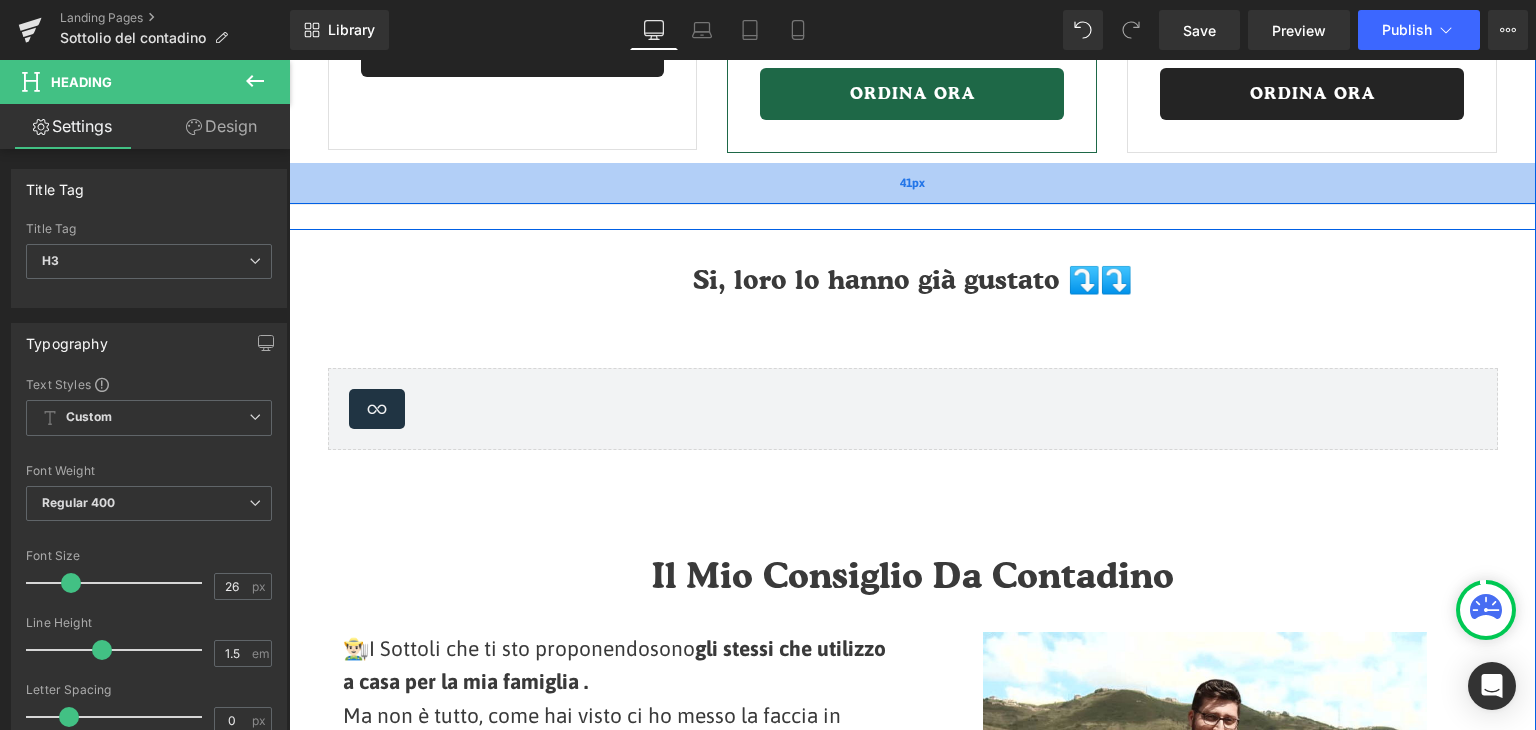 scroll, scrollTop: 3607, scrollLeft: 0, axis: vertical 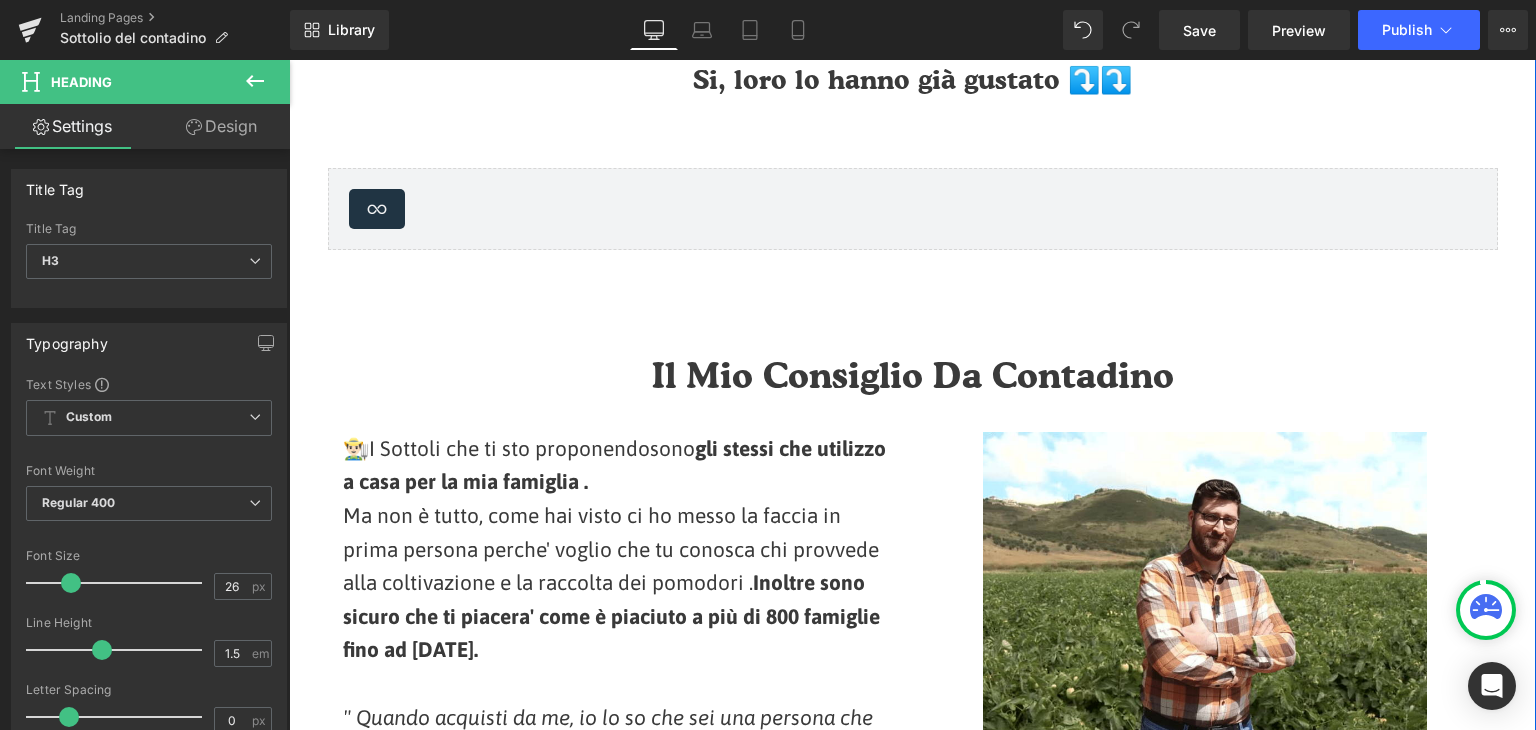 click on "Il Mio Consiglio Da Contadino" at bounding box center [913, 375] 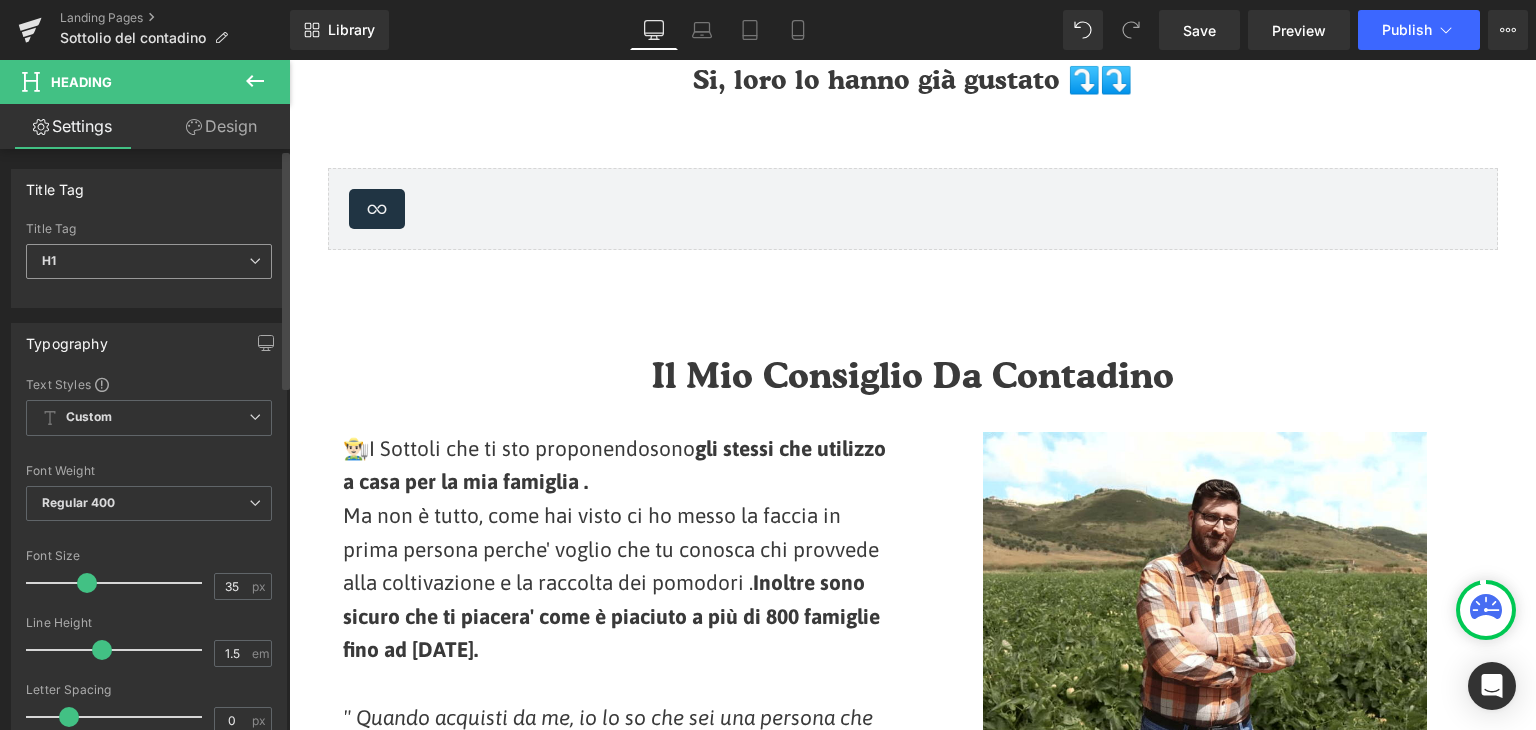 click on "H1" at bounding box center [149, 261] 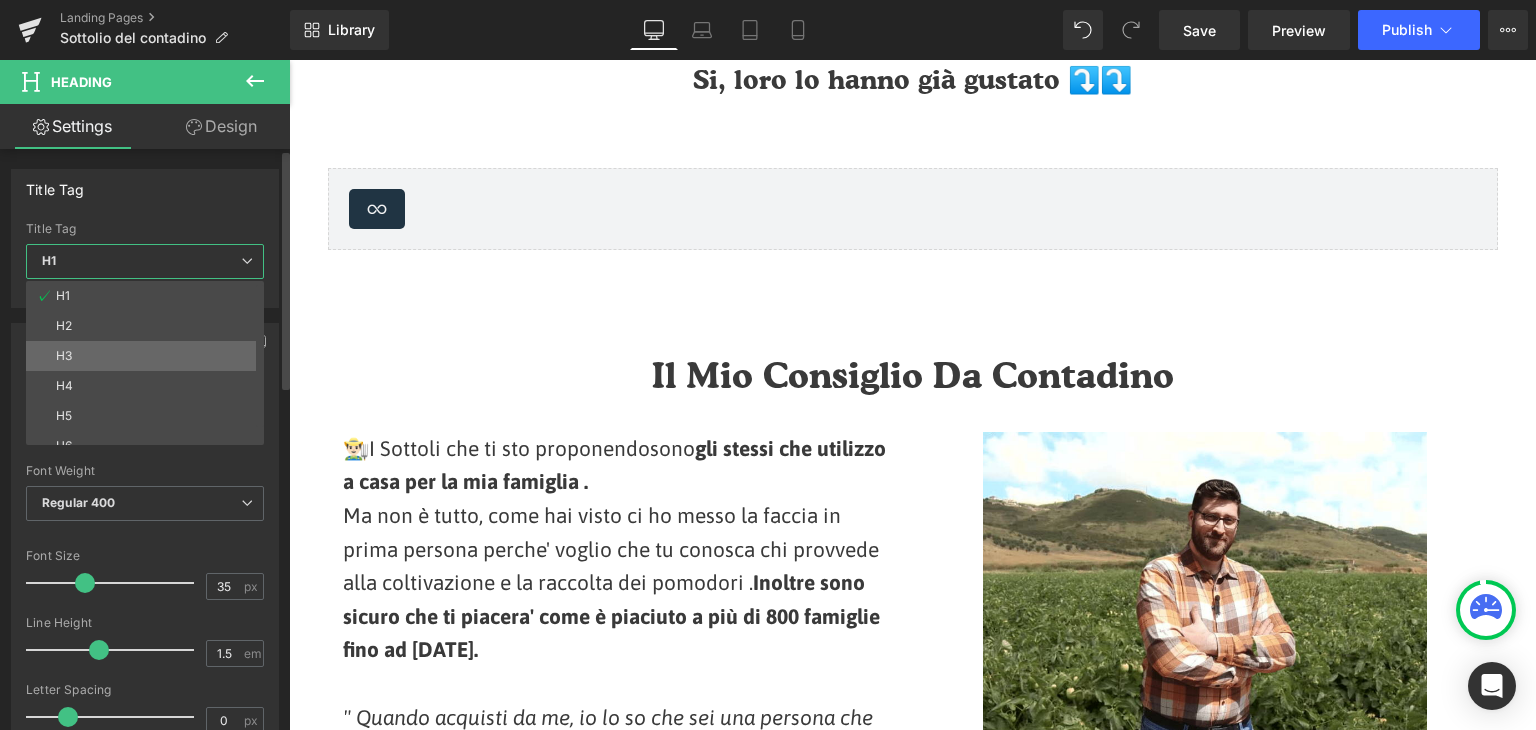click on "H3" at bounding box center [149, 356] 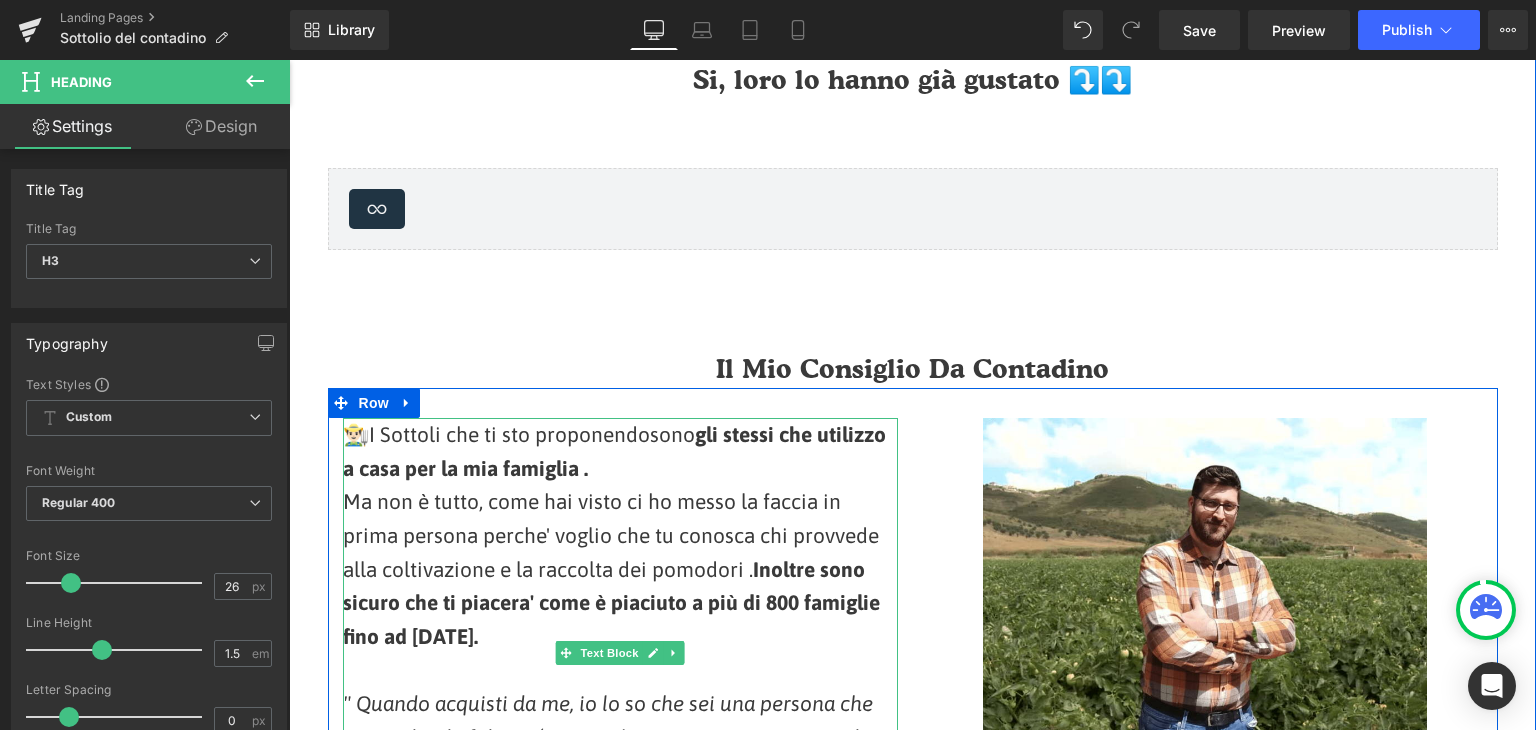 click on "gli stessi che utilizzo a casa per la mia famiglia ." at bounding box center (614, 451) 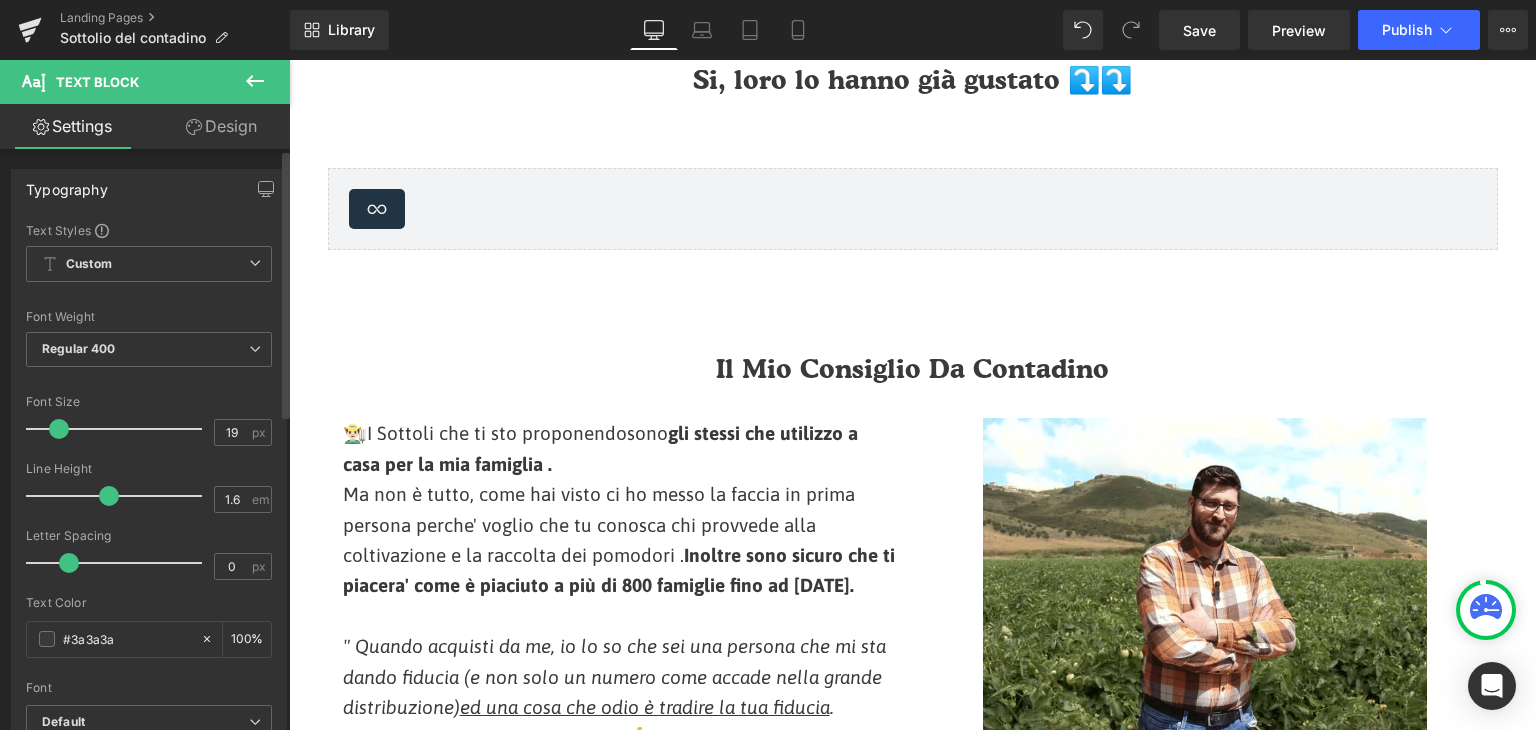 type on "18" 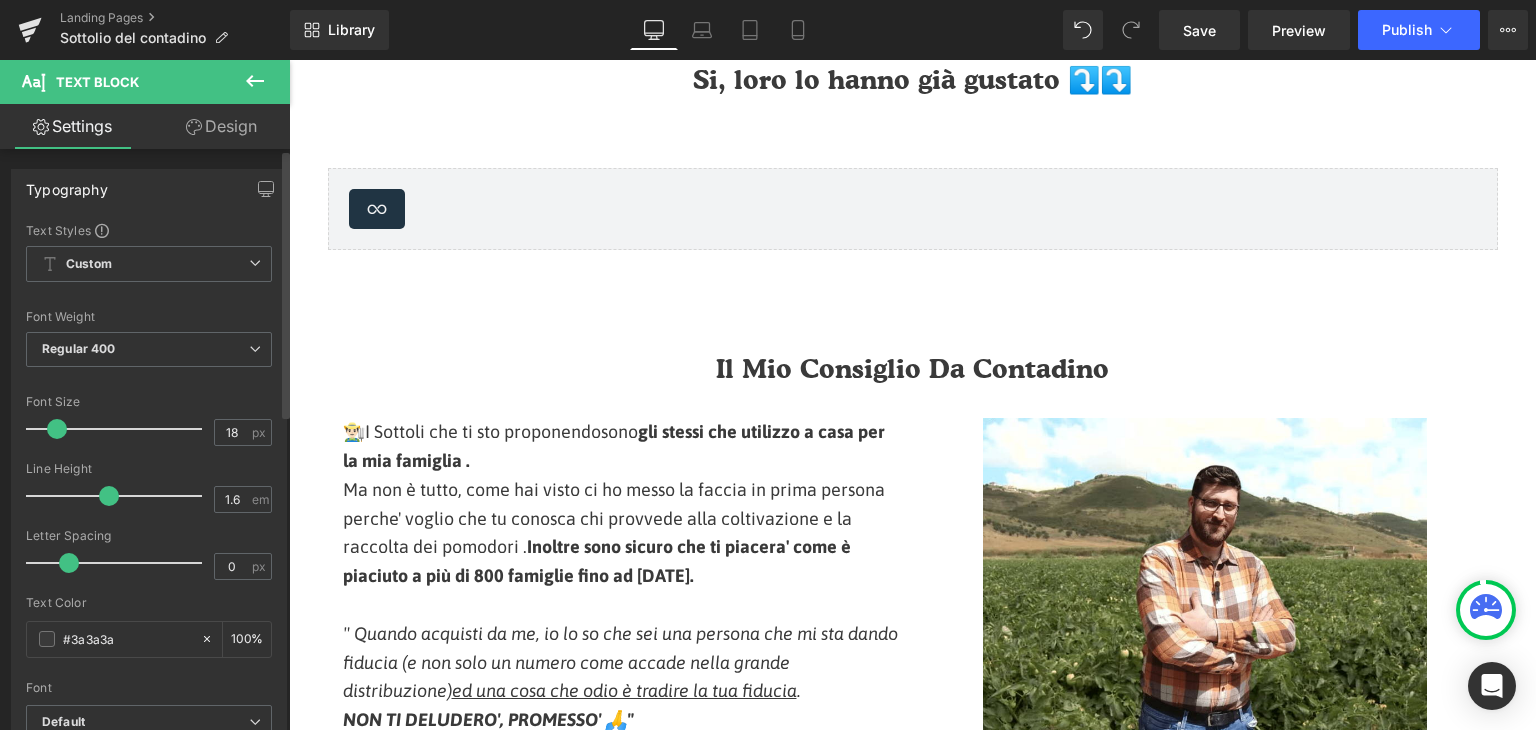 click at bounding box center [57, 429] 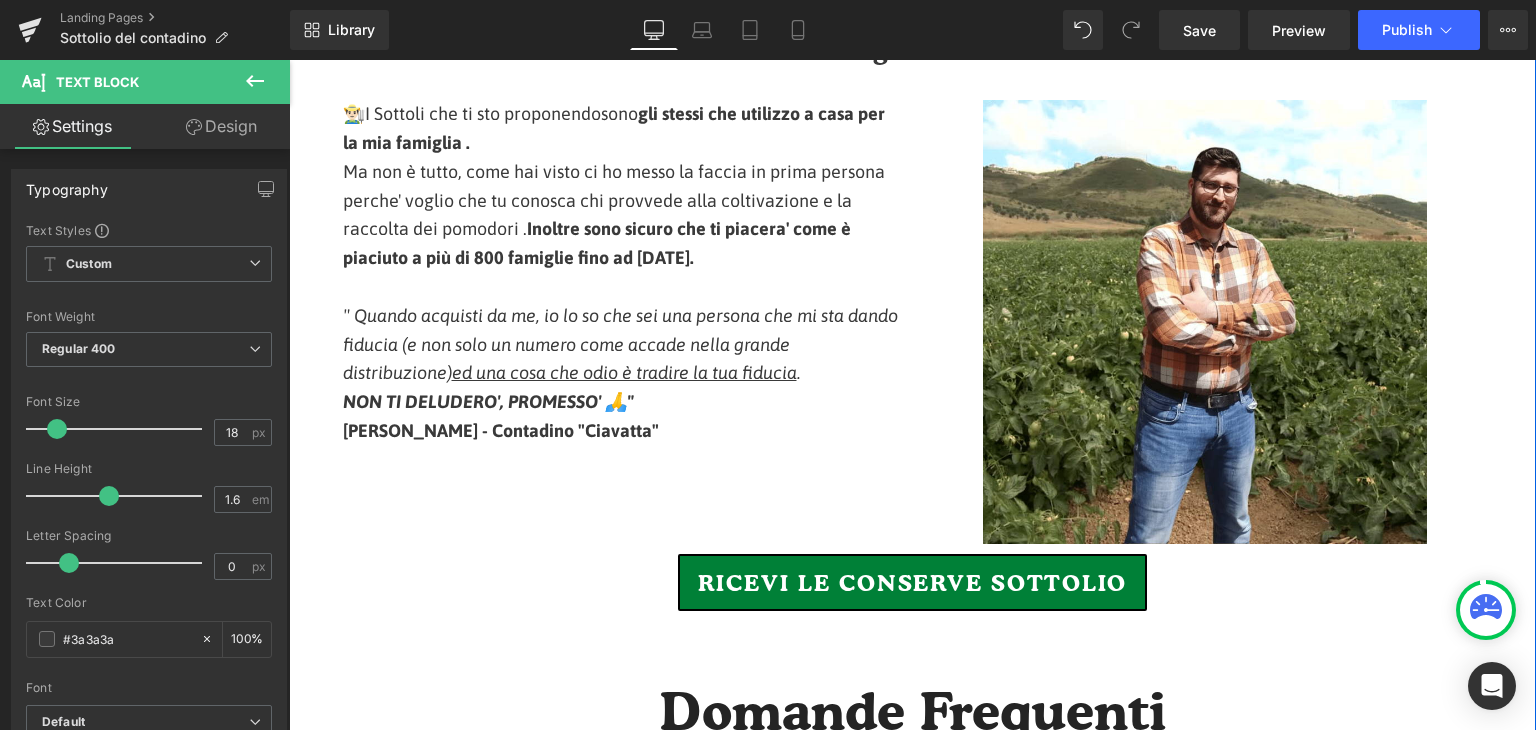 scroll, scrollTop: 4107, scrollLeft: 0, axis: vertical 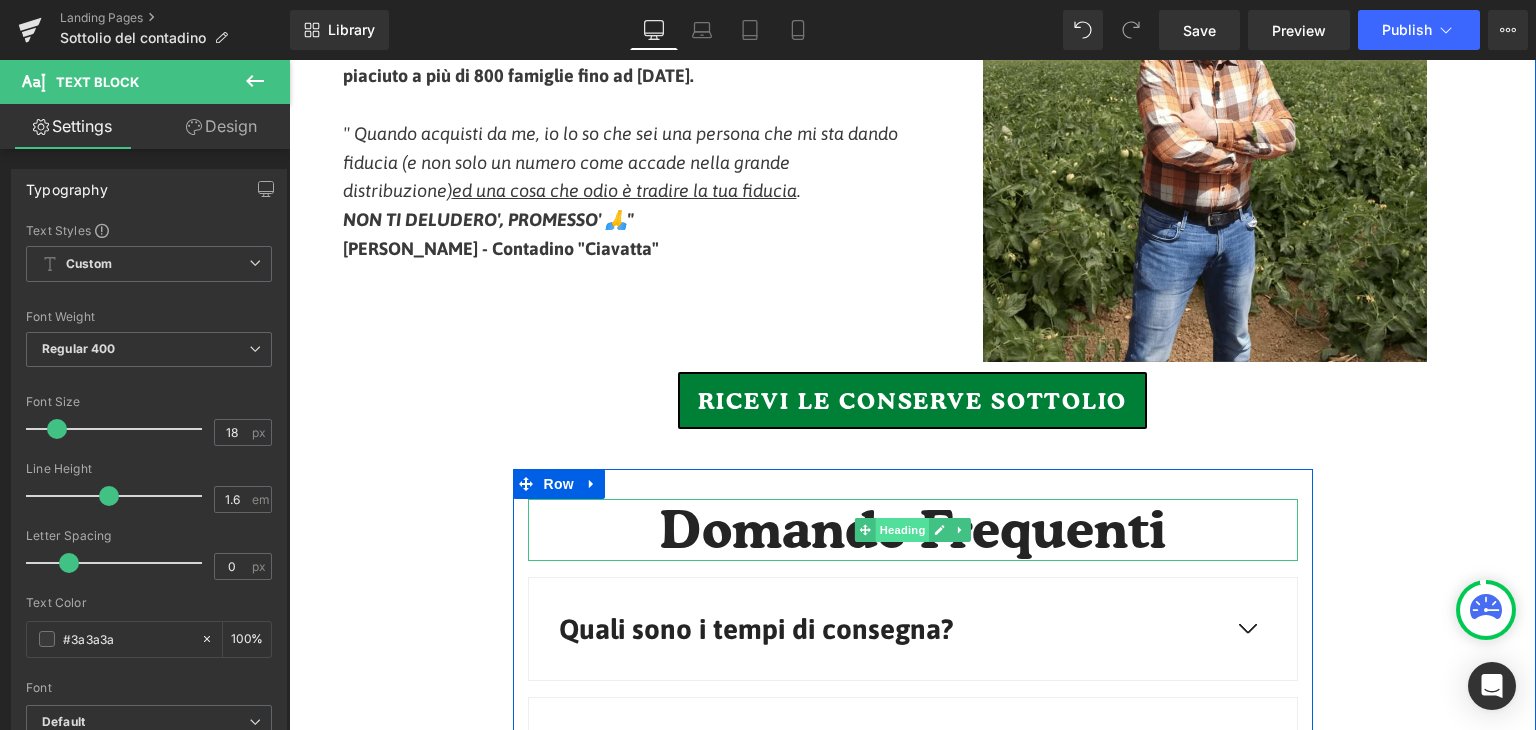 click on "Heading" at bounding box center [902, 530] 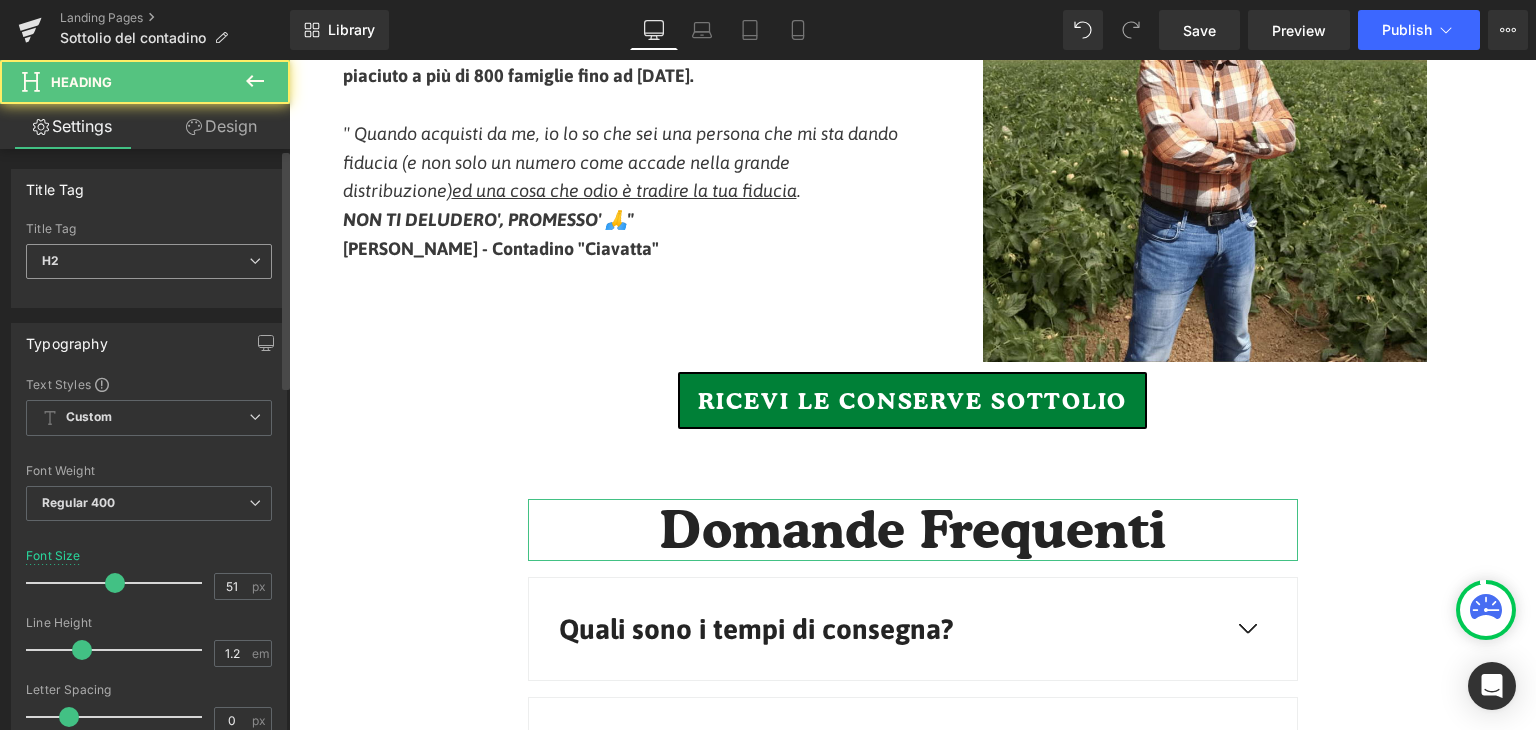 click on "H2" at bounding box center [149, 261] 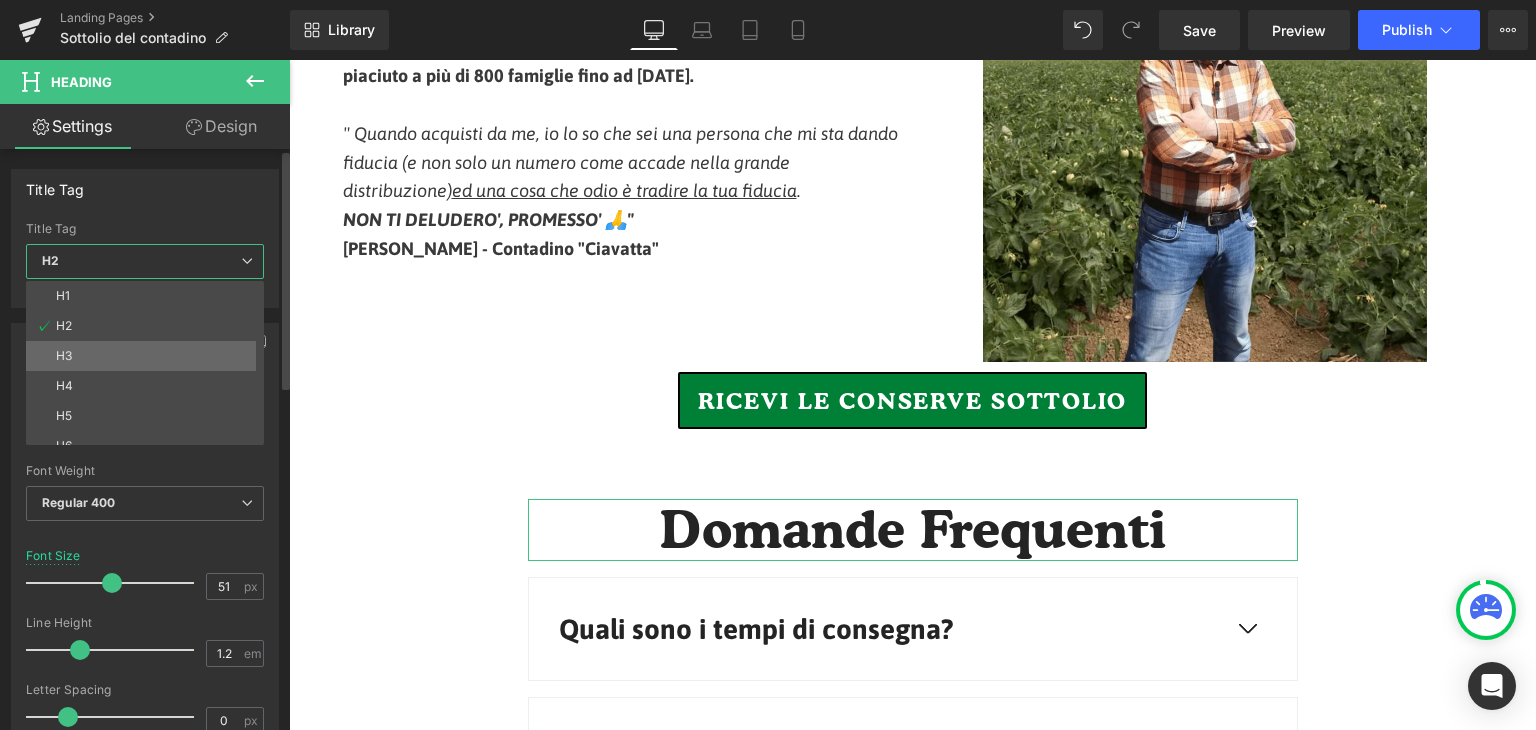click on "H3" at bounding box center [149, 356] 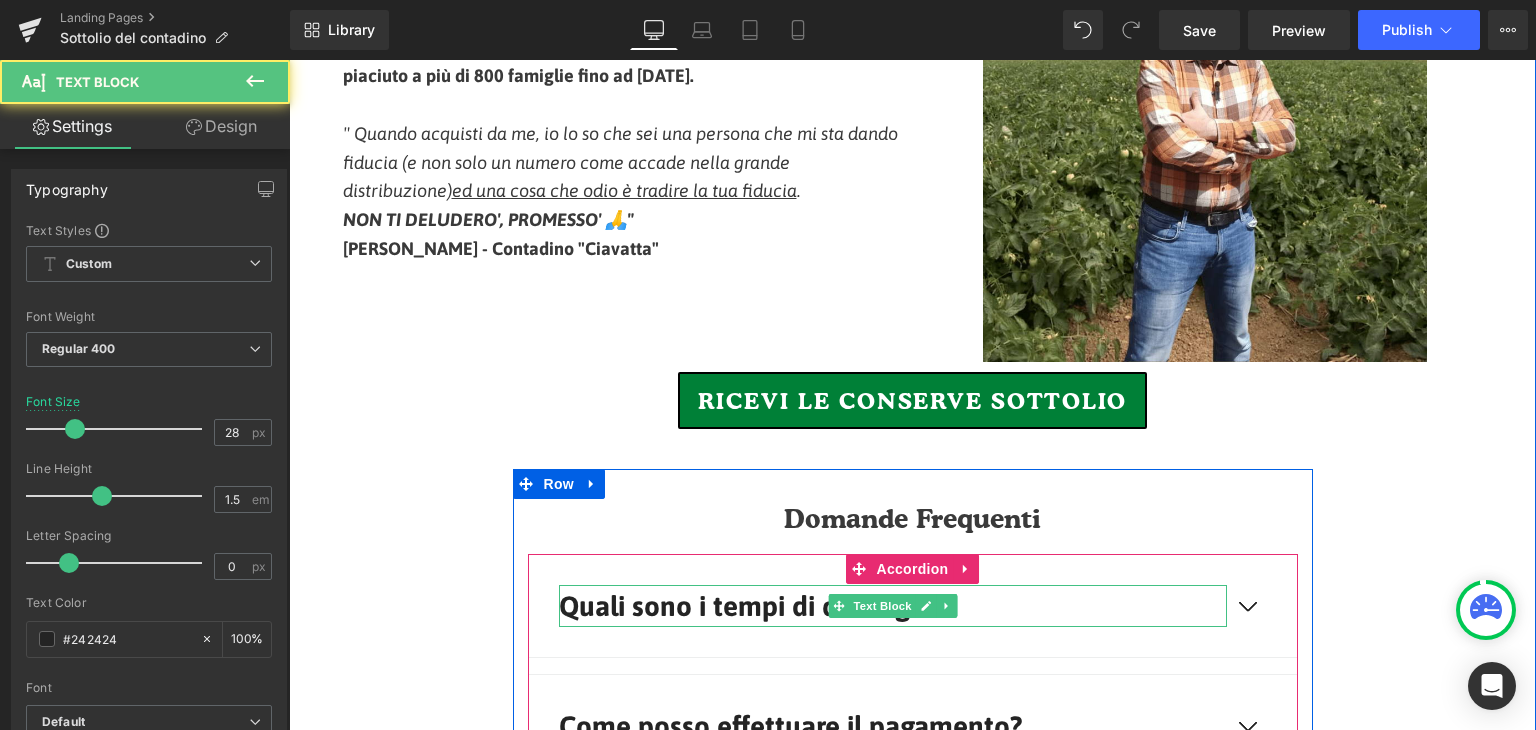 click on "Quali sono i tempi di consegna?" at bounding box center [756, 606] 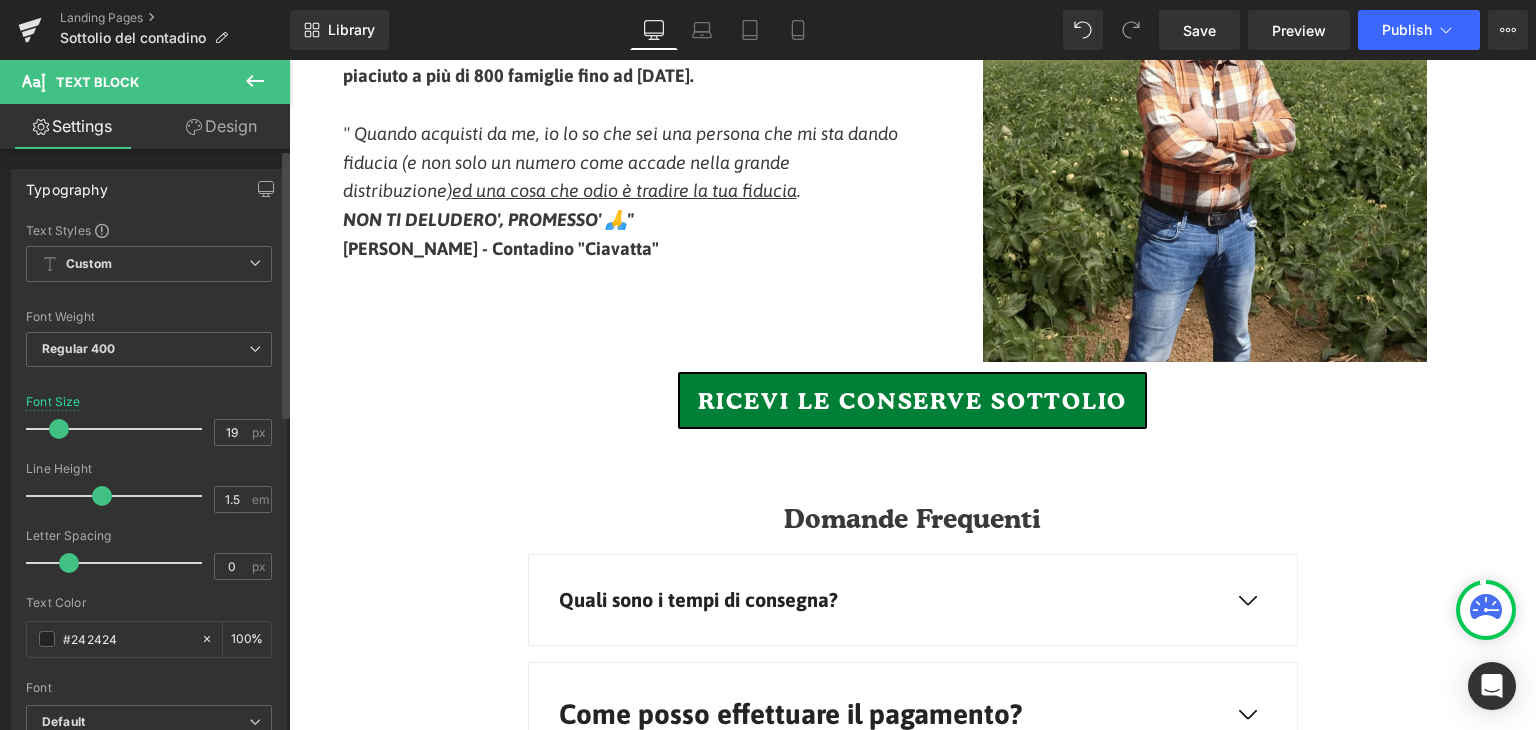 type on "18" 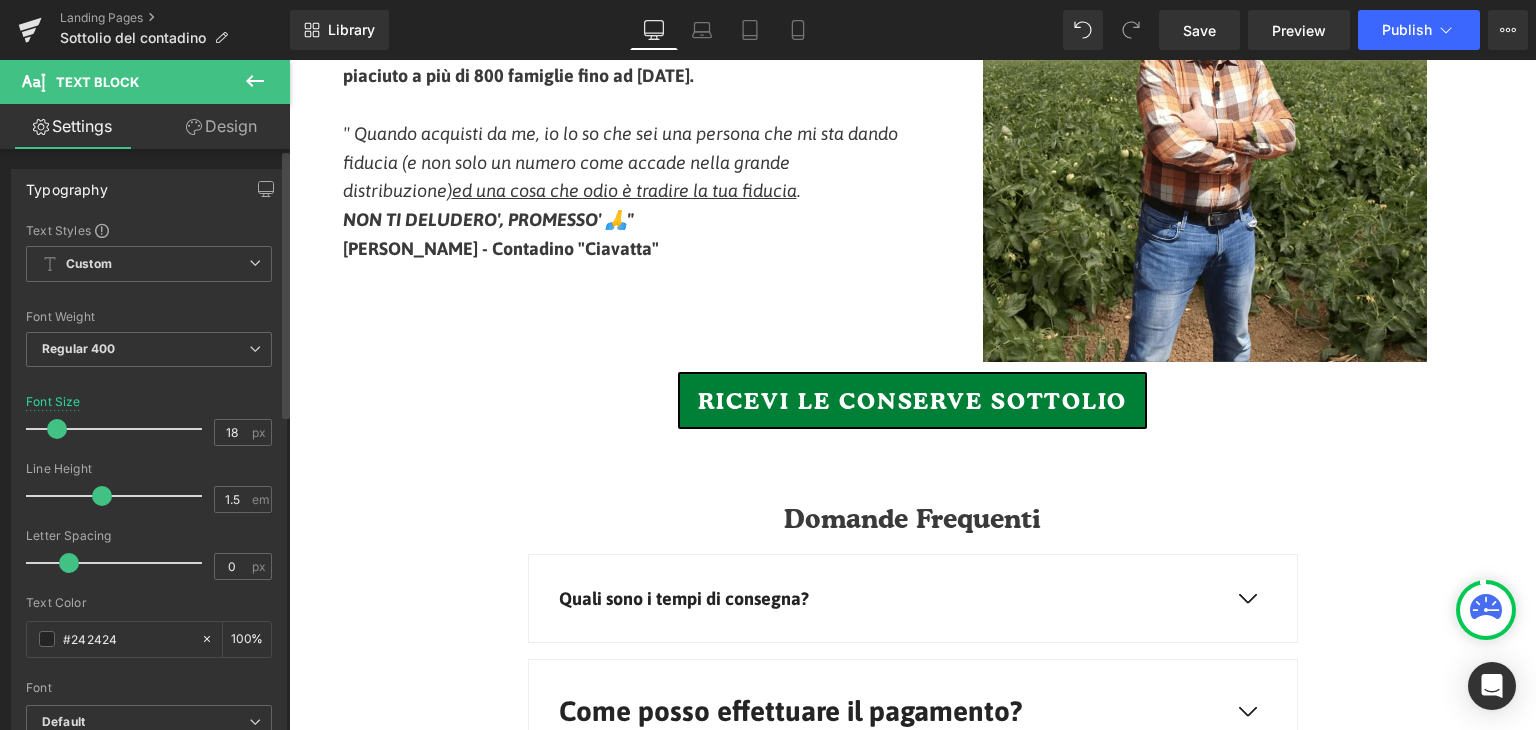 drag, startPoint x: 73, startPoint y: 429, endPoint x: 57, endPoint y: 433, distance: 16.492422 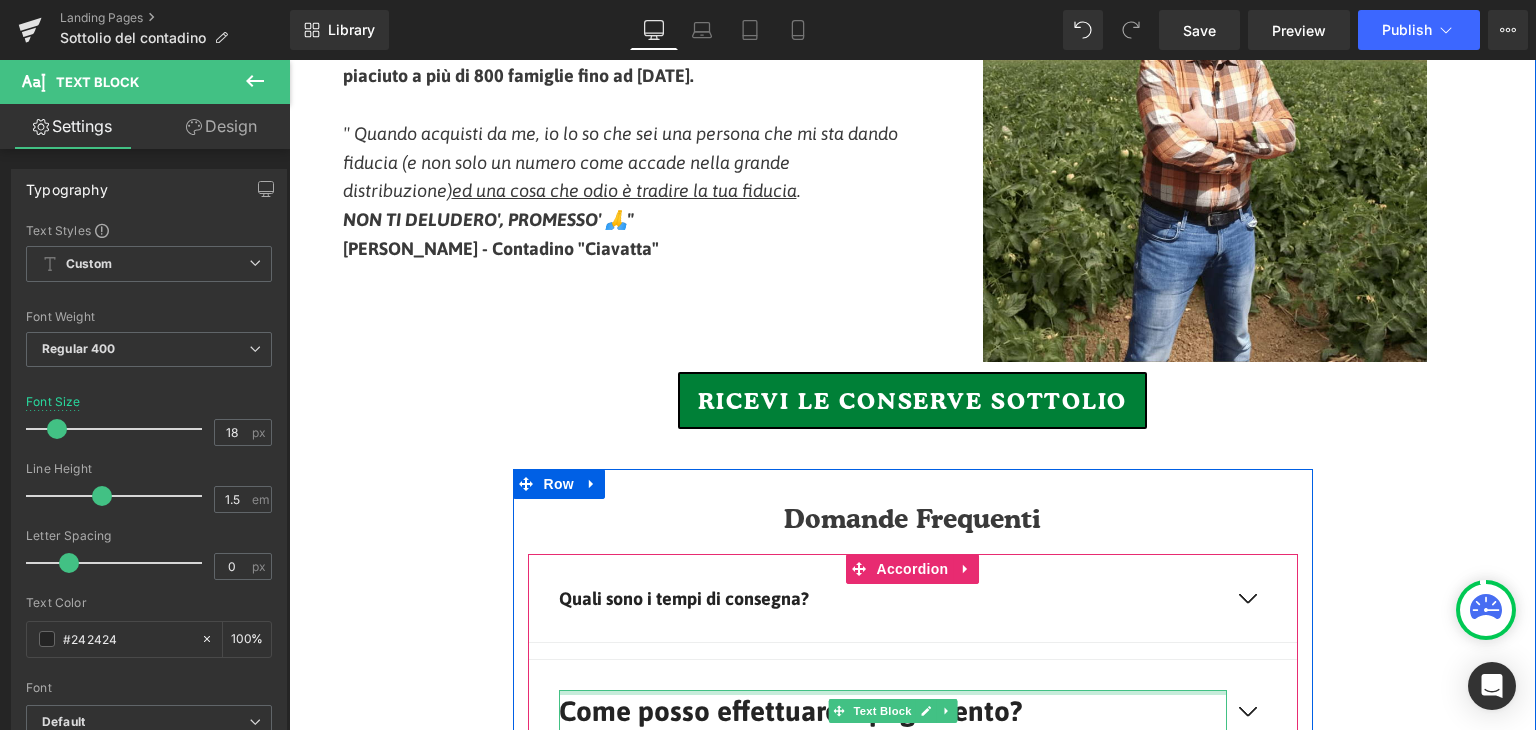 click at bounding box center (893, 692) 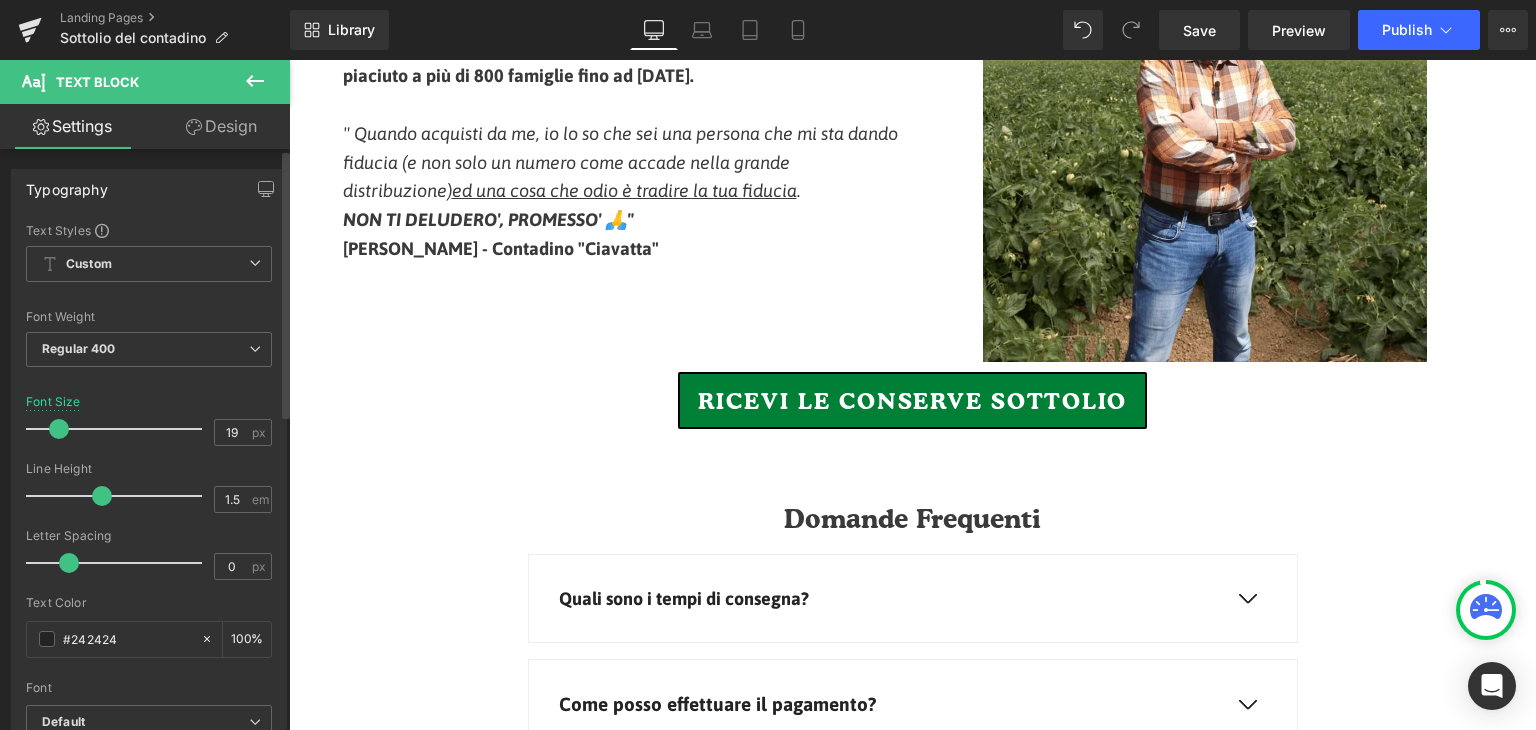 type on "18" 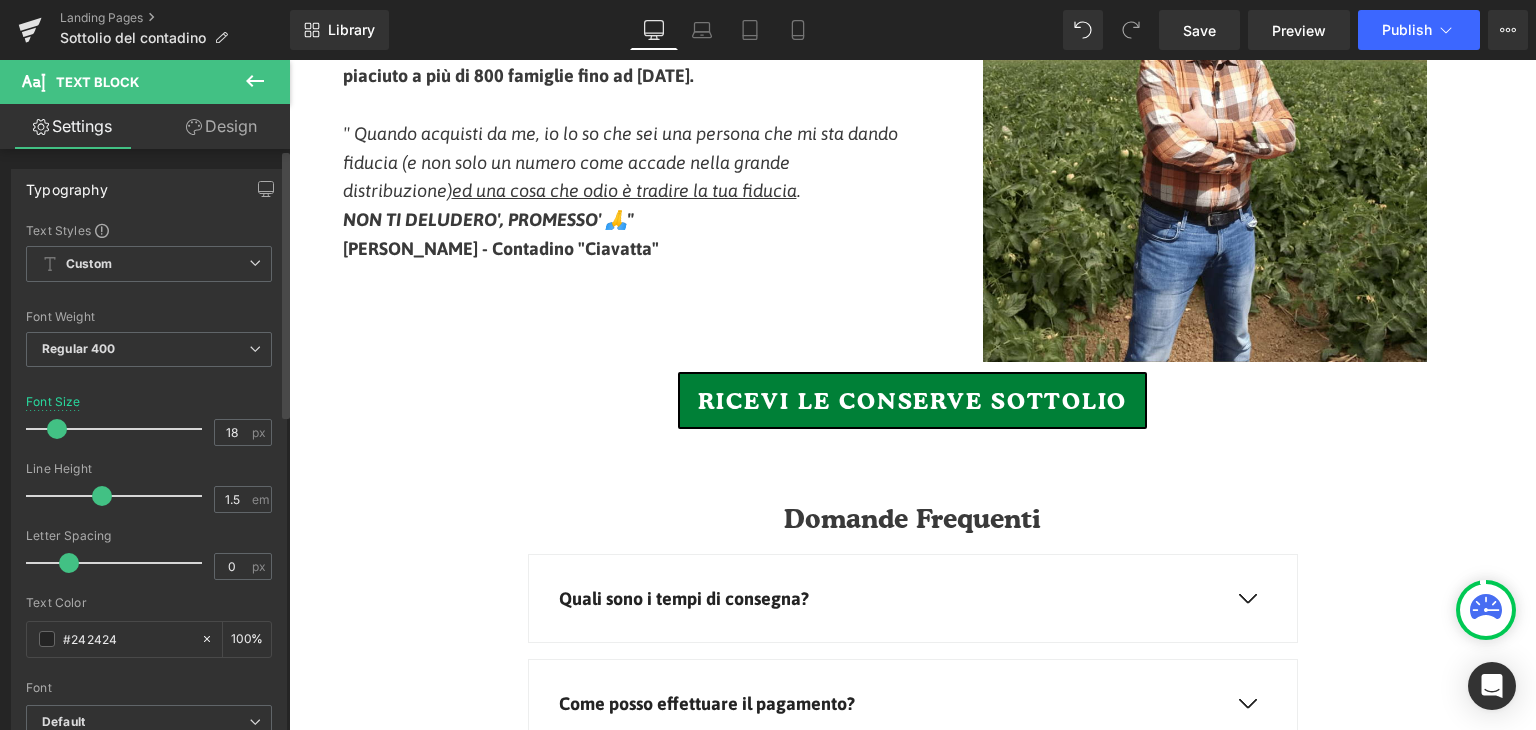 drag, startPoint x: 73, startPoint y: 431, endPoint x: 56, endPoint y: 433, distance: 17.117243 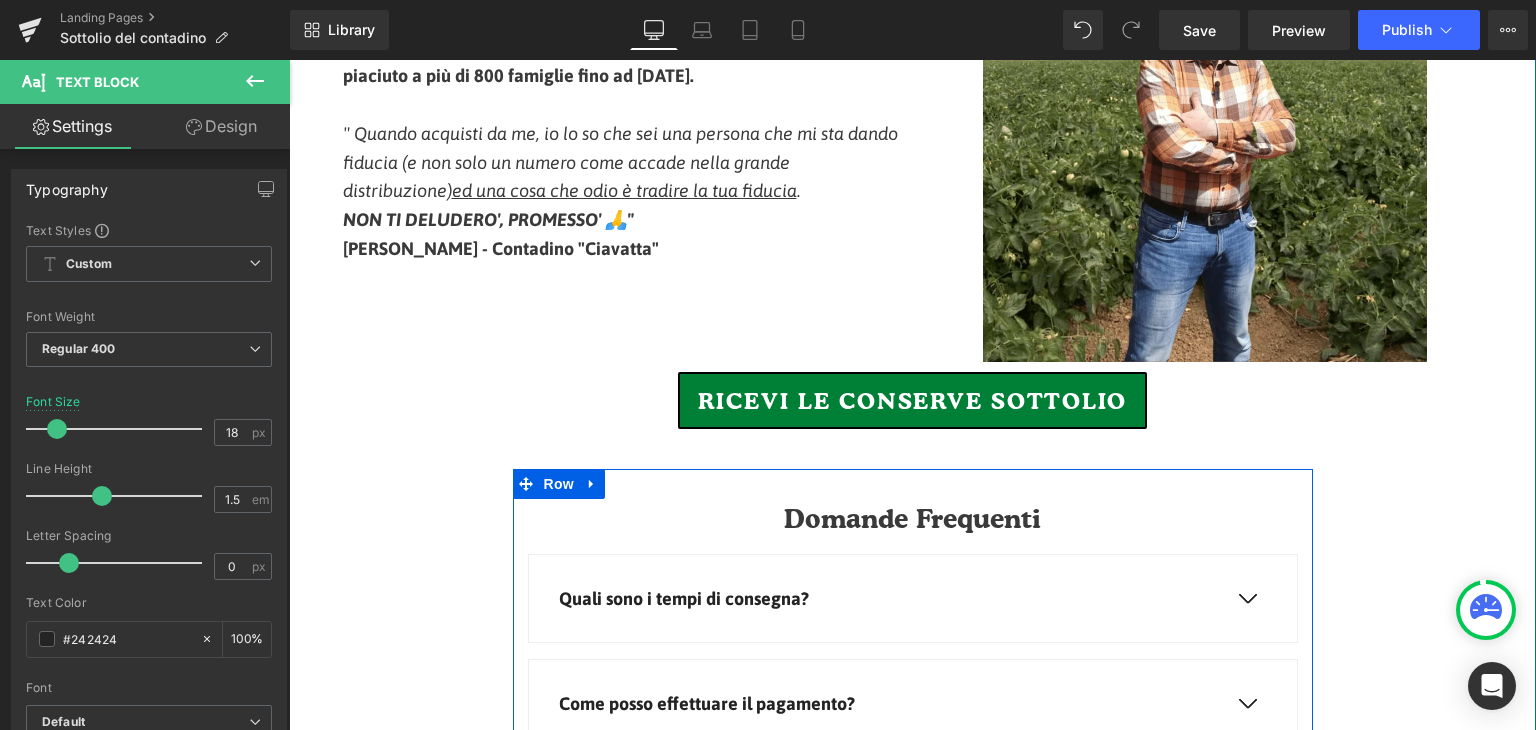 scroll, scrollTop: 4207, scrollLeft: 0, axis: vertical 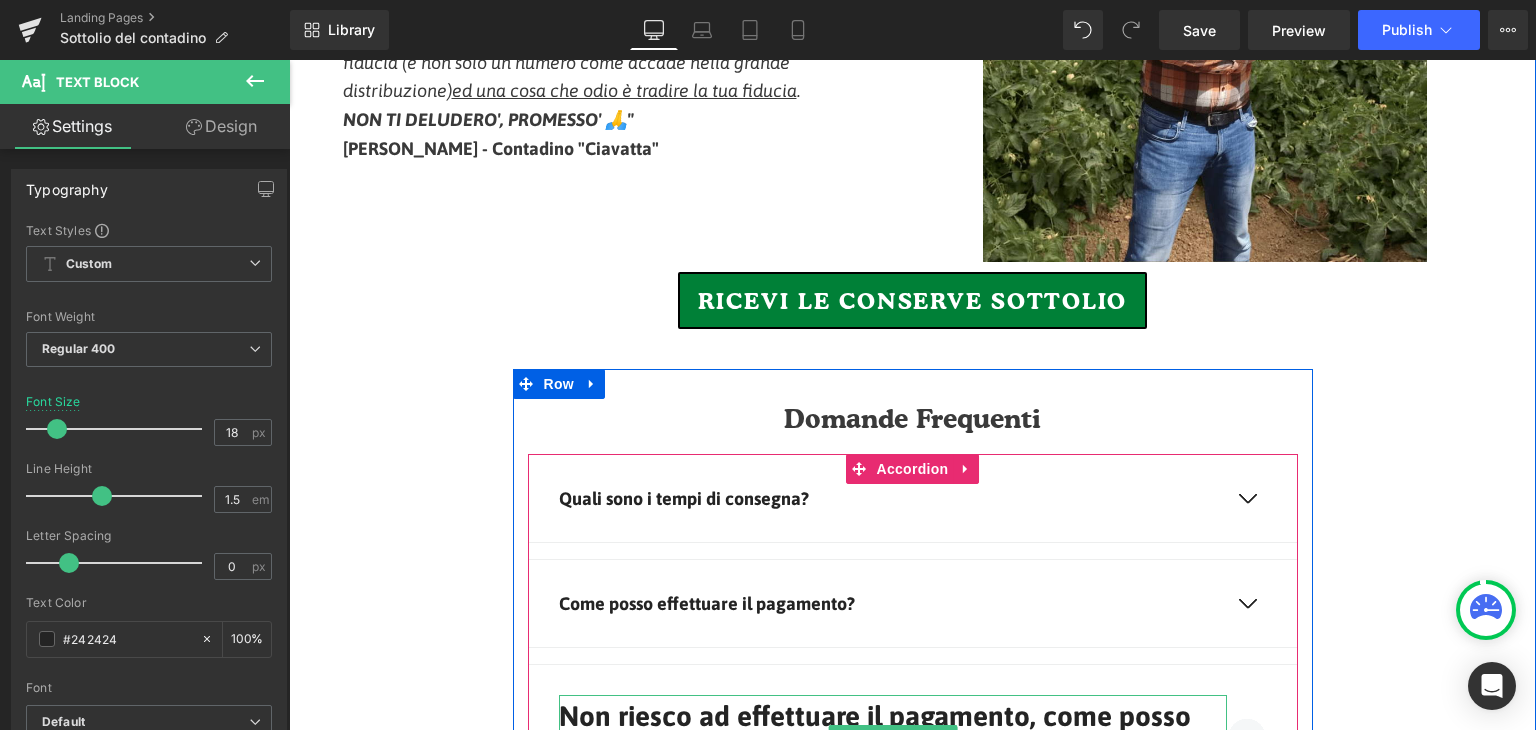 click on "Non riesco ad effettuare il pagamento, come posso fare?" at bounding box center [875, 737] 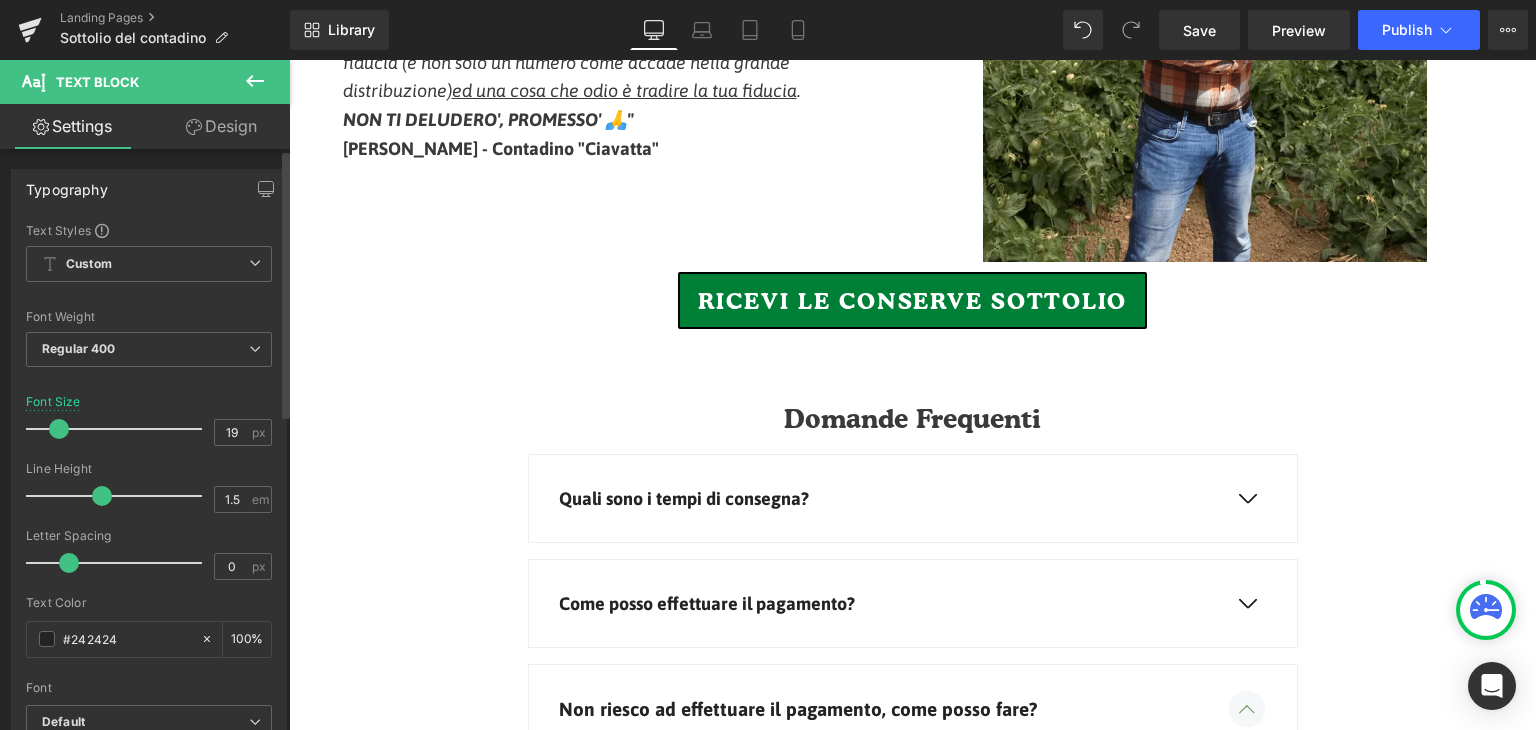 type on "18" 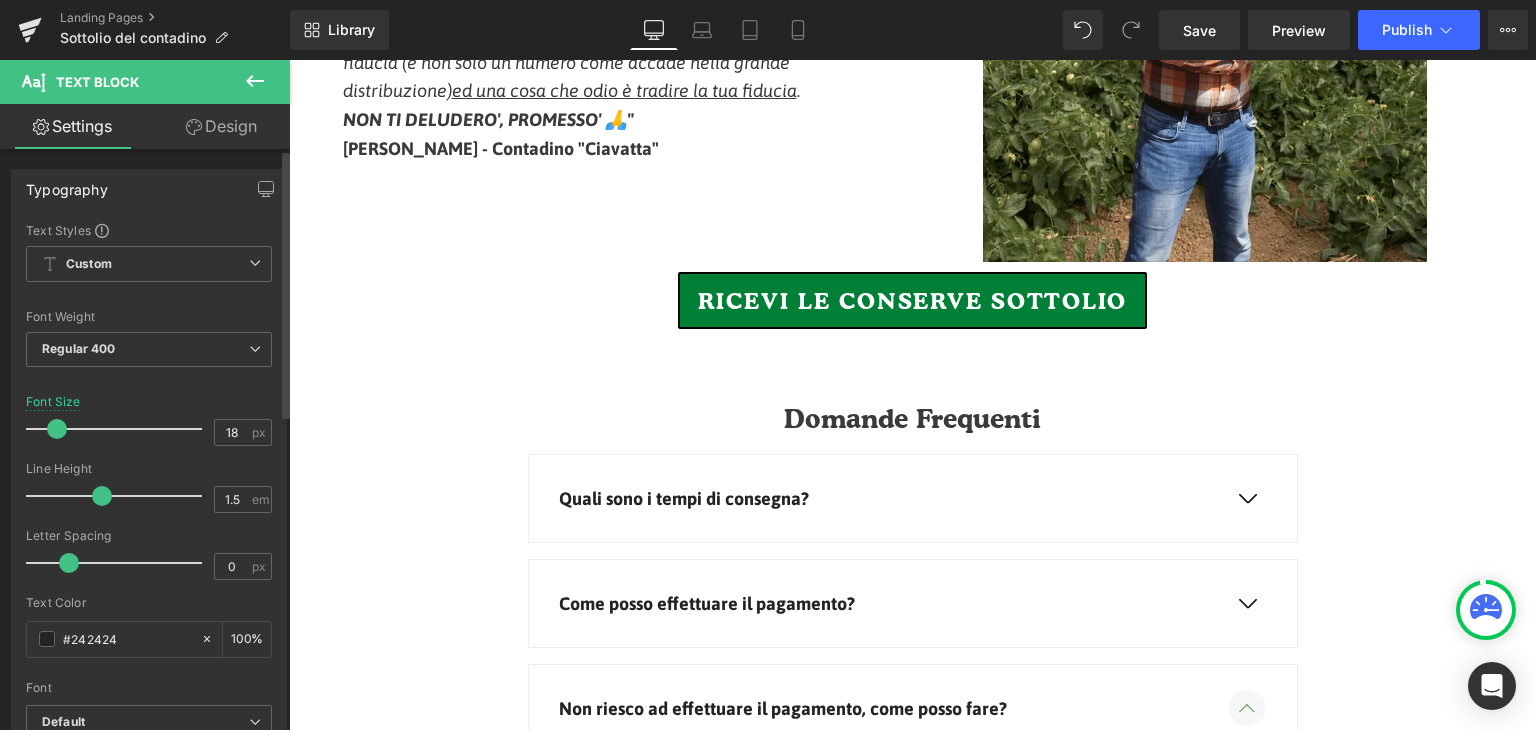 drag, startPoint x: 71, startPoint y: 429, endPoint x: 55, endPoint y: 428, distance: 16.03122 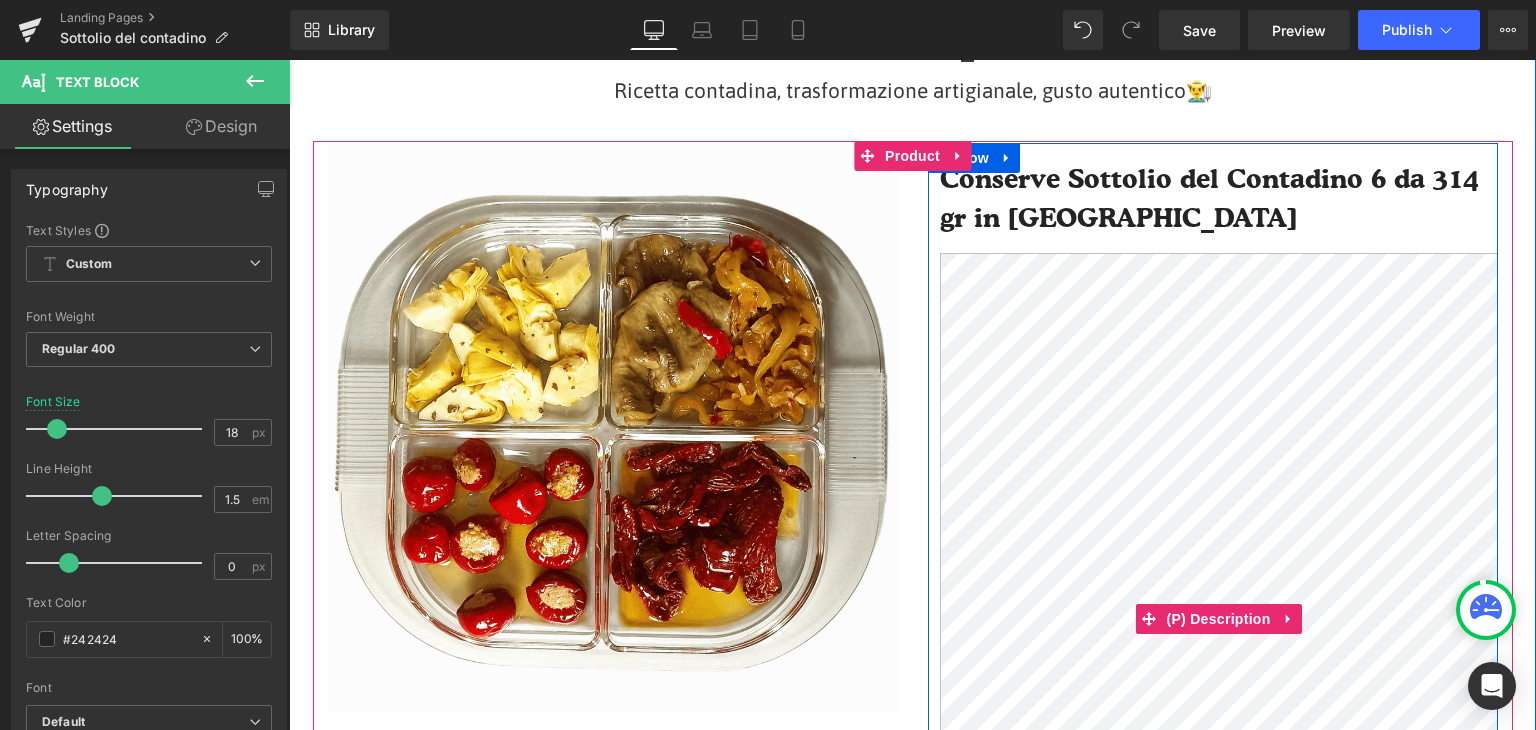 scroll, scrollTop: 0, scrollLeft: 0, axis: both 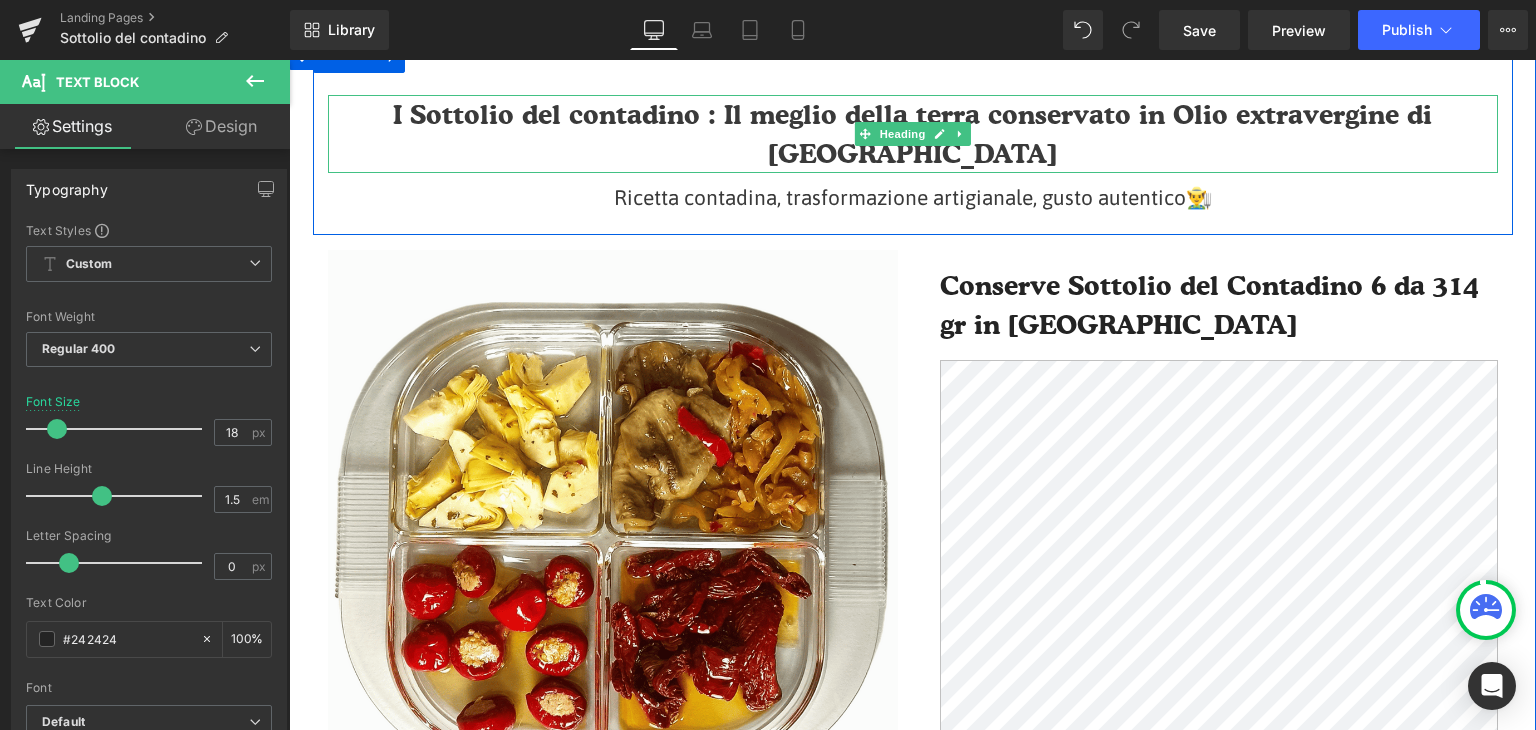 click on "Heading" at bounding box center (902, 134) 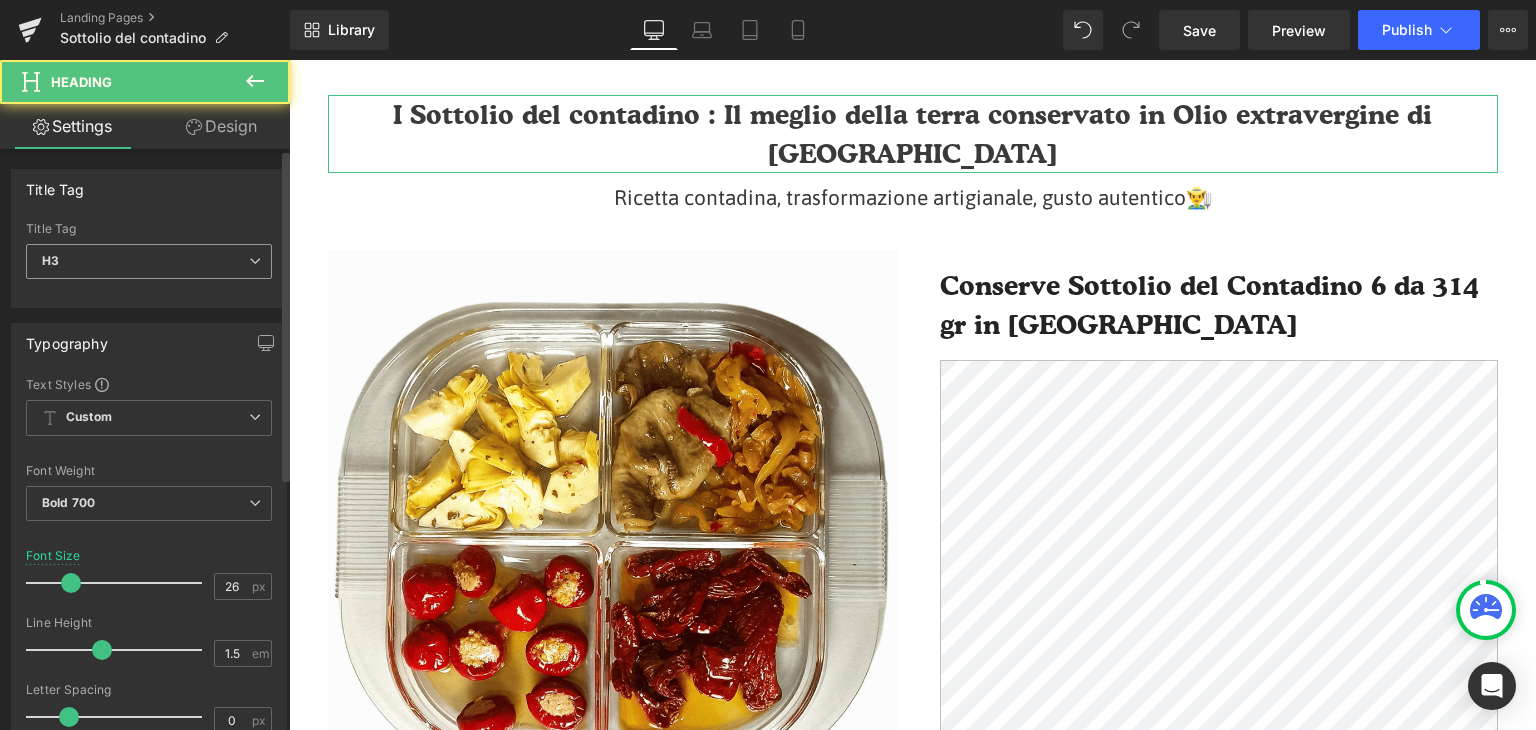 click on "H3" at bounding box center (149, 261) 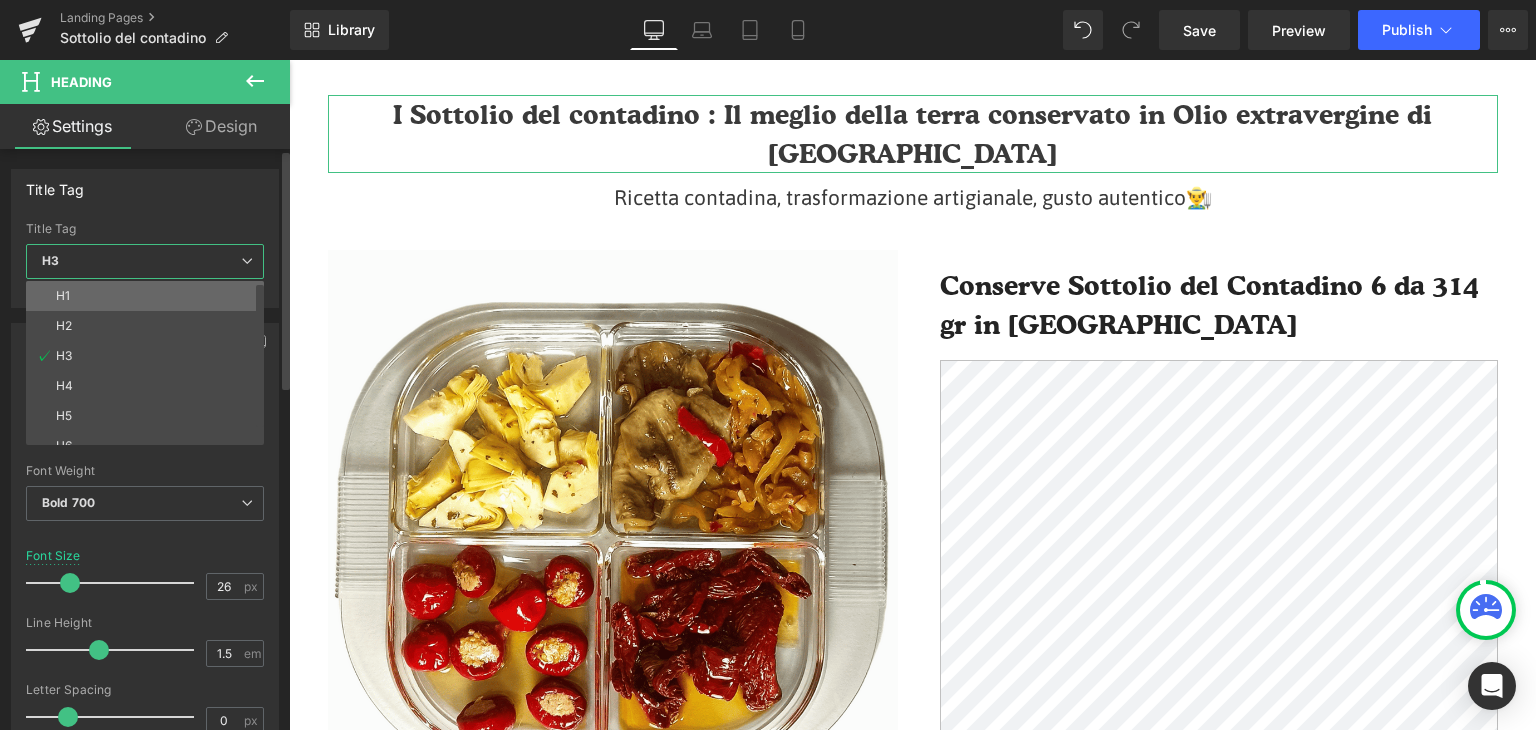 click on "H1" at bounding box center [149, 296] 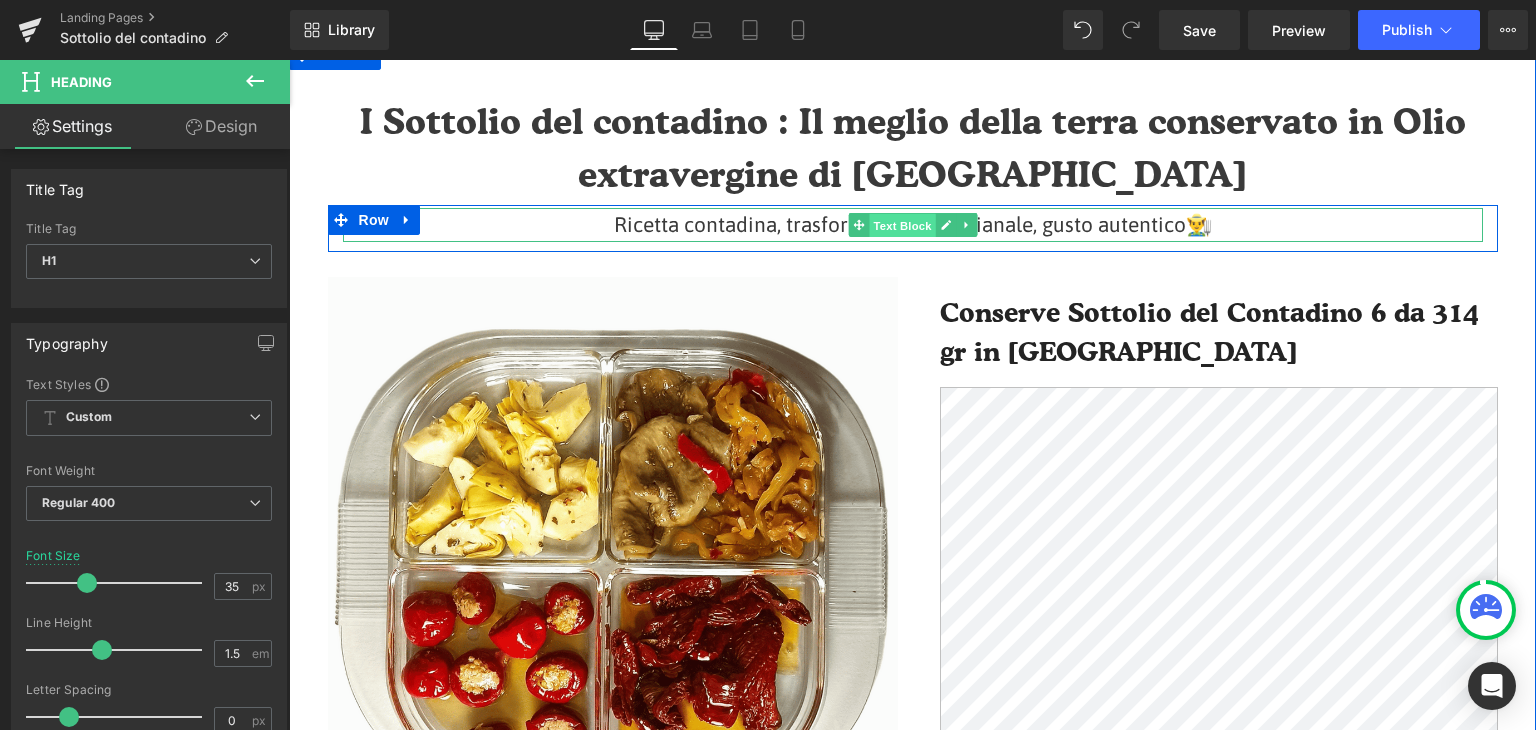 click on "Text Block" at bounding box center (902, 226) 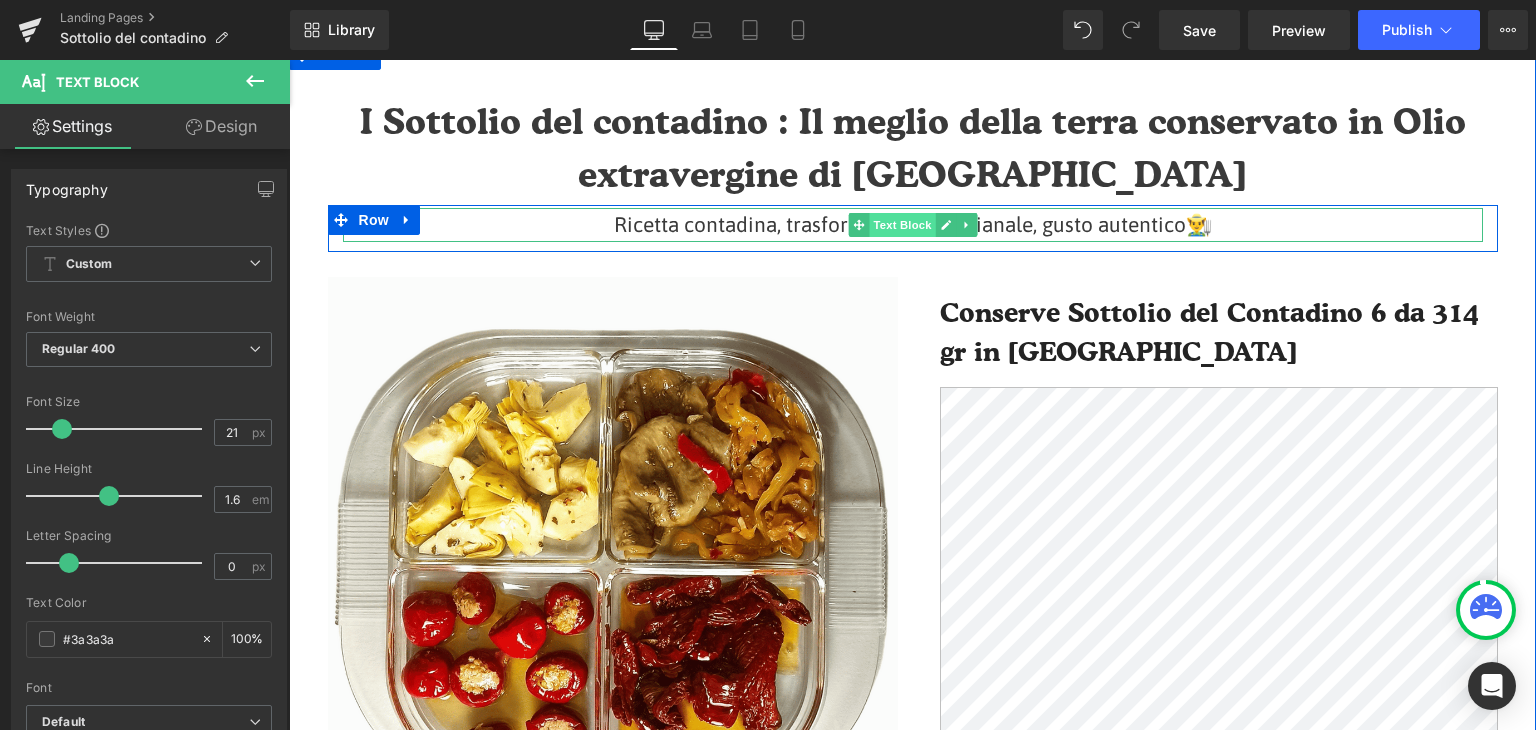 click on "Text Block" at bounding box center [902, 225] 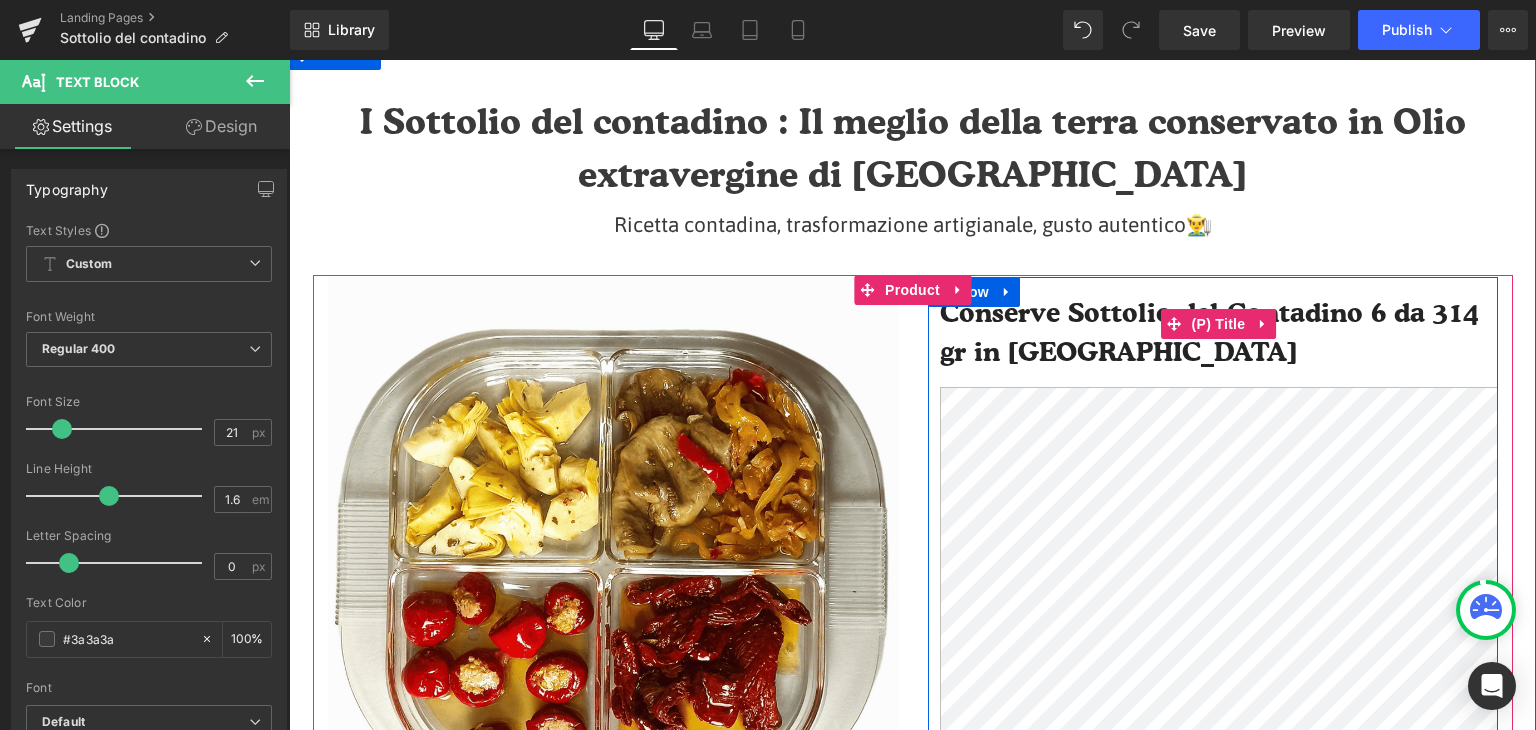 click on "Conserve Sottolio del Contadino 6 da 314 gr in [GEOGRAPHIC_DATA]" at bounding box center (1219, 324) 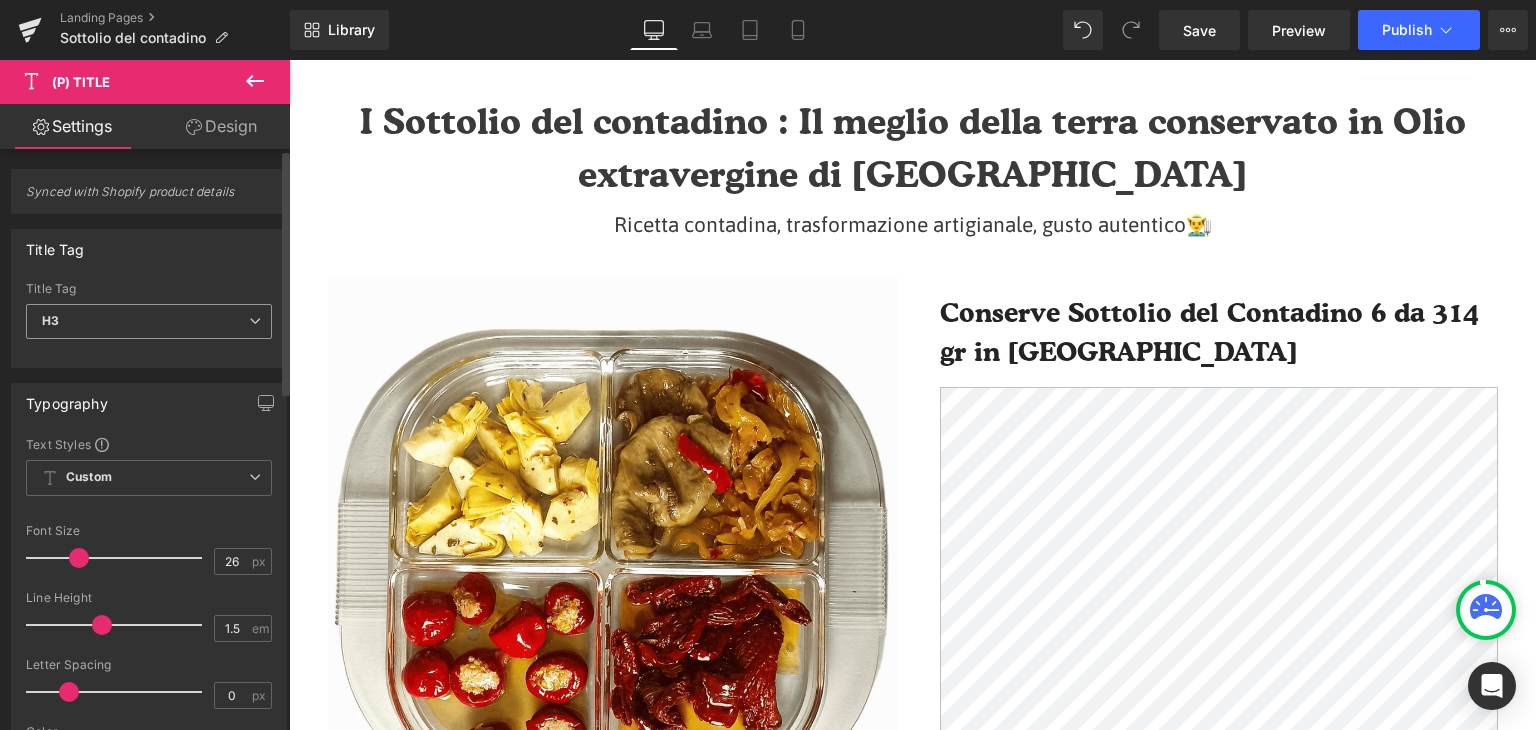 click on "H3" at bounding box center (149, 321) 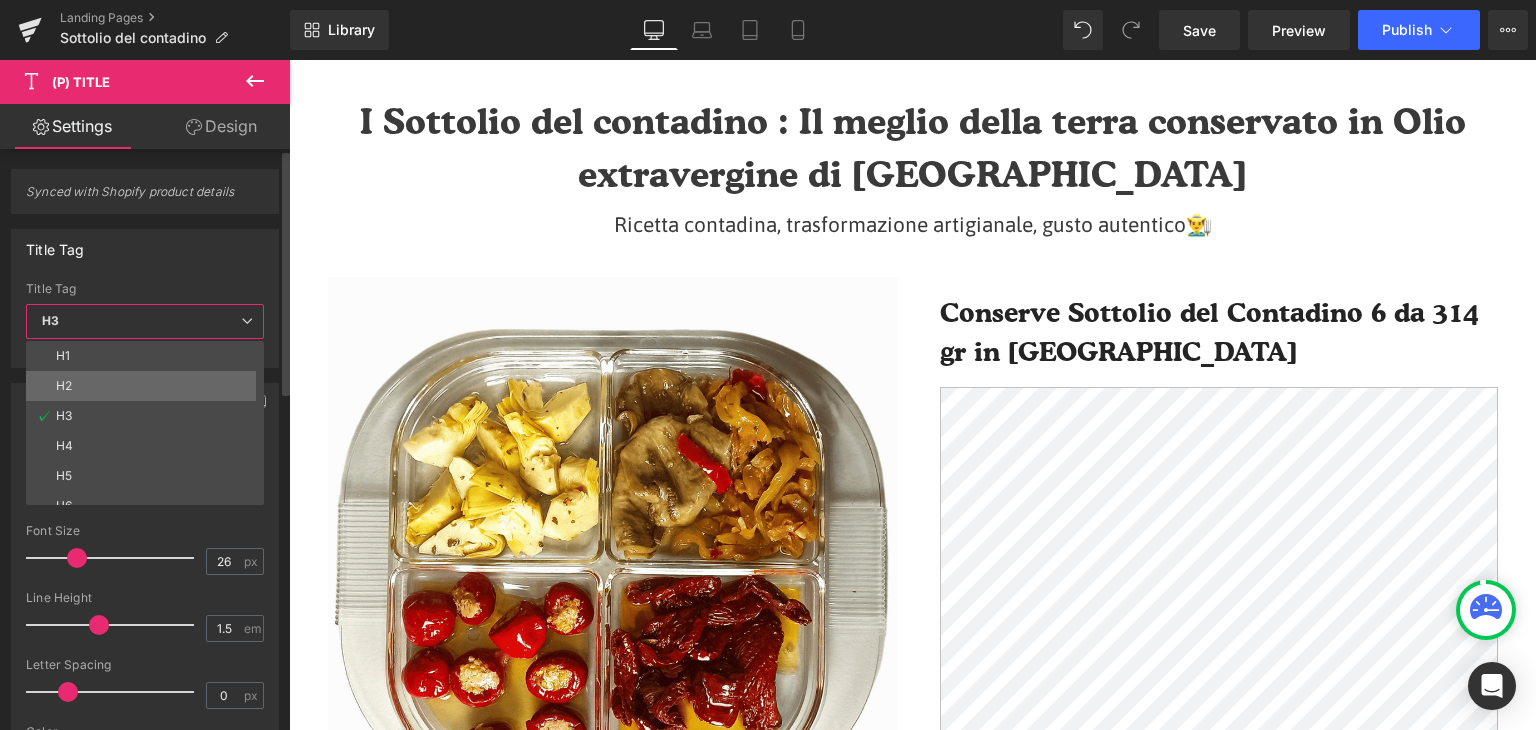 click on "H2" at bounding box center [149, 386] 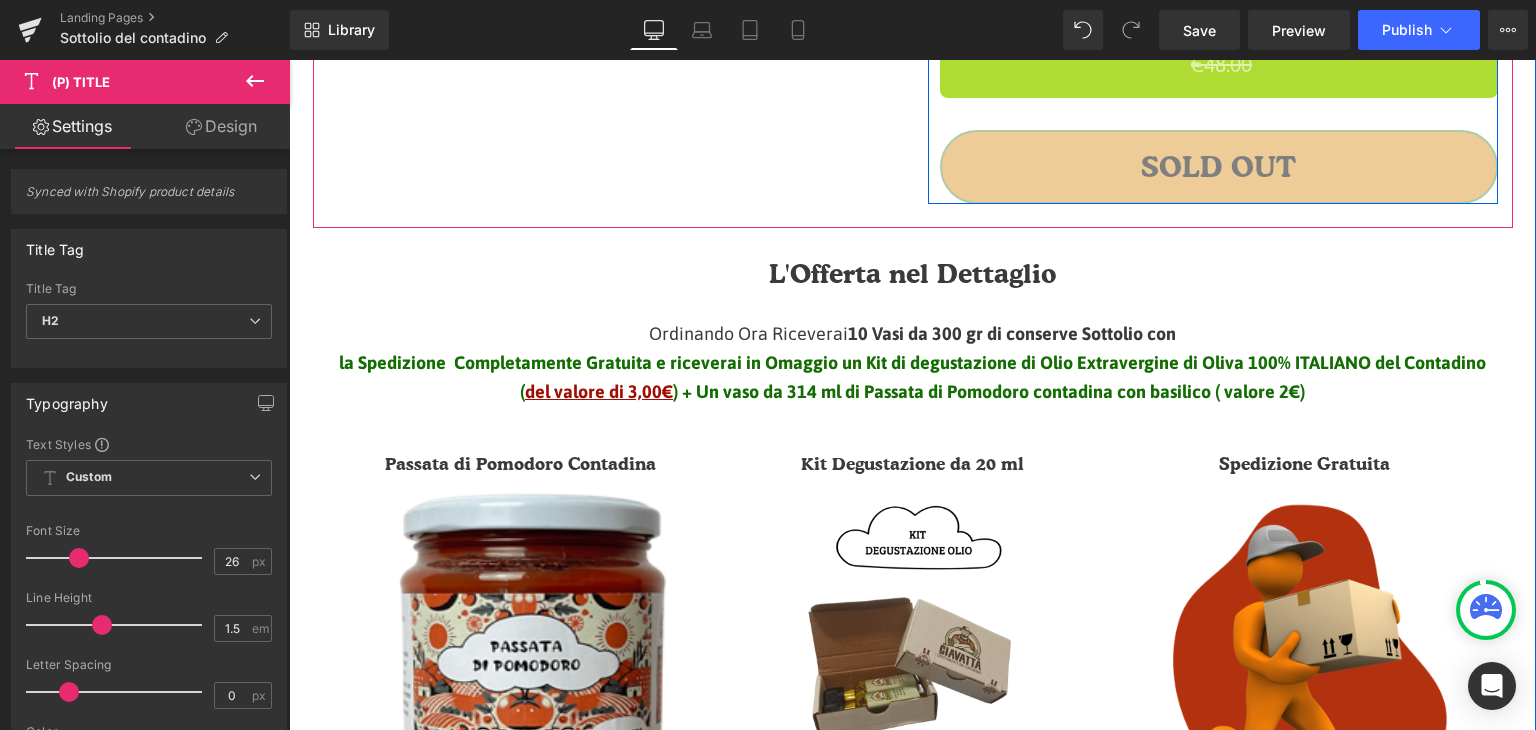 scroll, scrollTop: 1100, scrollLeft: 0, axis: vertical 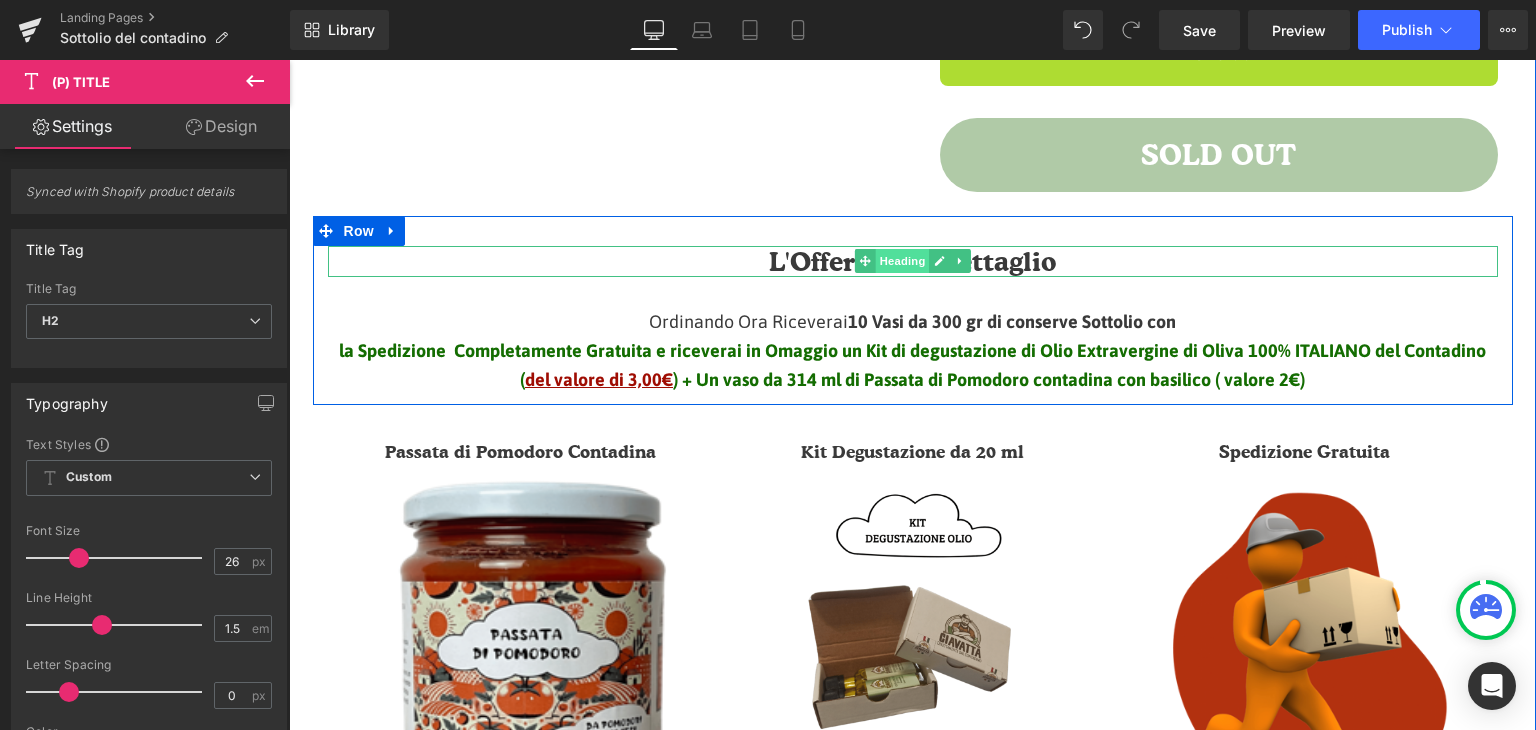 click on "Heading" at bounding box center [902, 261] 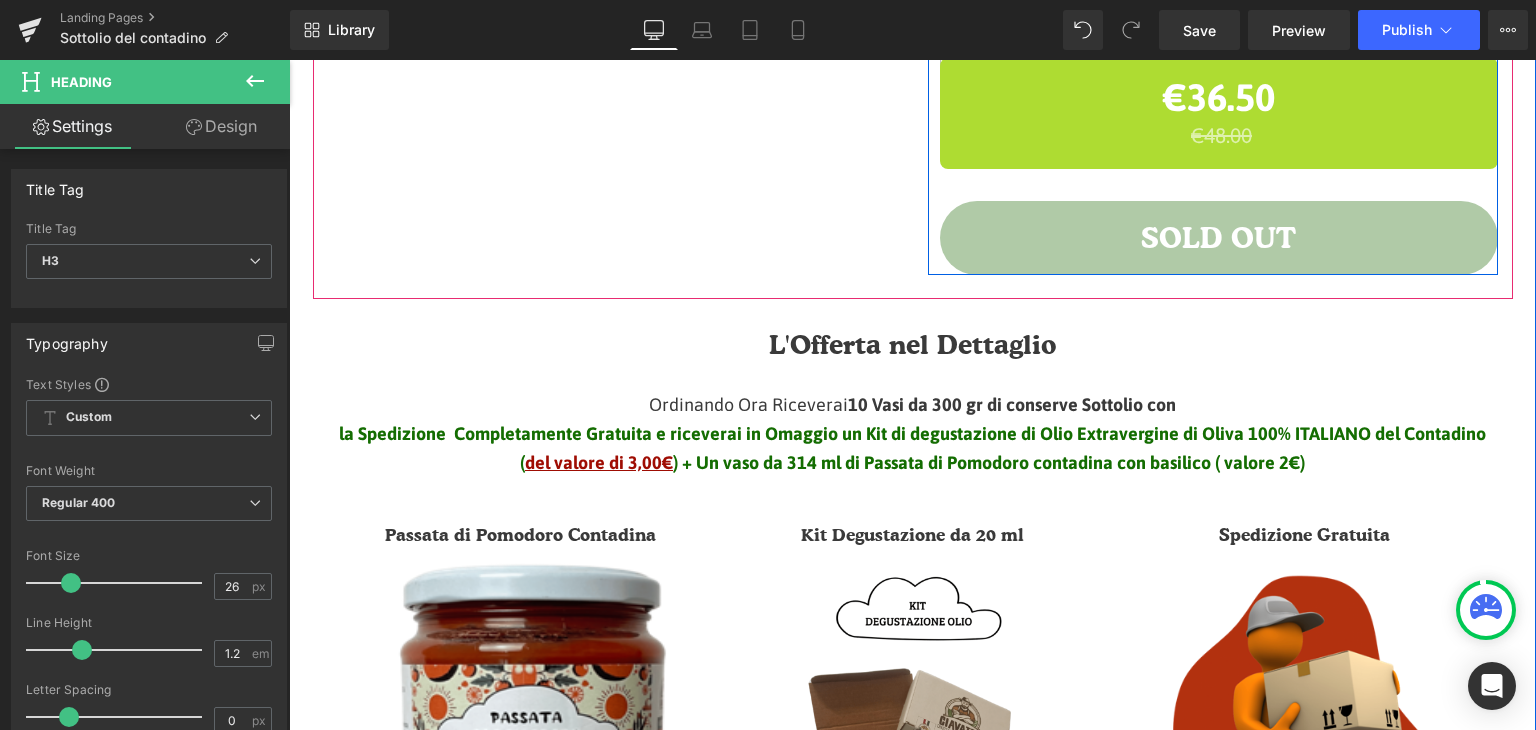 scroll, scrollTop: 1200, scrollLeft: 0, axis: vertical 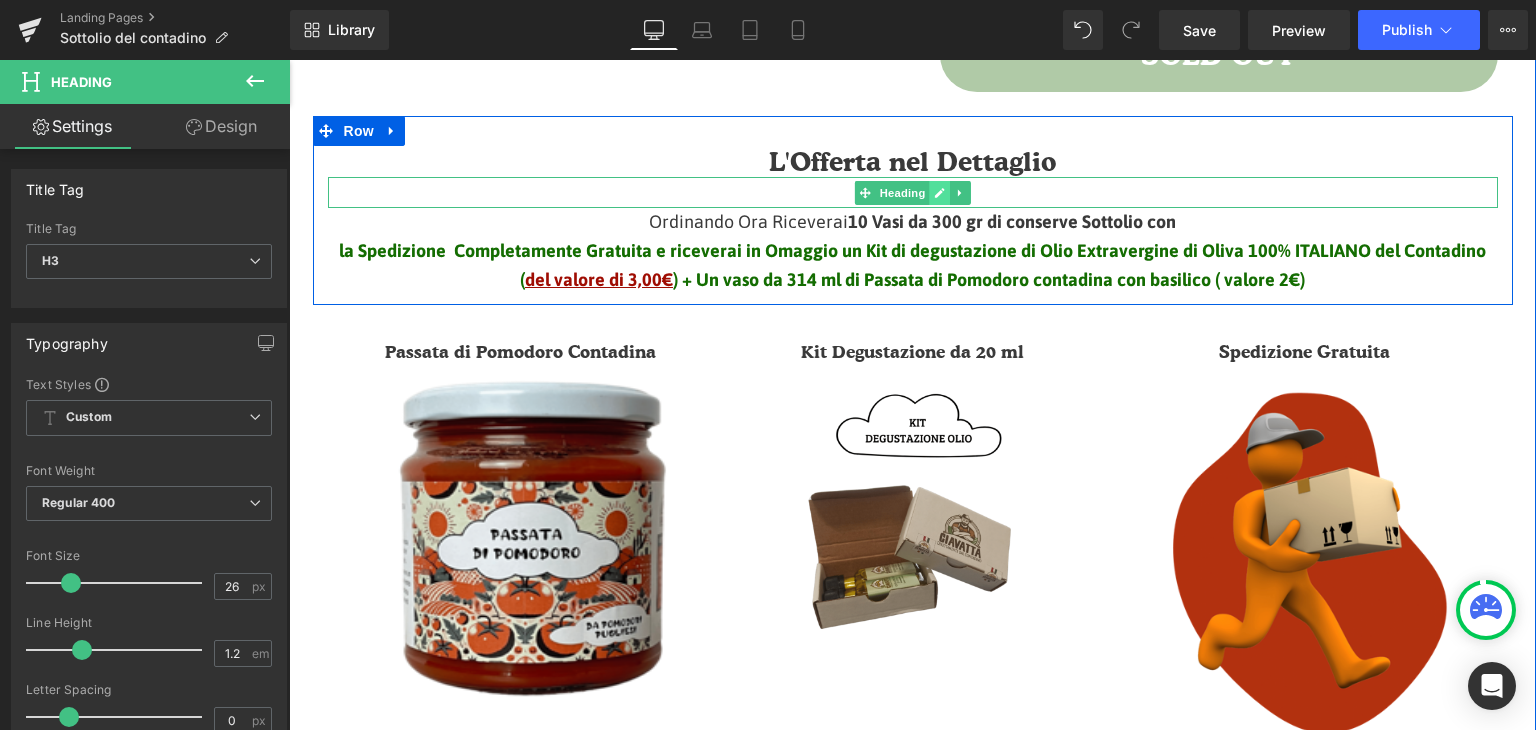 click at bounding box center (939, 193) 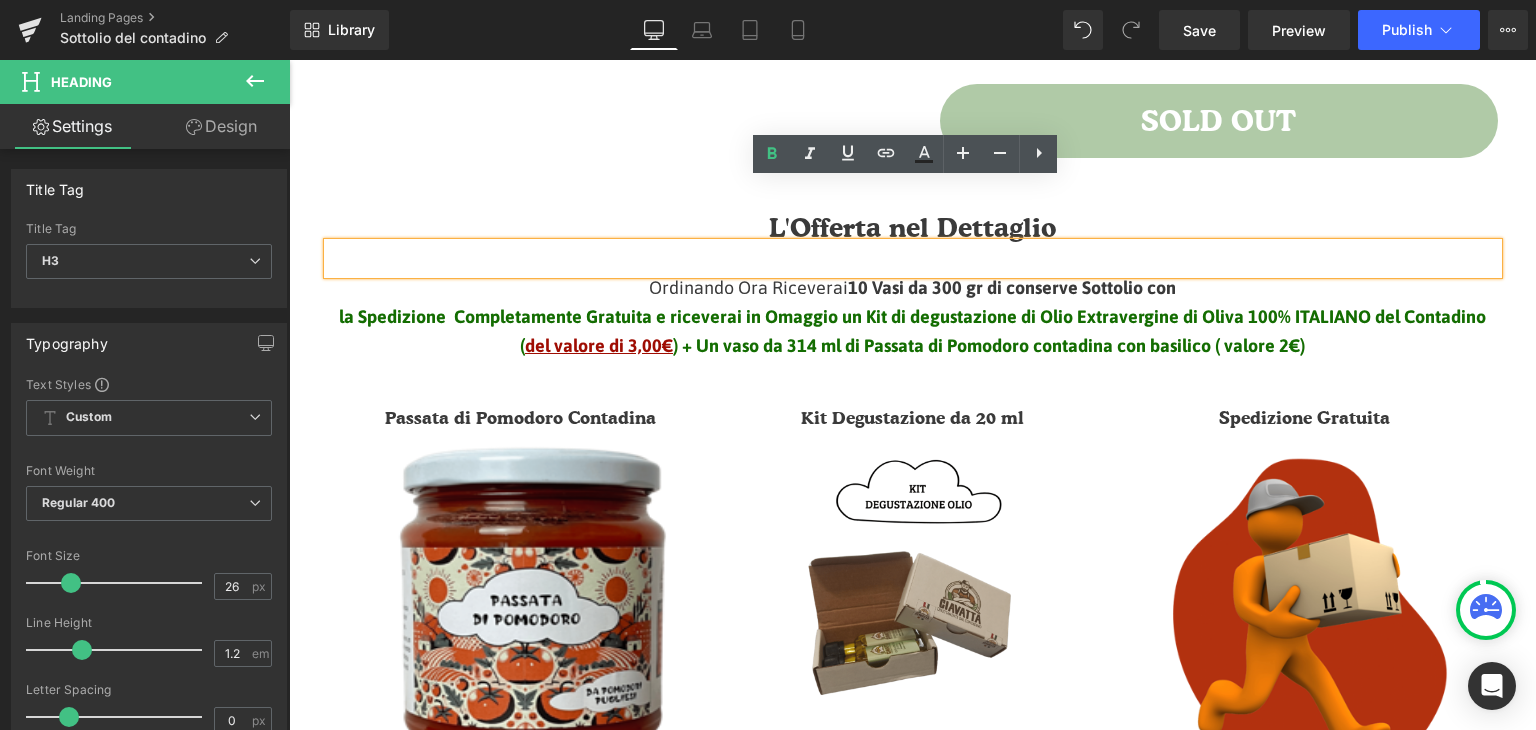 scroll, scrollTop: 1100, scrollLeft: 0, axis: vertical 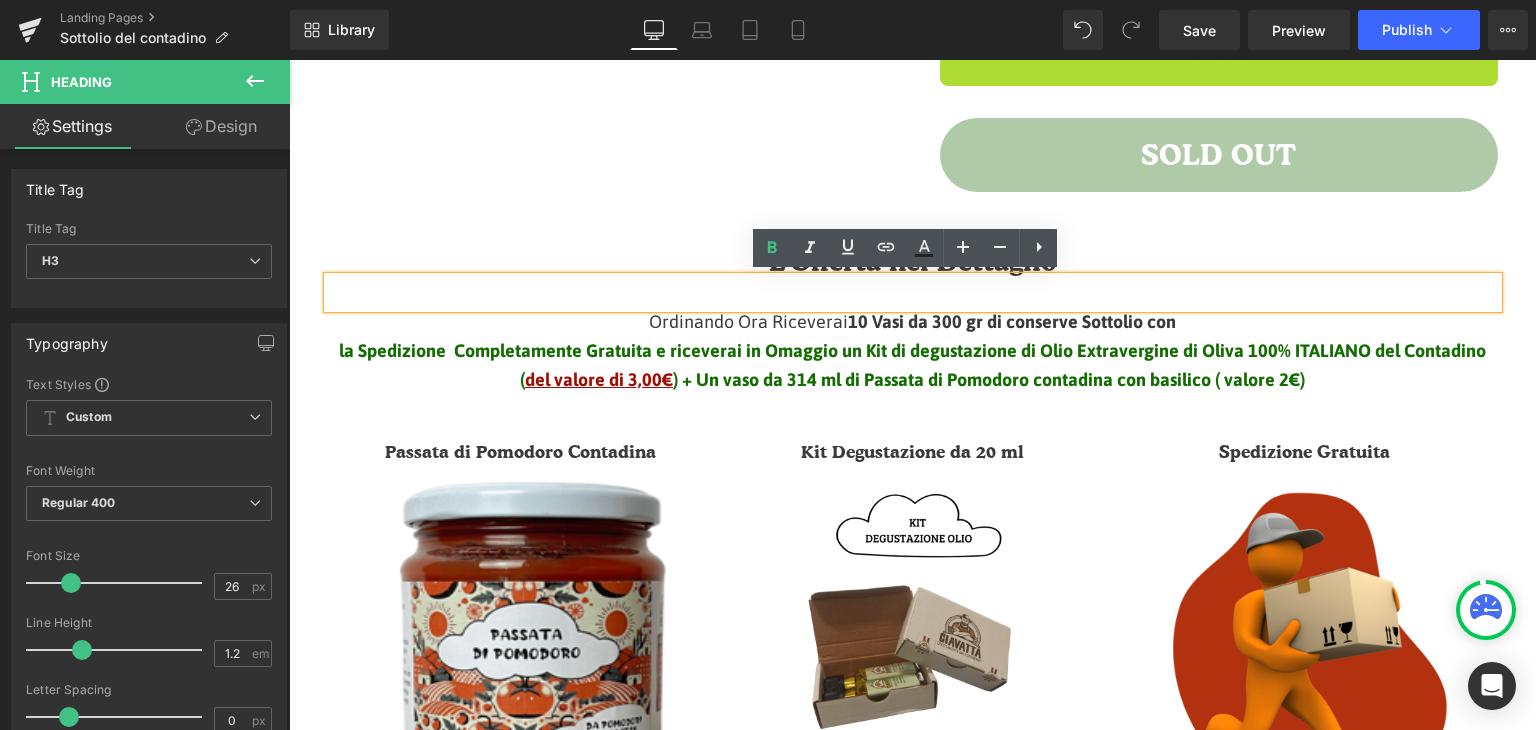 click on "L'Offerta nel Dettaglio" at bounding box center [913, 261] 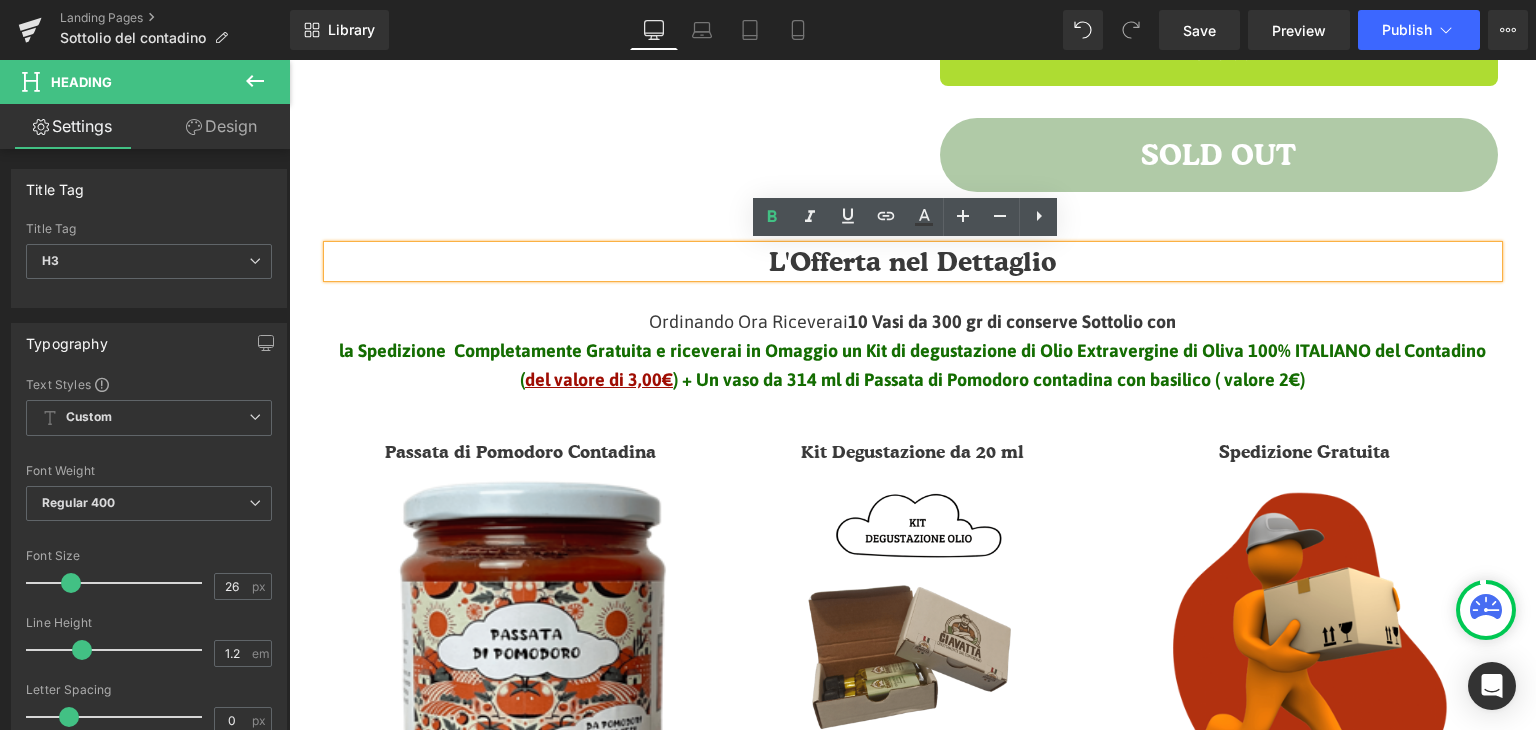 type 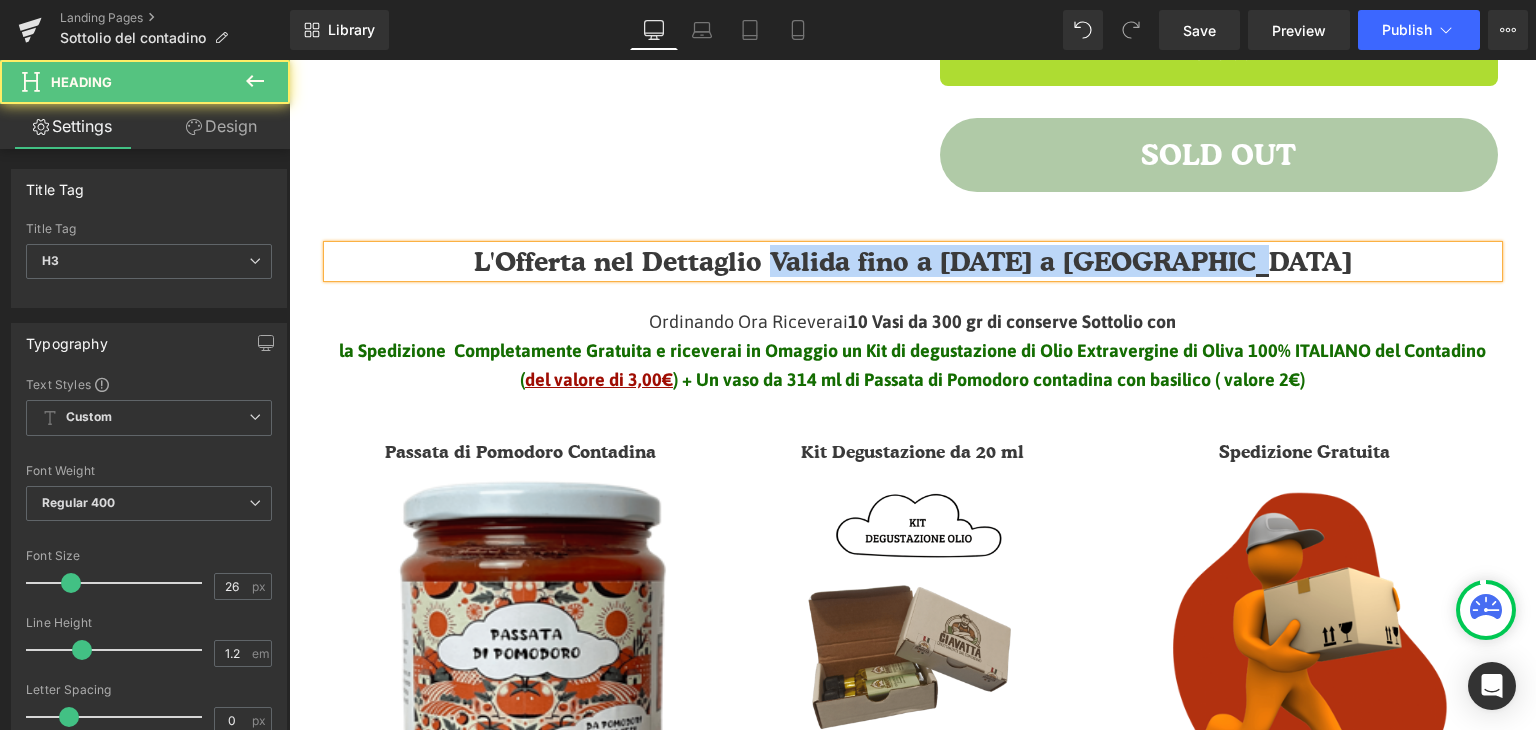 drag, startPoint x: 832, startPoint y: 261, endPoint x: 1238, endPoint y: 262, distance: 406.00122 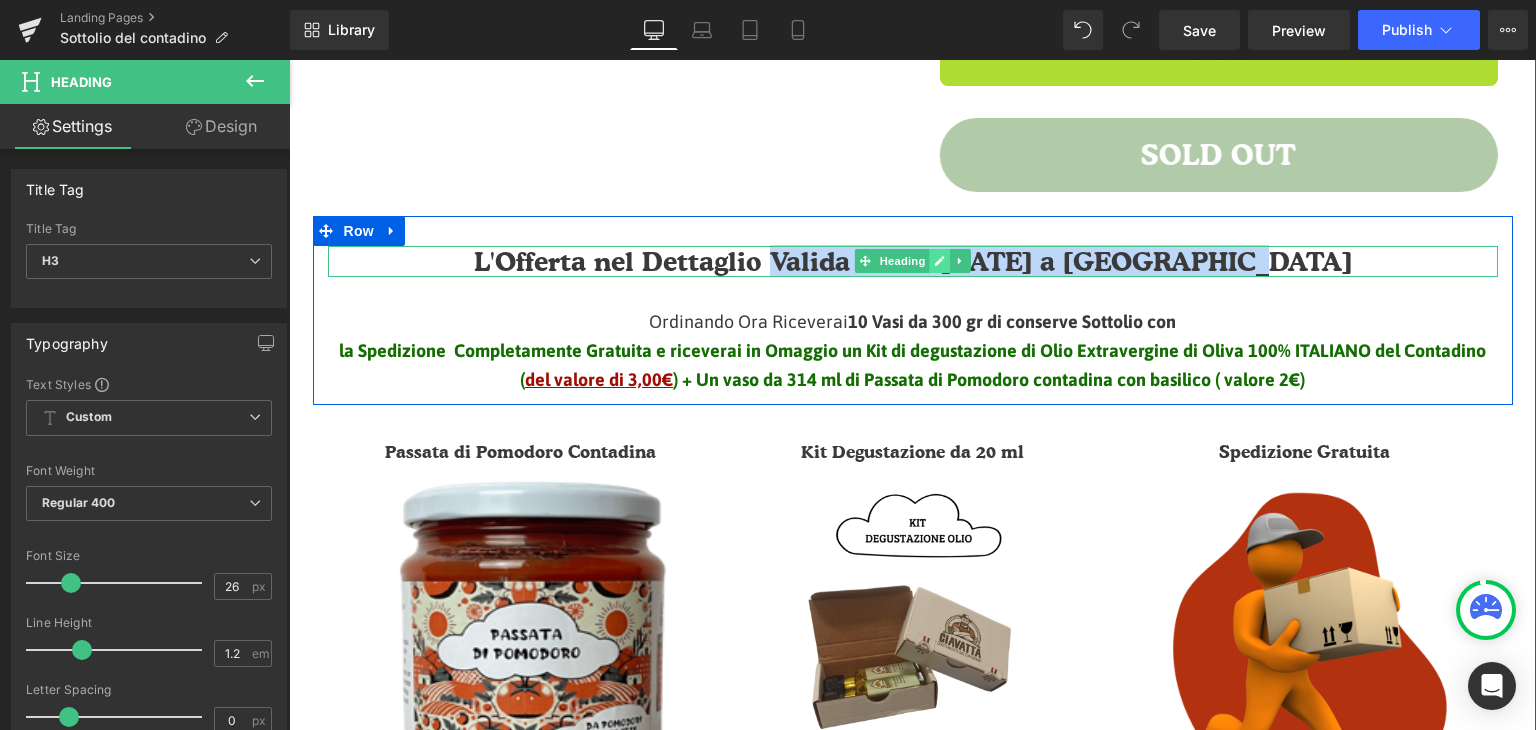 click 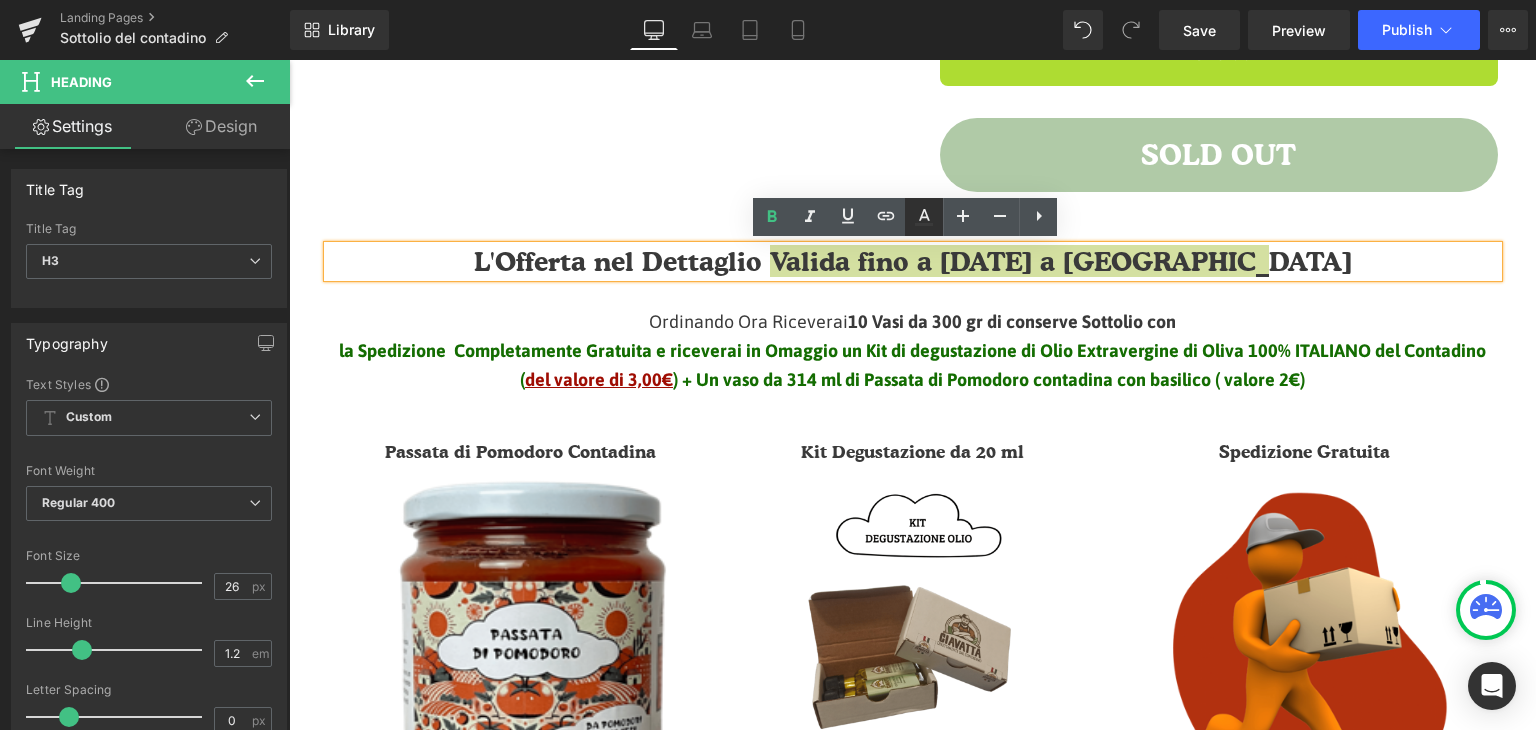 click 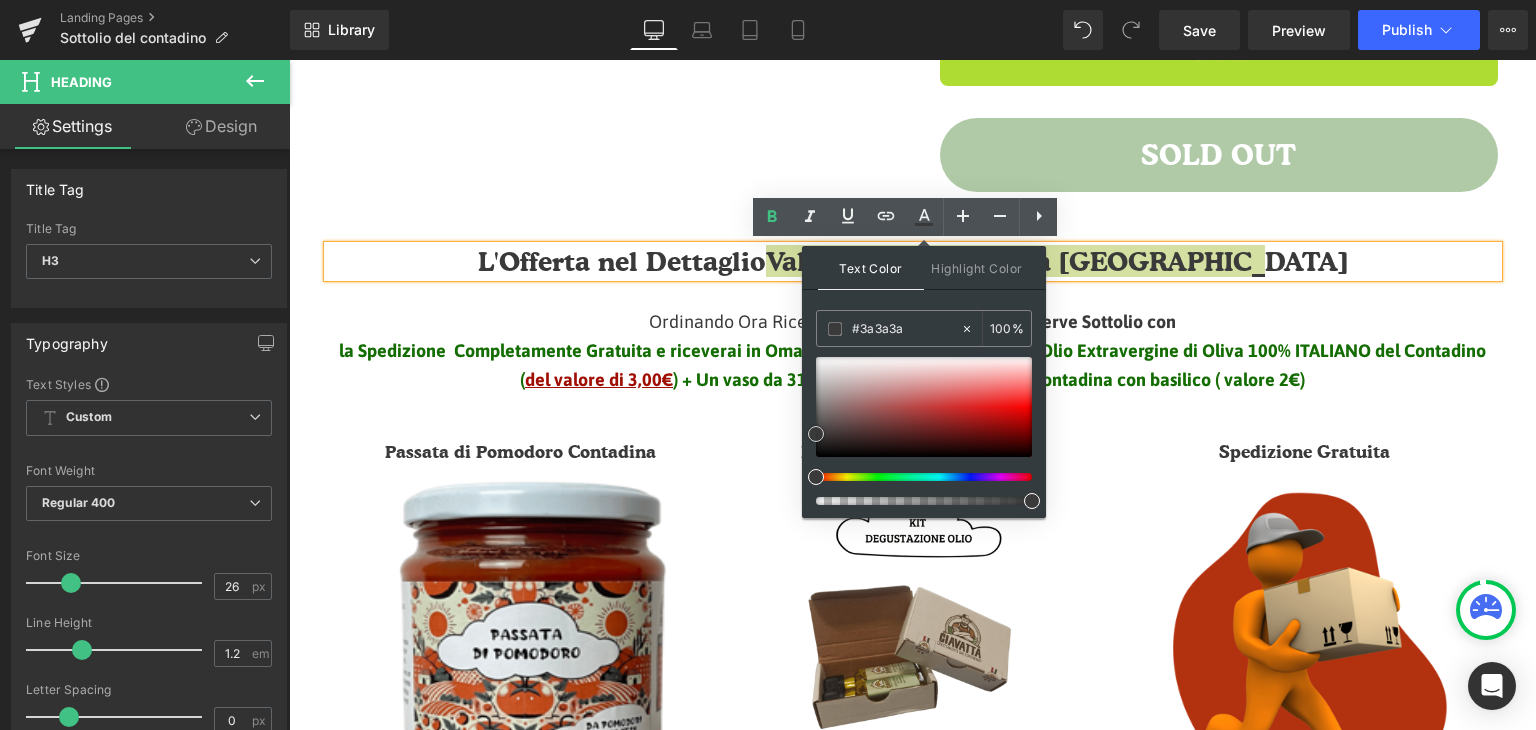 type on "#f35252" 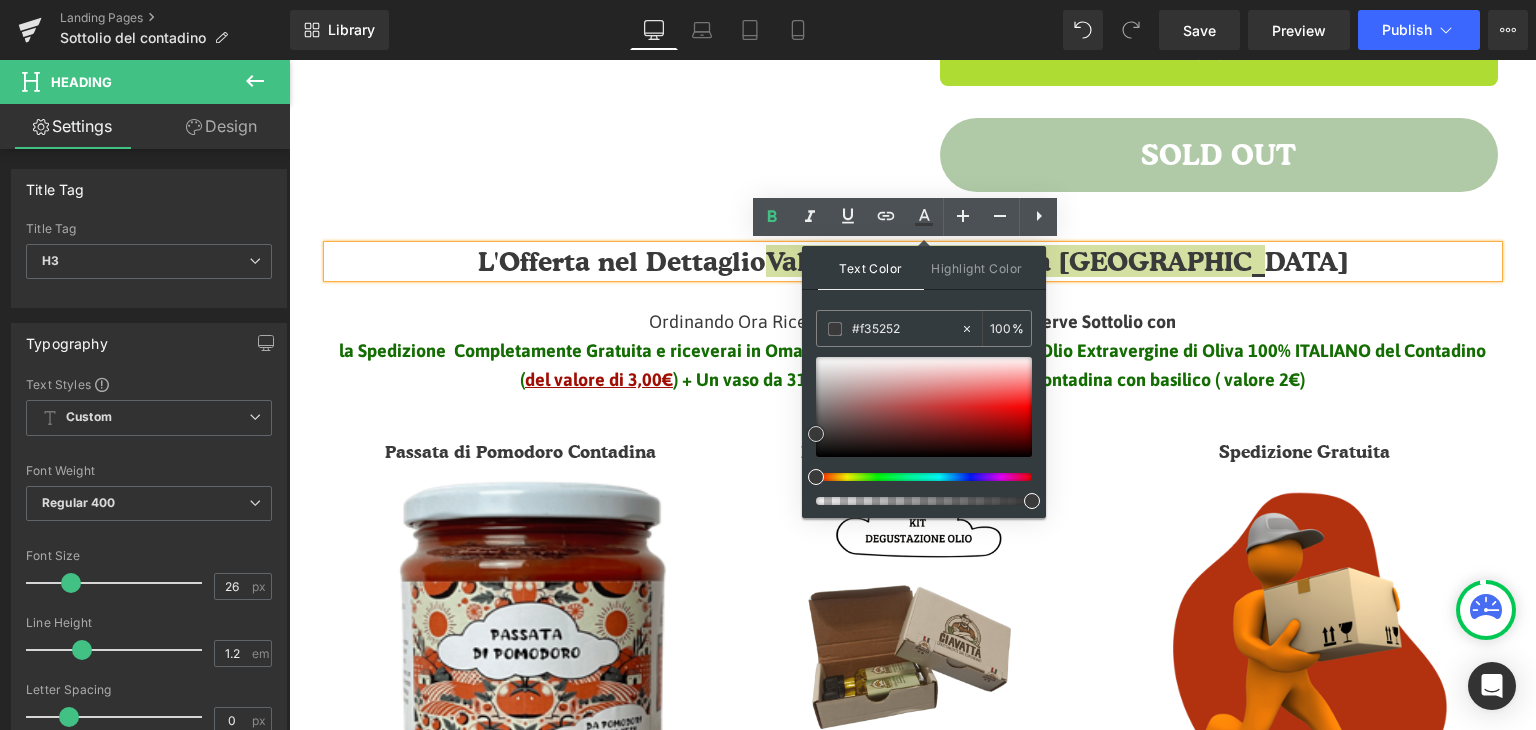 click at bounding box center (924, 407) 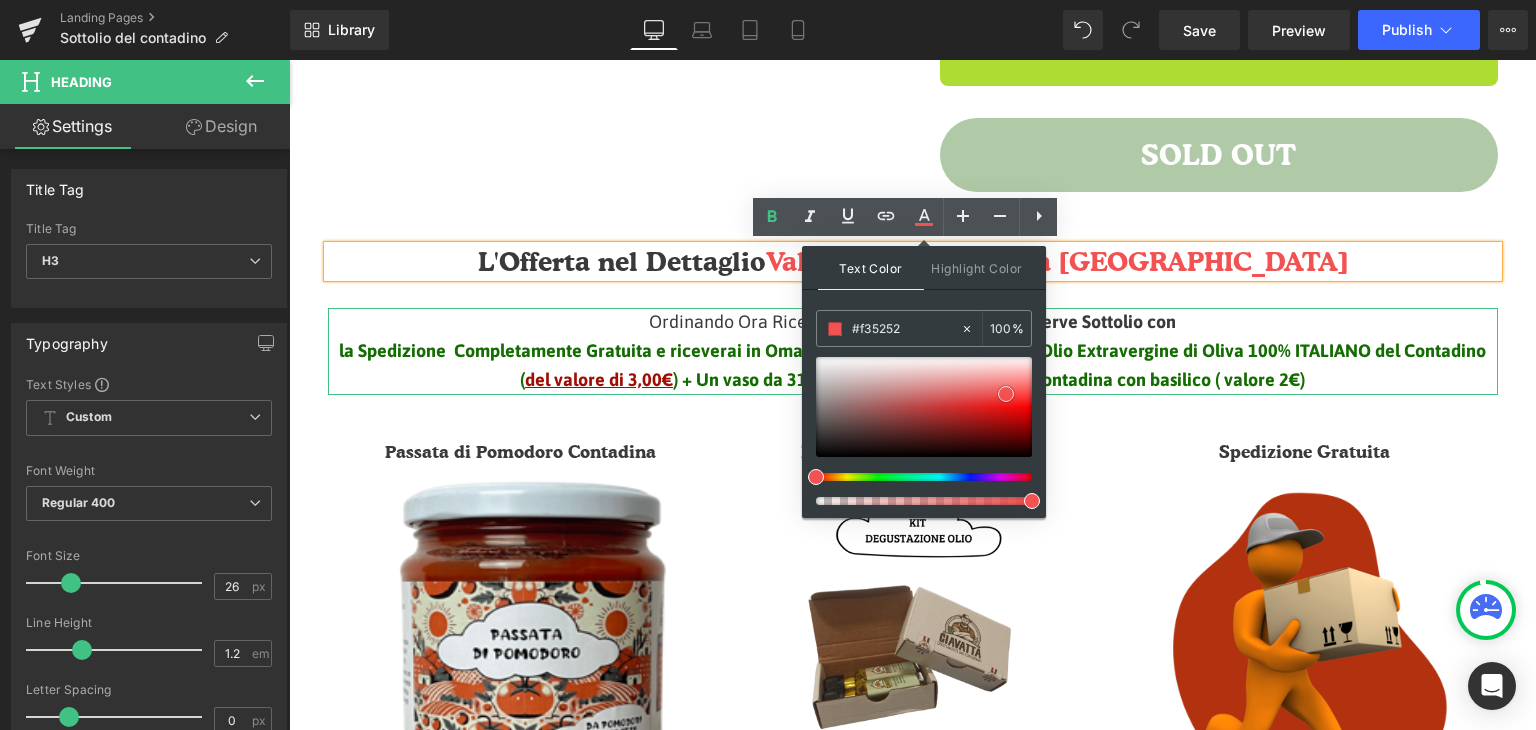 click at bounding box center [289, 60] 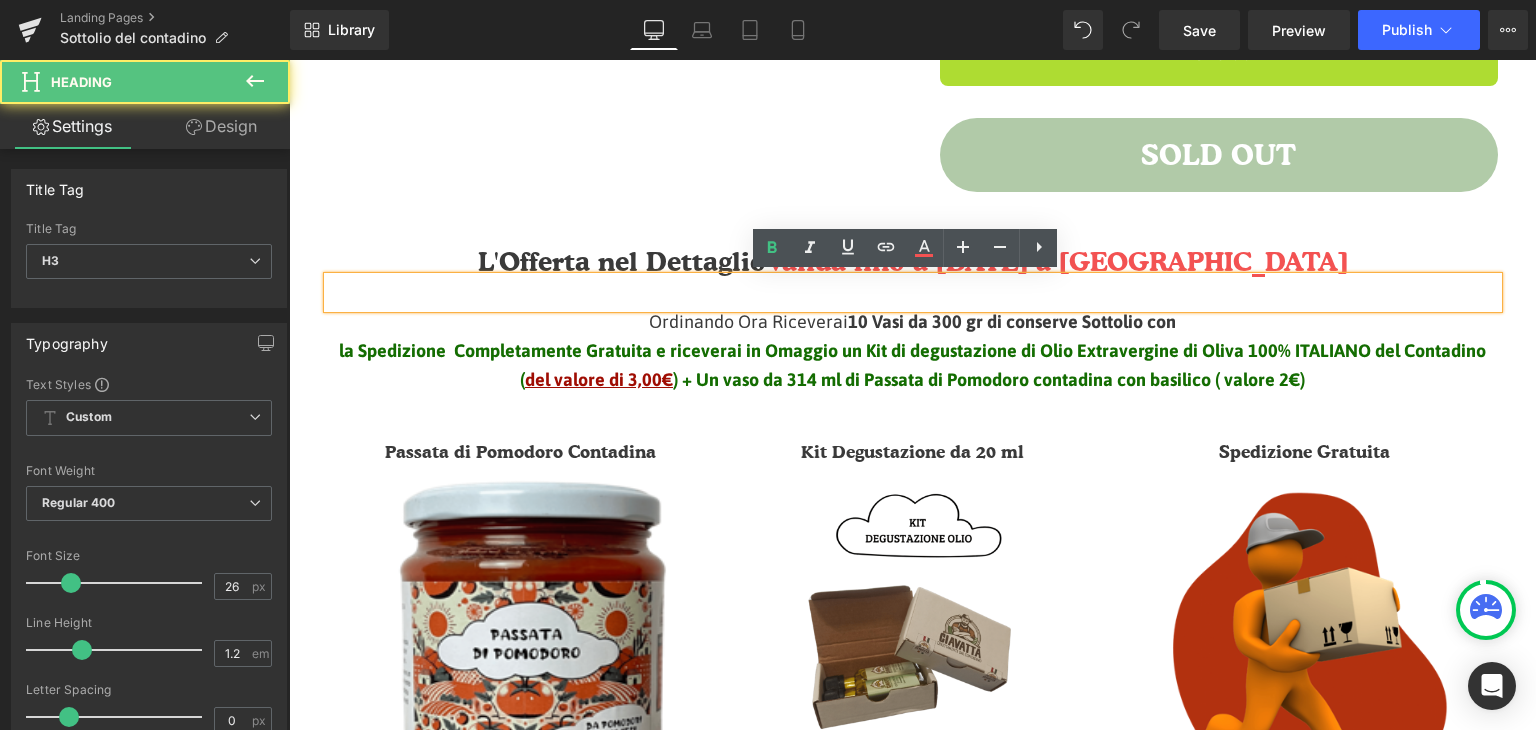 click on "Passata di Pomodoro Contadina Heading
Image
Kit Degustazione da 20 ml
Heading
Image
Spedizione Gratuita Heading
Image
‹ ›
[GEOGRAPHIC_DATA]" at bounding box center [913, 632] 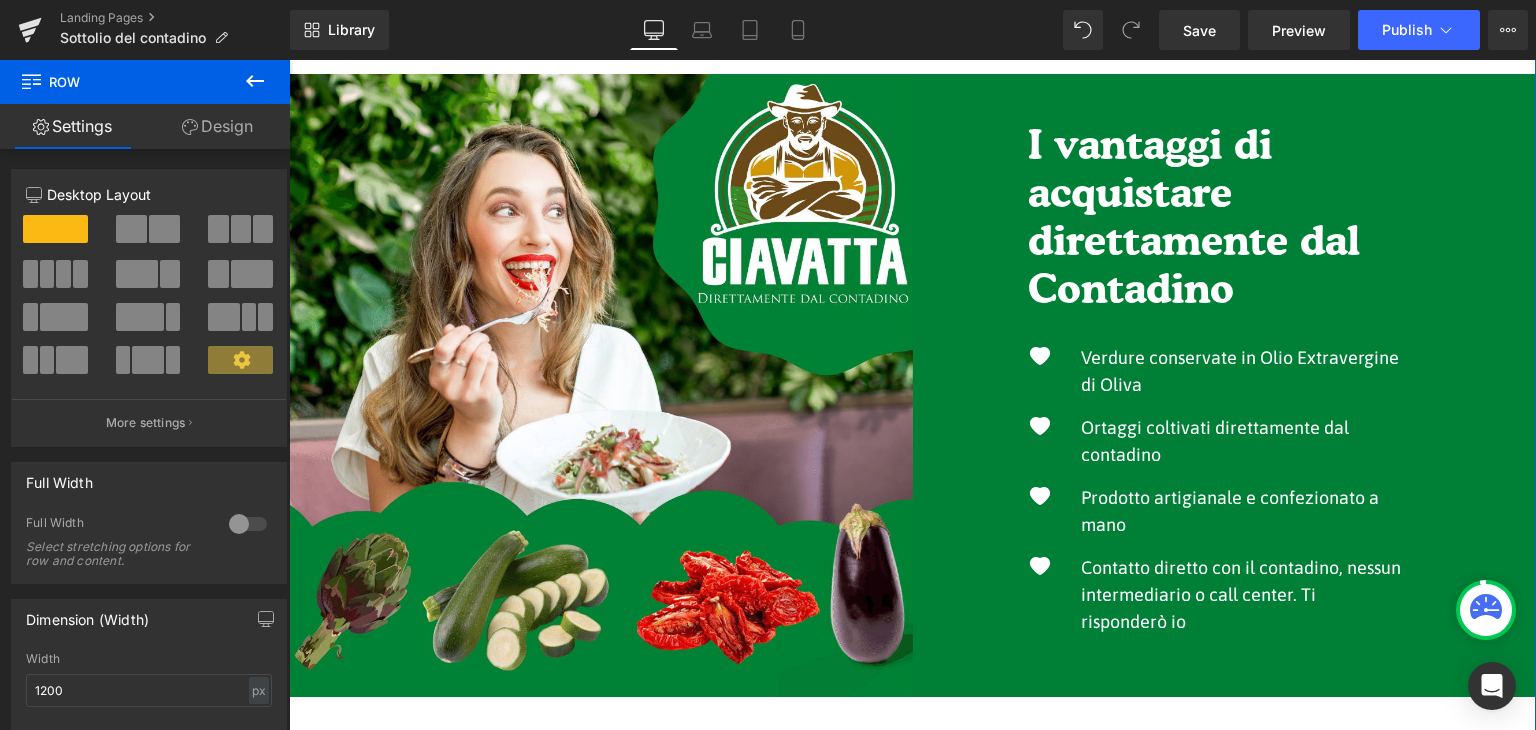 scroll, scrollTop: 2400, scrollLeft: 0, axis: vertical 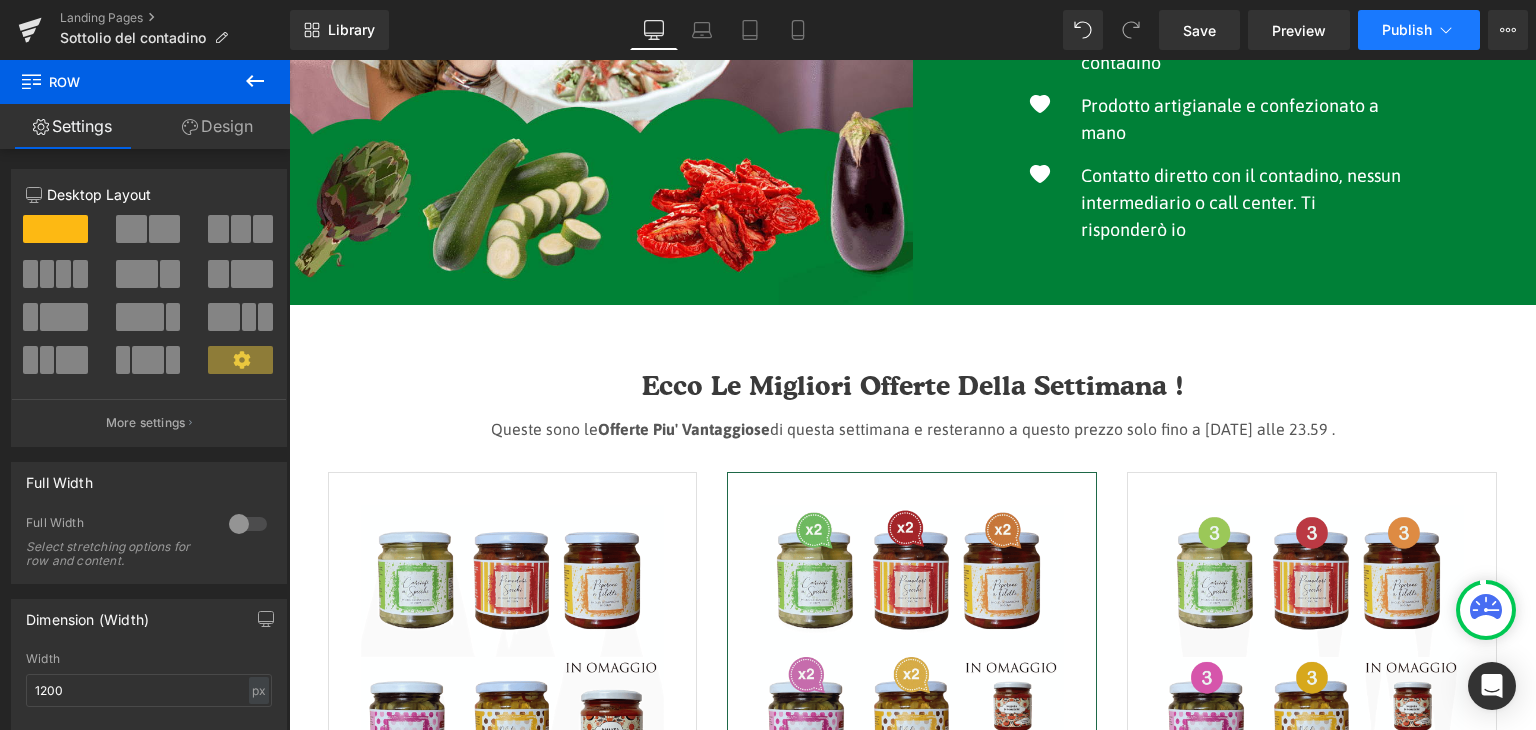 click on "Publish" at bounding box center (1419, 30) 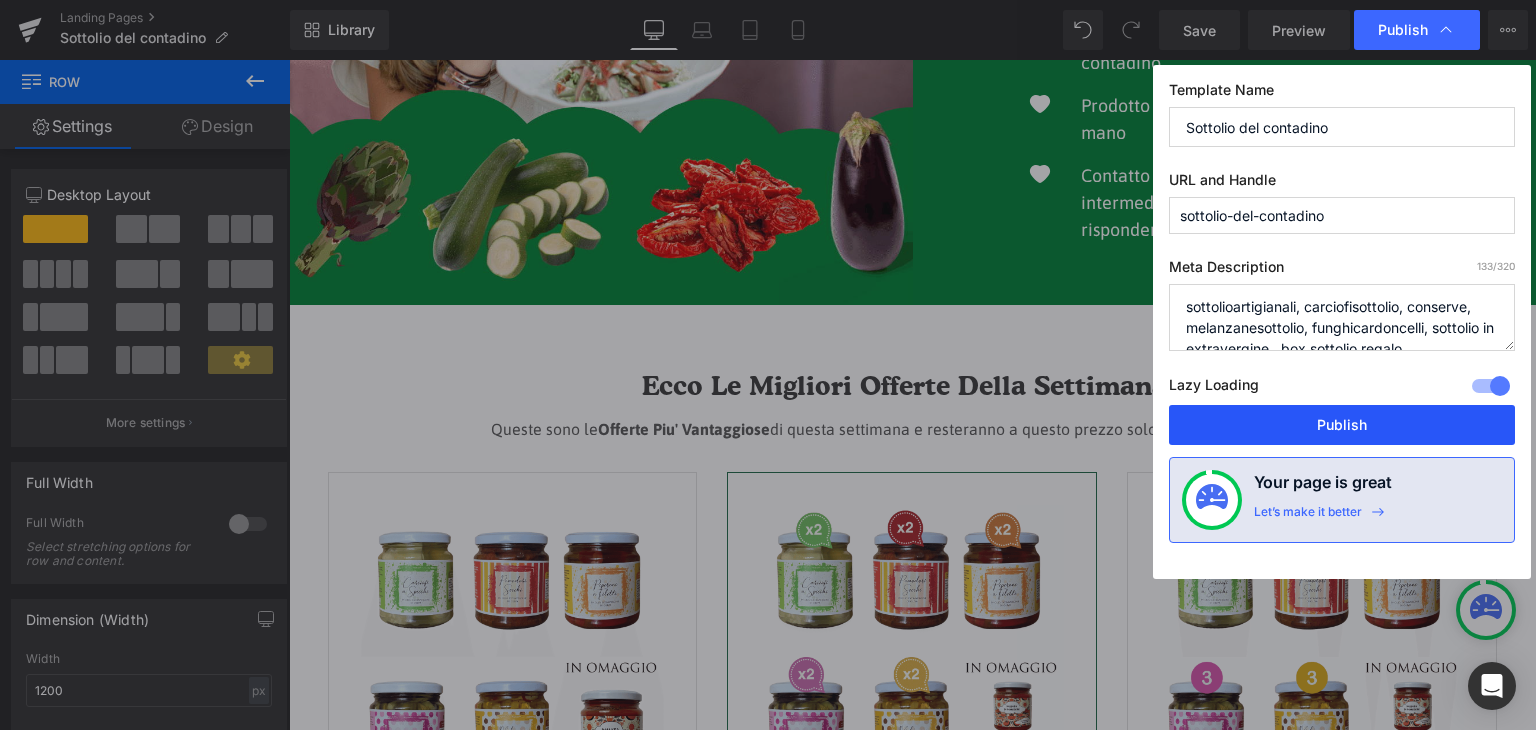 drag, startPoint x: 1328, startPoint y: 426, endPoint x: 1014, endPoint y: 306, distance: 336.14877 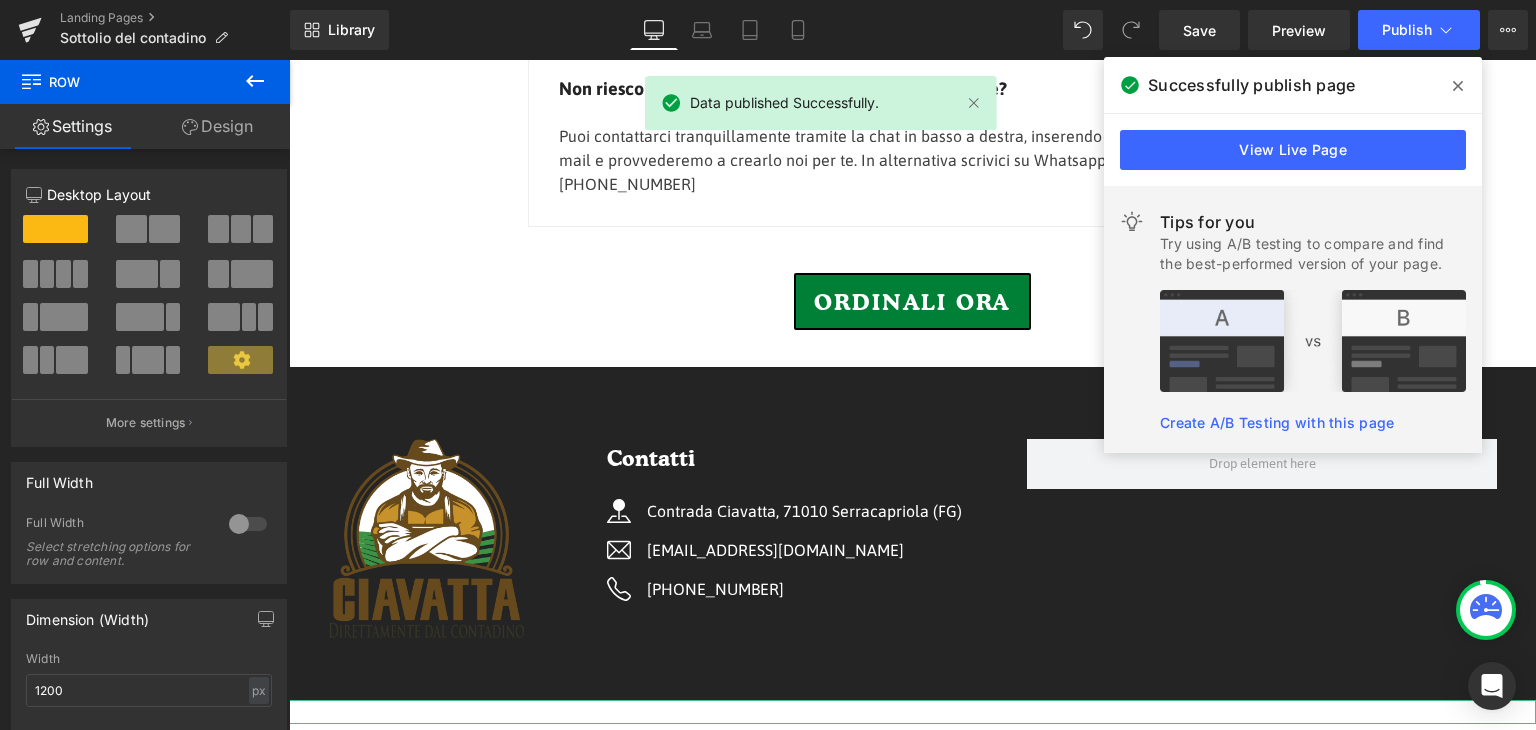 scroll, scrollTop: 4900, scrollLeft: 0, axis: vertical 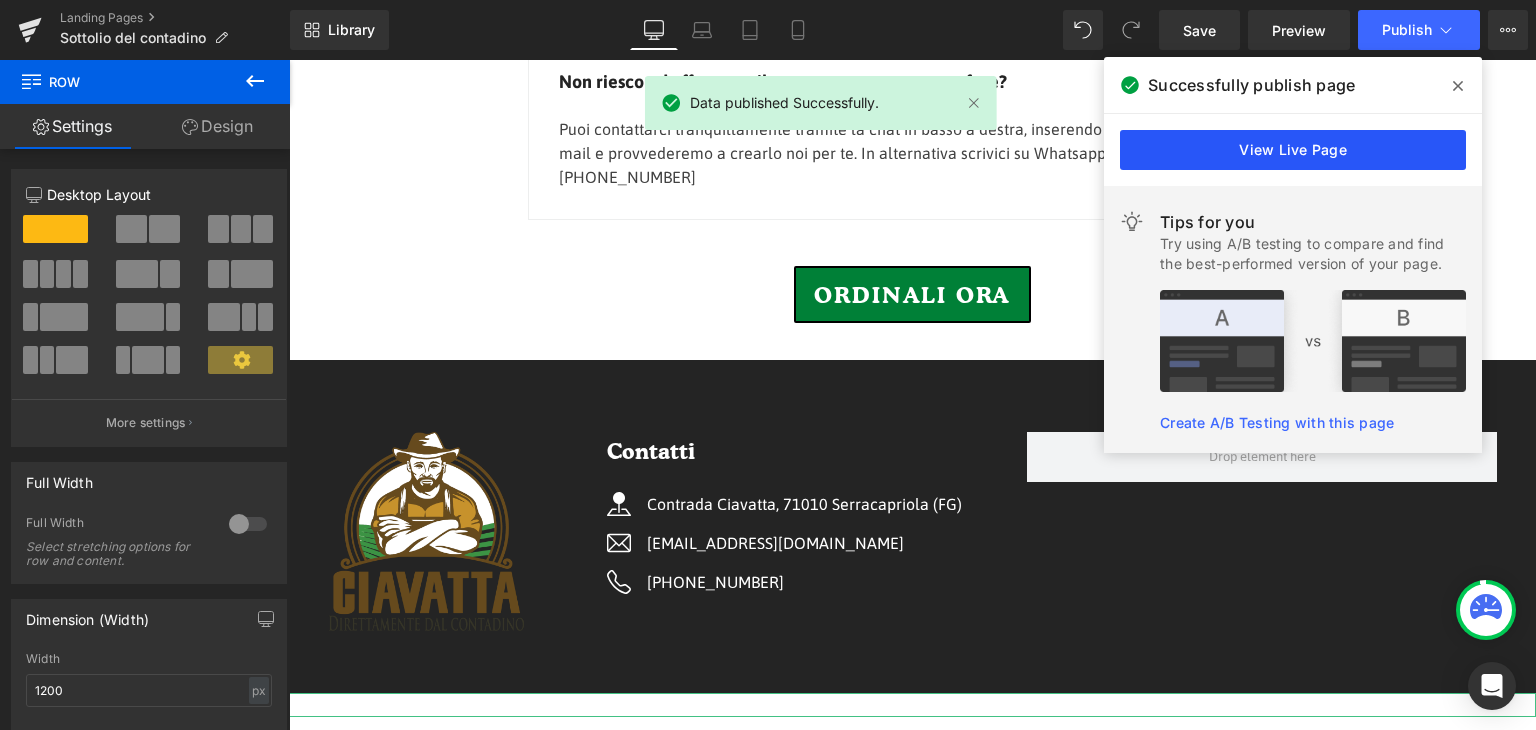 click on "View Live Page" at bounding box center [1293, 150] 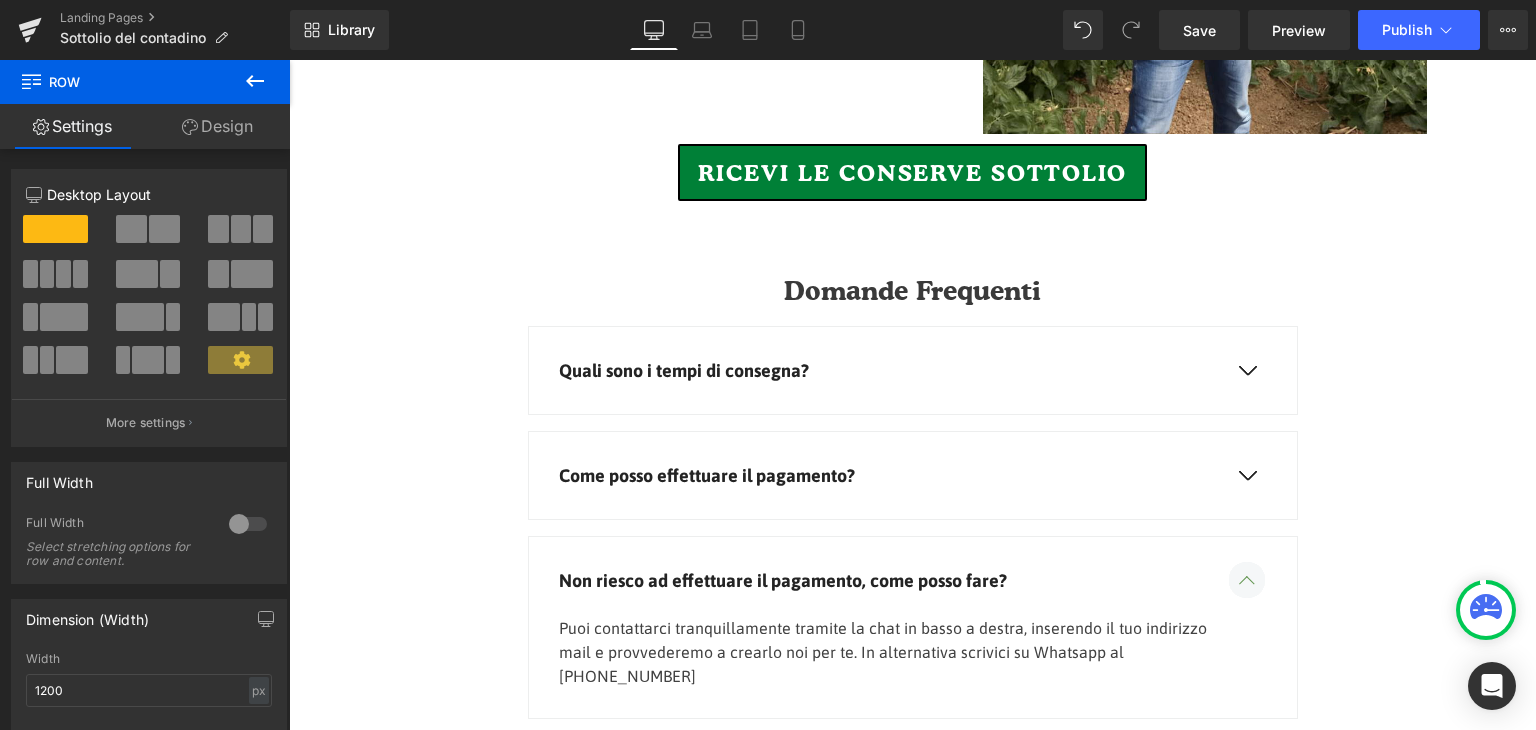 scroll, scrollTop: 4400, scrollLeft: 0, axis: vertical 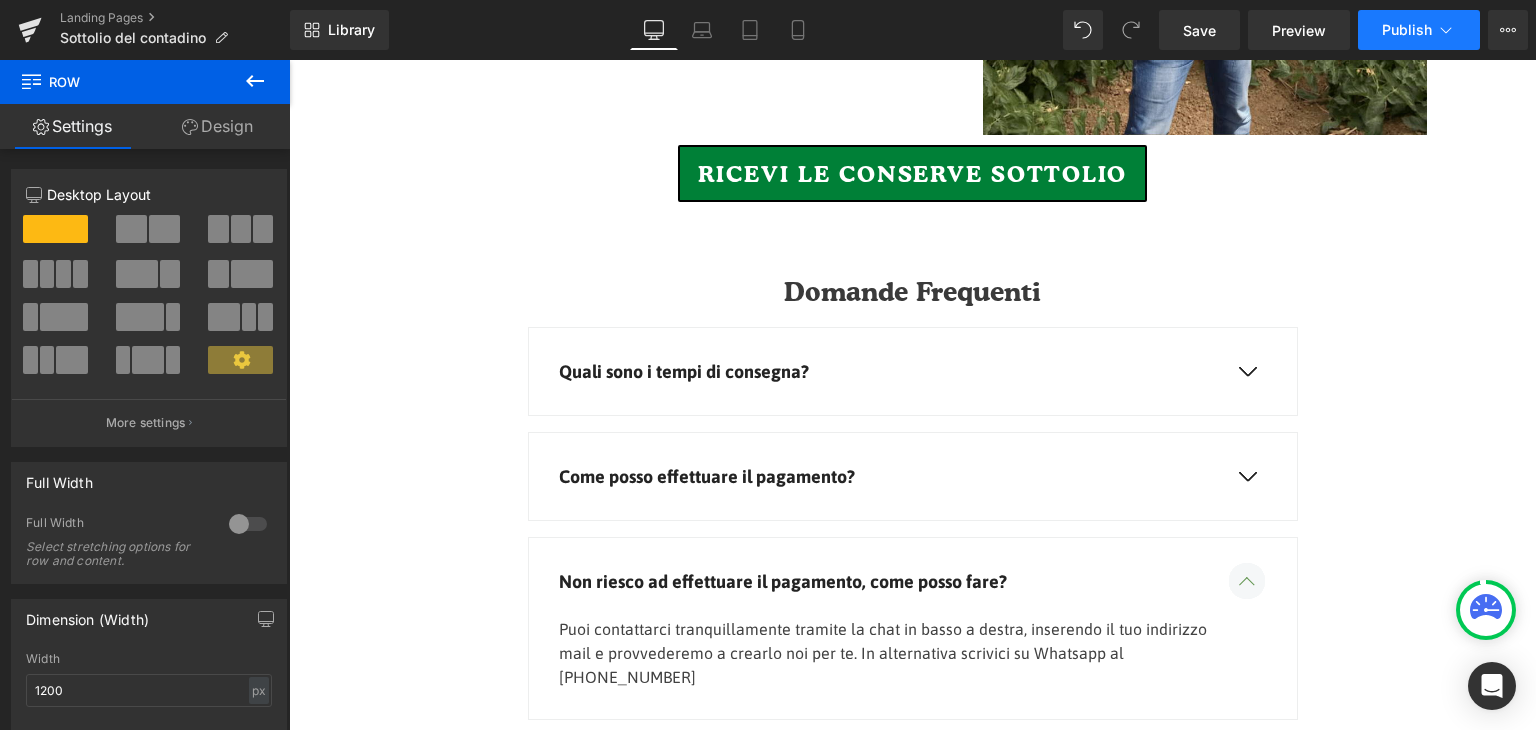 click on "Publish" at bounding box center [1407, 30] 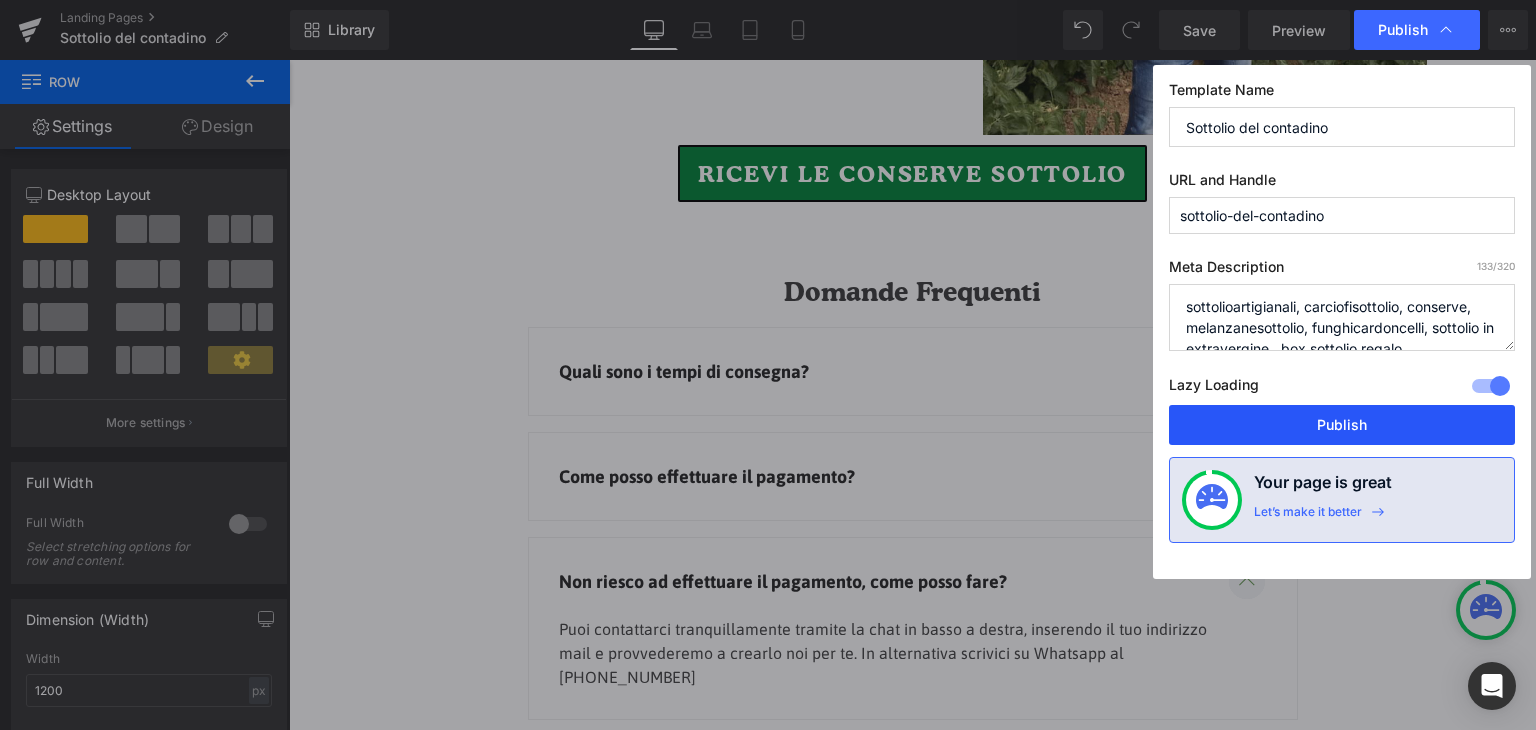 click on "Publish" at bounding box center [1342, 425] 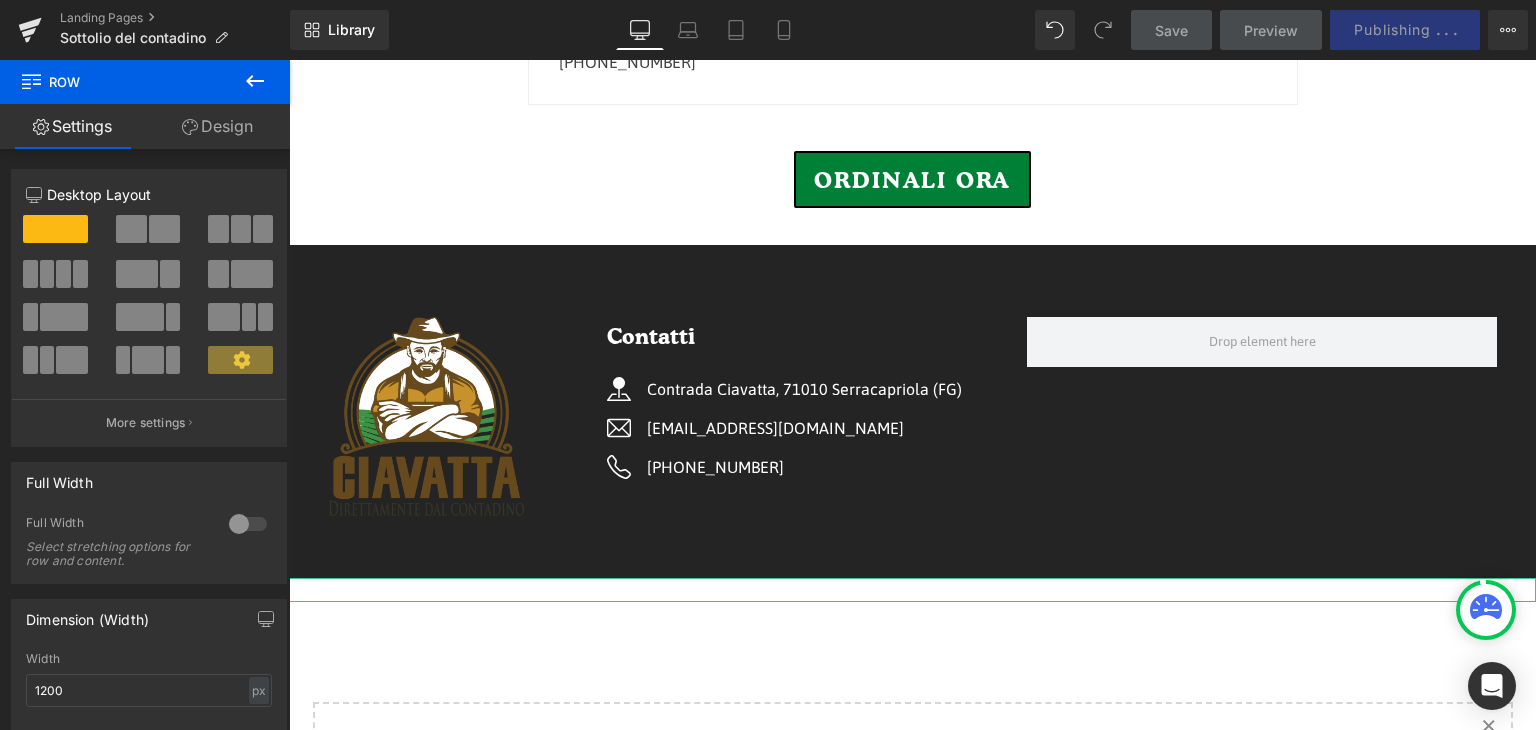 scroll, scrollTop: 5200, scrollLeft: 0, axis: vertical 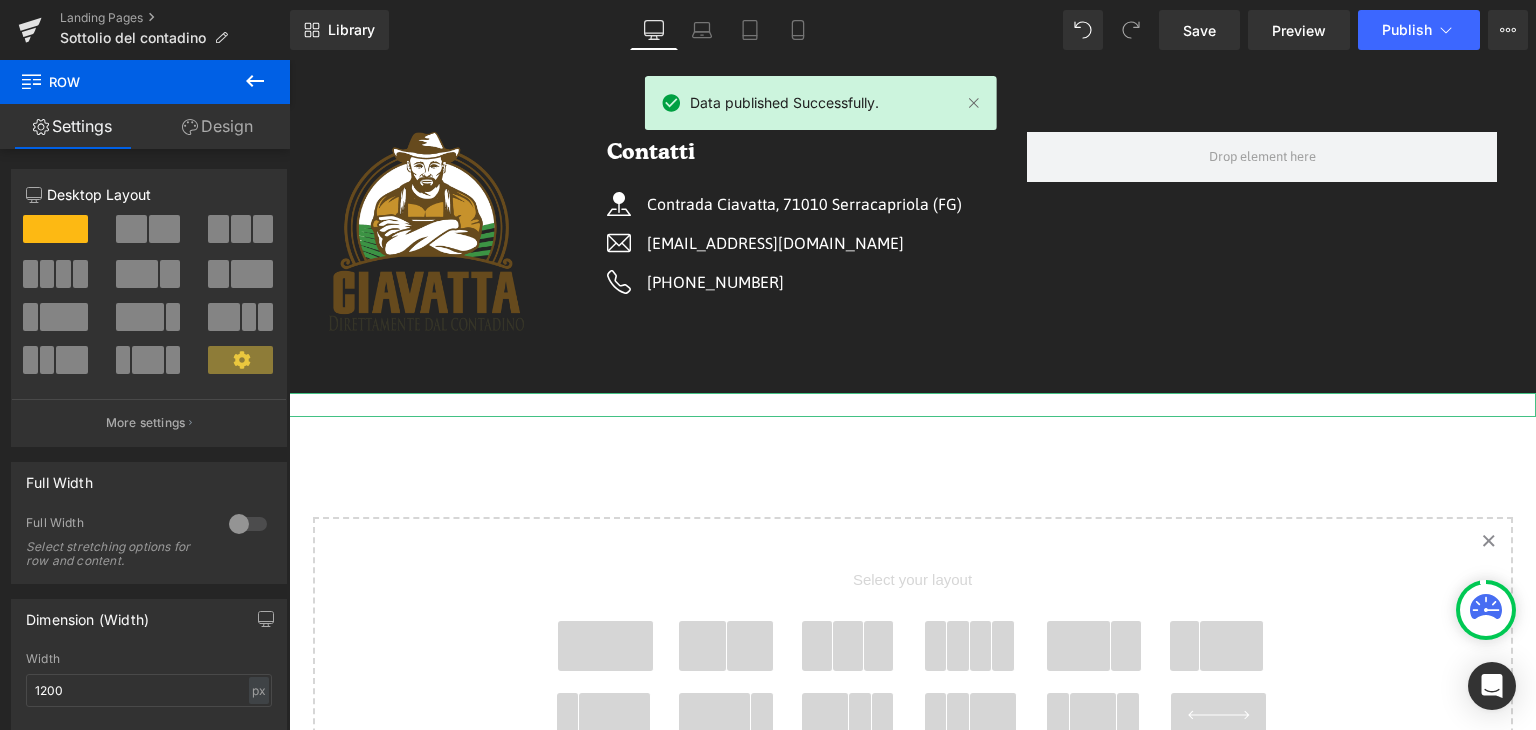 click 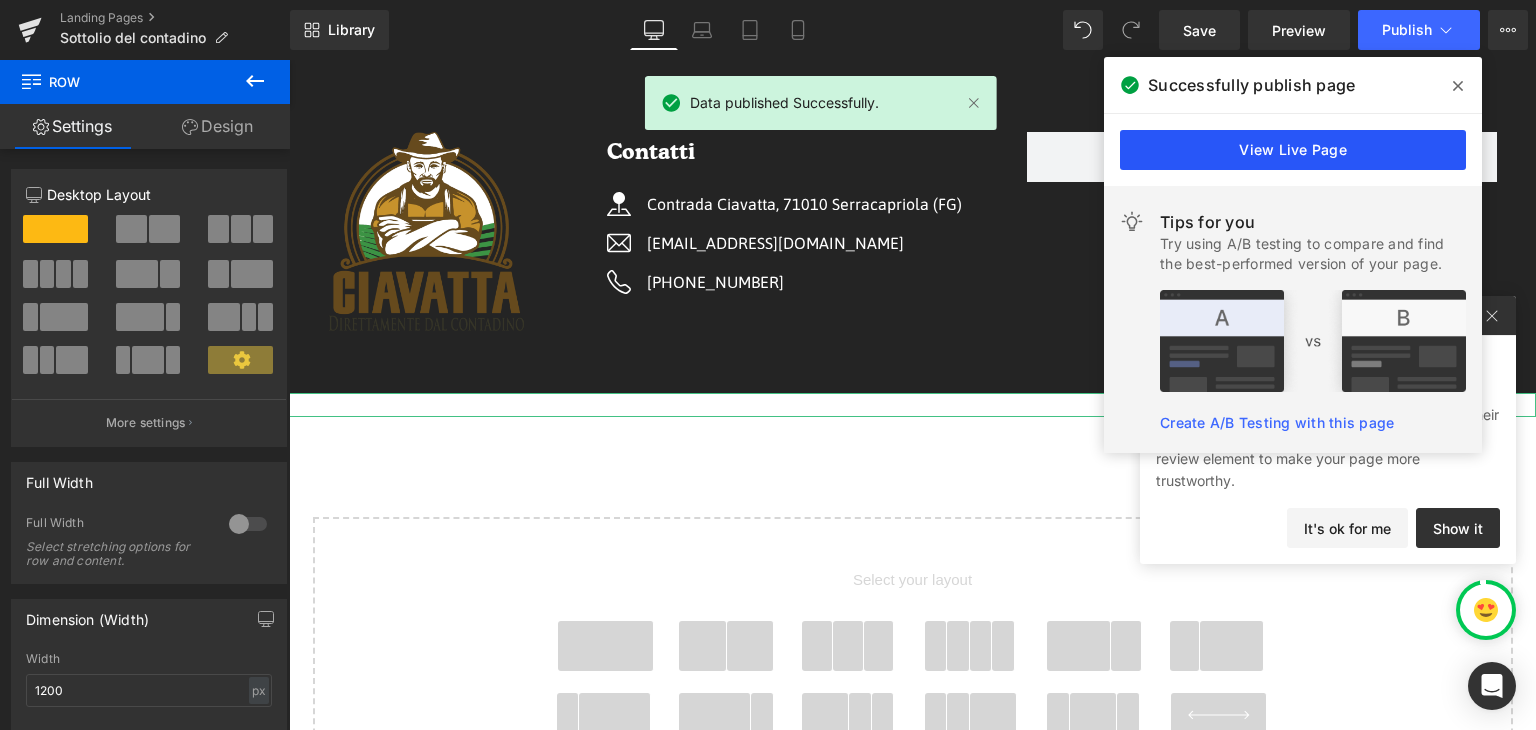 click on "View Live Page" at bounding box center (1293, 150) 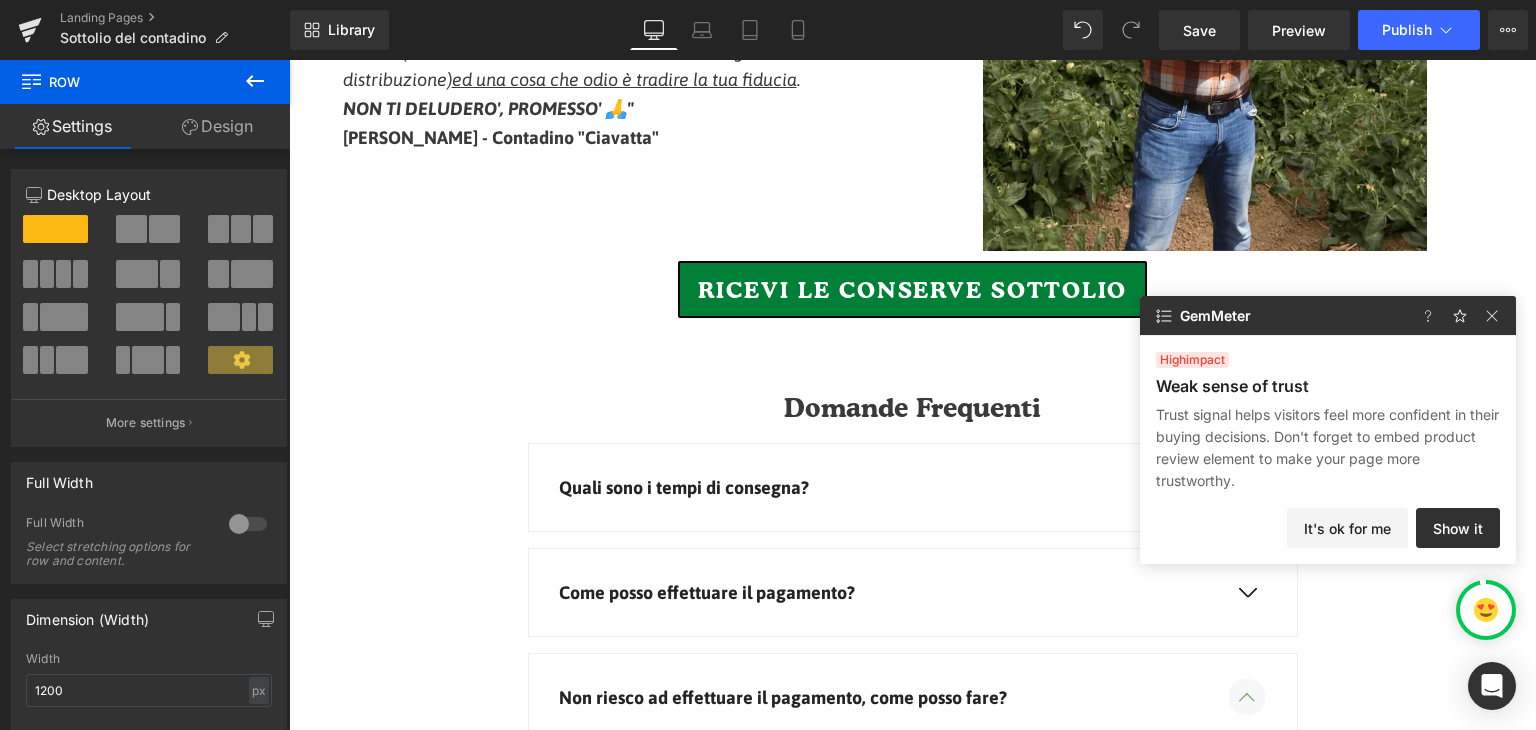 scroll, scrollTop: 3900, scrollLeft: 0, axis: vertical 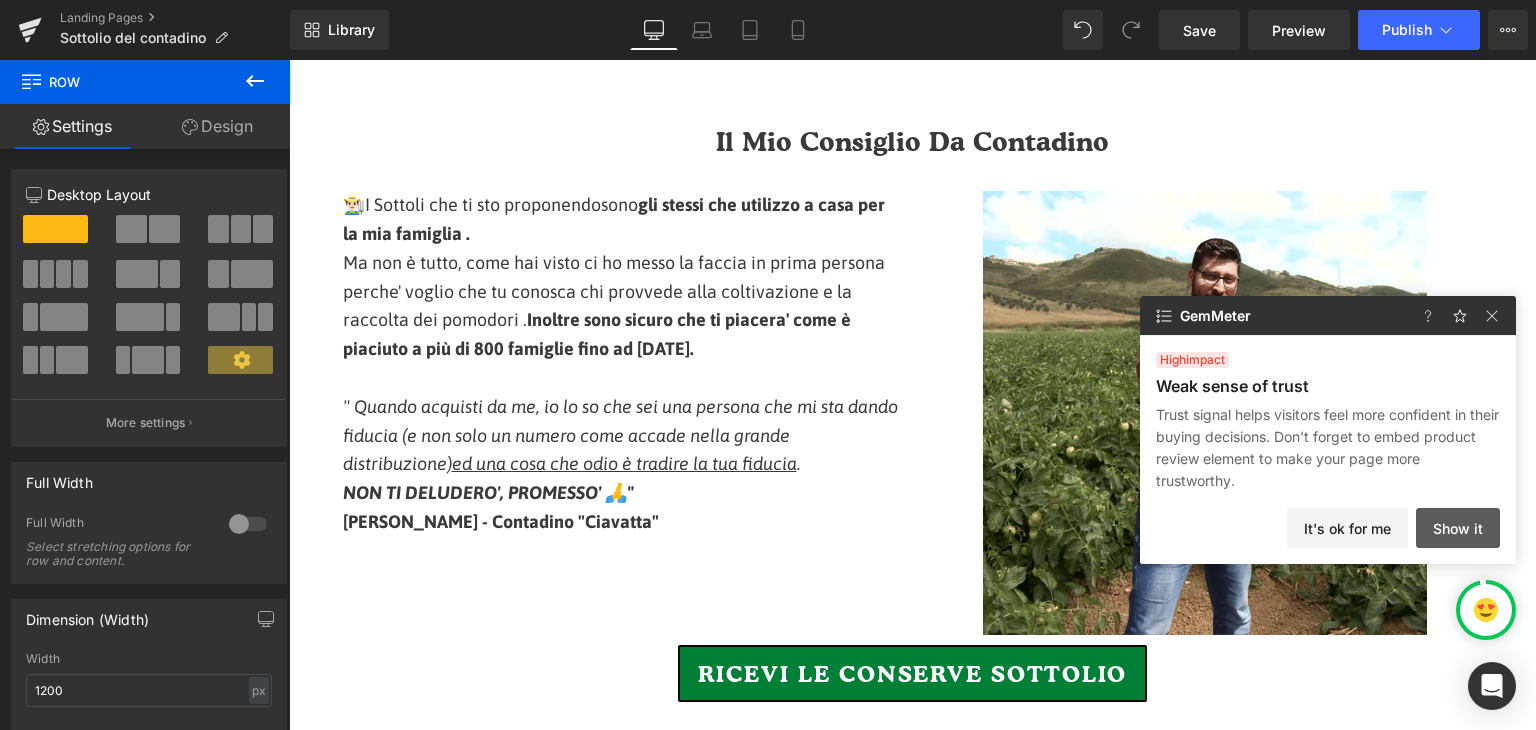 click on "Show it" 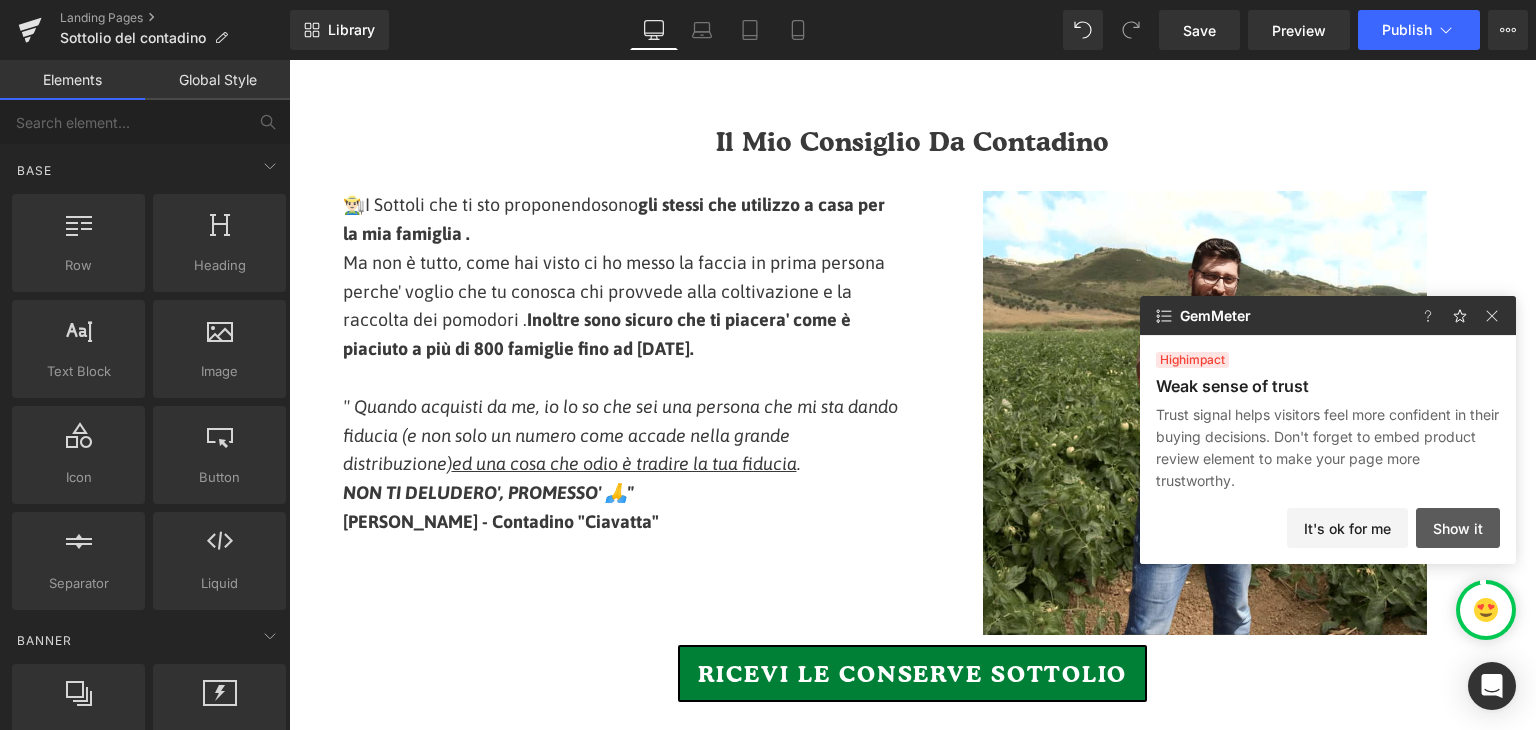 scroll, scrollTop: 3796, scrollLeft: 0, axis: vertical 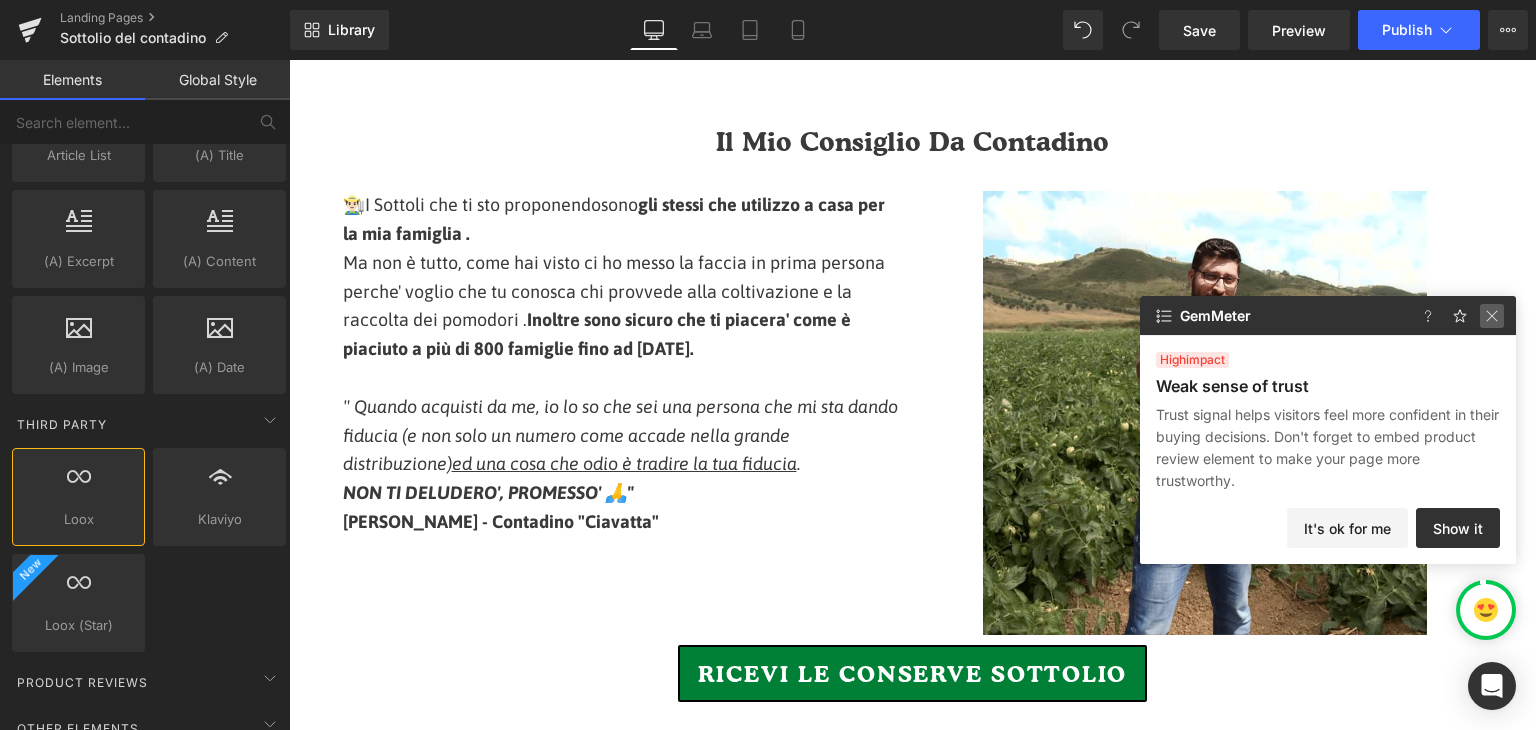 click 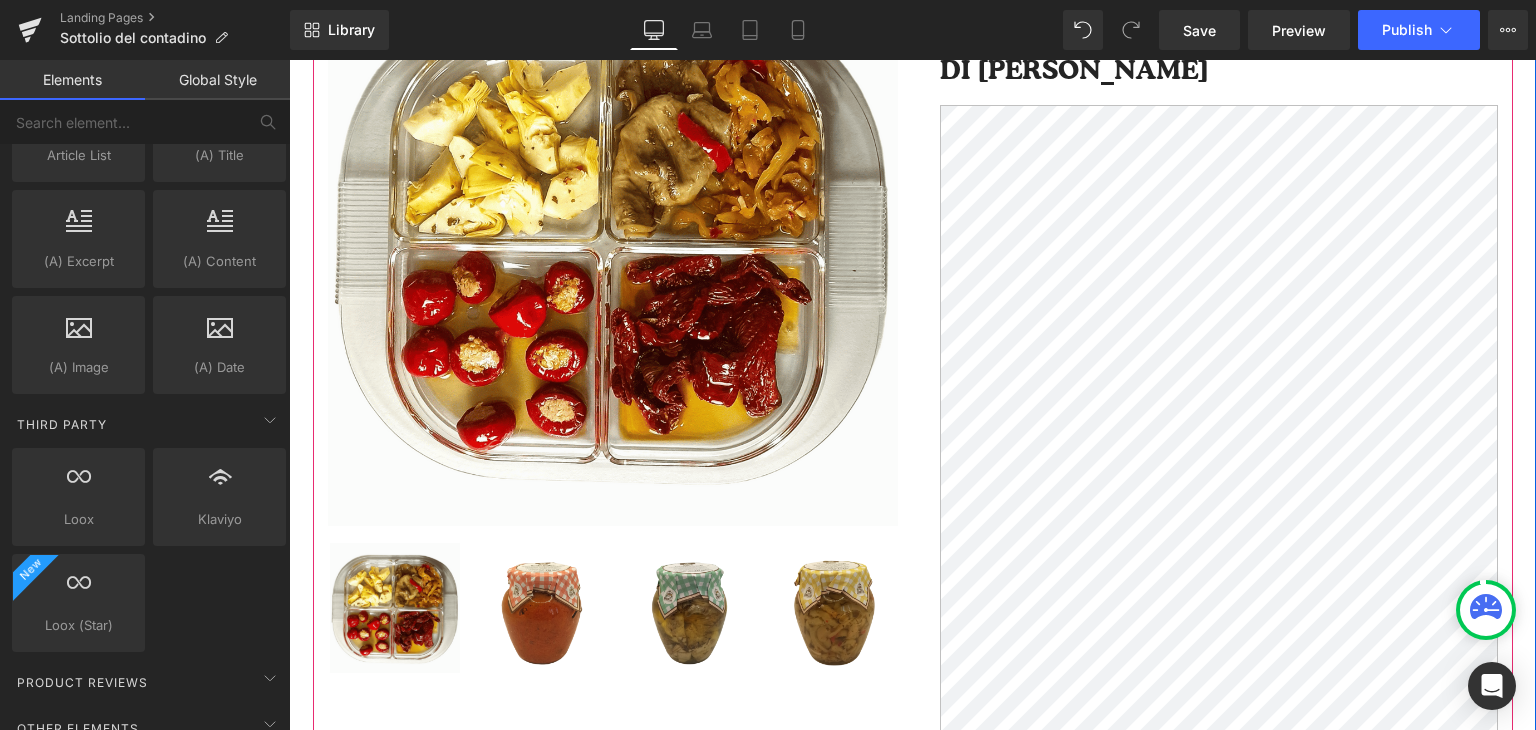 scroll, scrollTop: 0, scrollLeft: 0, axis: both 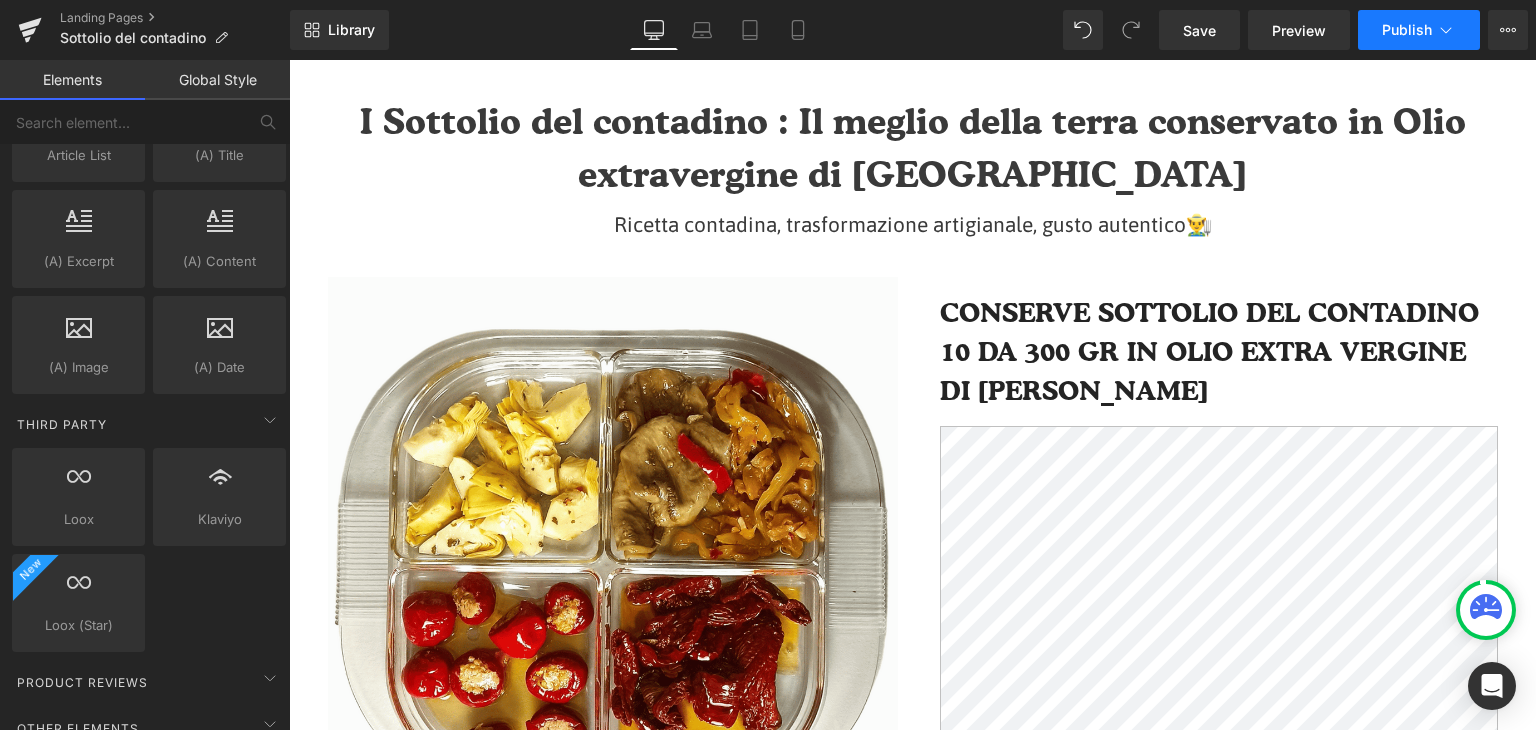 click 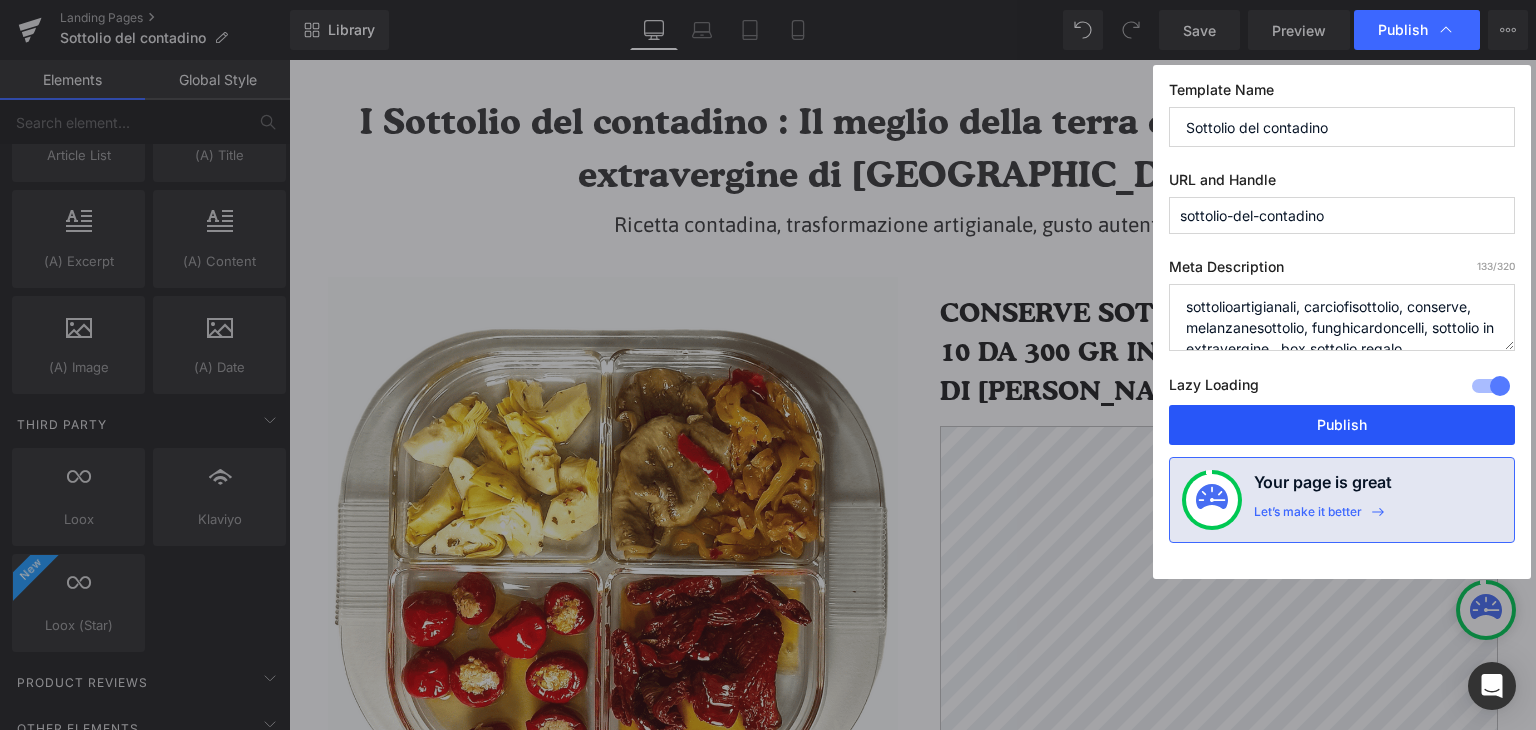 click on "Publish" at bounding box center (1342, 425) 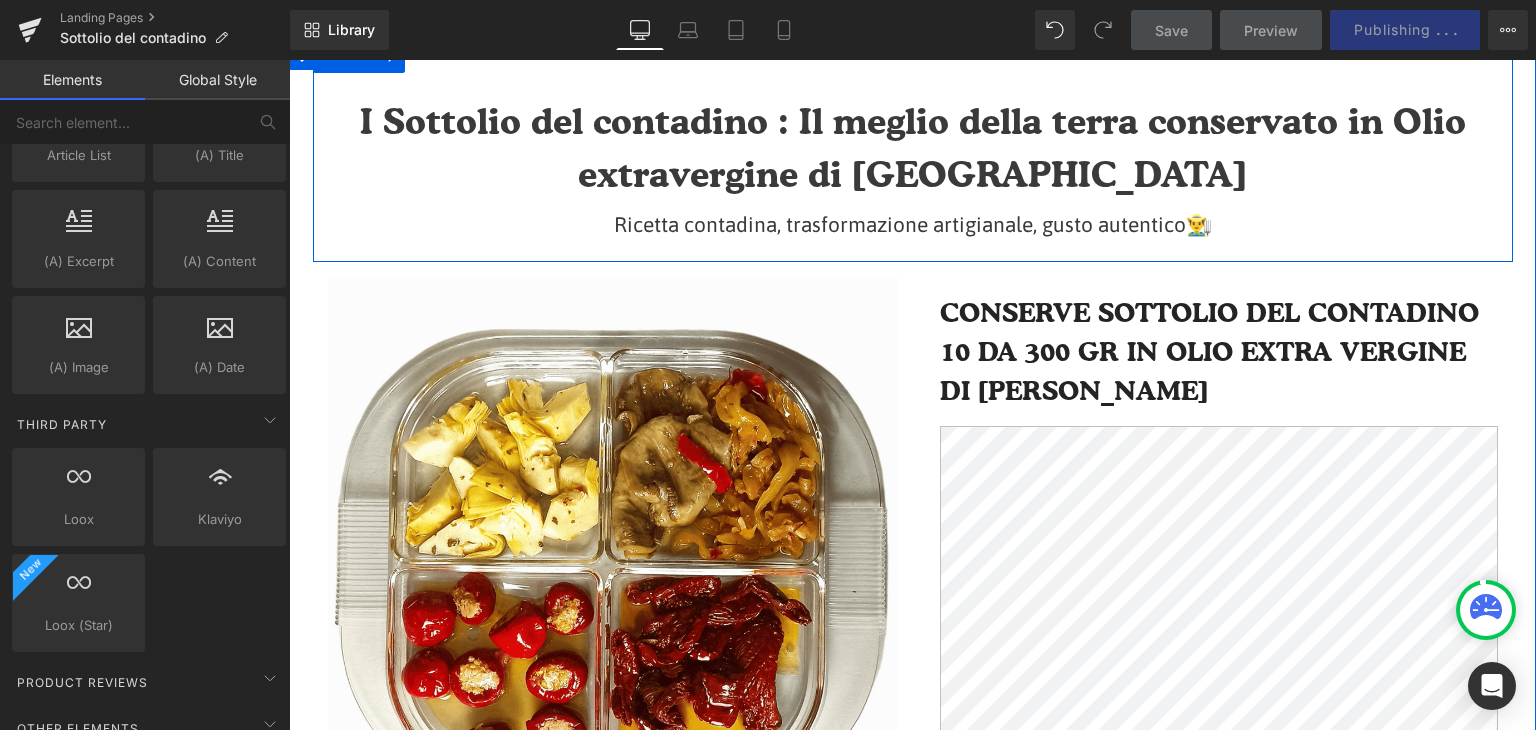 click on "I Sottolio del contadino : Il meglio della terra conservato in Olio extravergine di Oliva Heading         Heading         Ricetta contadina, trasformazione artigianale, gusto autentico👨‍🌾 Text Block         Row" at bounding box center (913, 158) 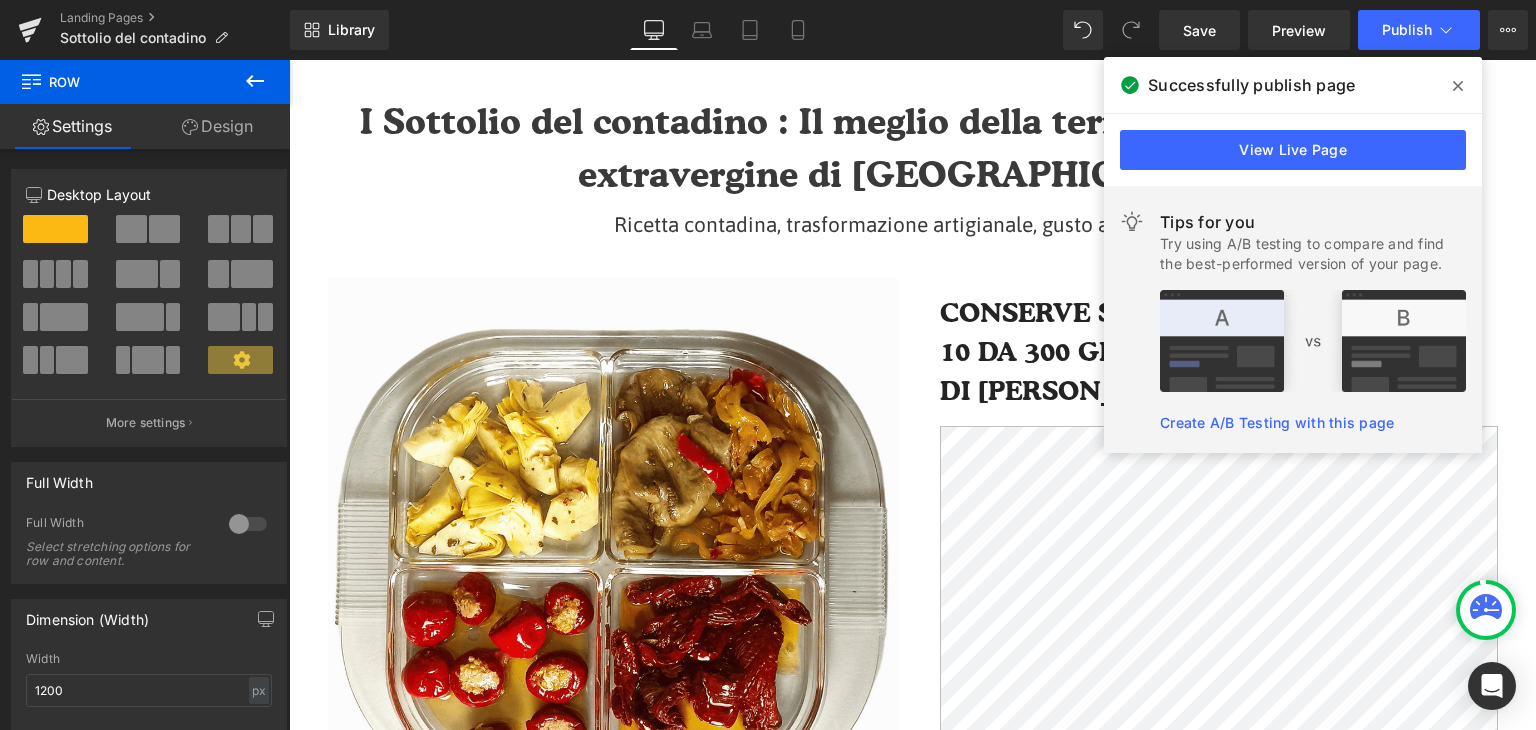 click at bounding box center (1458, 86) 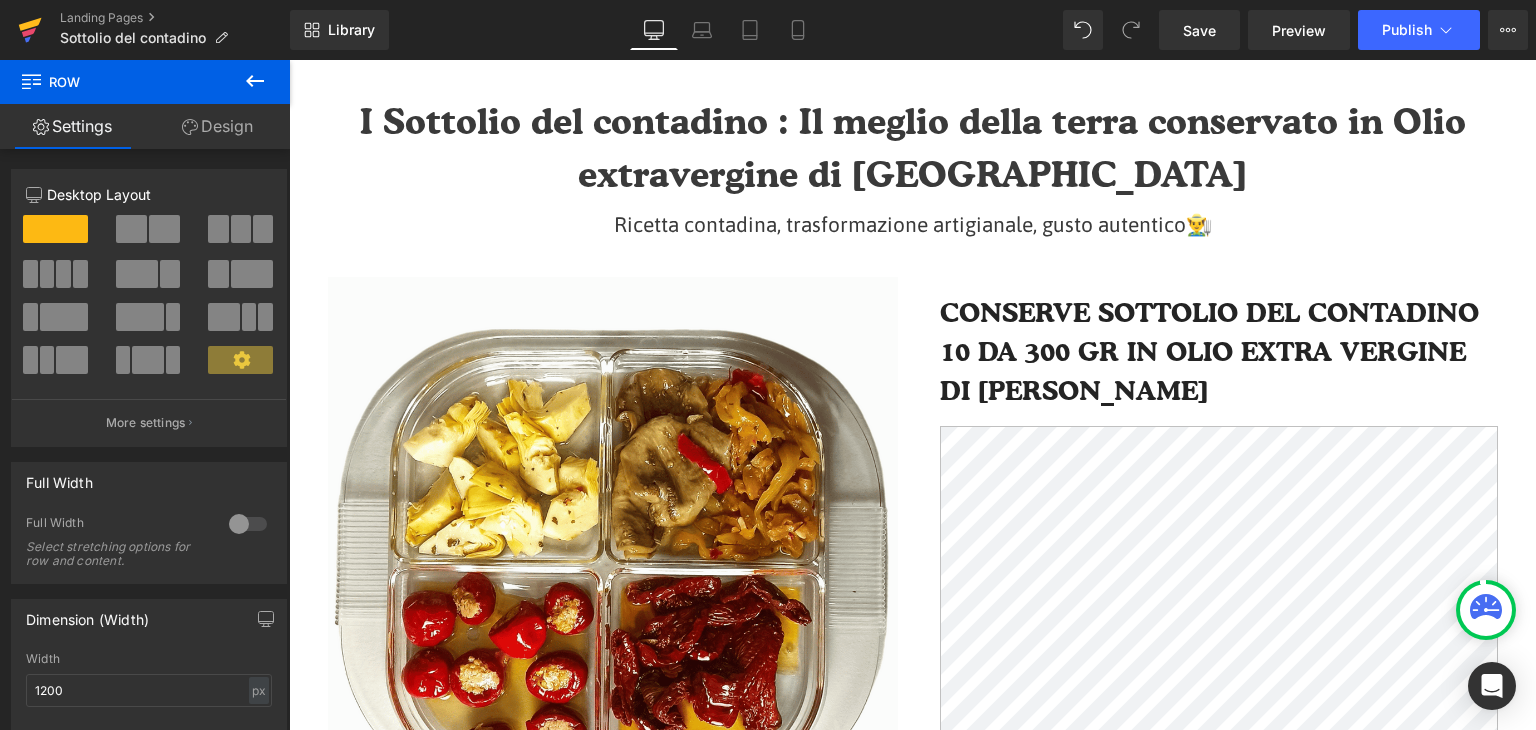 click 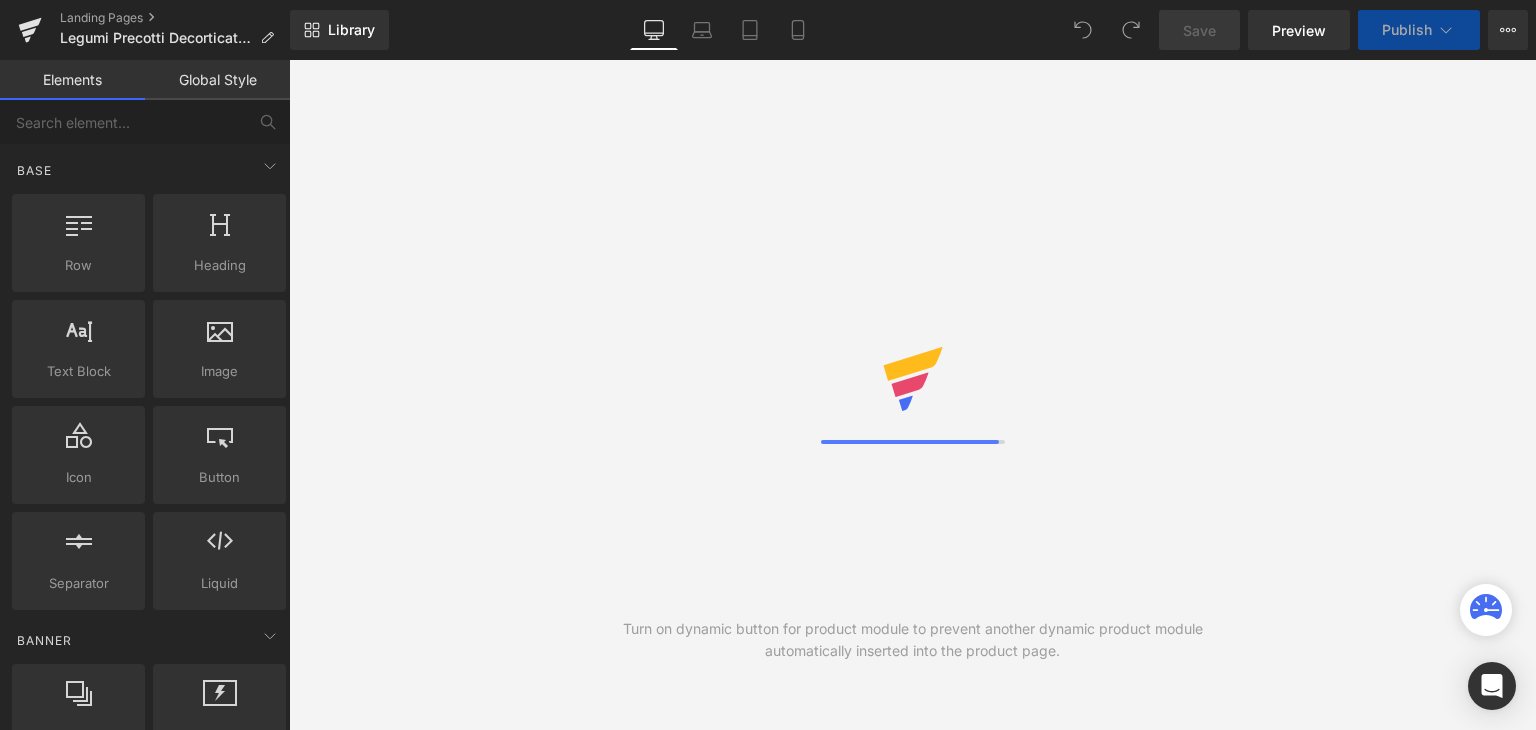 scroll, scrollTop: 0, scrollLeft: 0, axis: both 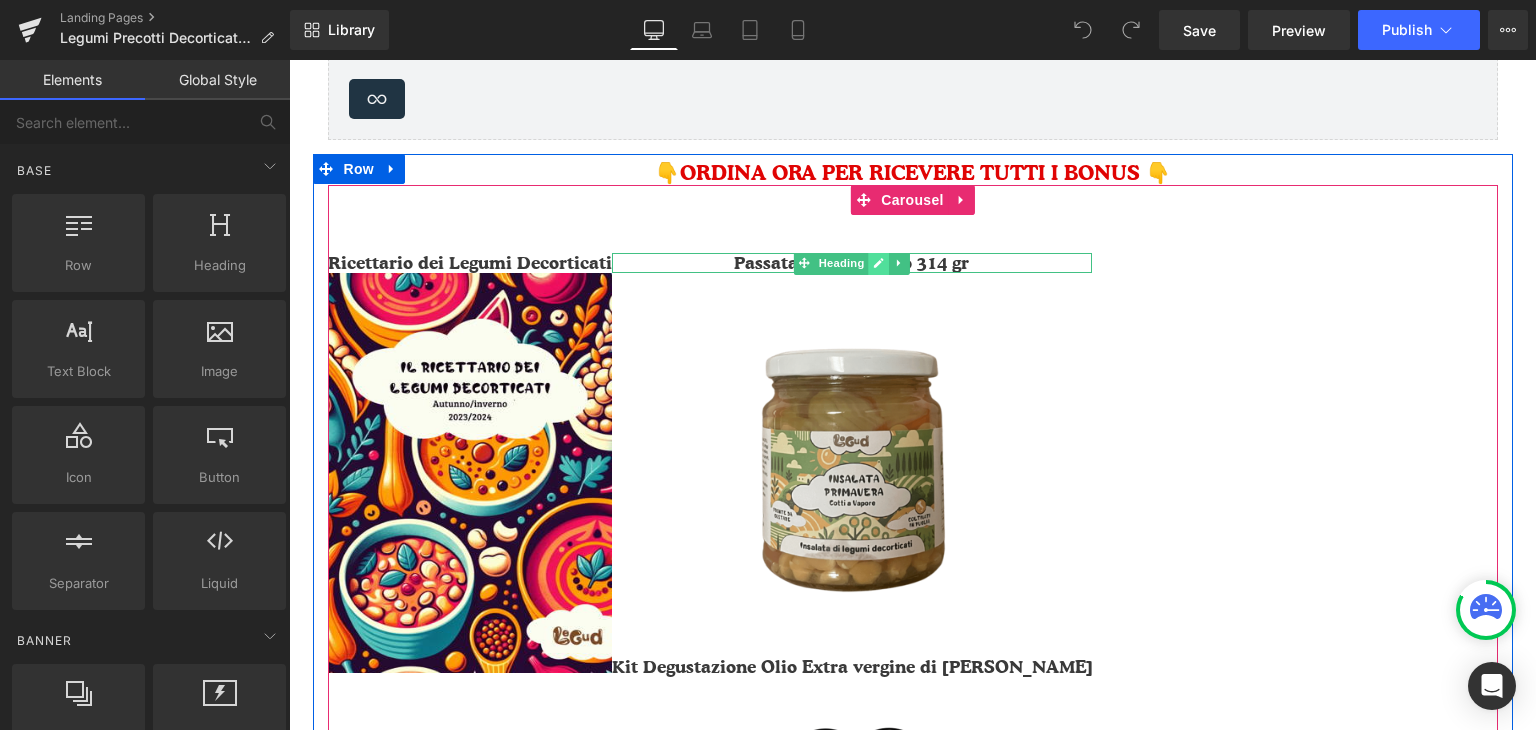 click 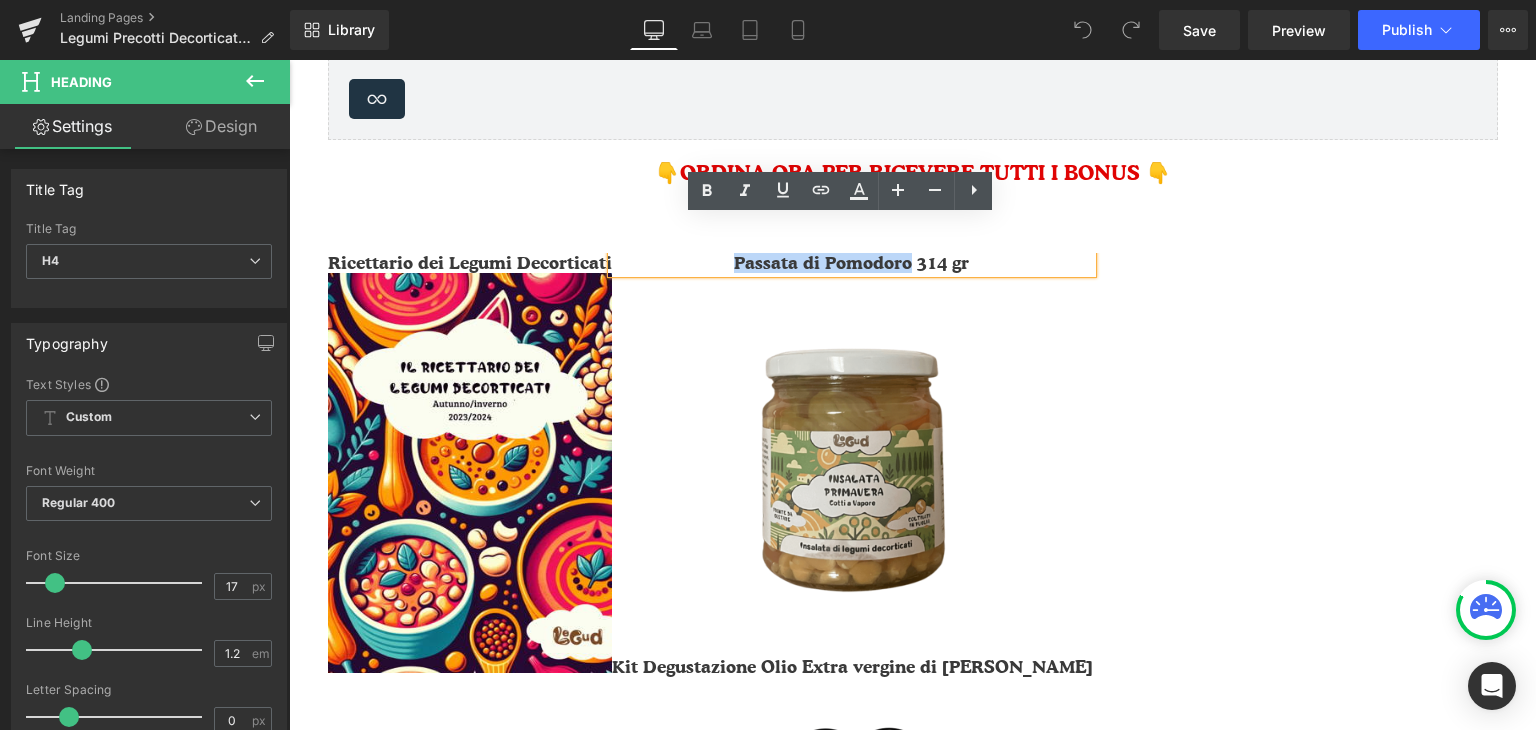 drag, startPoint x: 736, startPoint y: 222, endPoint x: 887, endPoint y: 229, distance: 151.16217 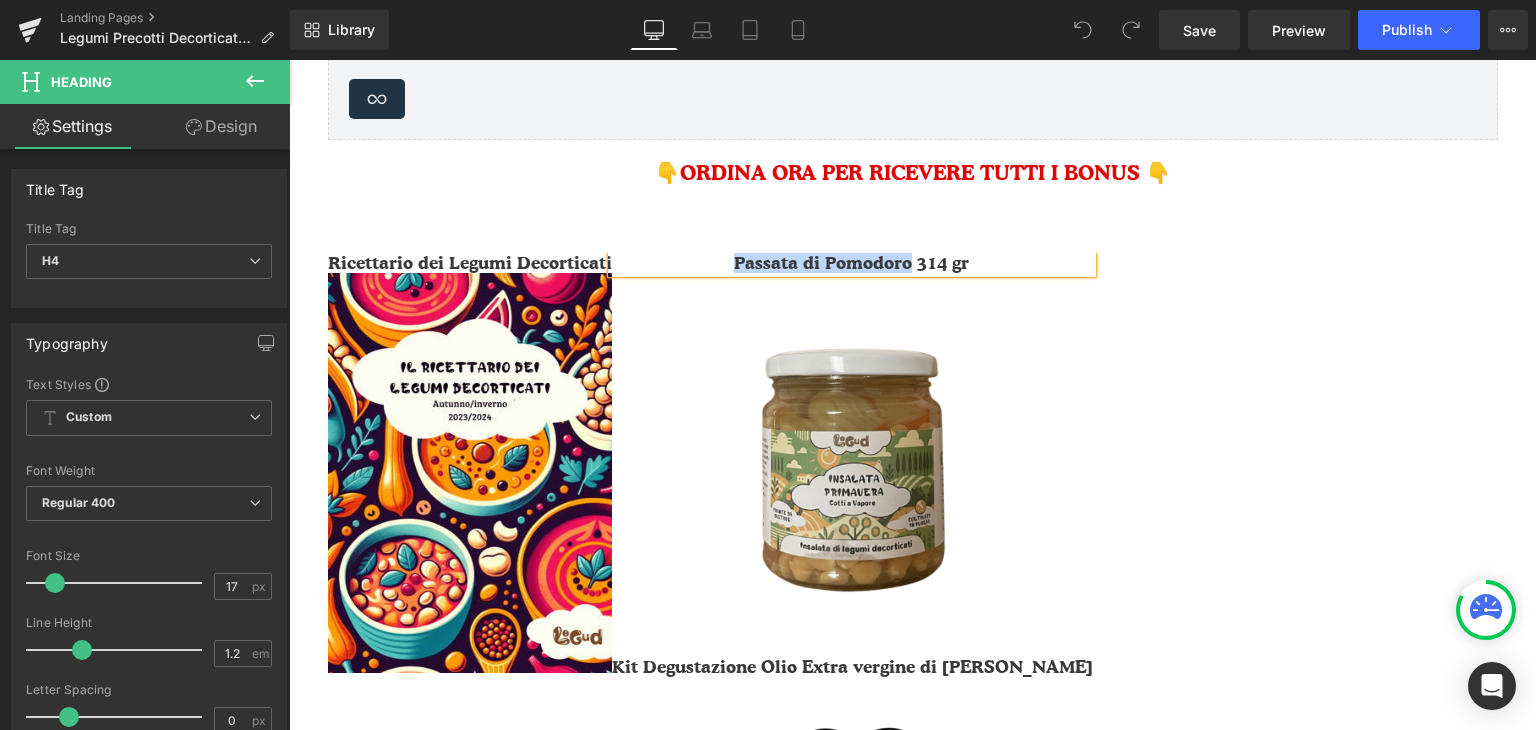type 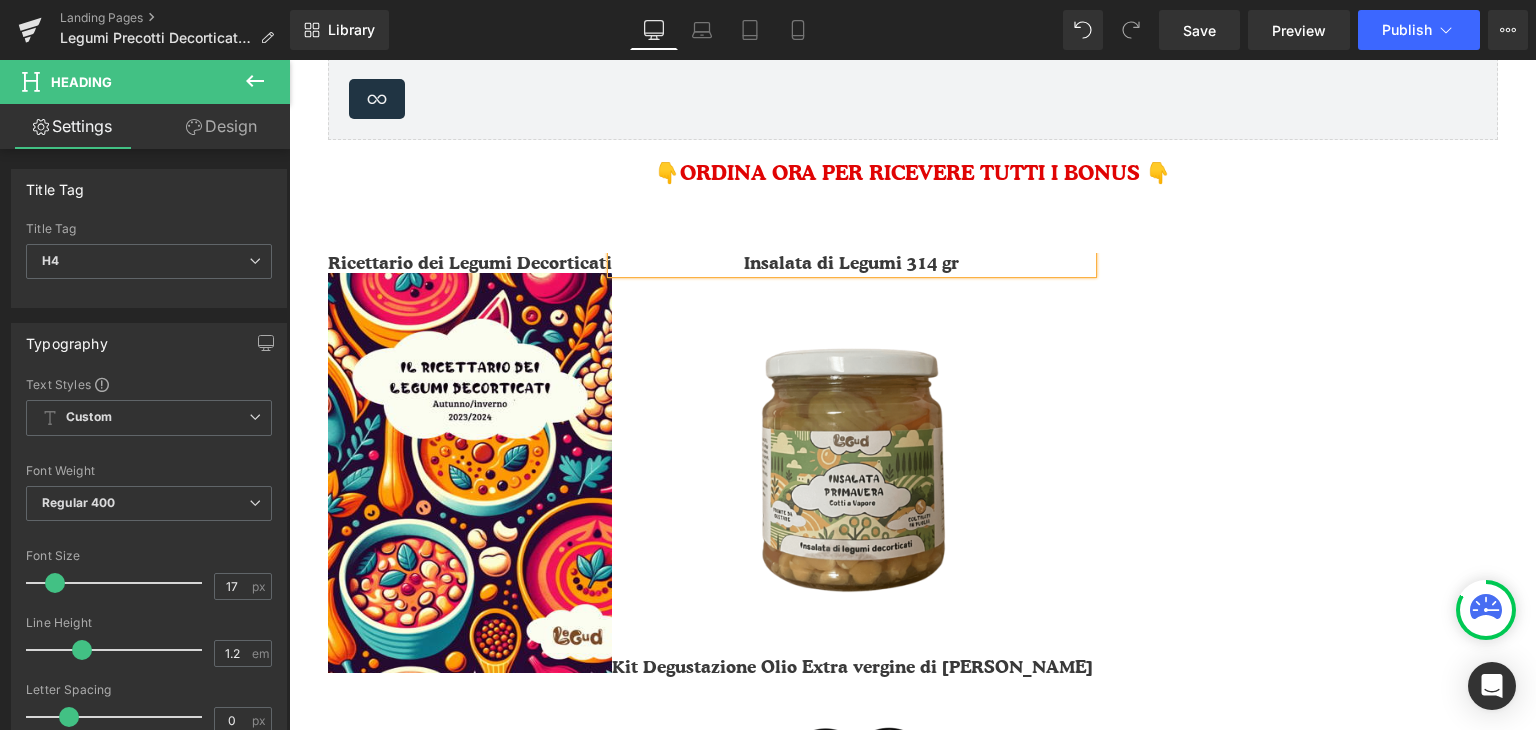 click on "Ricettario dei Legumi Decorticati Heading
Image
Insalata di Legumi 314 gr
Heading
Image
Kit Degustazione Olio Extra vergine di Oliva Heading
Image" at bounding box center (913, 956) 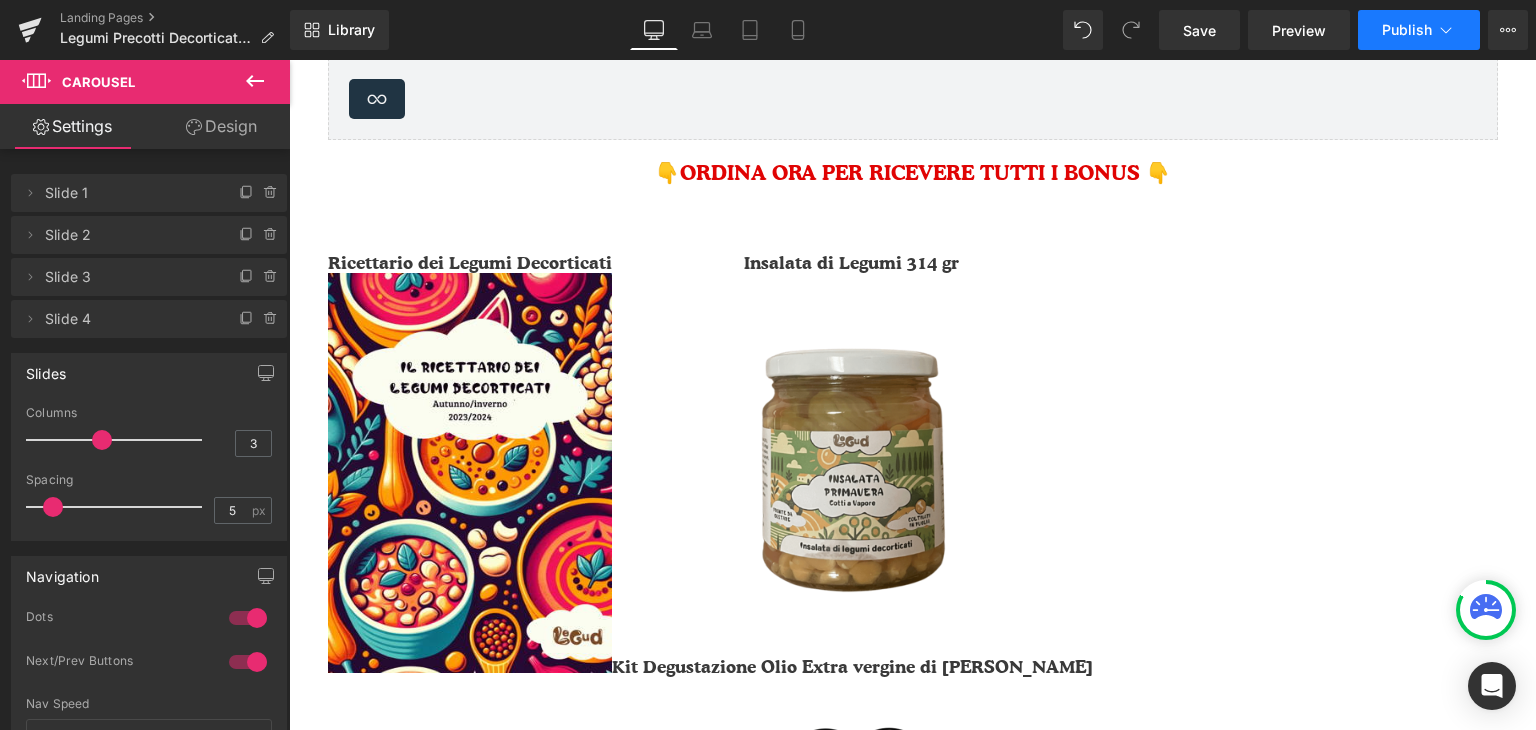 click on "Publish" at bounding box center [1407, 30] 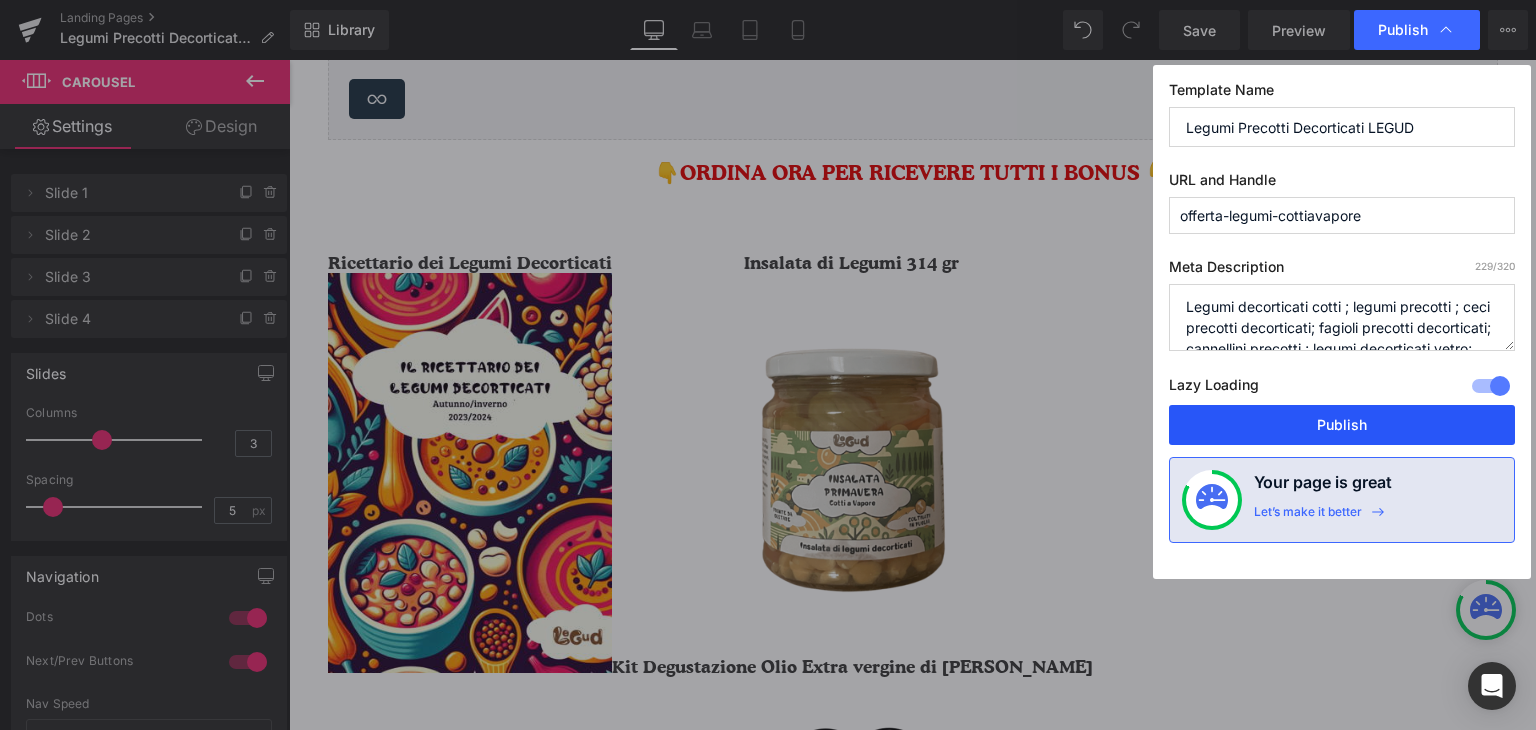 click on "Publish" at bounding box center (1342, 425) 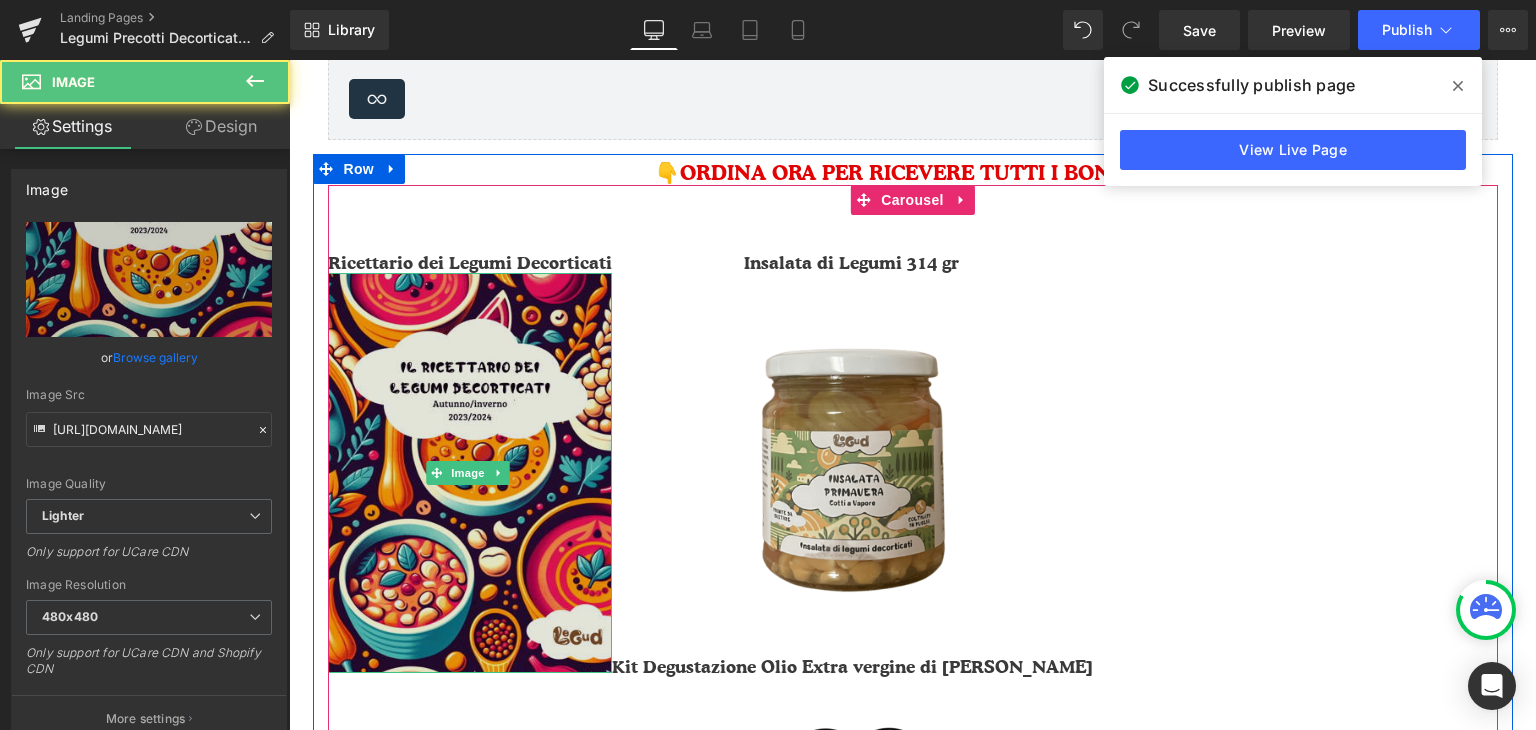 click at bounding box center [470, 473] 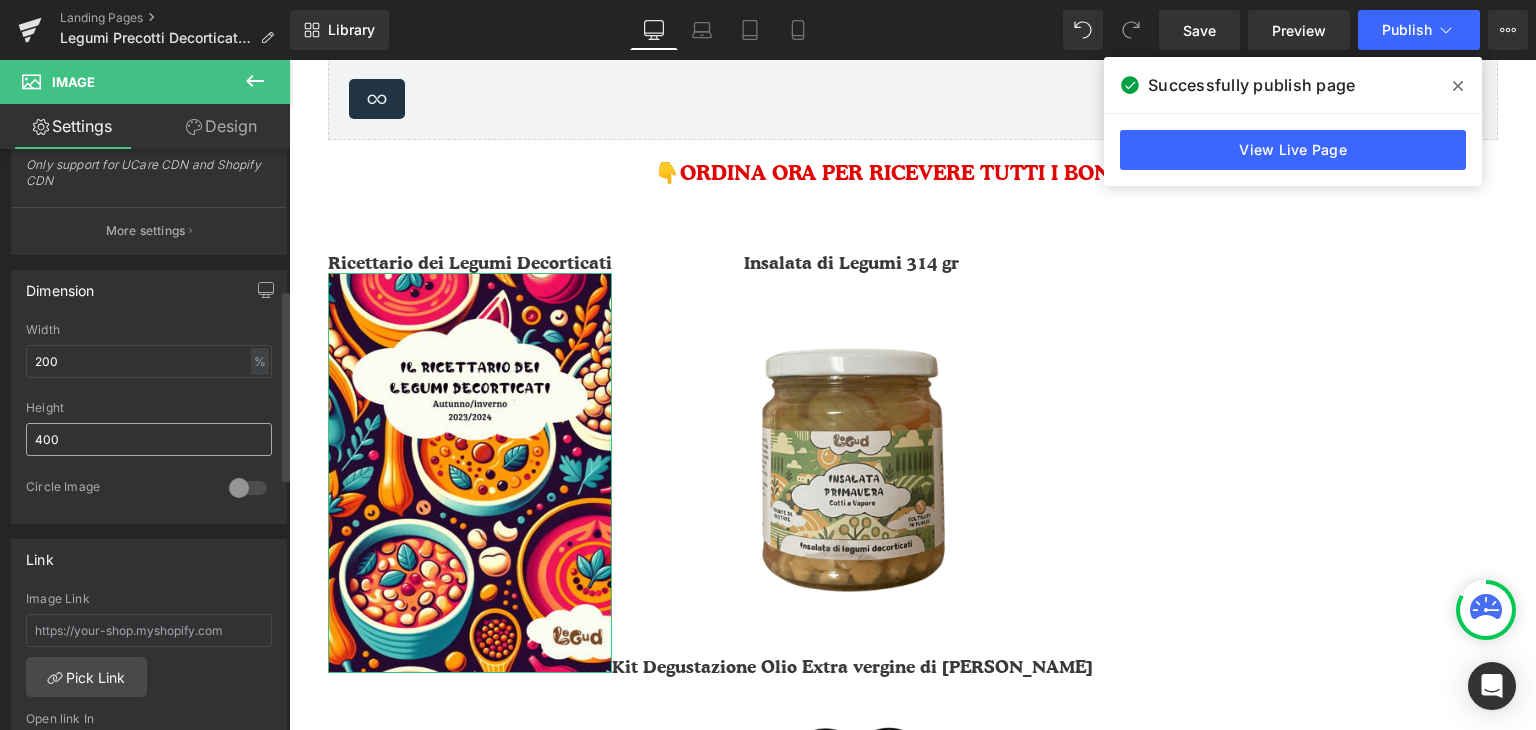 scroll, scrollTop: 500, scrollLeft: 0, axis: vertical 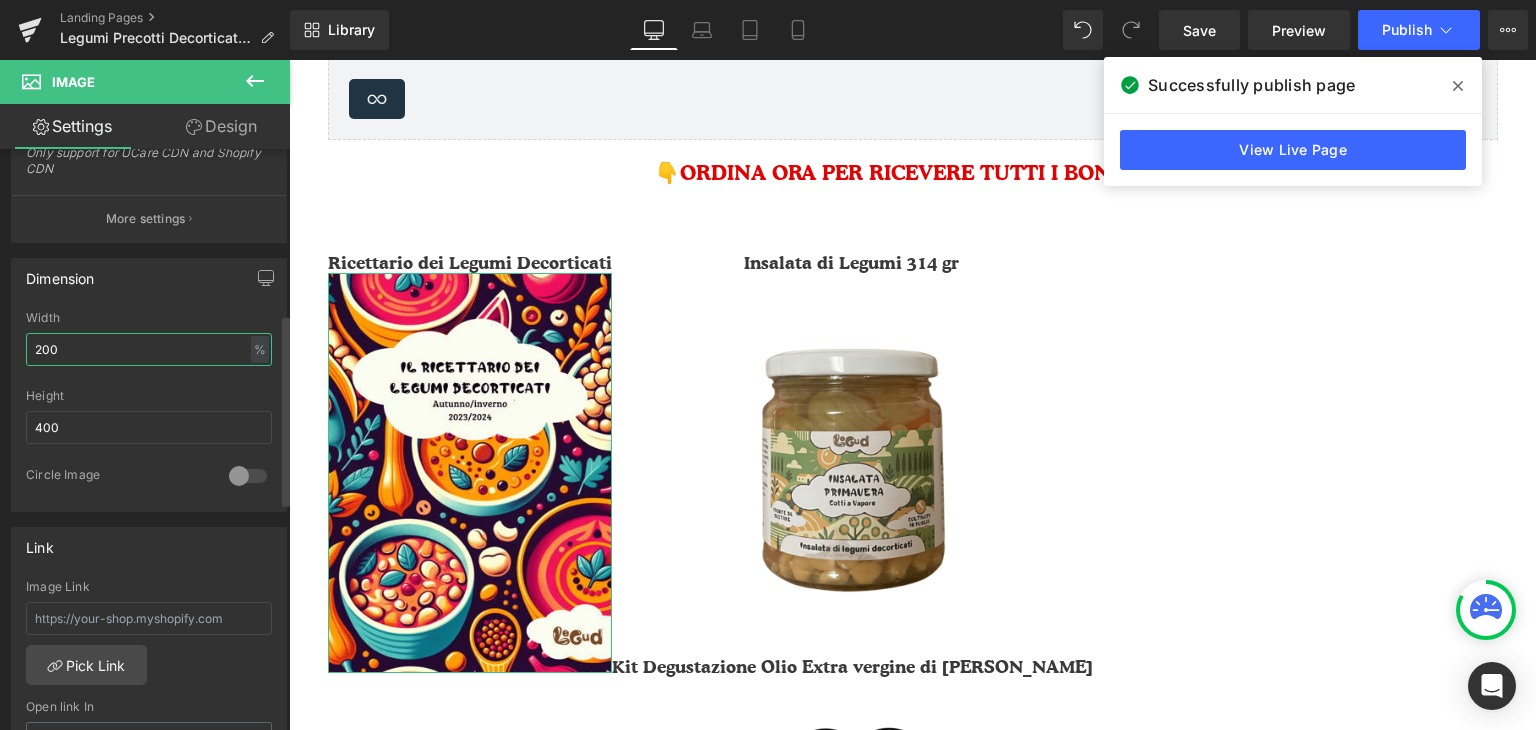drag, startPoint x: 40, startPoint y: 346, endPoint x: 32, endPoint y: 339, distance: 10.630146 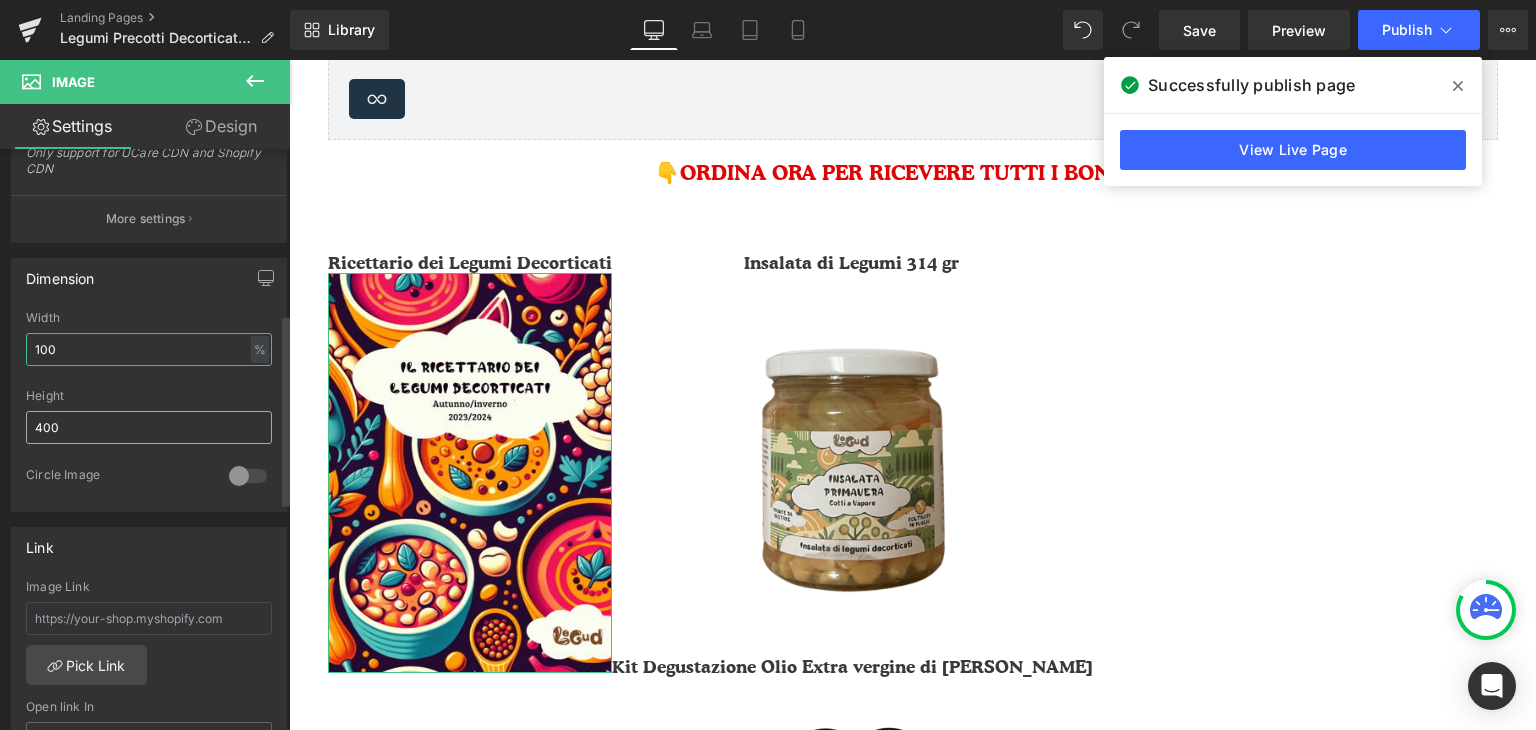 type on "100" 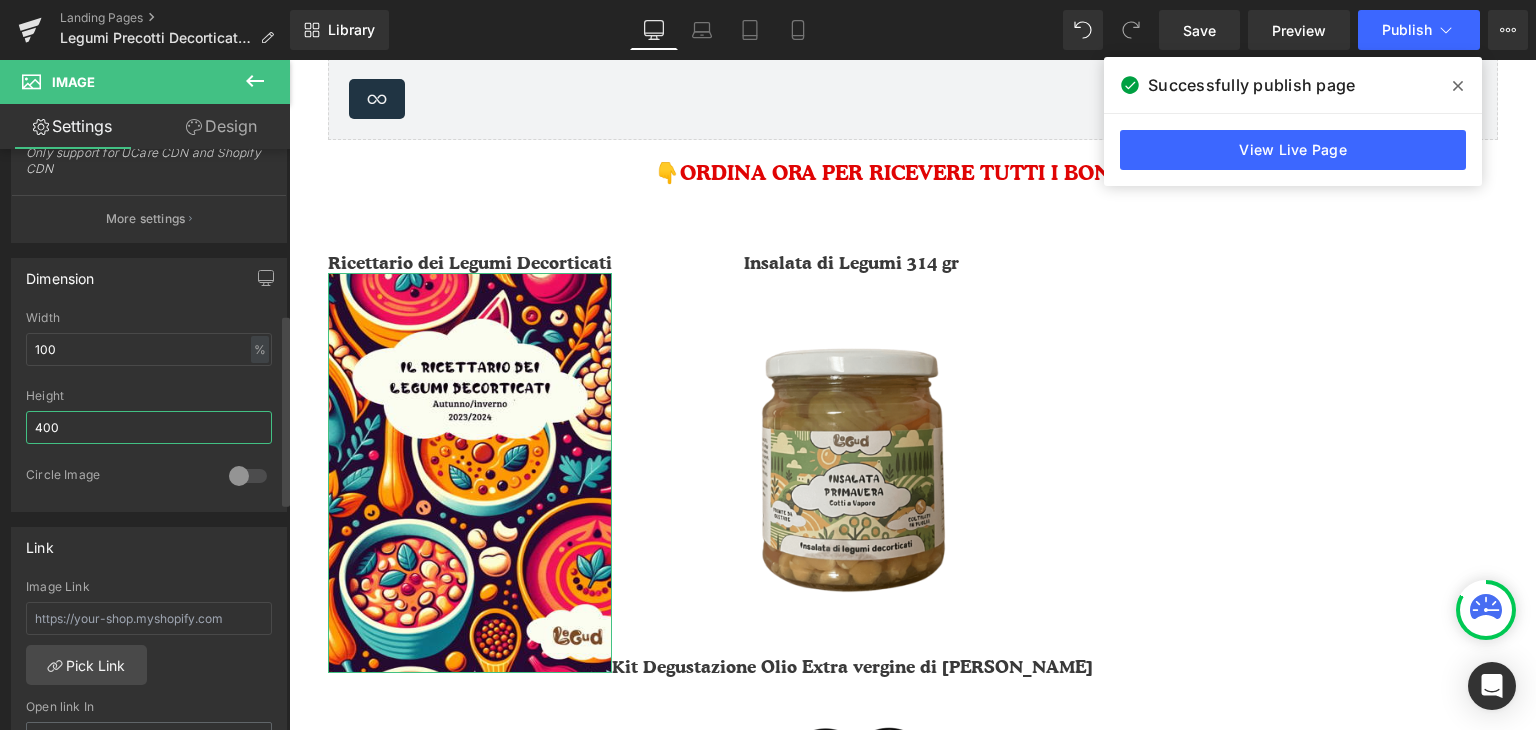click on "400" at bounding box center (149, 427) 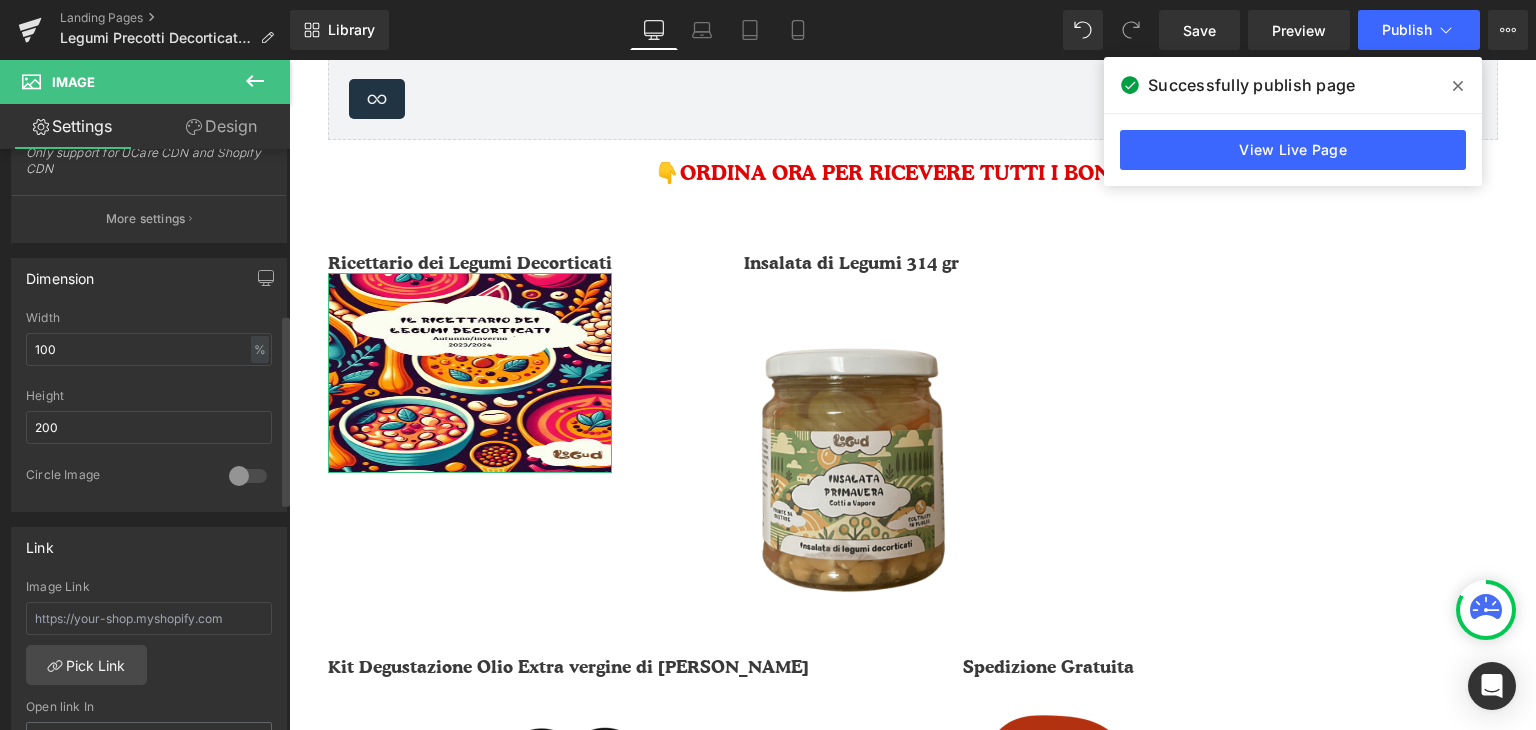 click on "Height" at bounding box center [149, 396] 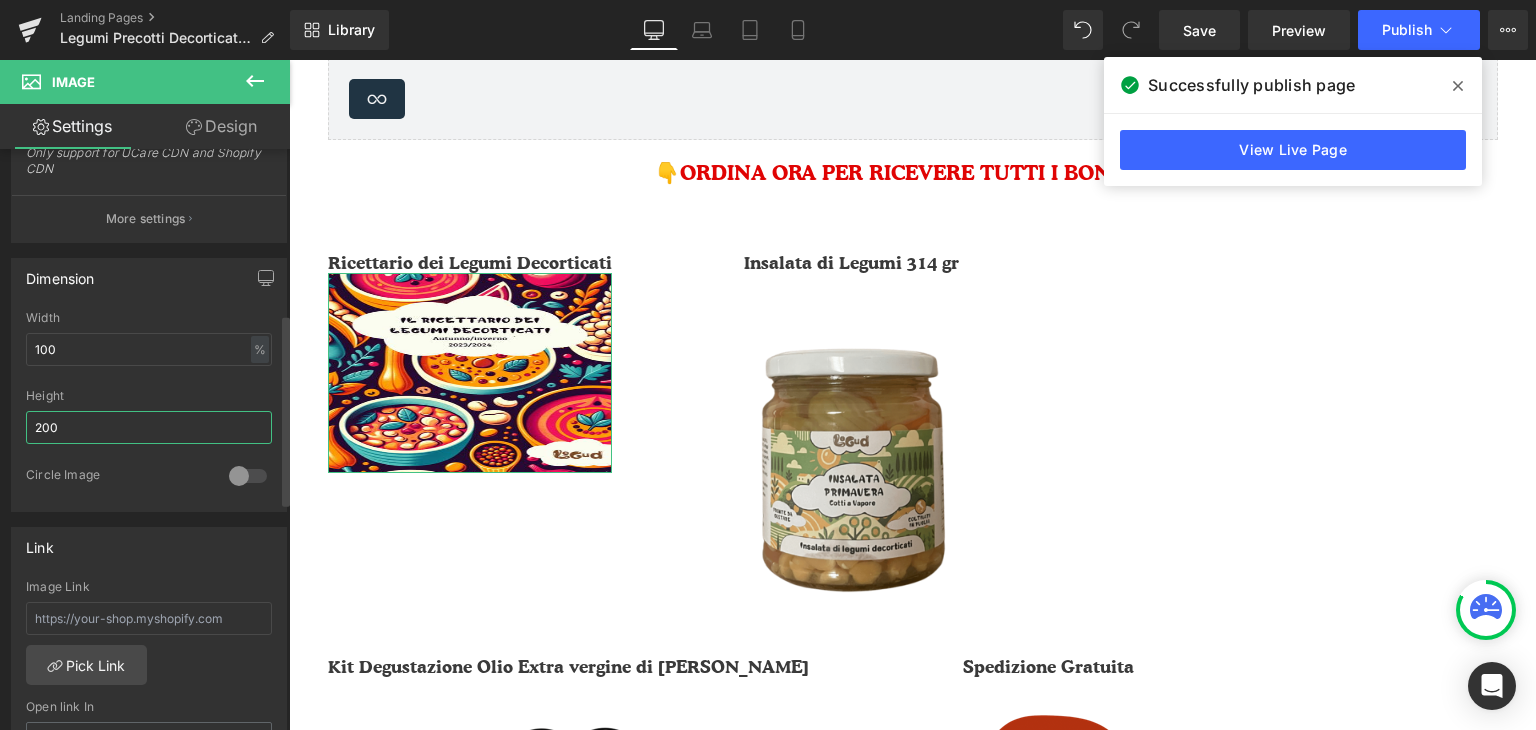 click on "200" at bounding box center [149, 427] 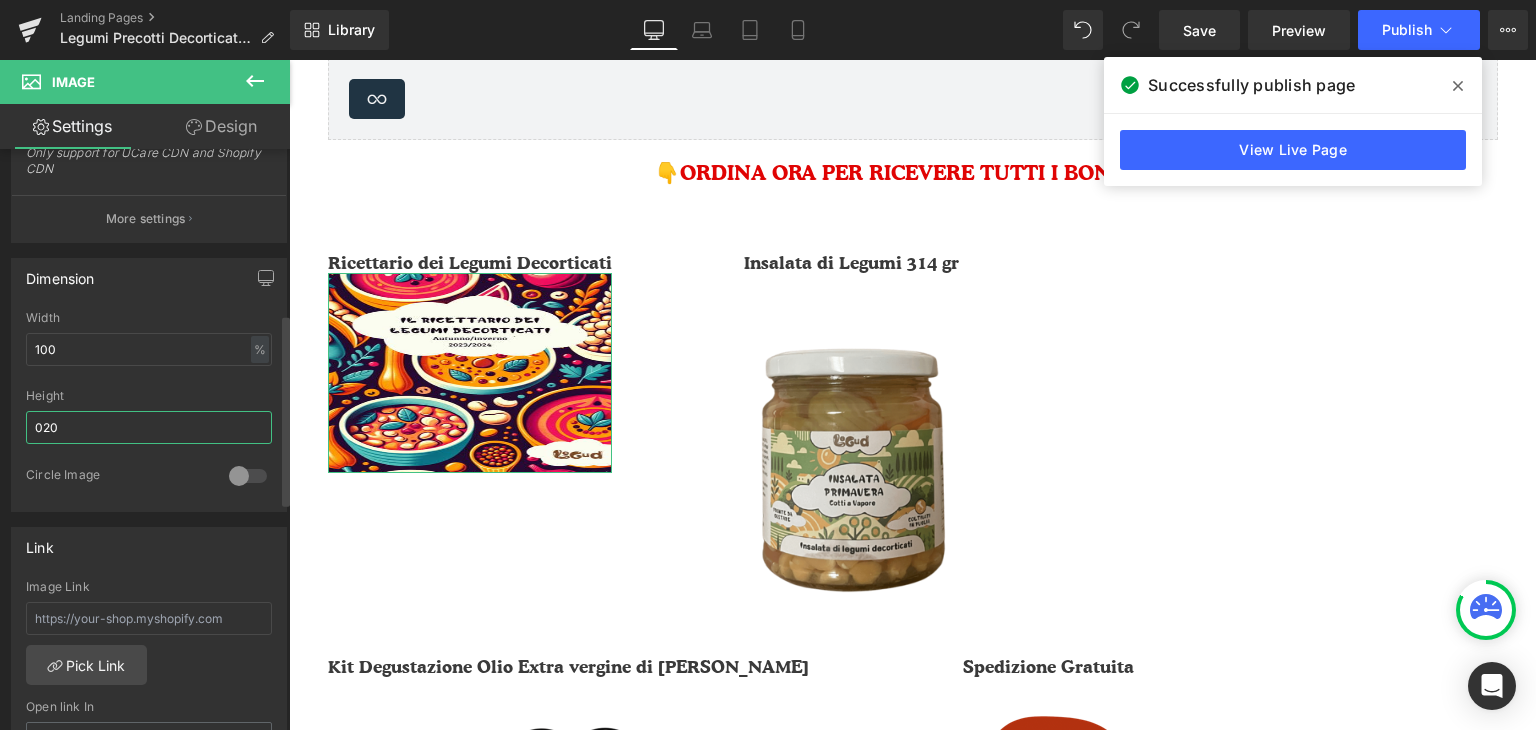 drag, startPoint x: 60, startPoint y: 424, endPoint x: 31, endPoint y: 421, distance: 29.15476 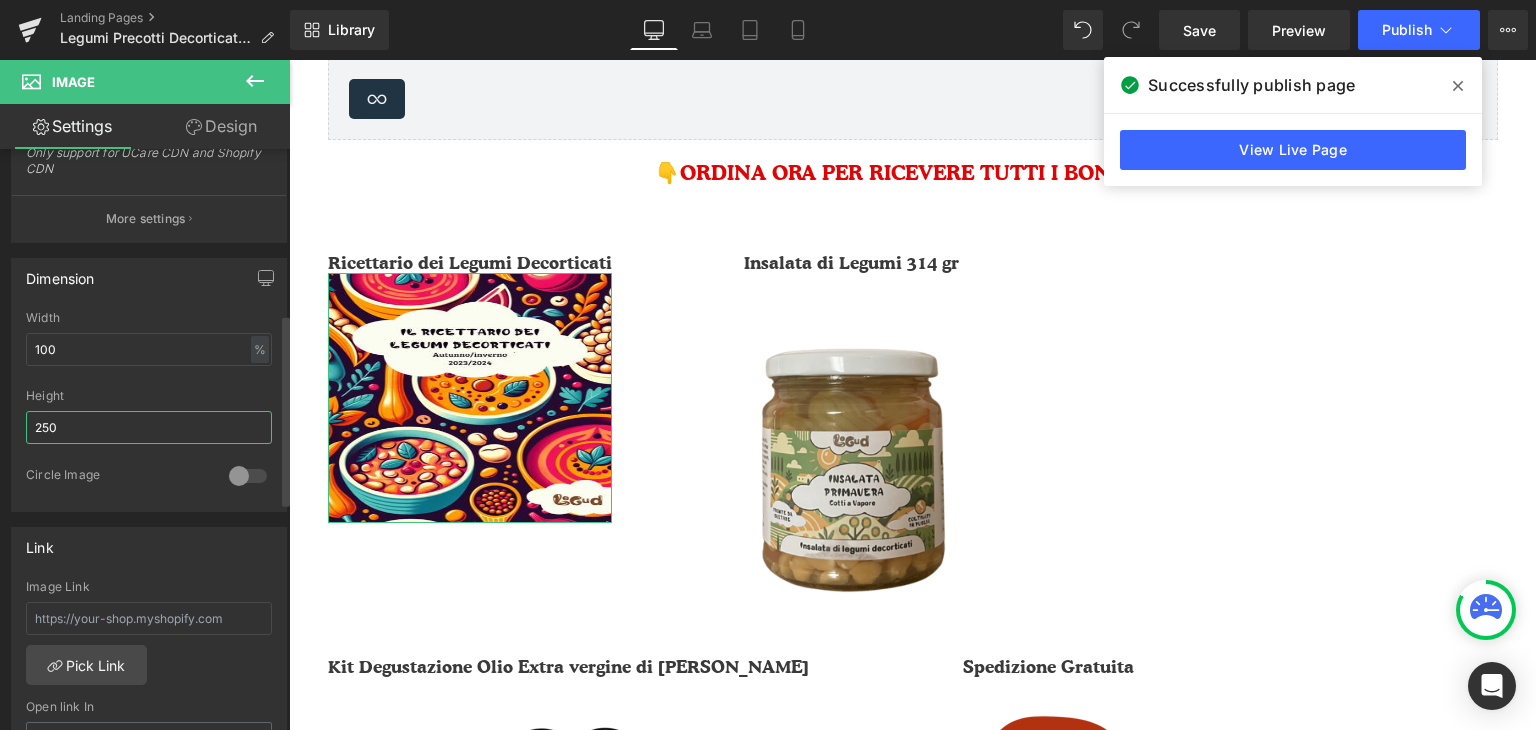 drag, startPoint x: 77, startPoint y: 429, endPoint x: 32, endPoint y: 426, distance: 45.099888 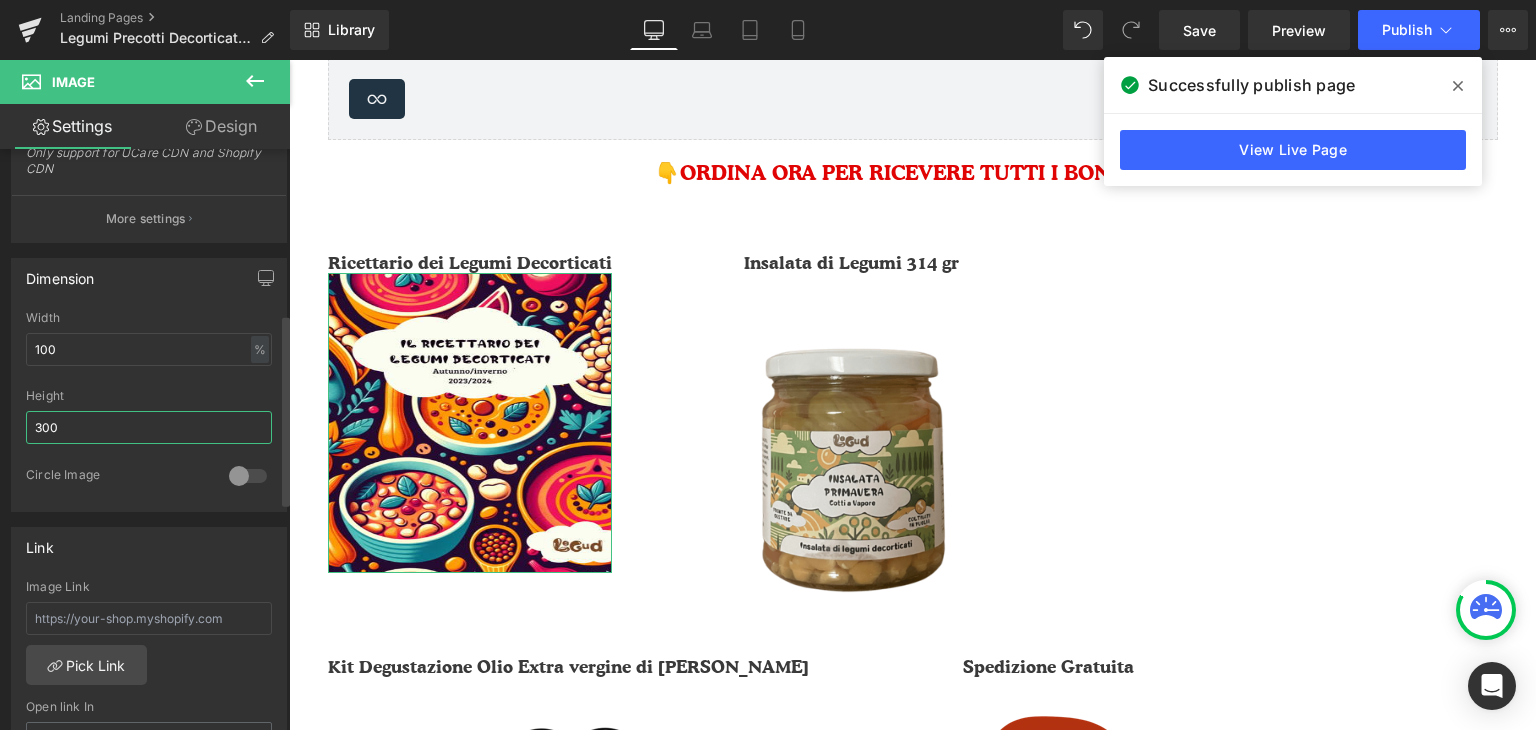 type on "300" 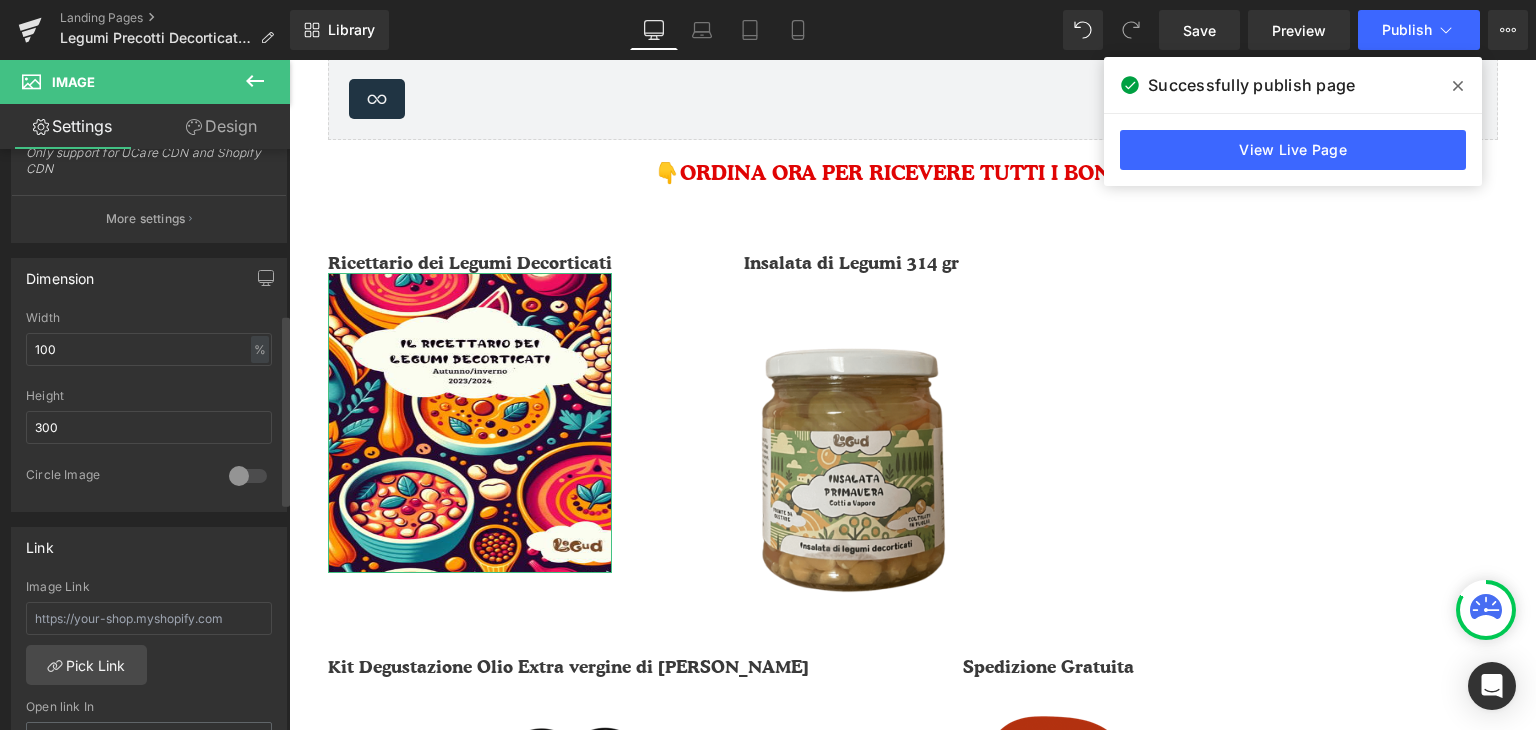 click at bounding box center (149, 382) 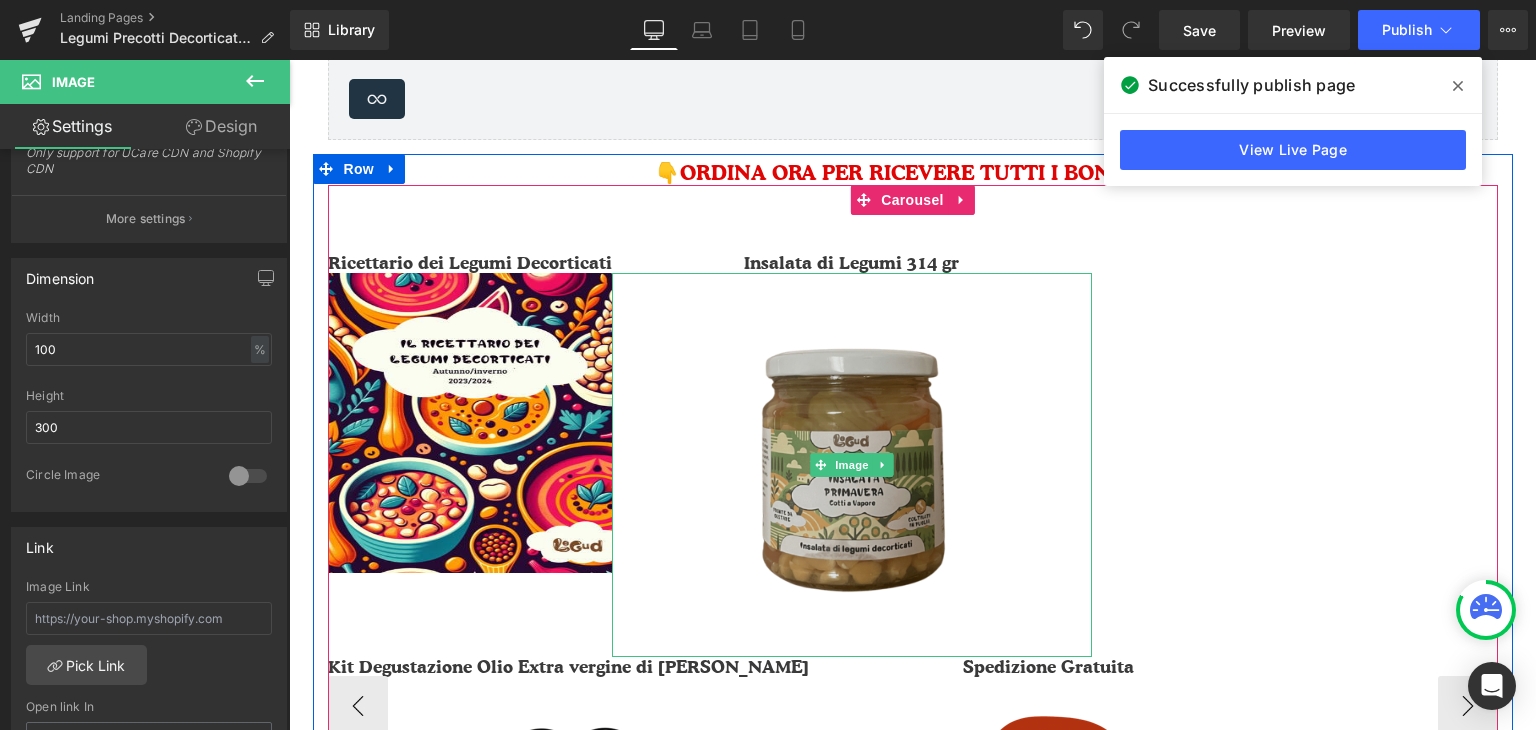 click at bounding box center [852, 465] 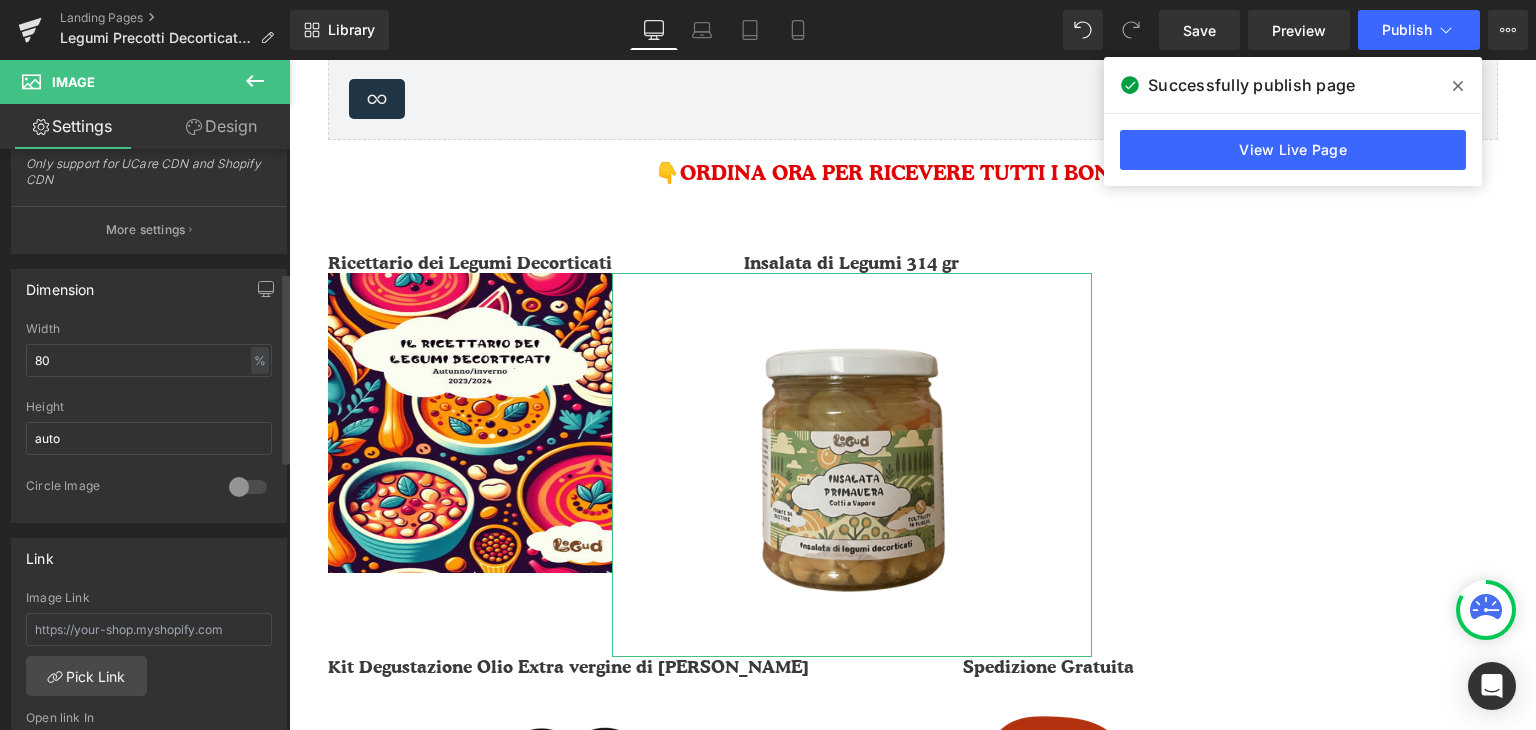 scroll, scrollTop: 500, scrollLeft: 0, axis: vertical 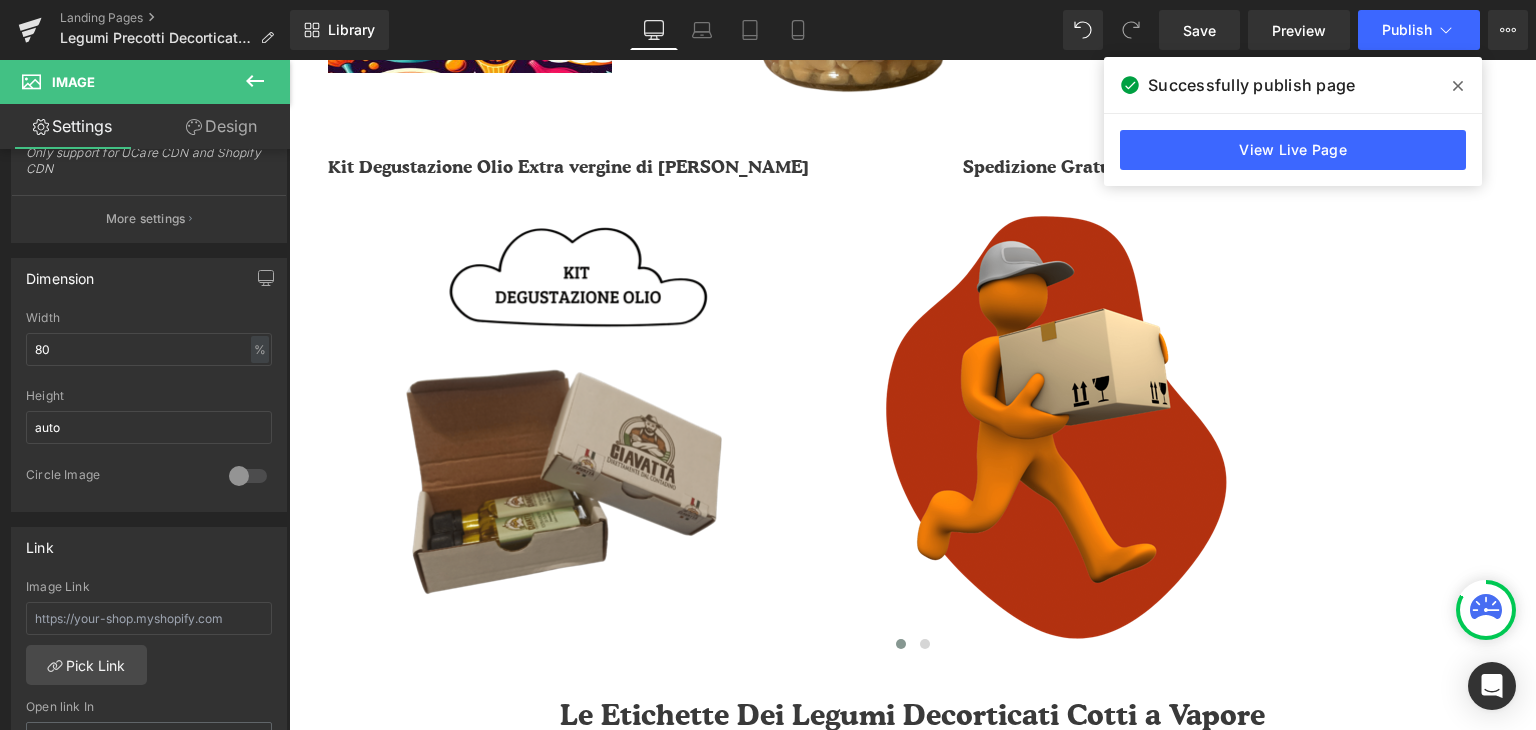 click at bounding box center [1458, 86] 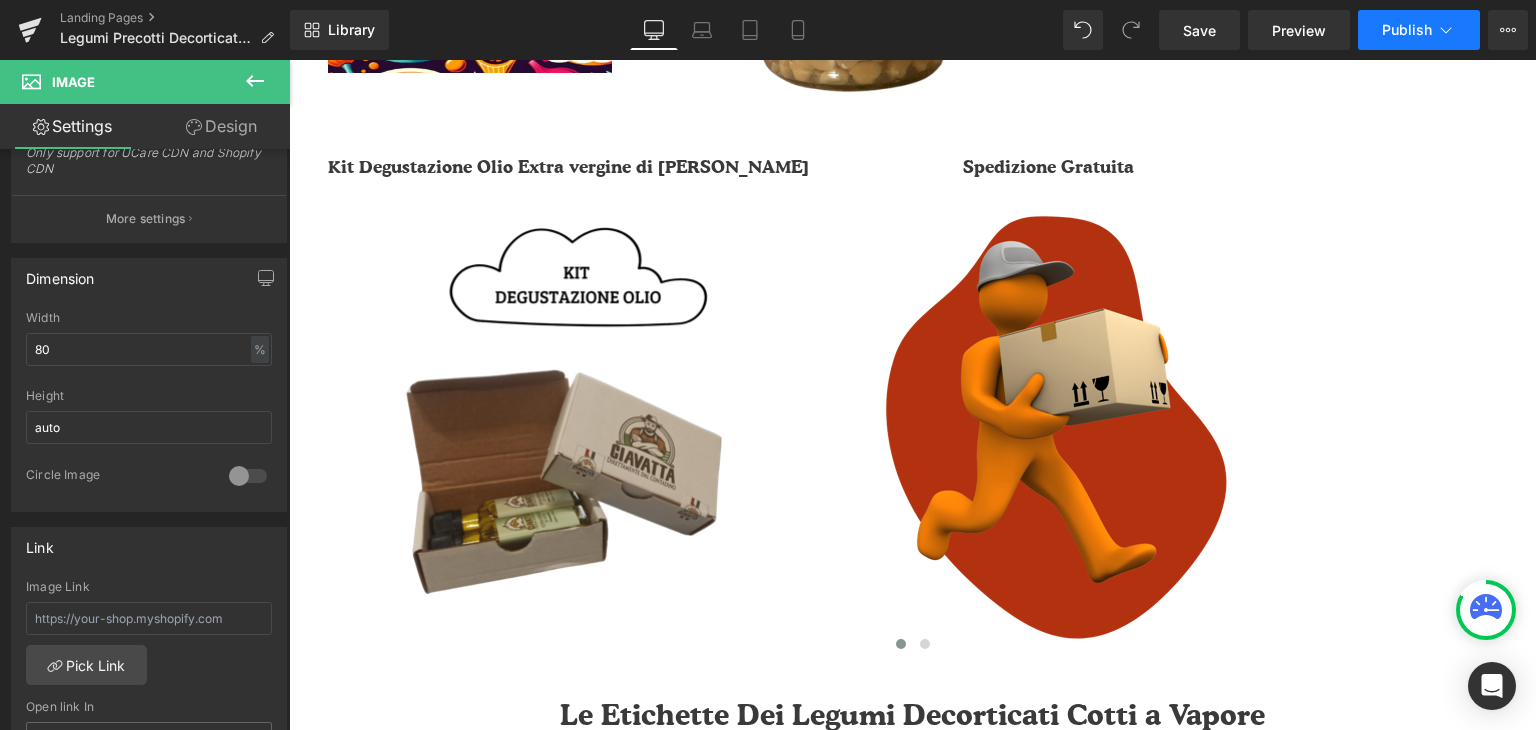 click on "Publish" at bounding box center (1419, 30) 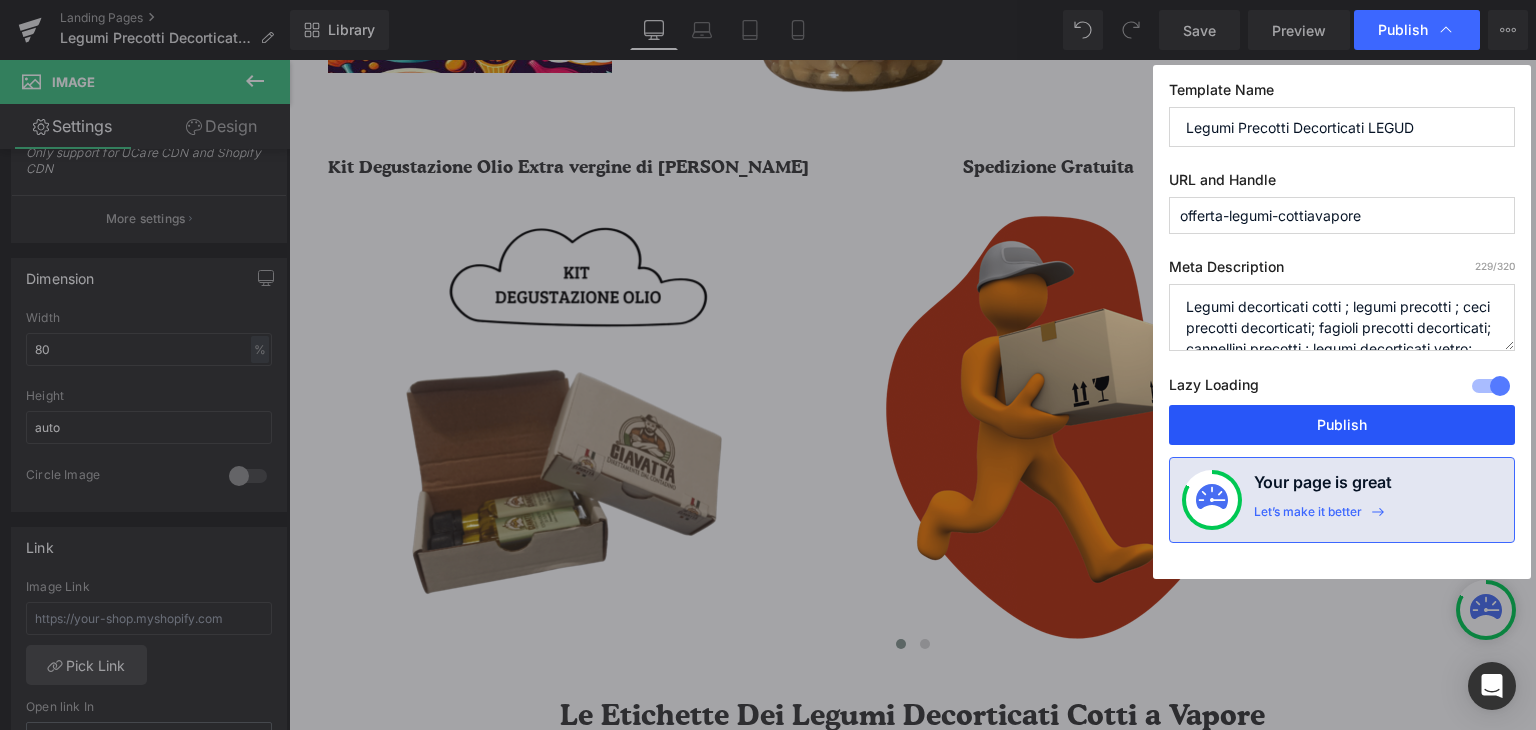 click on "Publish" at bounding box center (1342, 425) 